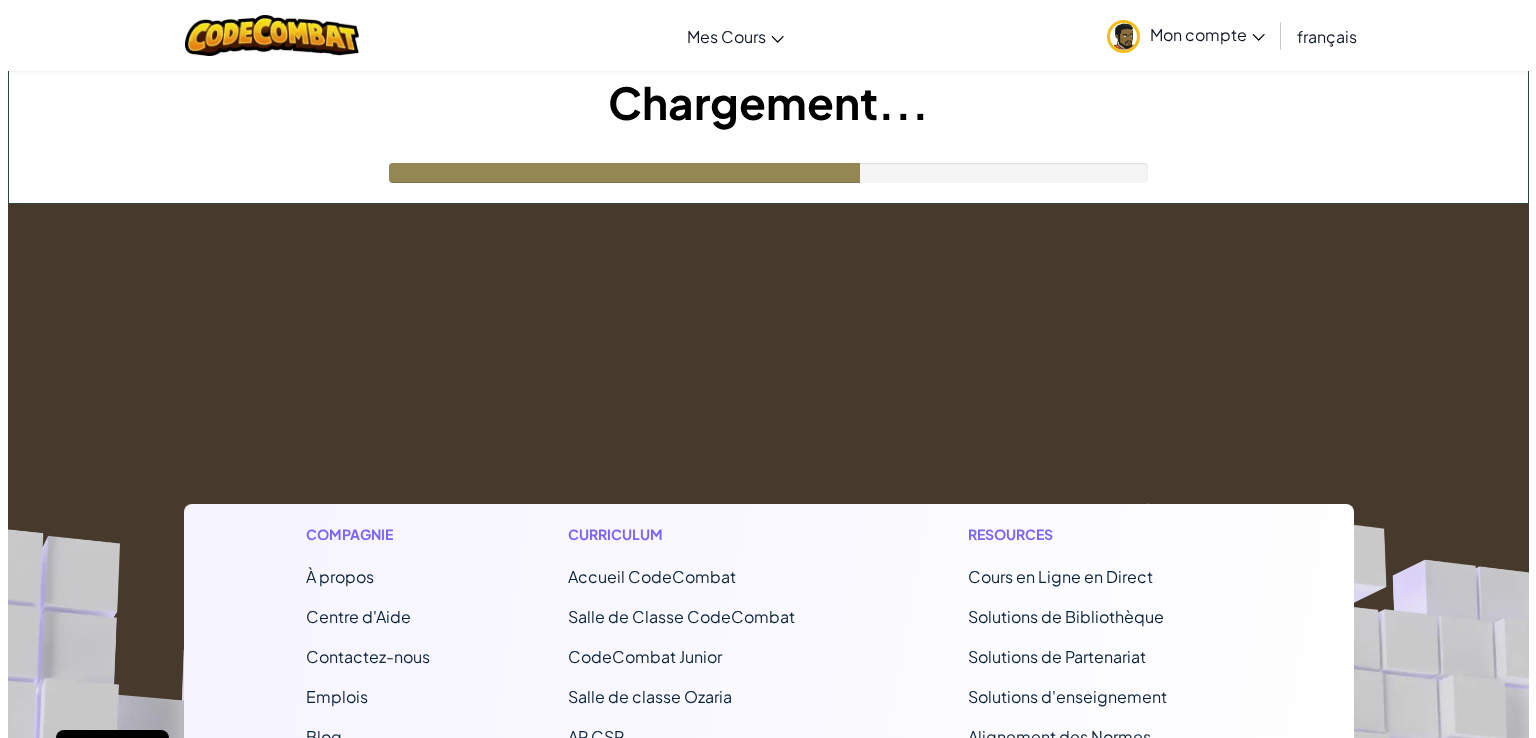 scroll, scrollTop: 0, scrollLeft: 0, axis: both 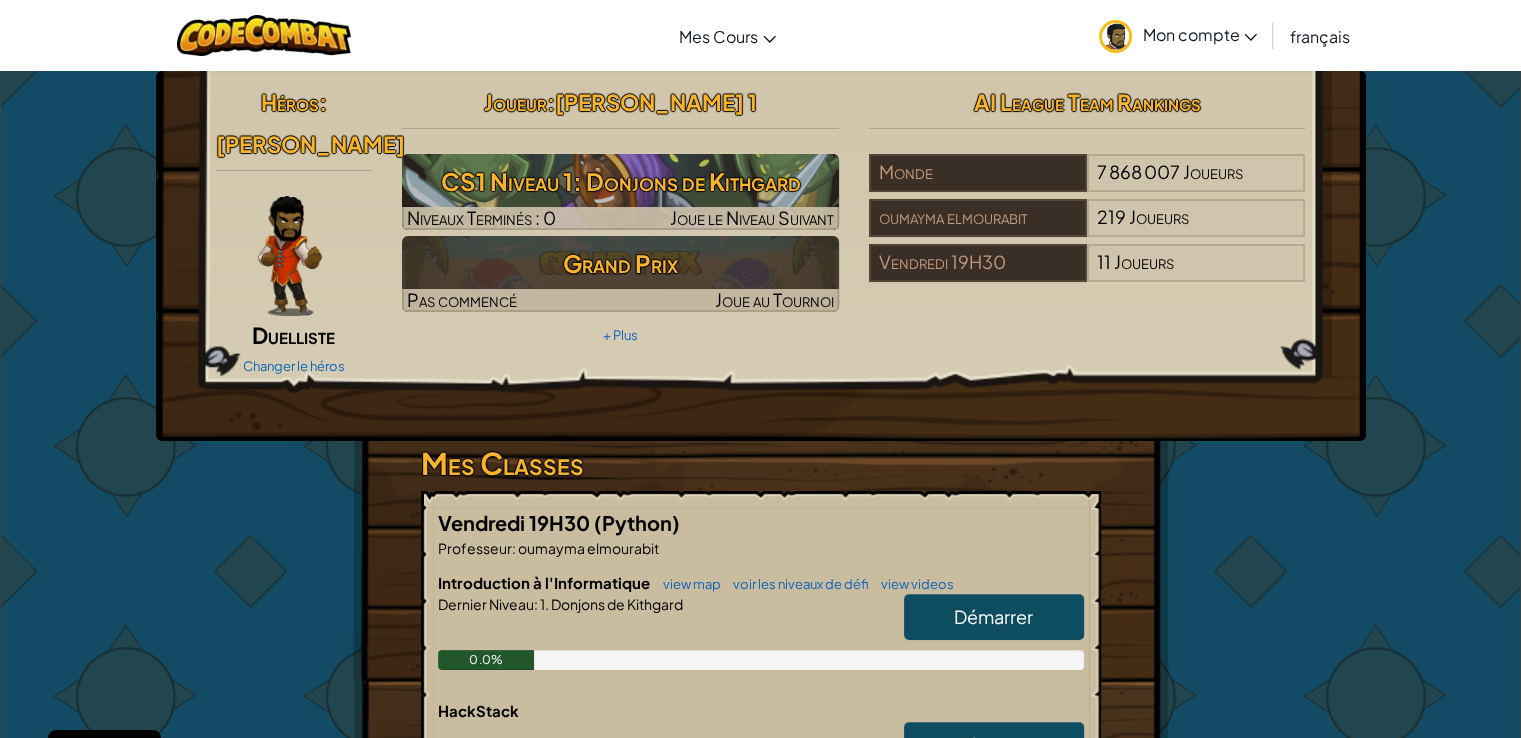click on "Démarrer" at bounding box center (994, 617) 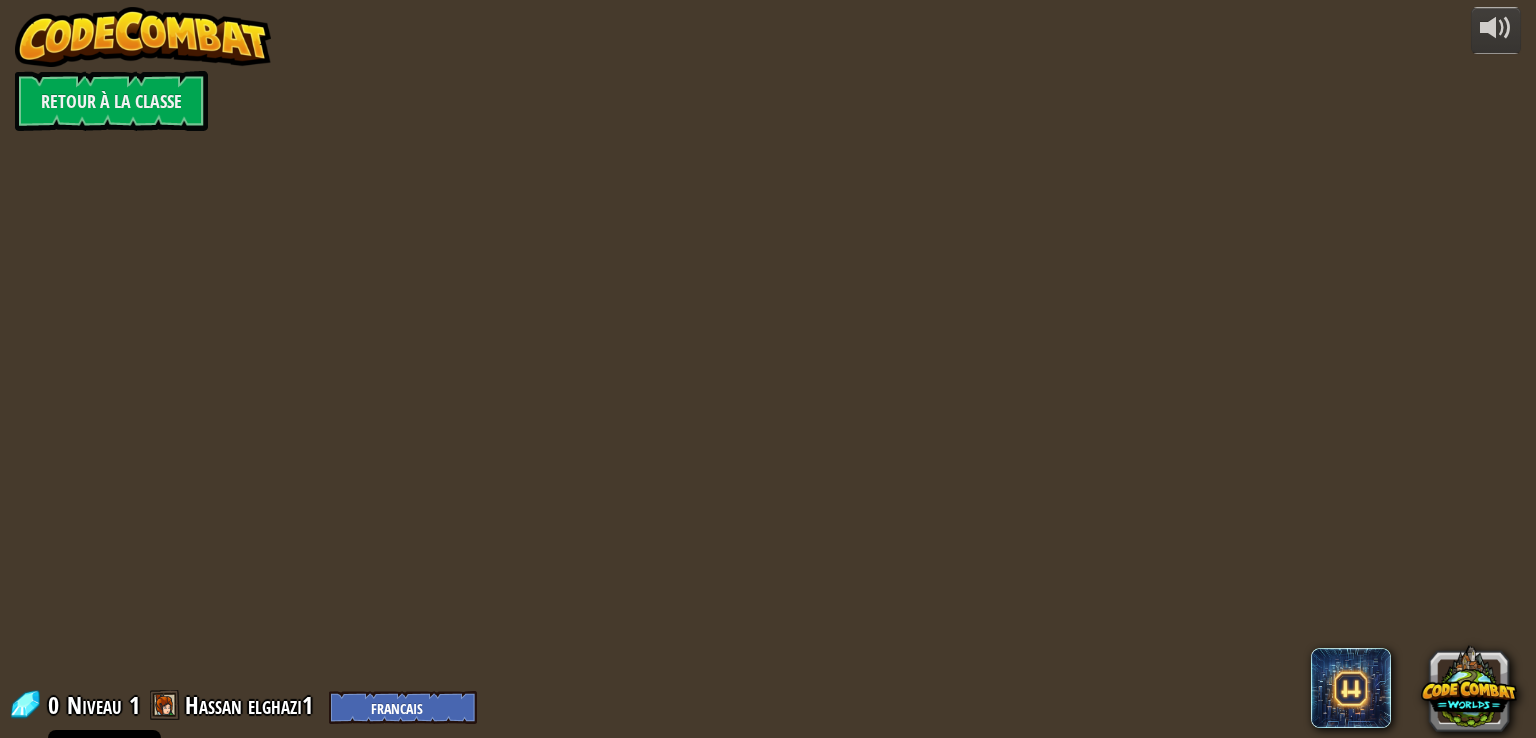 select on "fr" 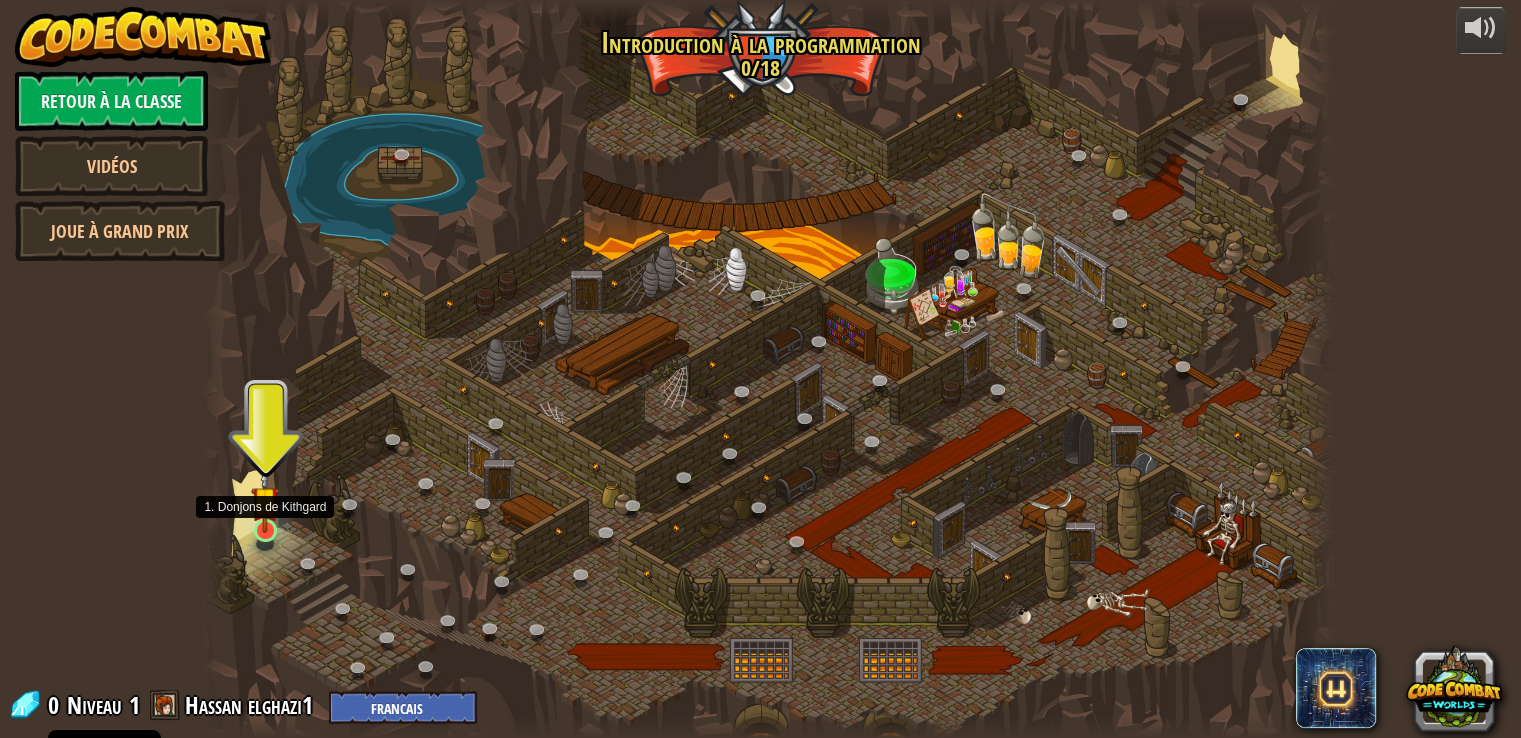 click at bounding box center (265, 500) 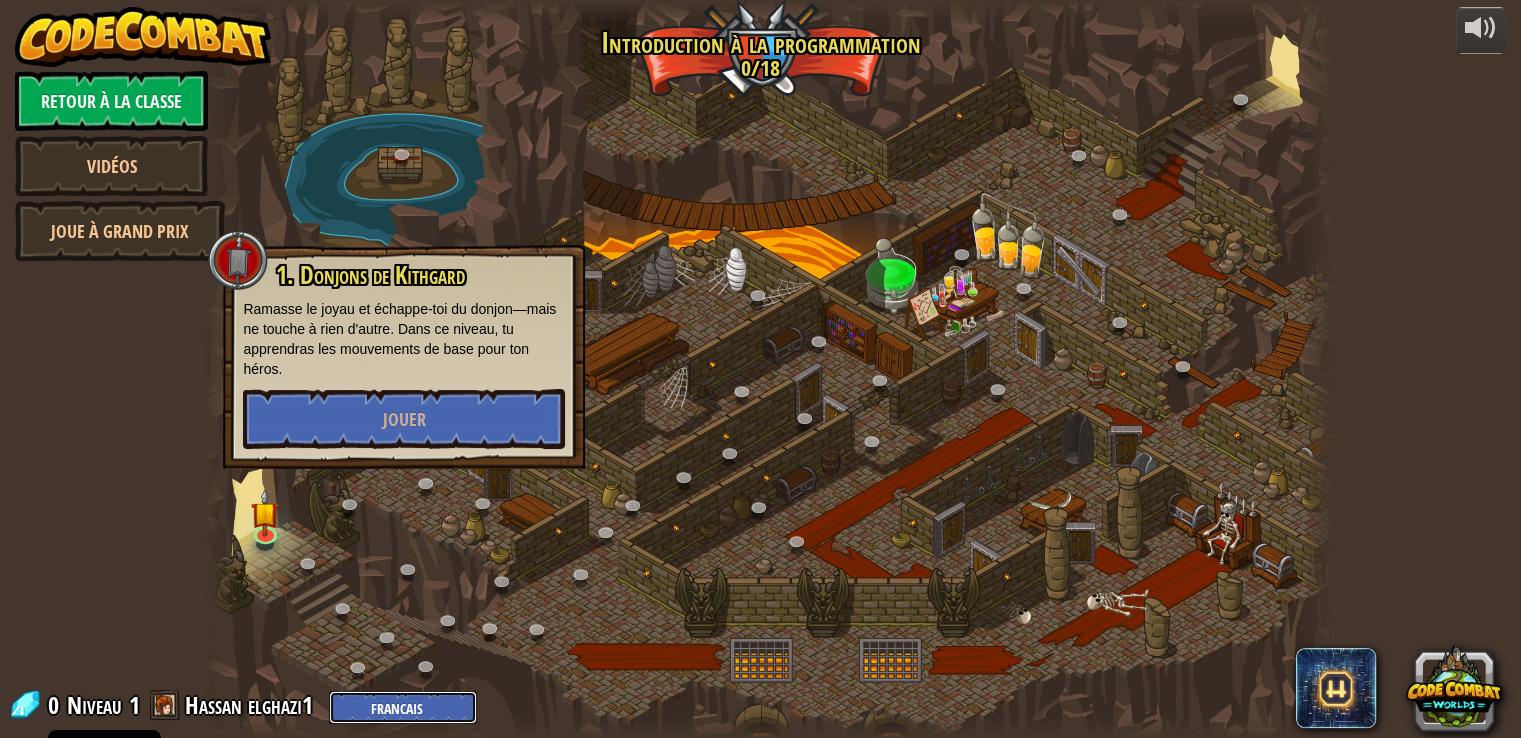 click on "English ([GEOGRAPHIC_DATA]) English ([GEOGRAPHIC_DATA]) 简体中文 繁體中文 русский español (ES) español ([GEOGRAPHIC_DATA]) français Português ([GEOGRAPHIC_DATA]) Português ([GEOGRAPHIC_DATA]) ---------------------------------- العربية azərbaycan dili български език Català čeština dansk Deutsch ([GEOGRAPHIC_DATA]) Deutsch ([GEOGRAPHIC_DATA]) Deutsch ([GEOGRAPHIC_DATA]) Eesti Ελληνικά Esperanto Filipino فارسی Galego 한국어 ʻŌlelo Hawaiʻi עברית hrvatski jezik magyar Bahasa Indonesia Italiano қазақ тілі lietuvių kalba latviešu te reo Māori Македонски मानक हिन्दी Монгол хэл Bahasa Melayu မြန်မာစကား Nederlands ([GEOGRAPHIC_DATA]) Nederlands ([GEOGRAPHIC_DATA]) 日本語 Norsk Bokmål Norsk Nynorsk O'zbekcha Polski limba română српски slovenčina slovenščina suomi Svenska ไทย Türkçe українська اُردُو Tiếng Việt 吴语 吳語" at bounding box center [403, 707] 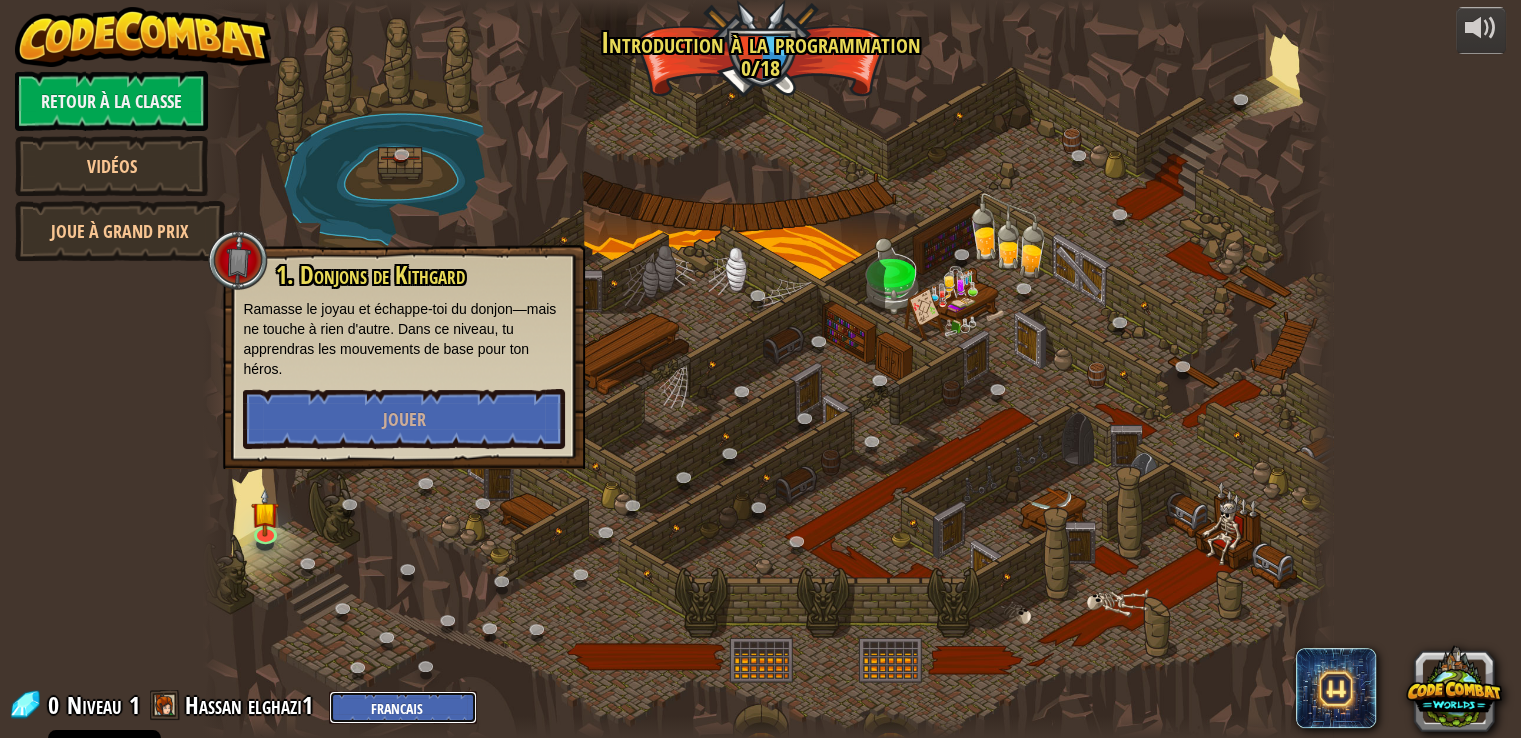 select on "en-[GEOGRAPHIC_DATA]" 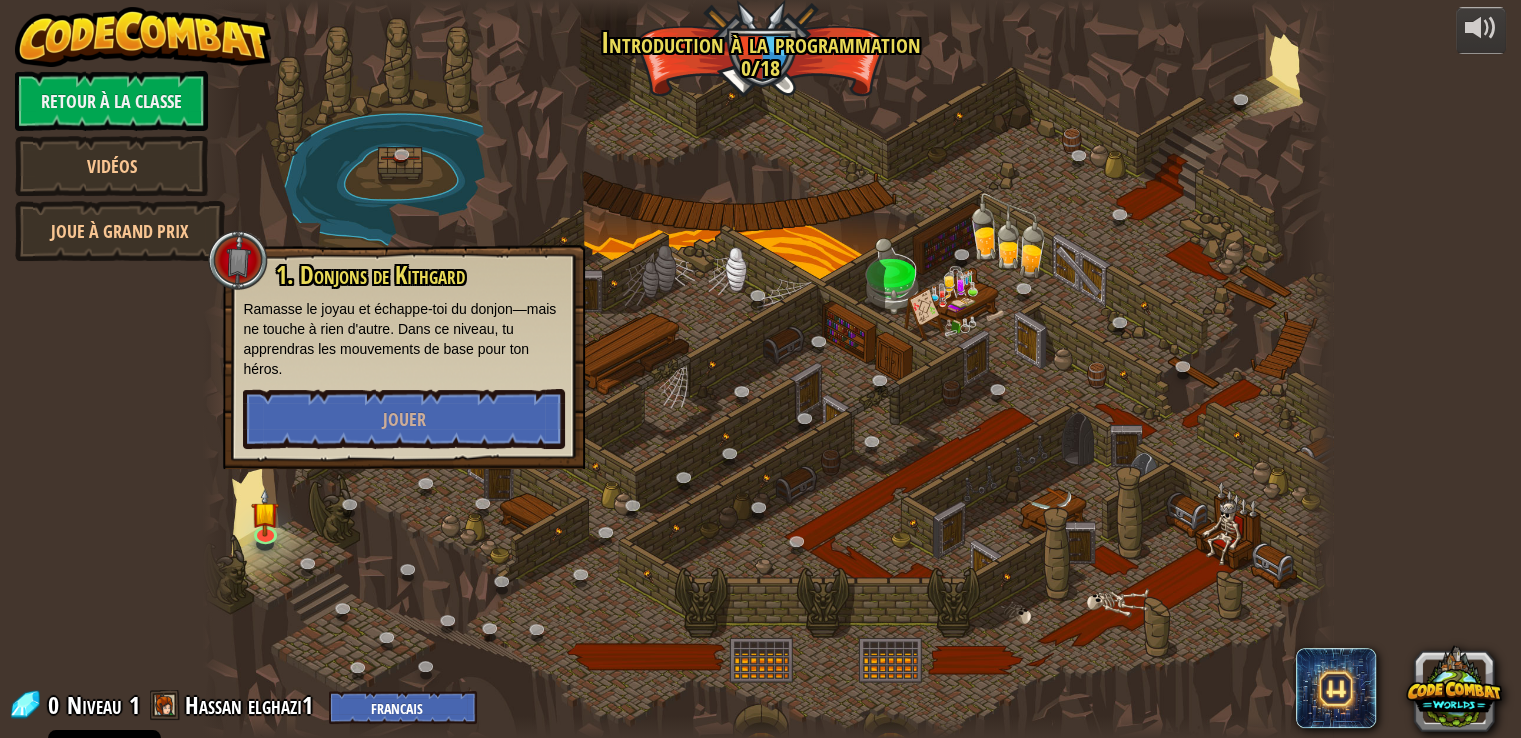 select on "en-[GEOGRAPHIC_DATA]" 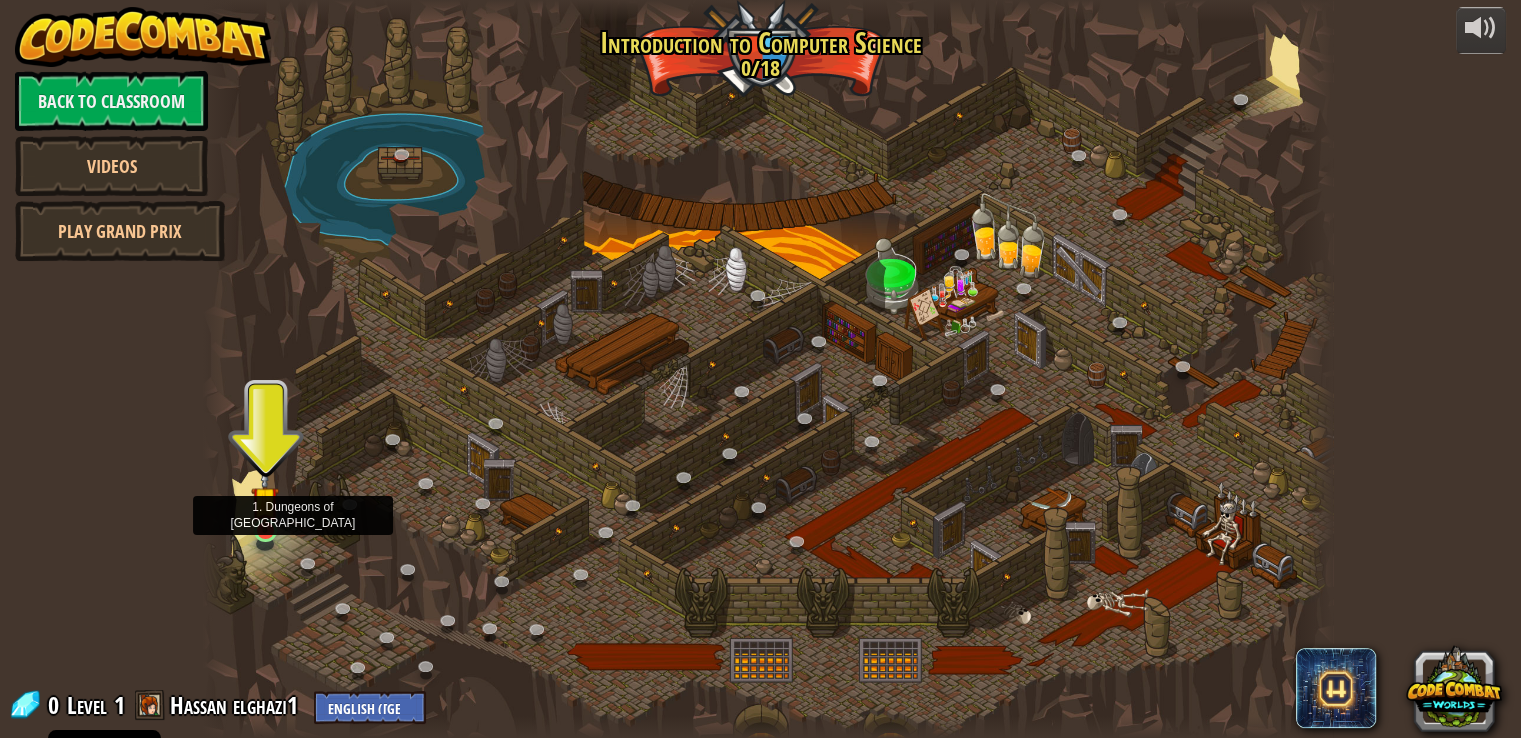 click at bounding box center (265, 500) 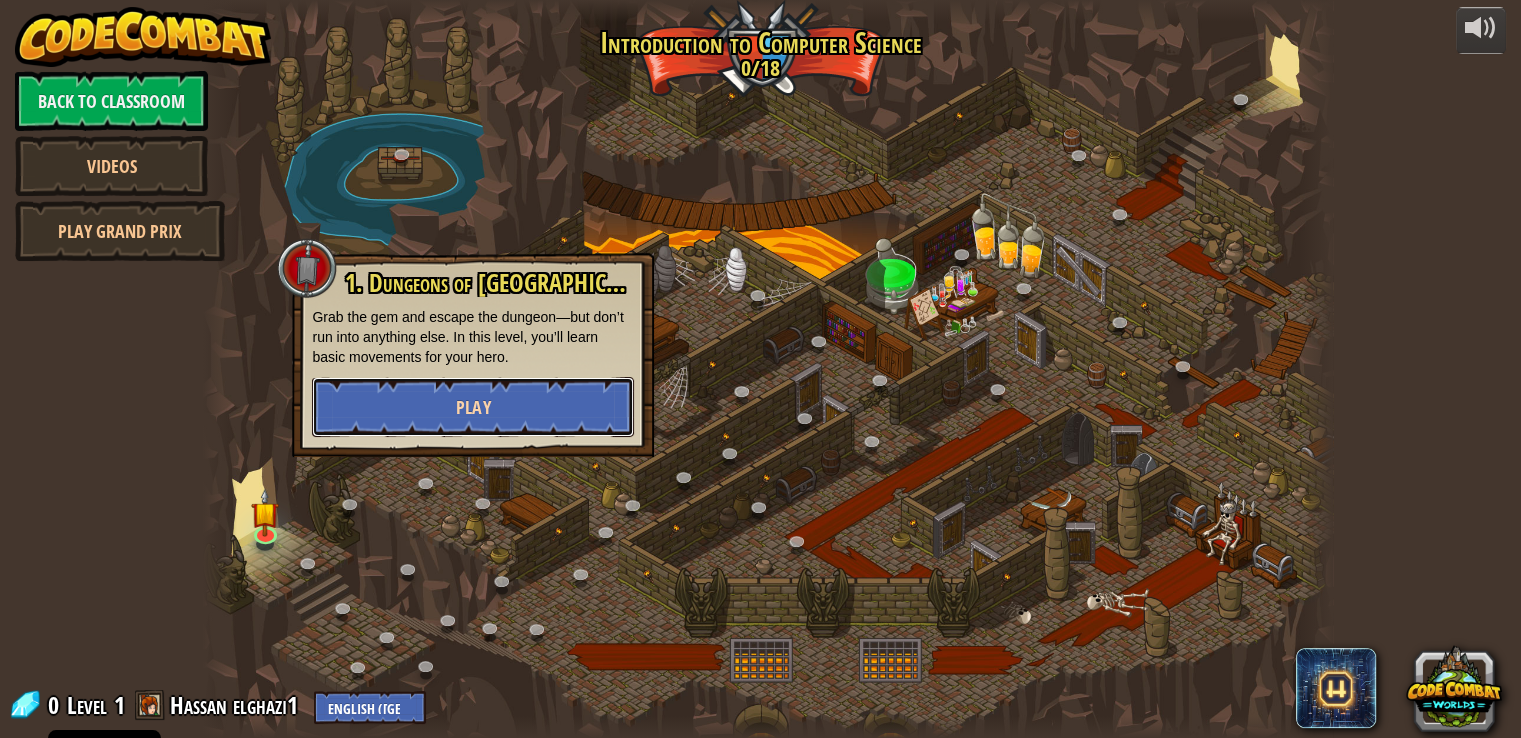 click on "Play" at bounding box center [473, 407] 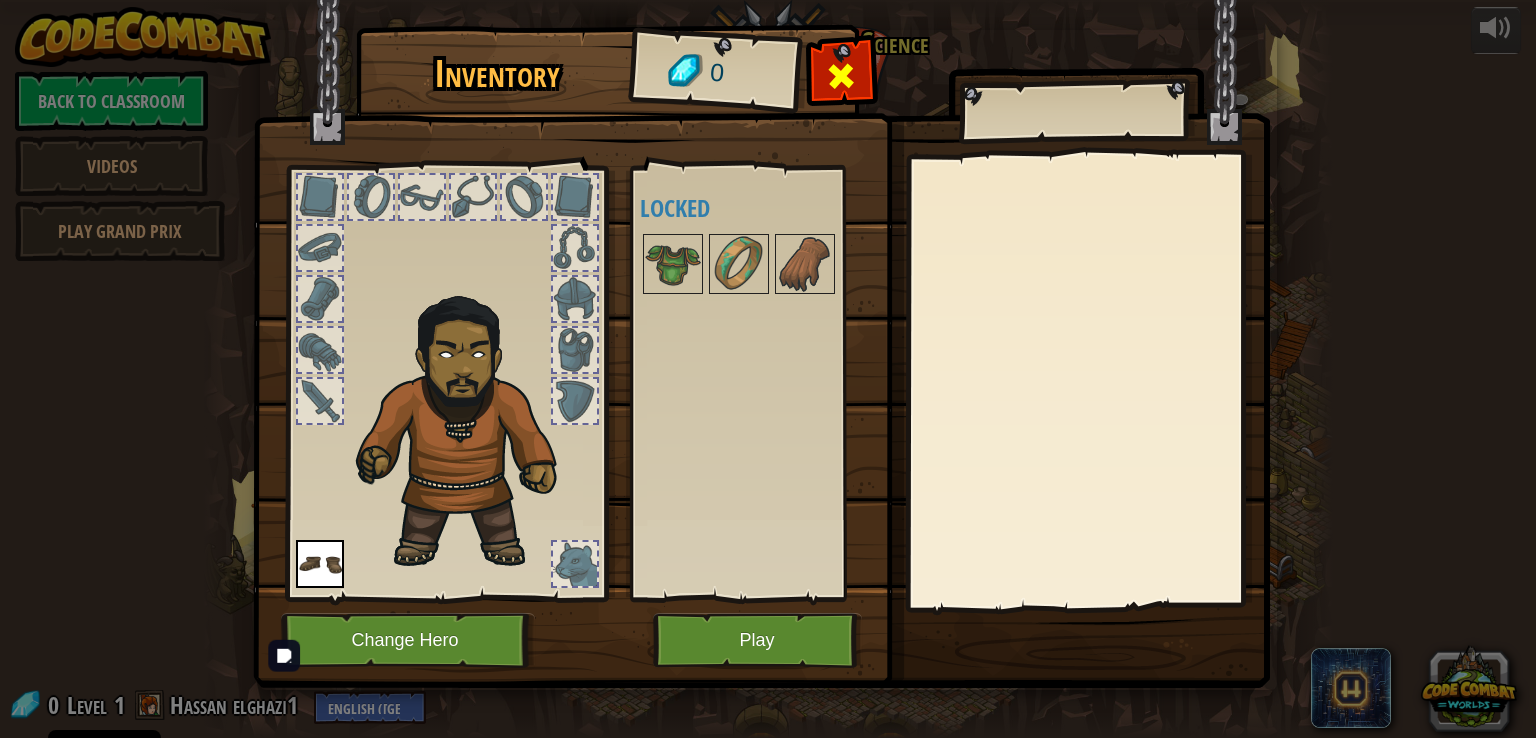 click at bounding box center (841, 76) 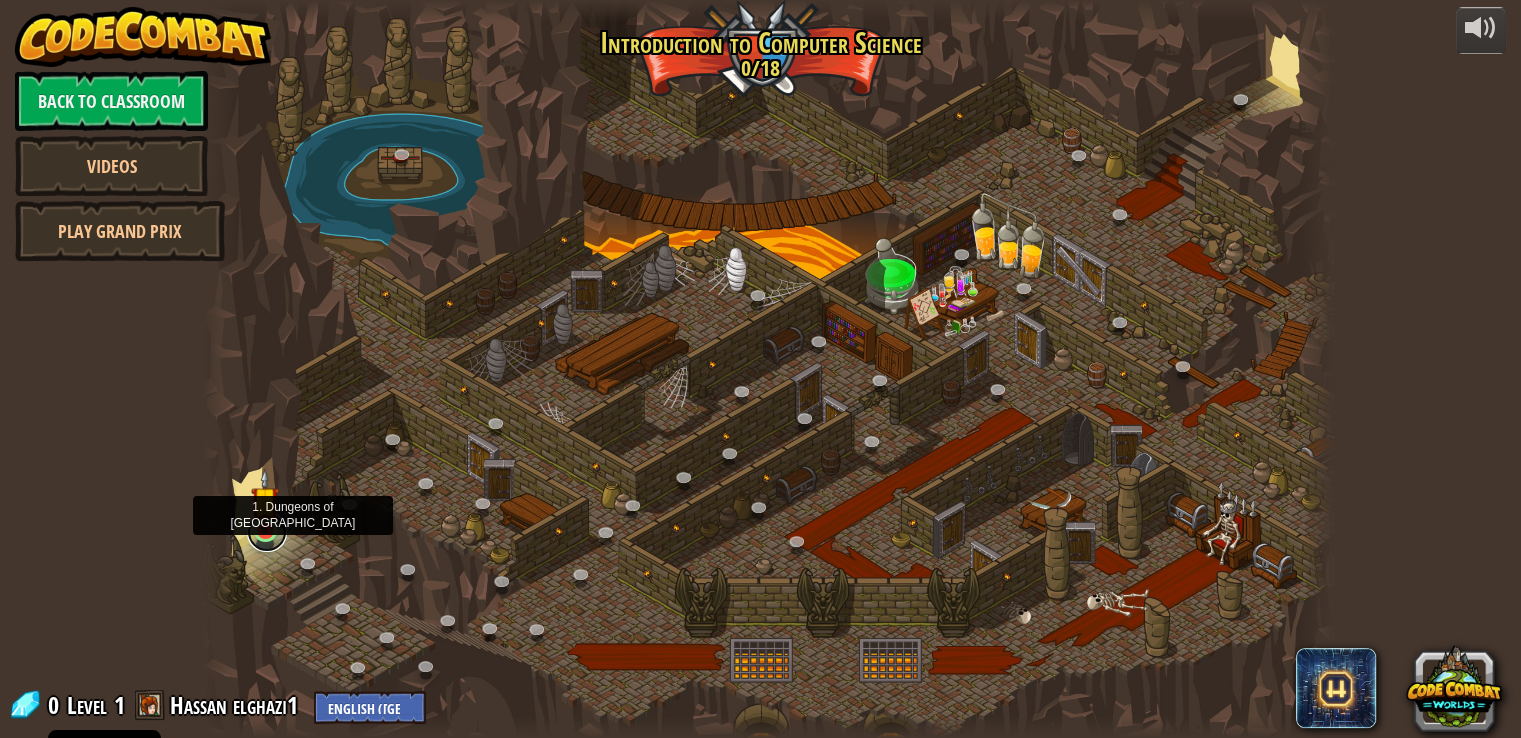 click at bounding box center [267, 532] 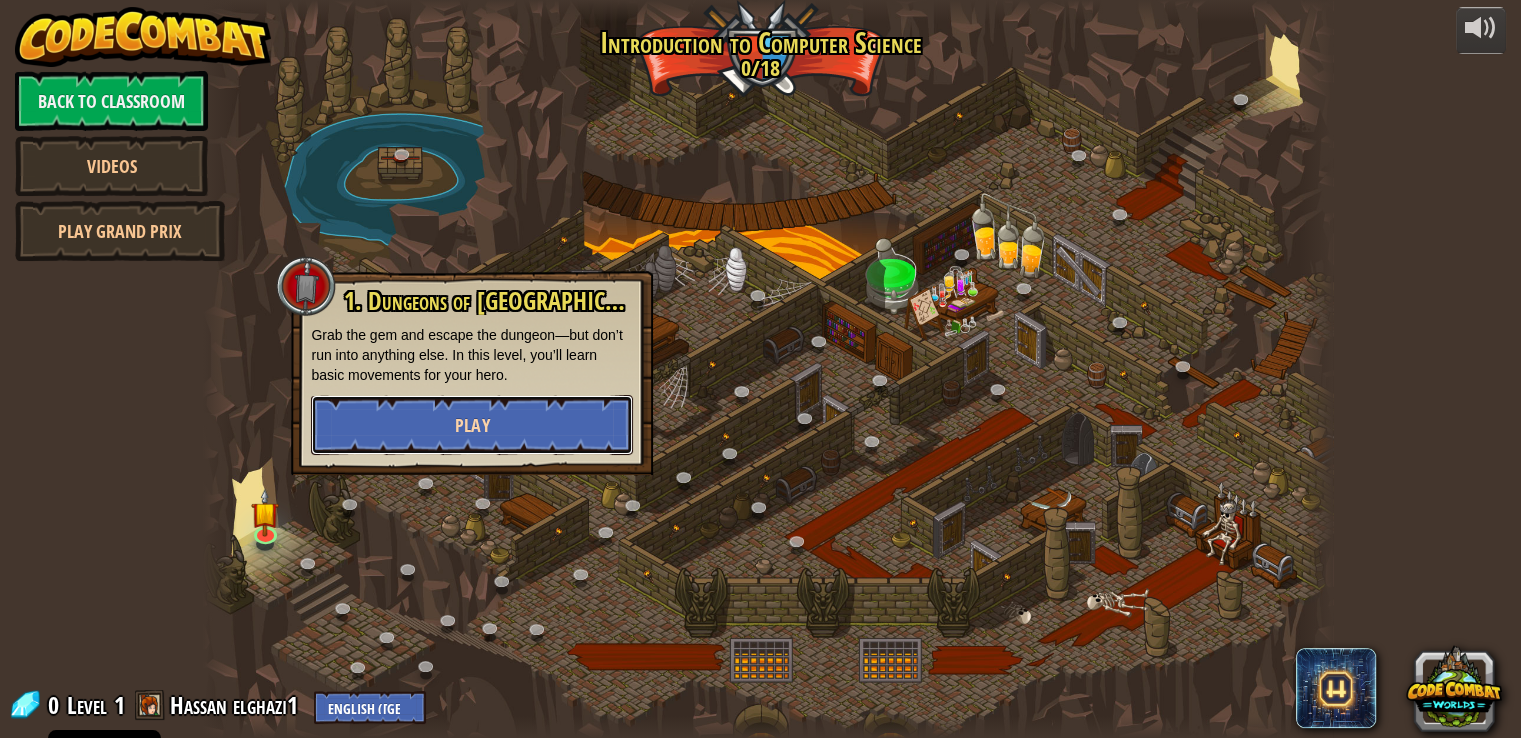 click on "Play" at bounding box center [472, 425] 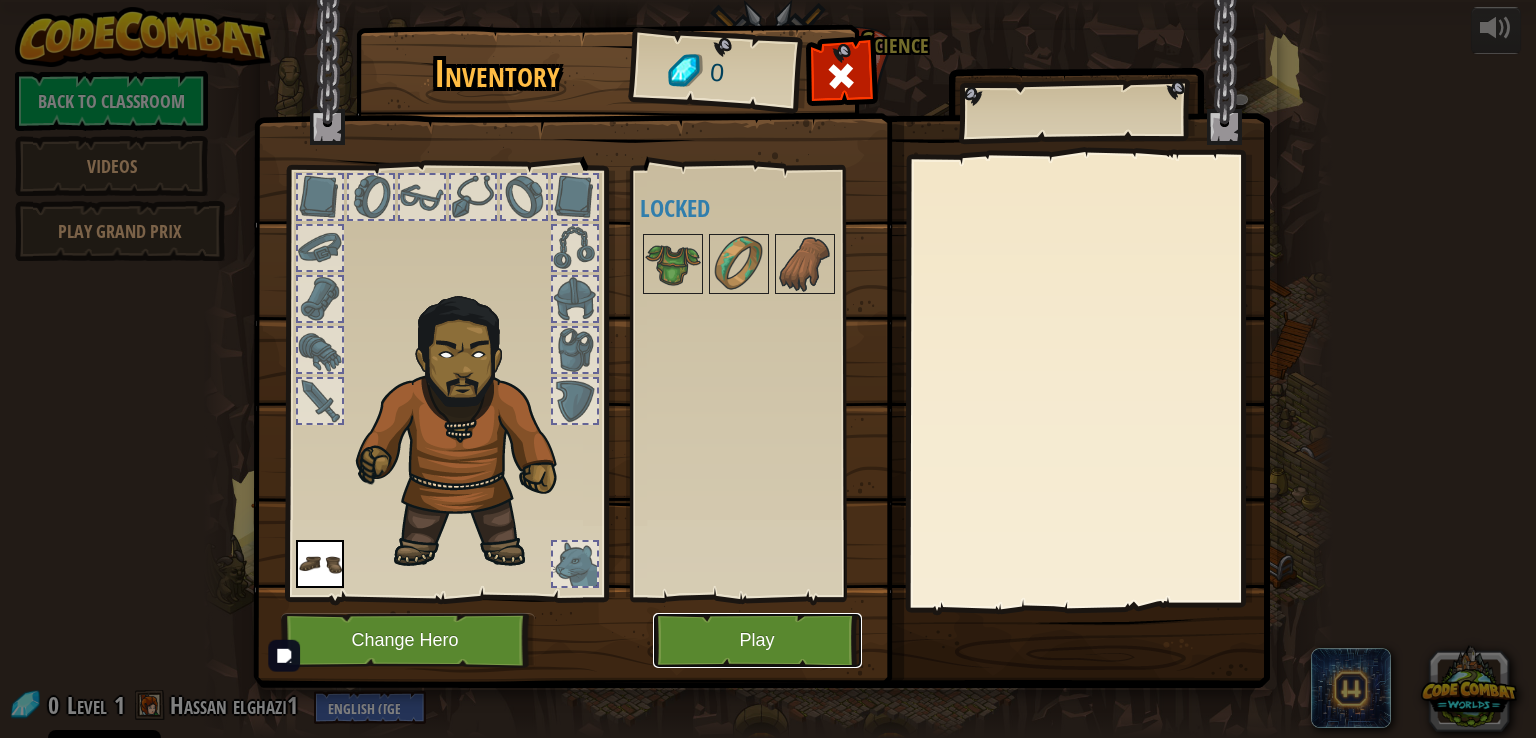 click on "Play" at bounding box center (757, 640) 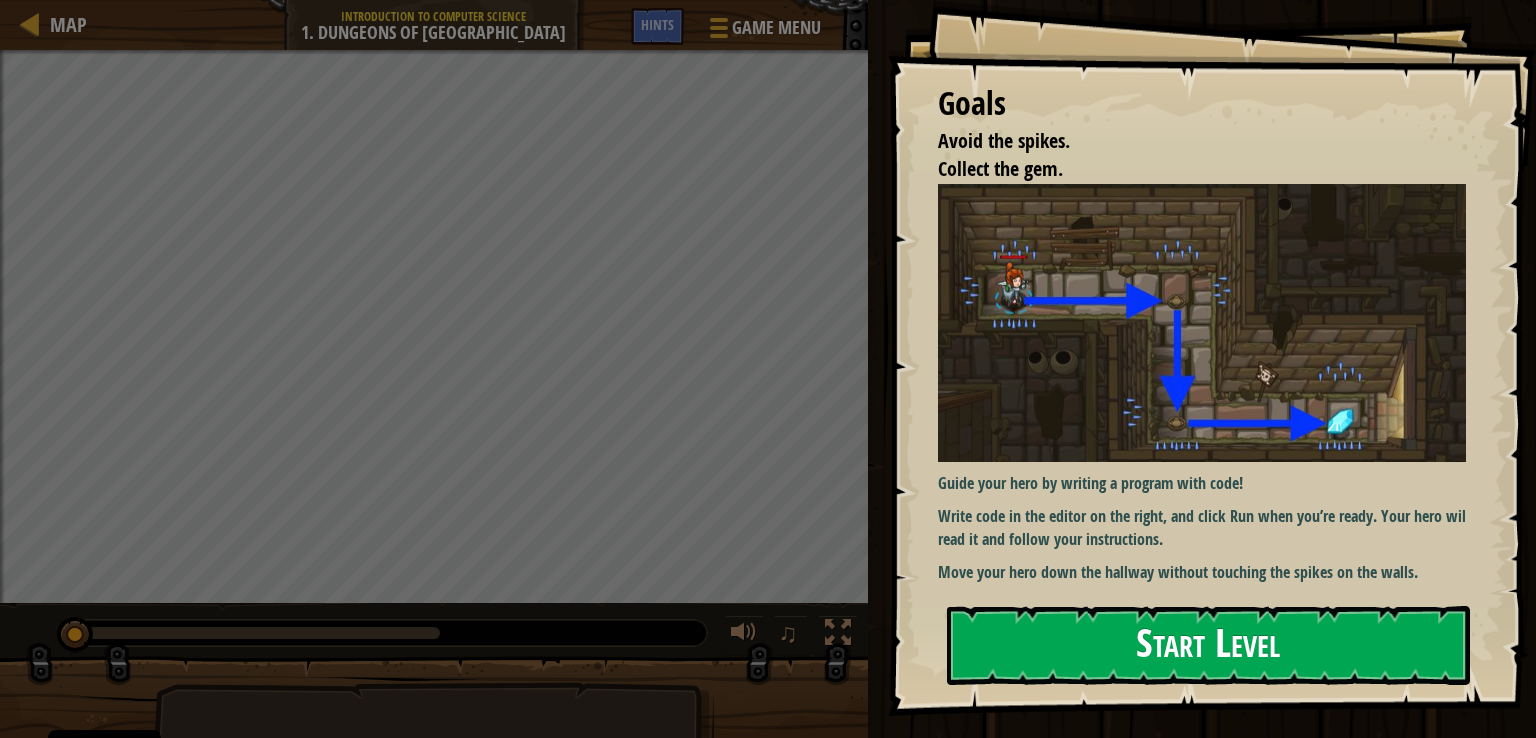 click on "Start Level" at bounding box center (1208, 645) 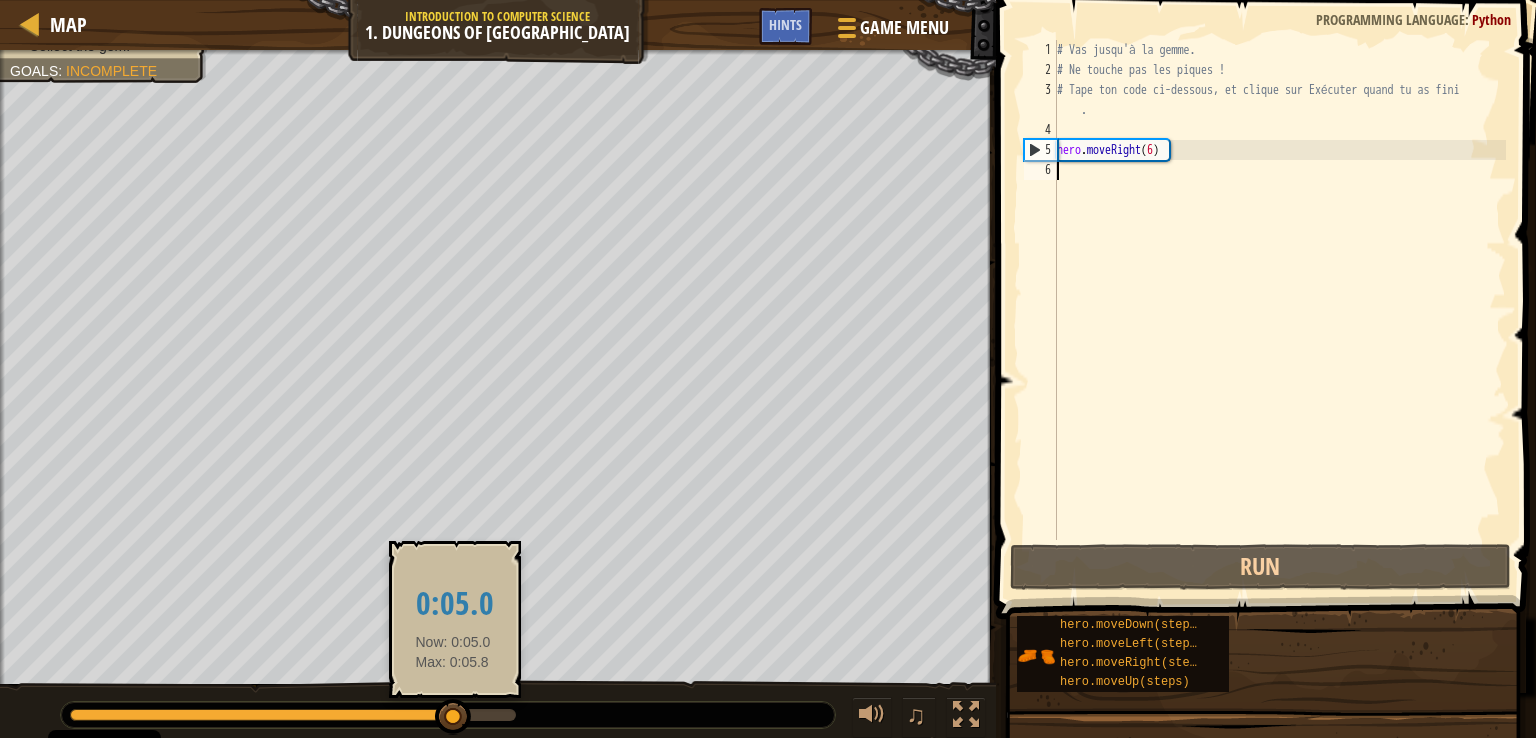 click at bounding box center [262, 715] 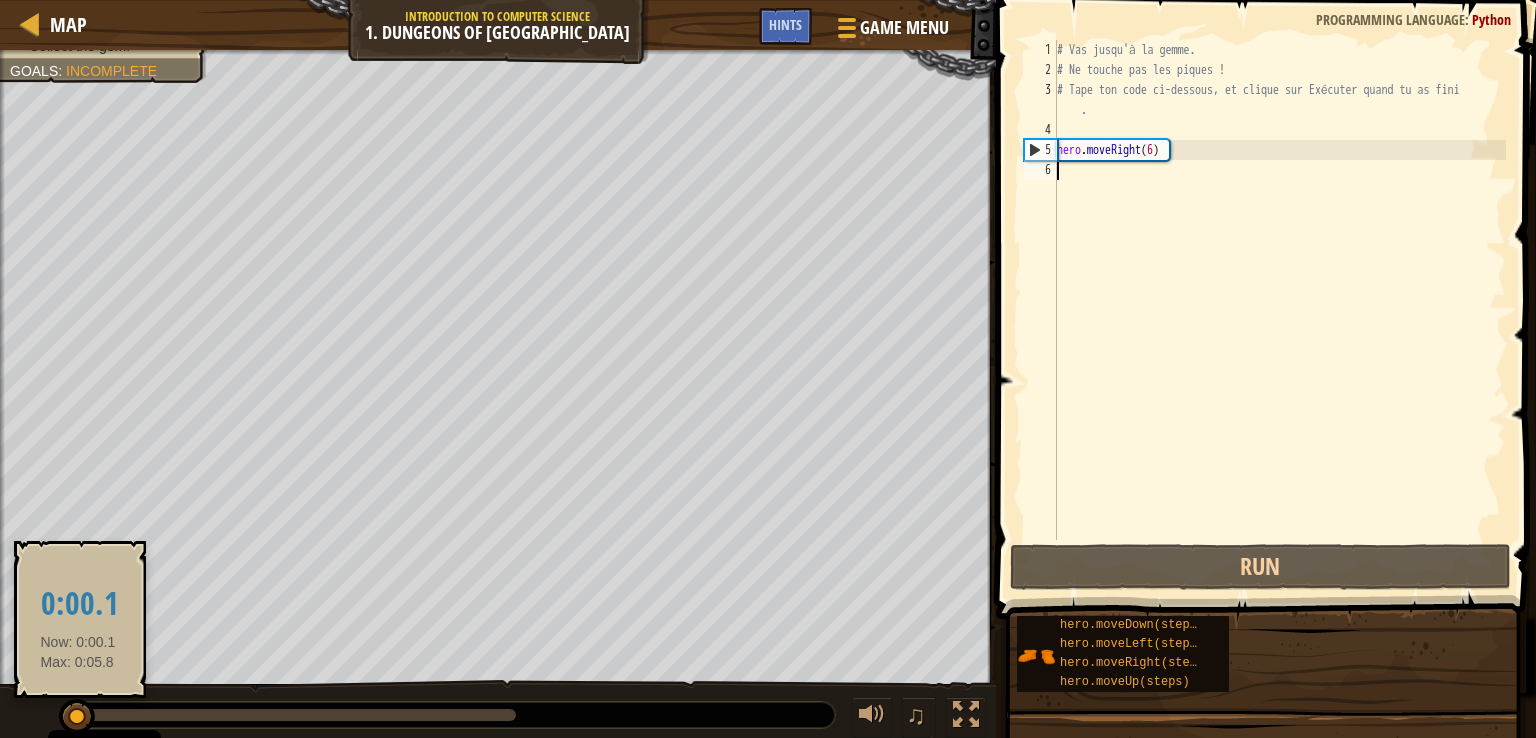 click at bounding box center [74, 715] 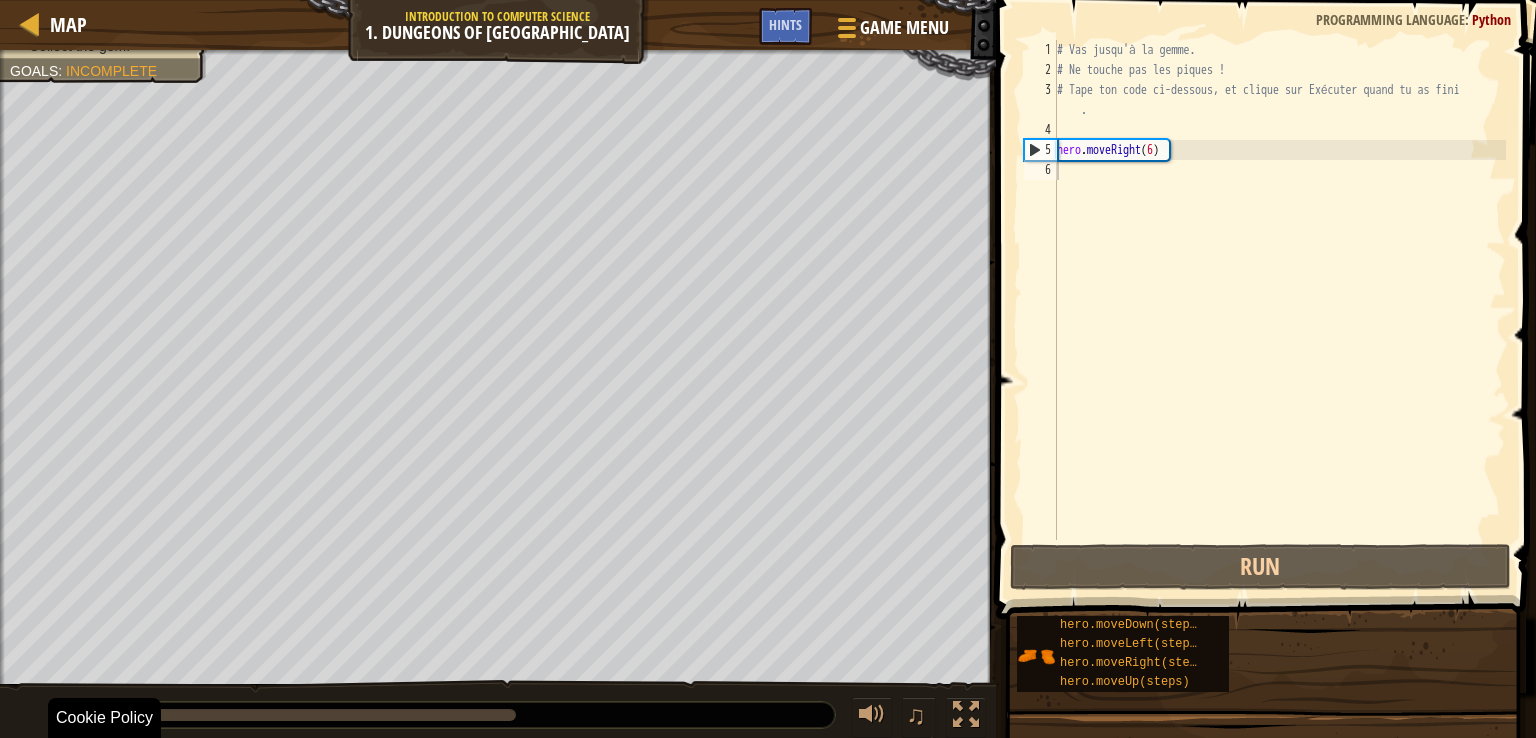 click on "Cookie Policy" at bounding box center (104, 718) 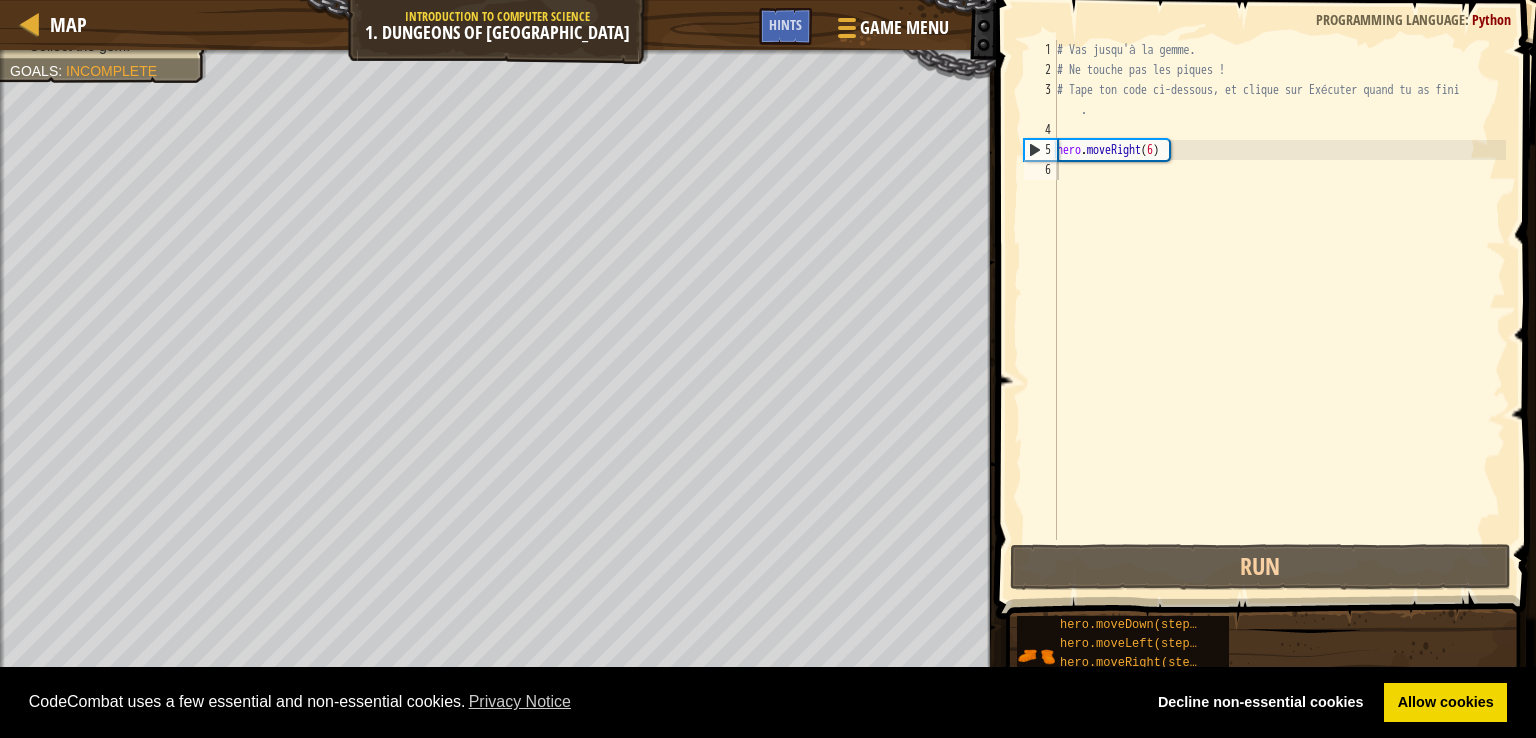 click on "CodeCombat uses a few essential and non-essential cookies.  Privacy Notice" at bounding box center (579, 702) 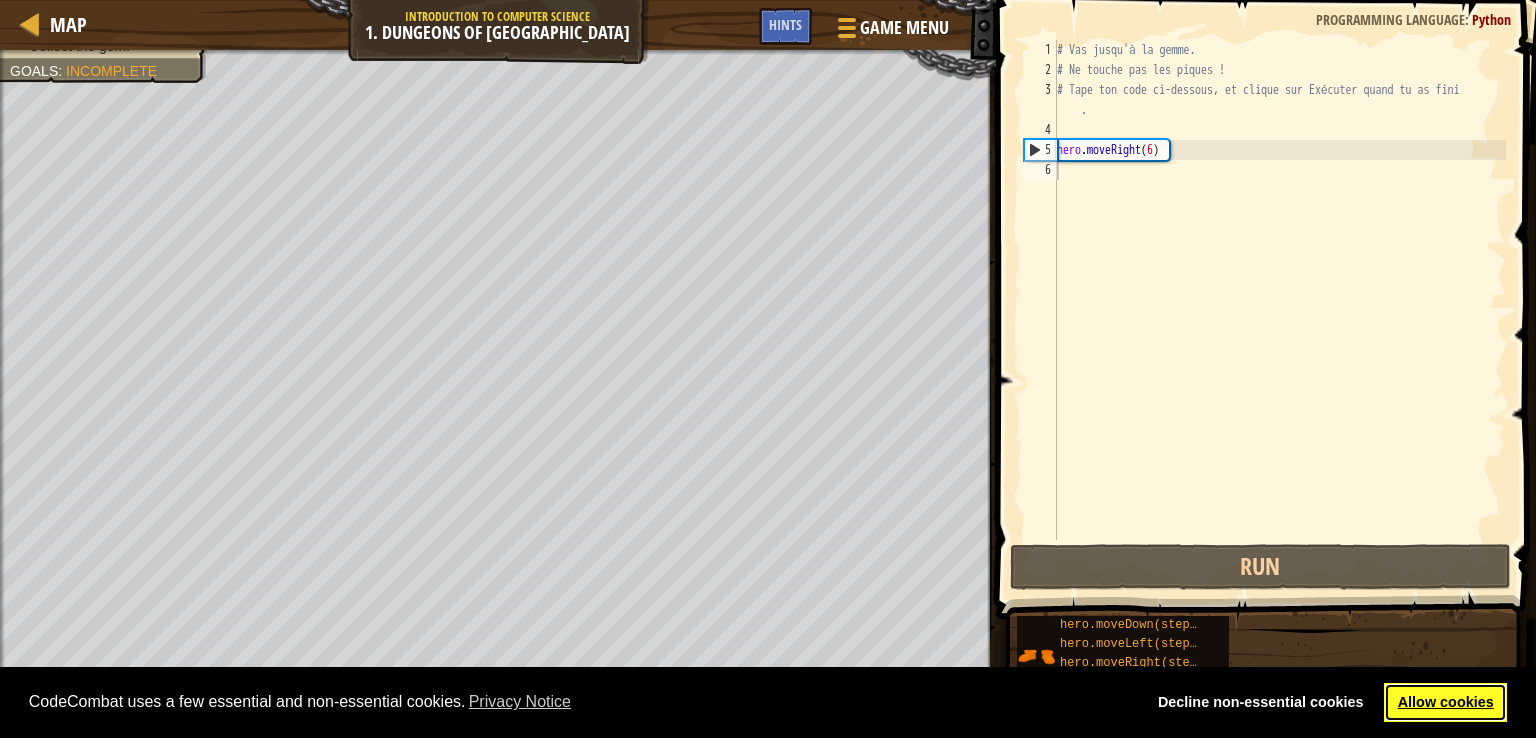 click on "Allow cookies" at bounding box center (1445, 703) 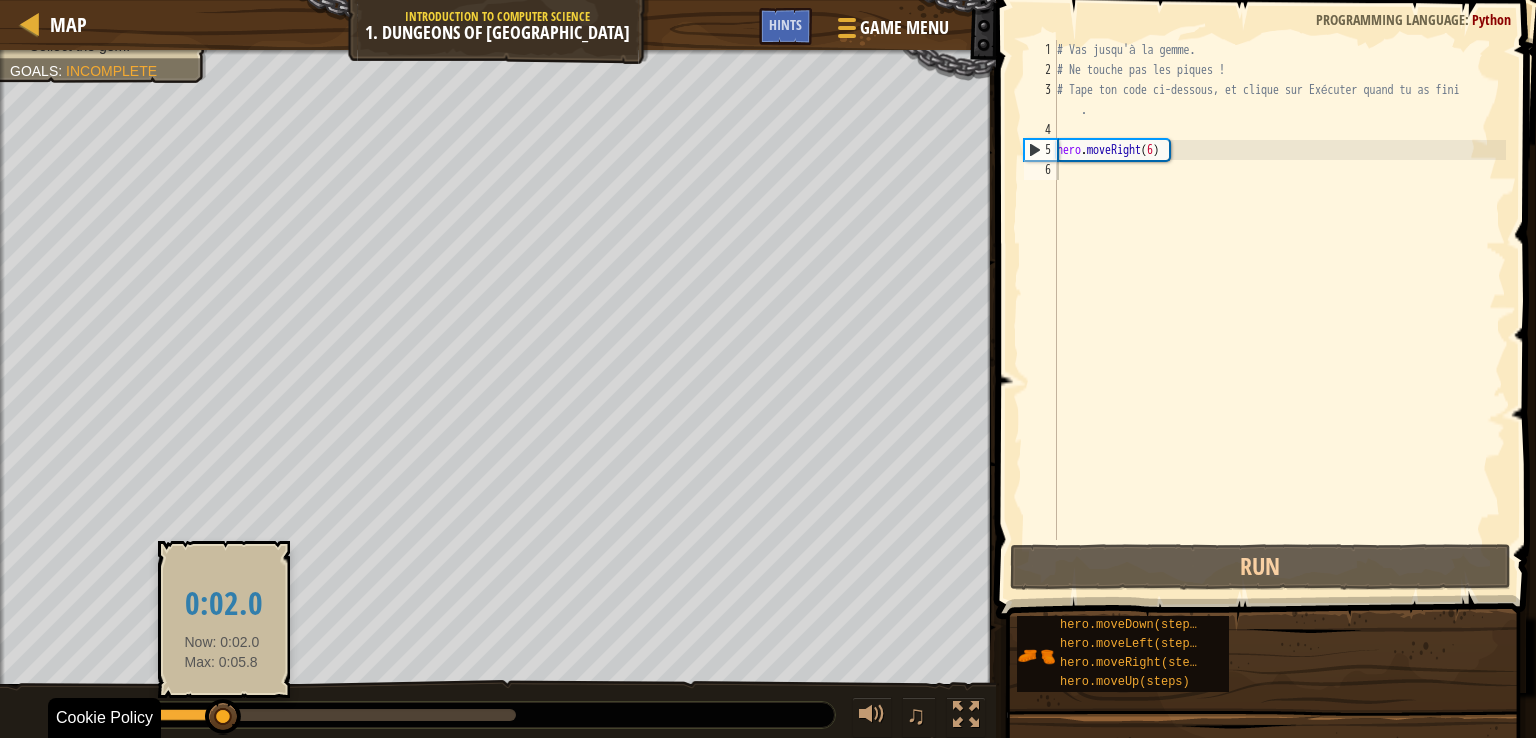 drag, startPoint x: 88, startPoint y: 710, endPoint x: 222, endPoint y: 726, distance: 134.95184 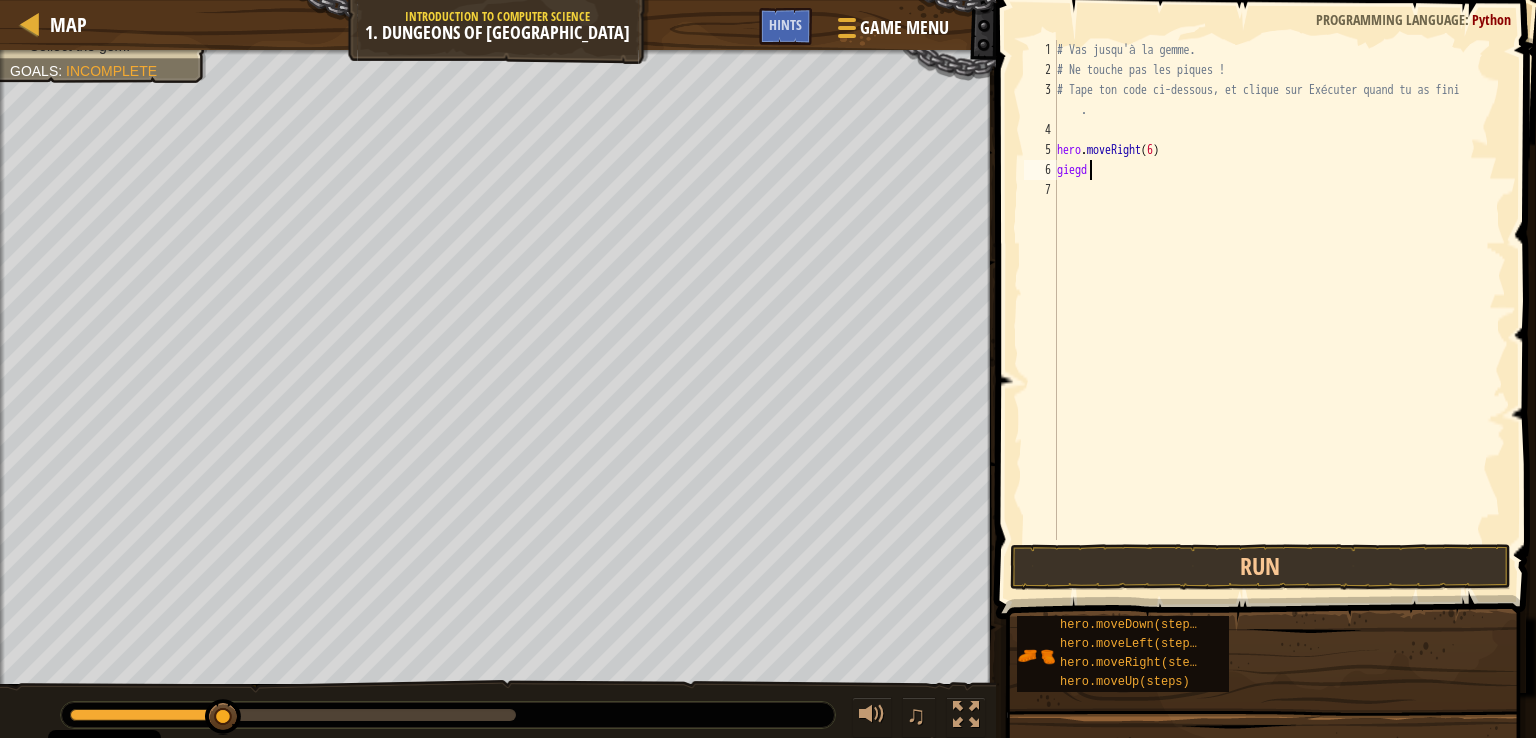 scroll, scrollTop: 9, scrollLeft: 0, axis: vertical 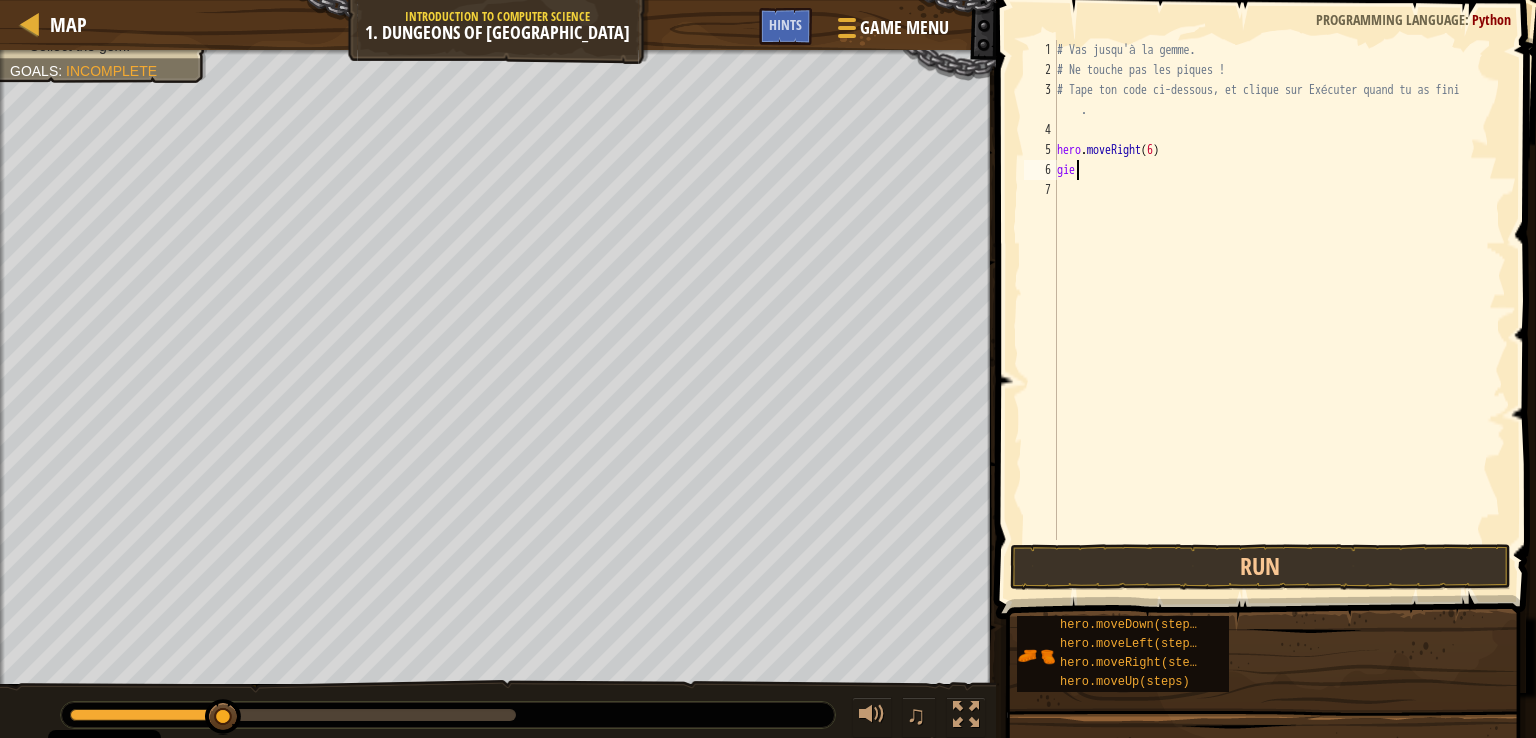 type on "g" 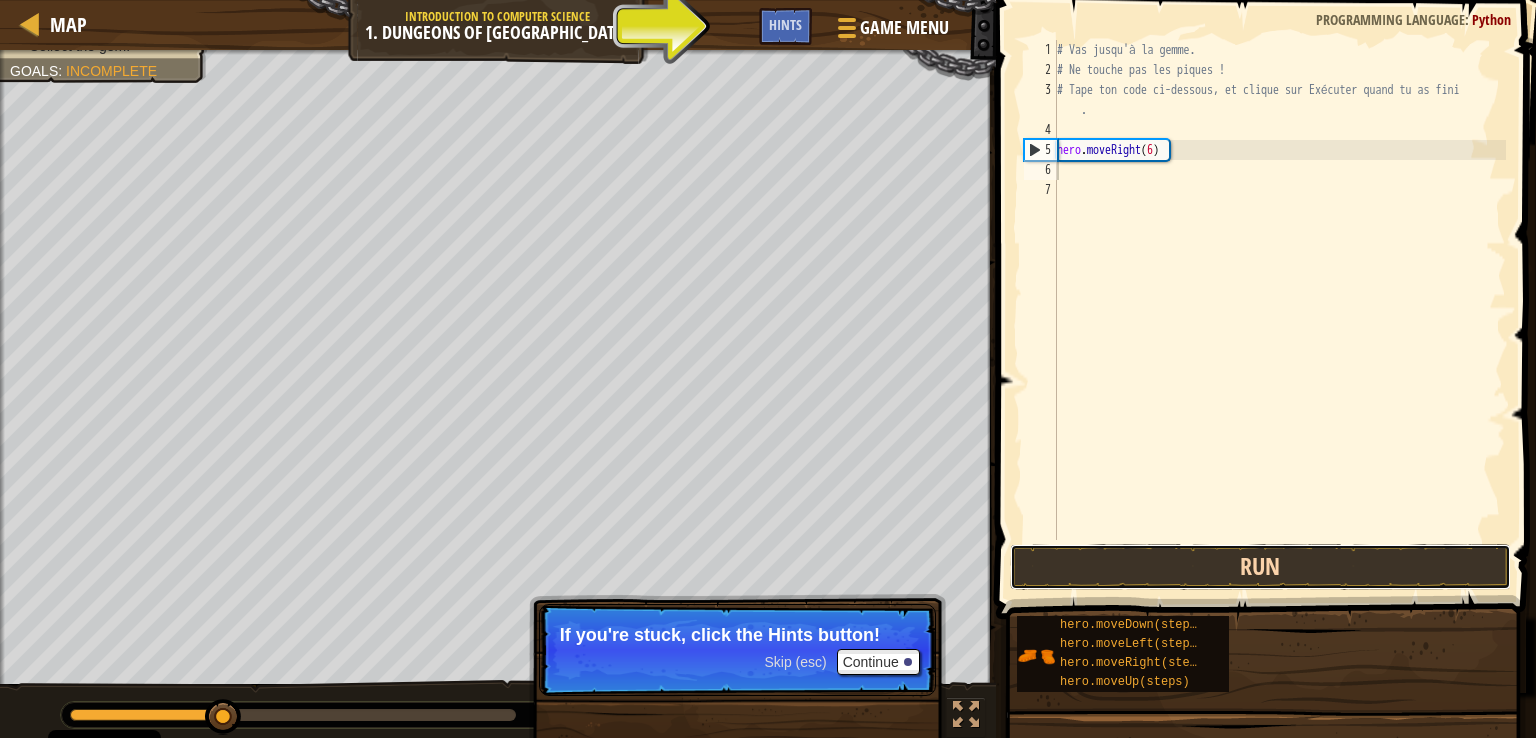 click on "Run" at bounding box center [1260, 567] 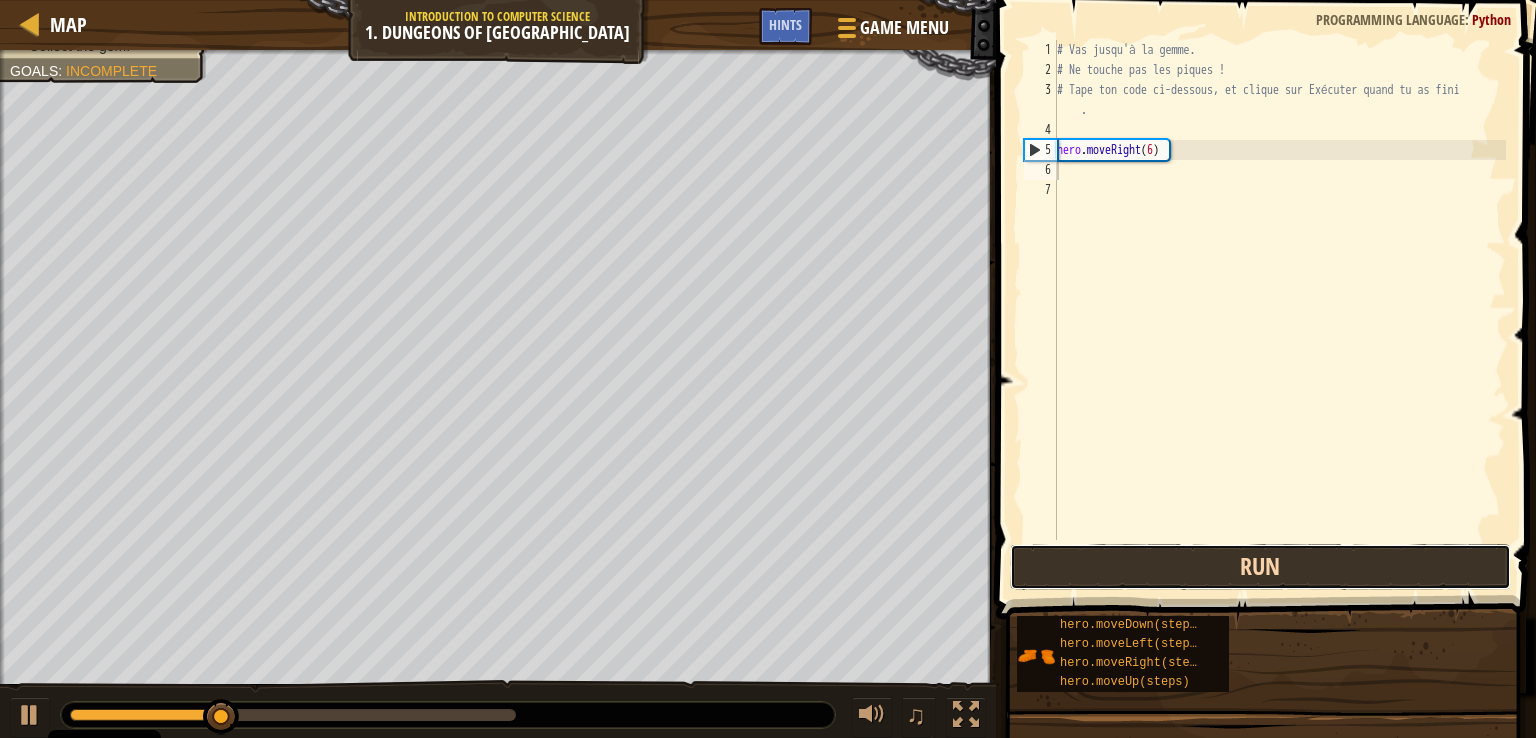 click on "Run" at bounding box center (1260, 567) 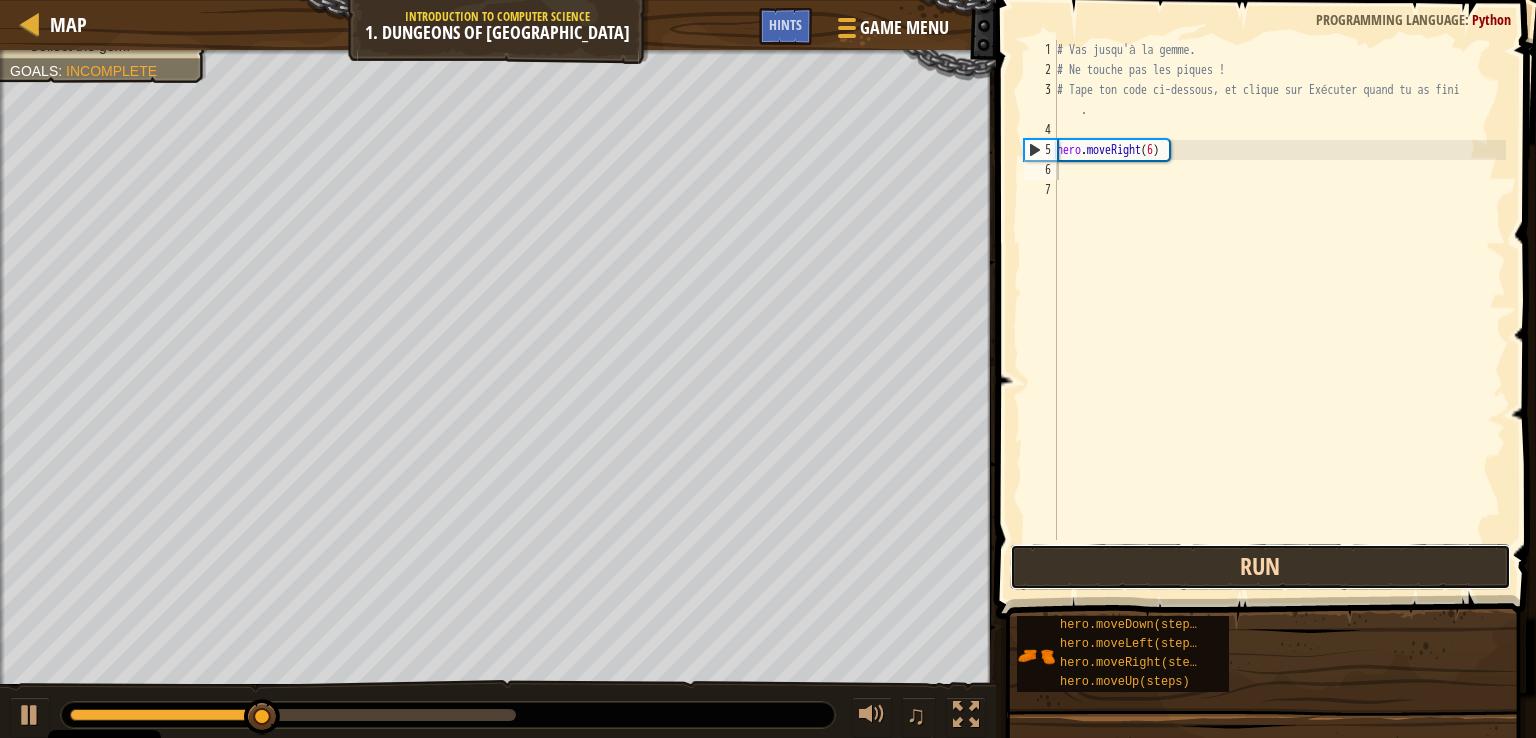 click on "Run" at bounding box center [1260, 567] 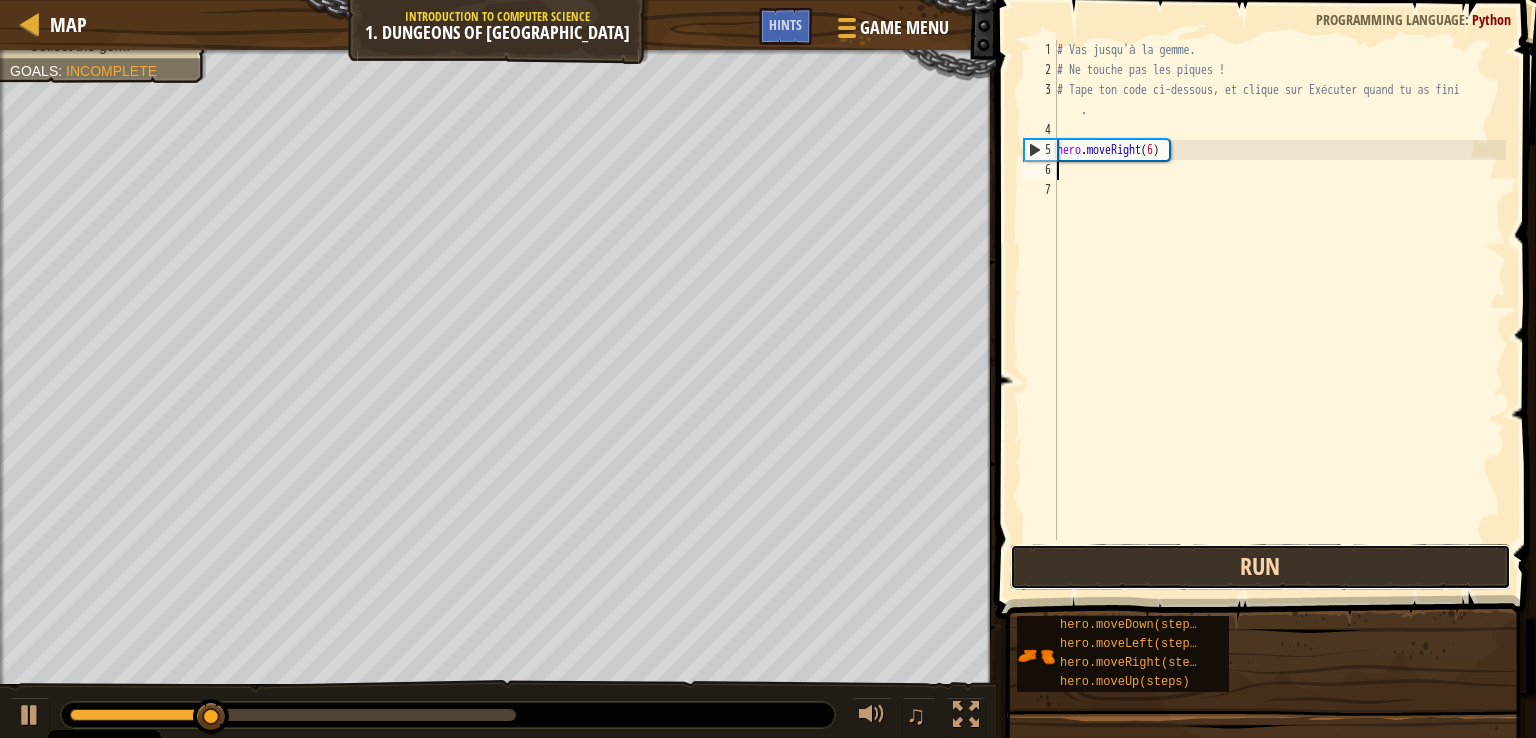 click on "Run" at bounding box center [1260, 567] 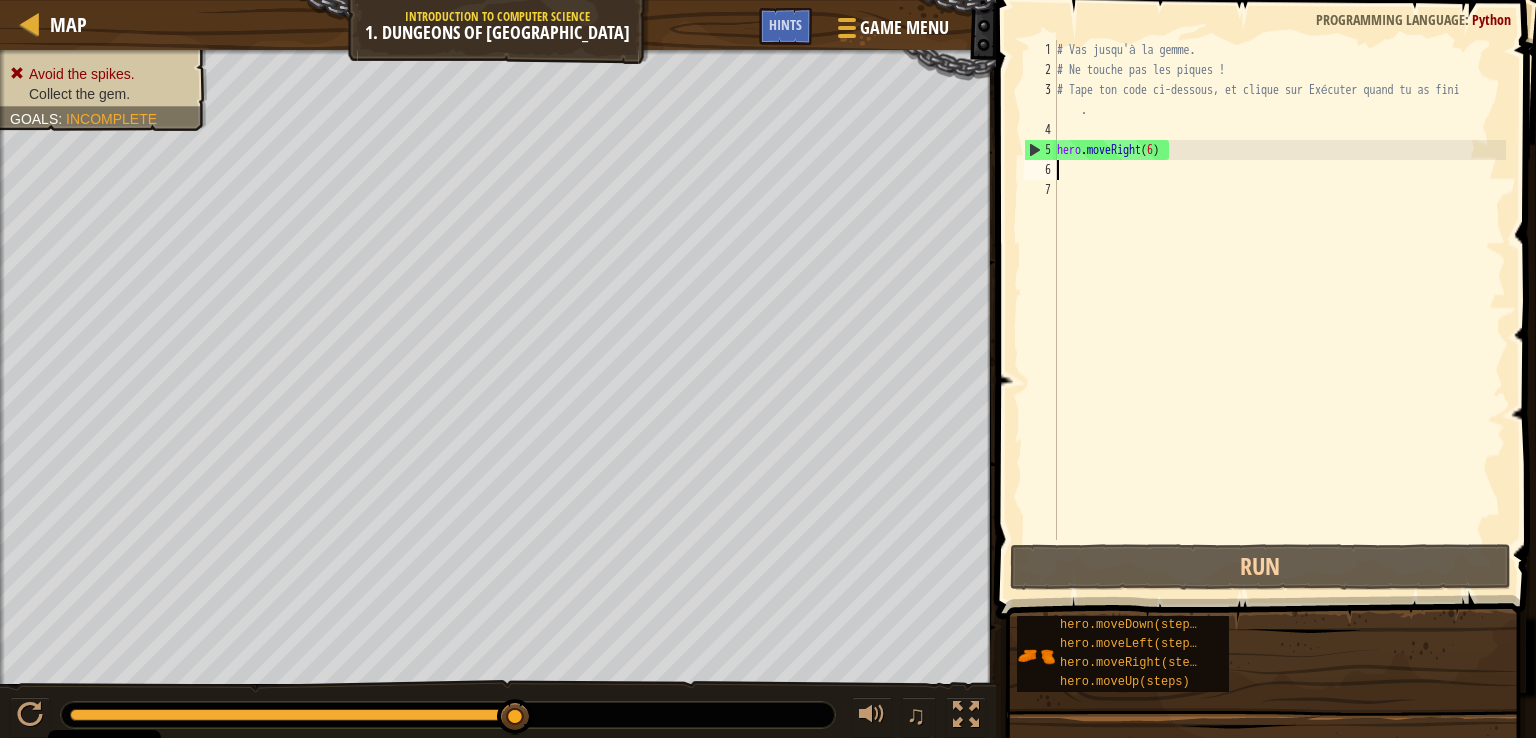click on "# Vas jusqu'à la gemme. # Ne touche pas les piques ! # Tape ton code ci-dessous, et clique sur Exécuter quand tu as fini      . hero . moveRight ( 6 )" at bounding box center (1279, 310) 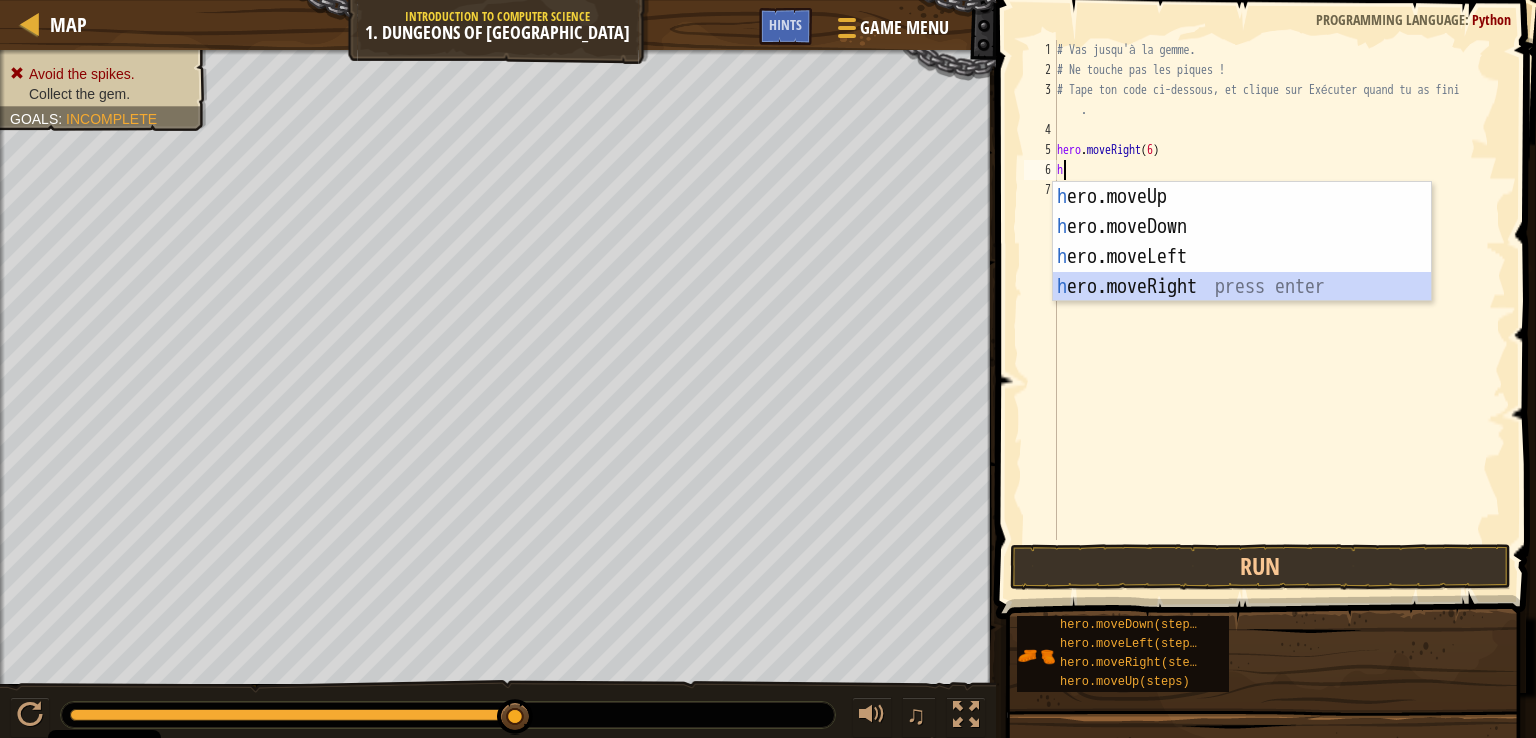 click on "h ero.moveUp press enter h ero.moveDown press enter h ero.moveLeft press enter h ero.moveRight press enter" at bounding box center (1242, 272) 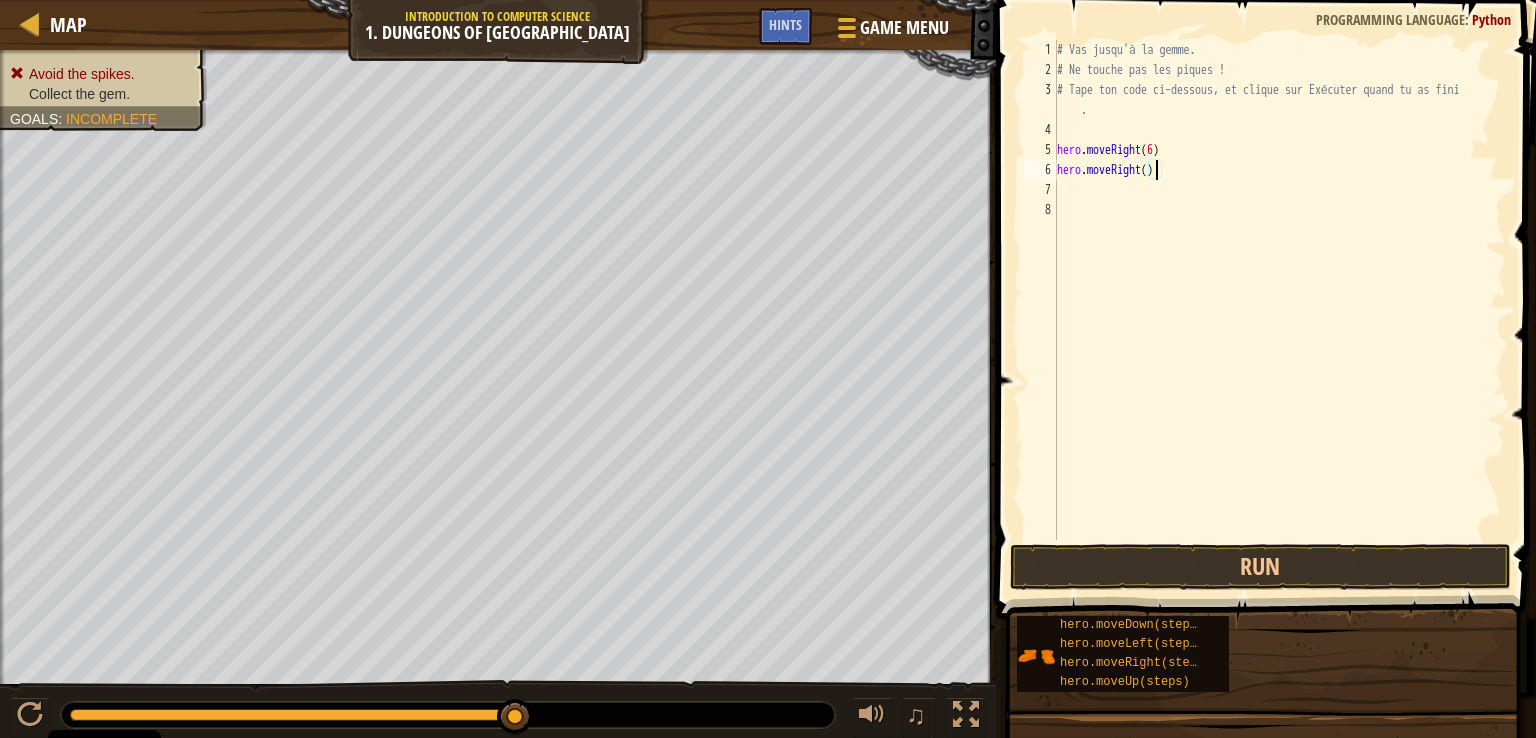 click on "# Vas jusqu'à la gemme. # Ne touche pas les piques ! # Tape ton code ci-dessous, et clique sur Exécuter quand tu as fini      . hero . moveRight ( 6 ) hero . moveRight ( )" at bounding box center (1279, 310) 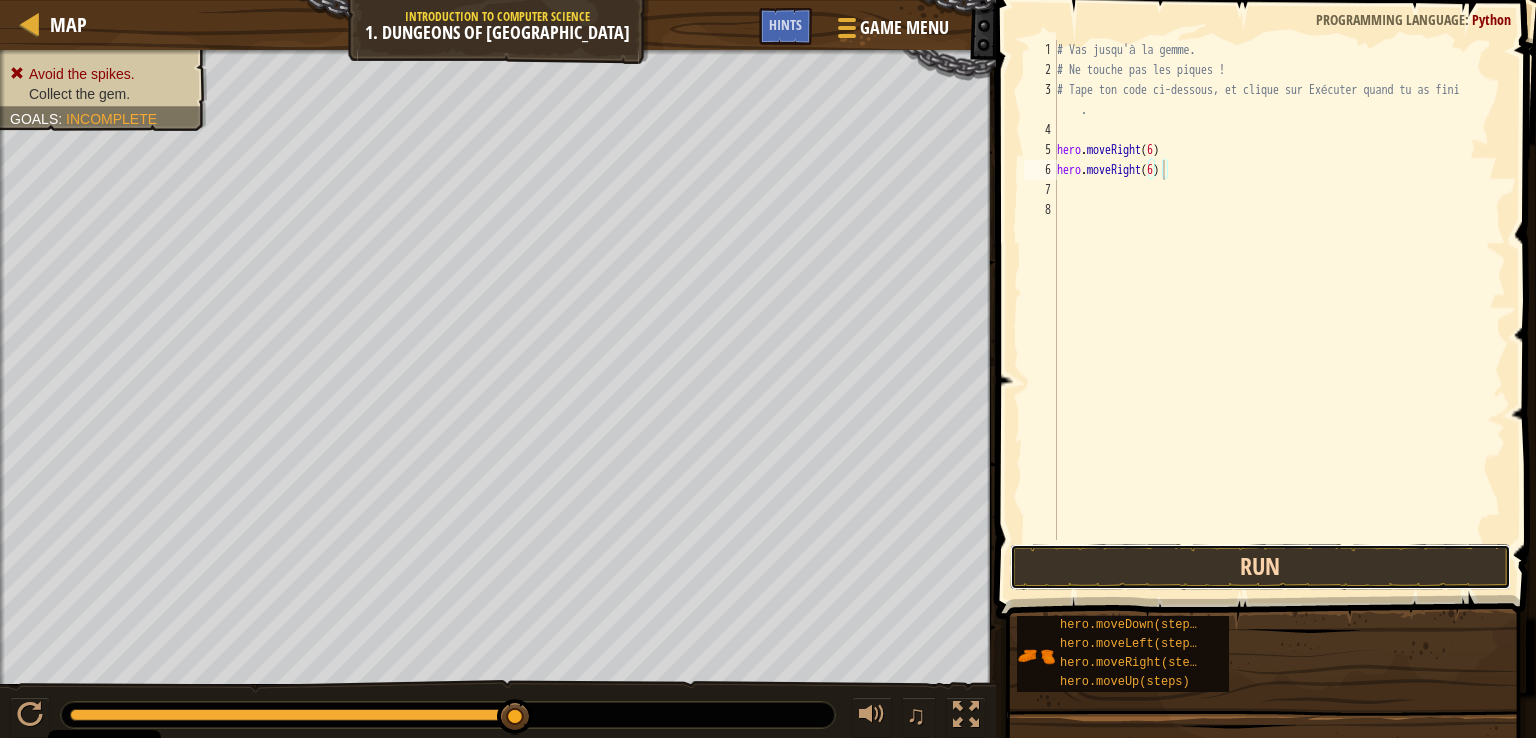 click on "Run" at bounding box center [1260, 567] 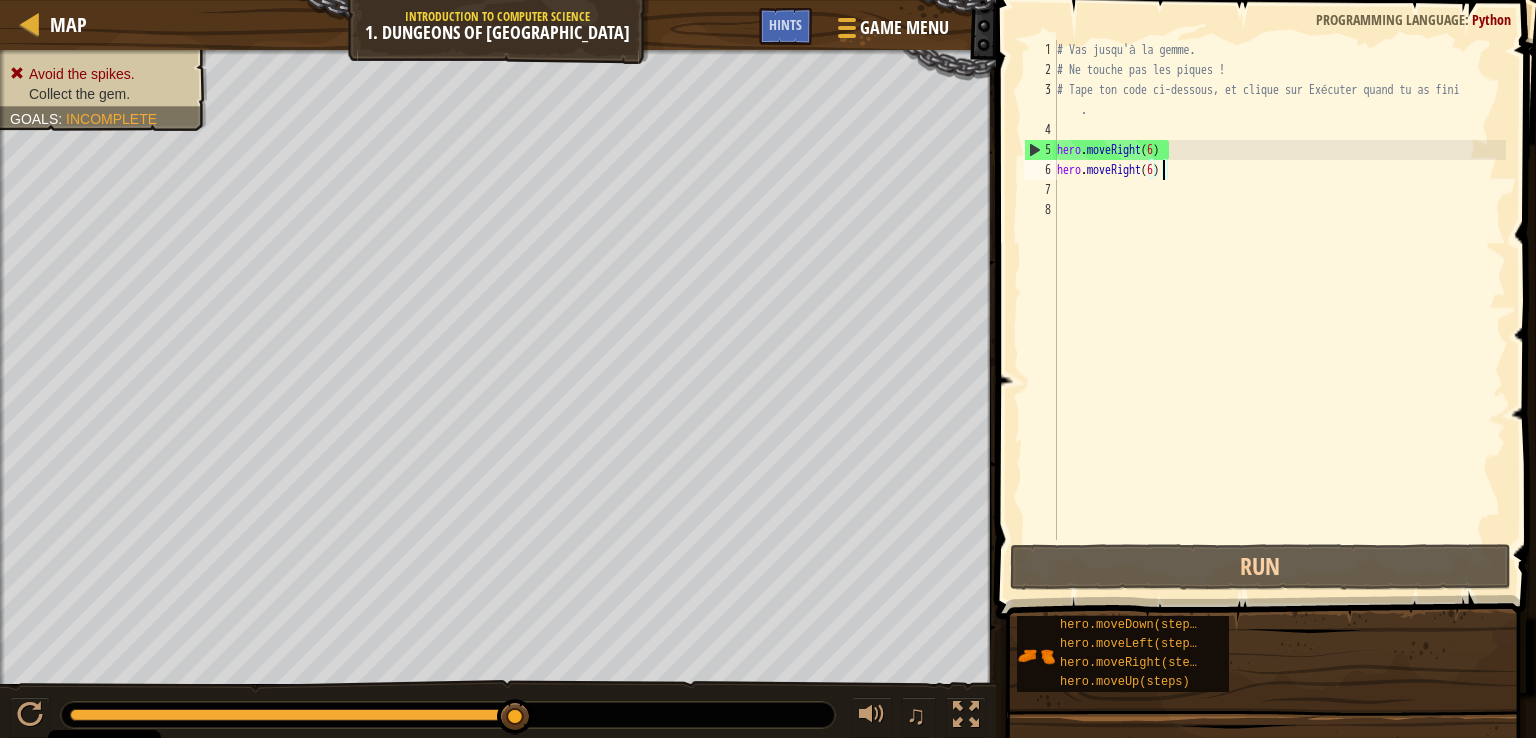 scroll, scrollTop: 9, scrollLeft: 7, axis: both 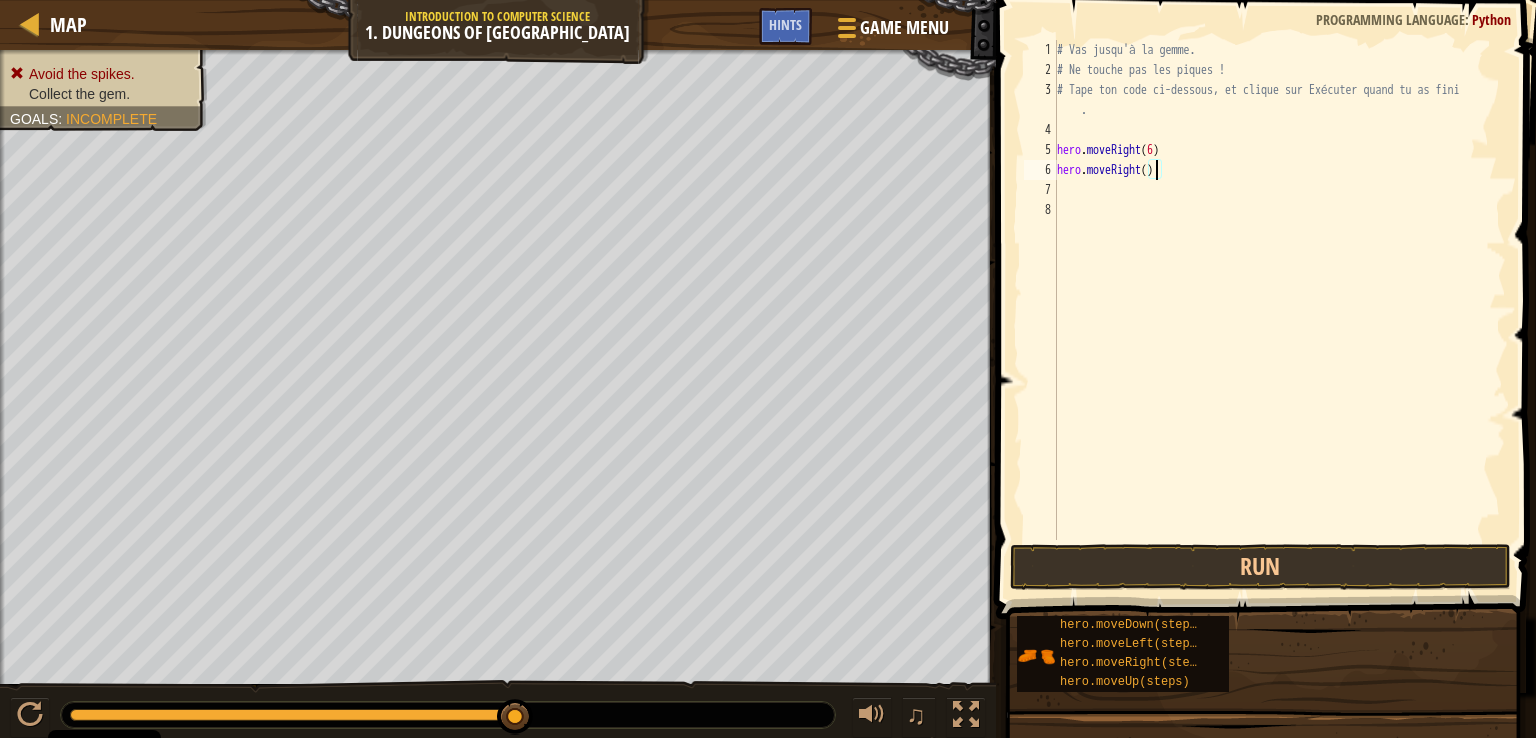 type on "hero.moveRight(7)" 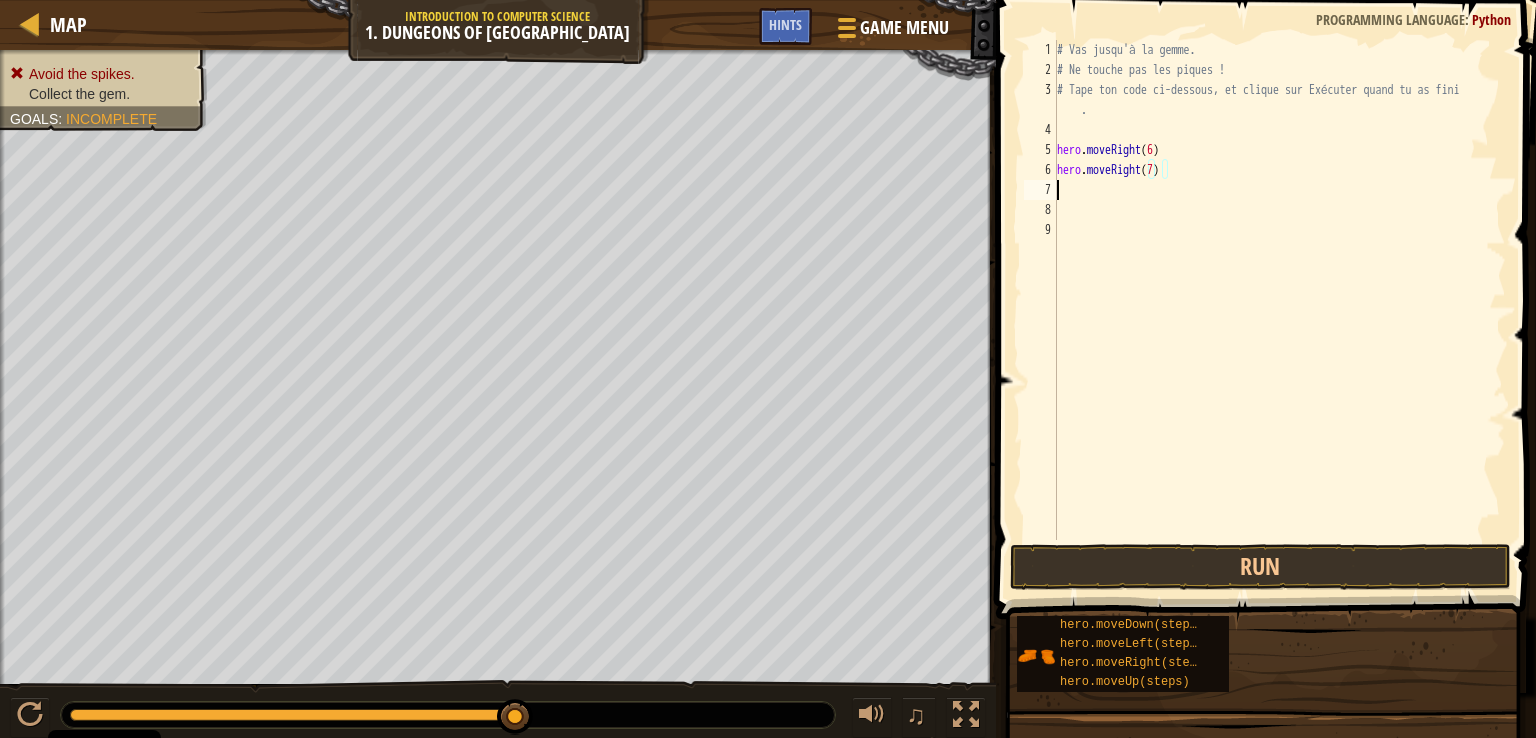 scroll, scrollTop: 9, scrollLeft: 0, axis: vertical 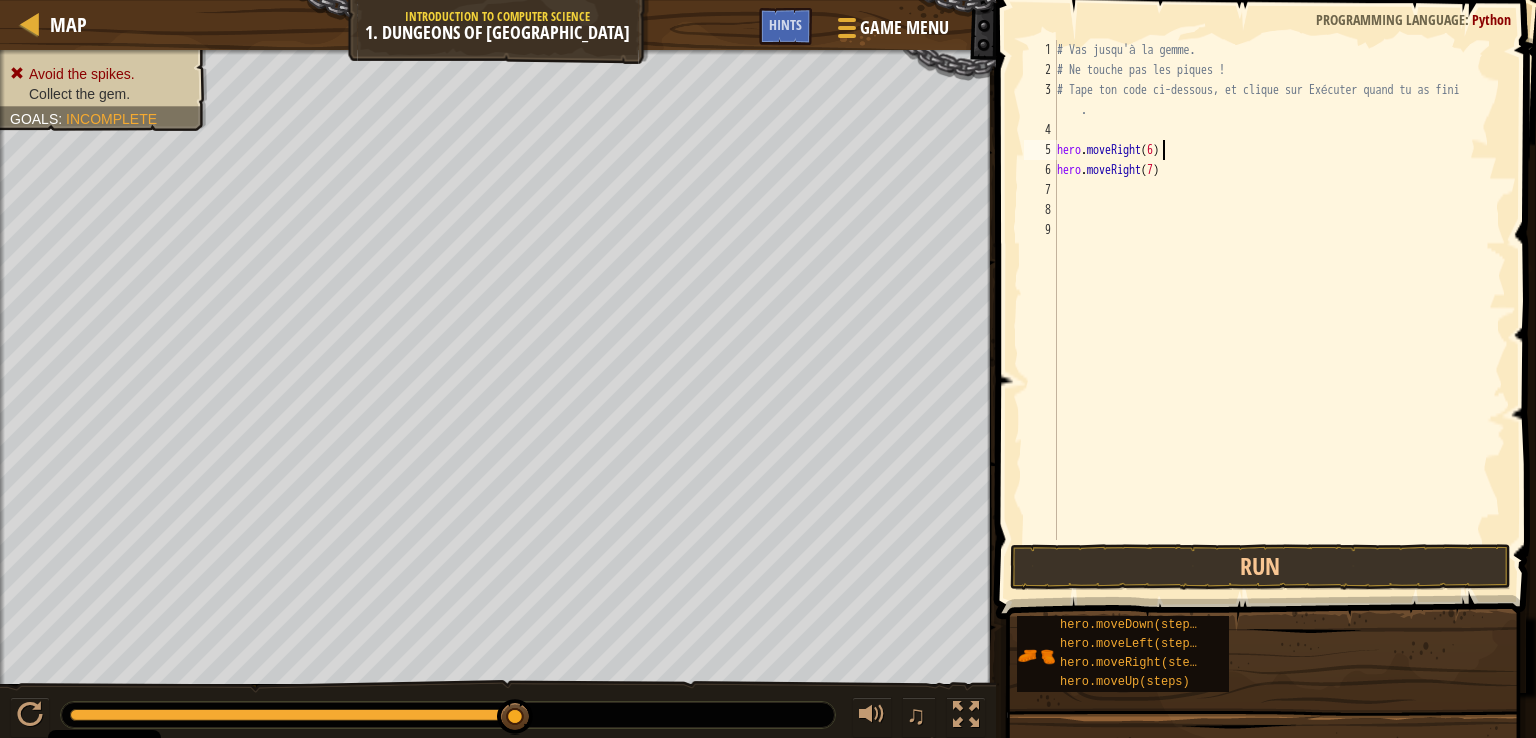 click on "# Vas jusqu'à la gemme. # Ne touche pas les piques ! # Tape ton code ci-dessous, et clique sur Exécuter quand tu as fini      . hero . moveRight ( 6 ) hero . moveRight ( 7 )" at bounding box center [1279, 310] 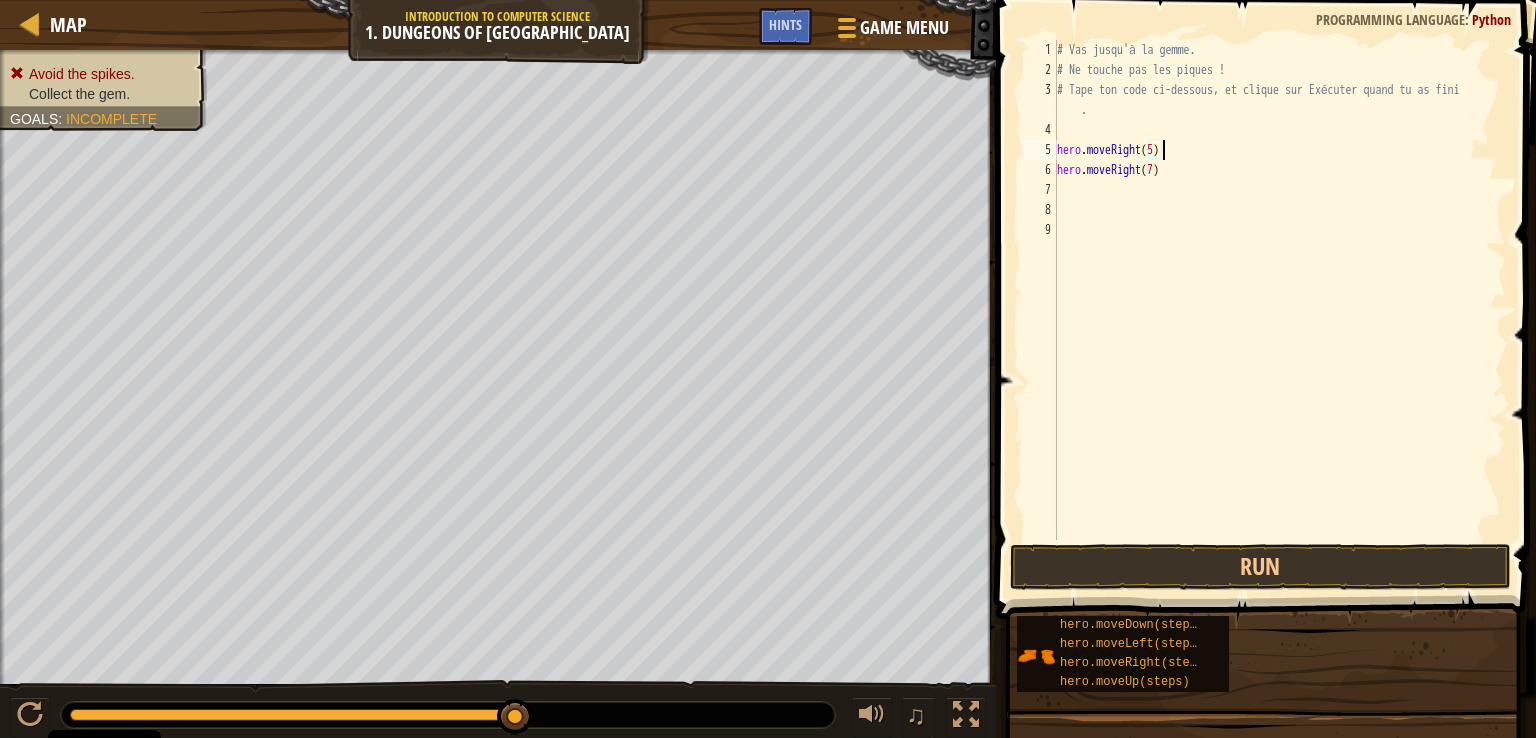 scroll, scrollTop: 9, scrollLeft: 8, axis: both 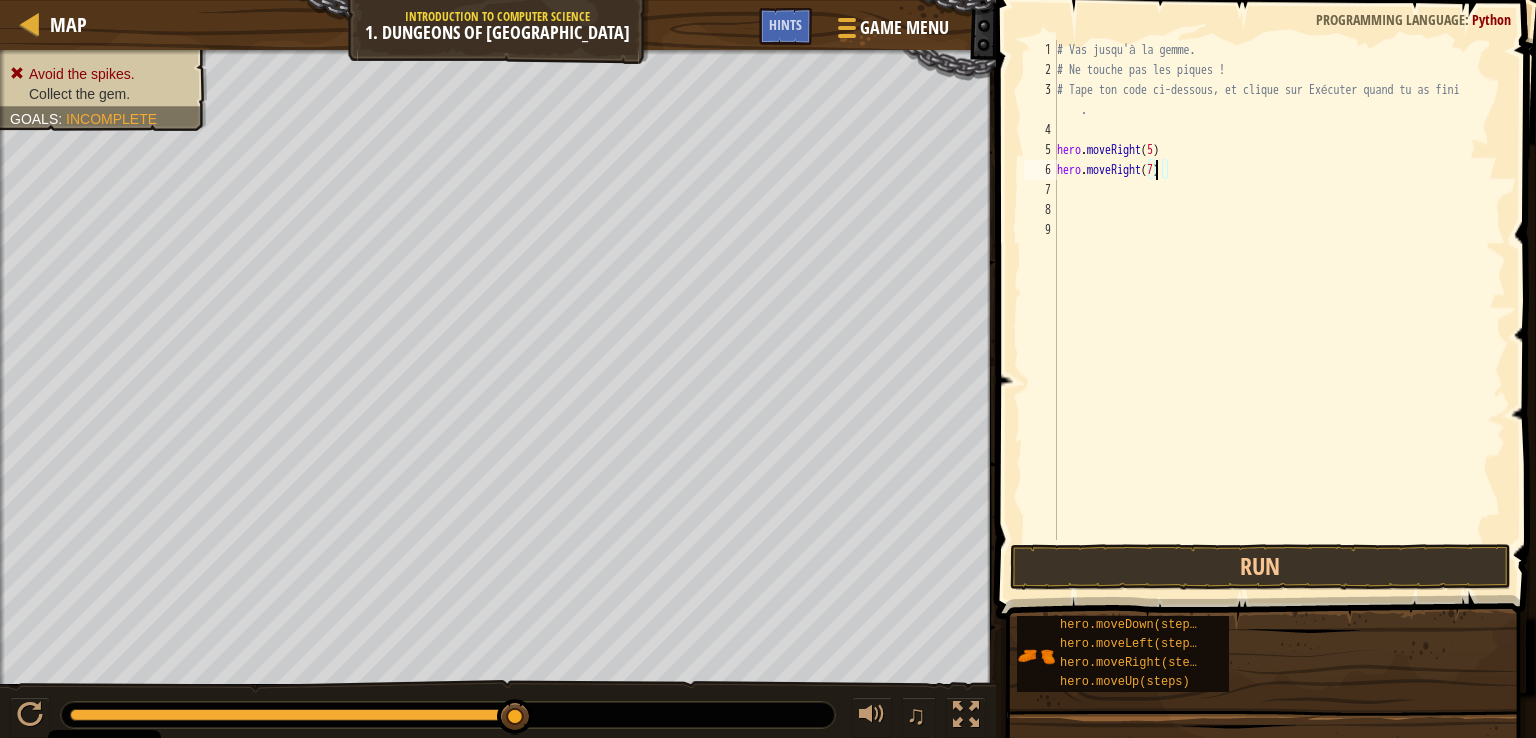 click on "# Vas jusqu'à la gemme. # Ne touche pas les piques ! # Tape ton code ci-dessous, et clique sur Exécuter quand tu as fini      . hero . moveRight ( 5 ) hero . moveRight ( 7 )" at bounding box center (1279, 310) 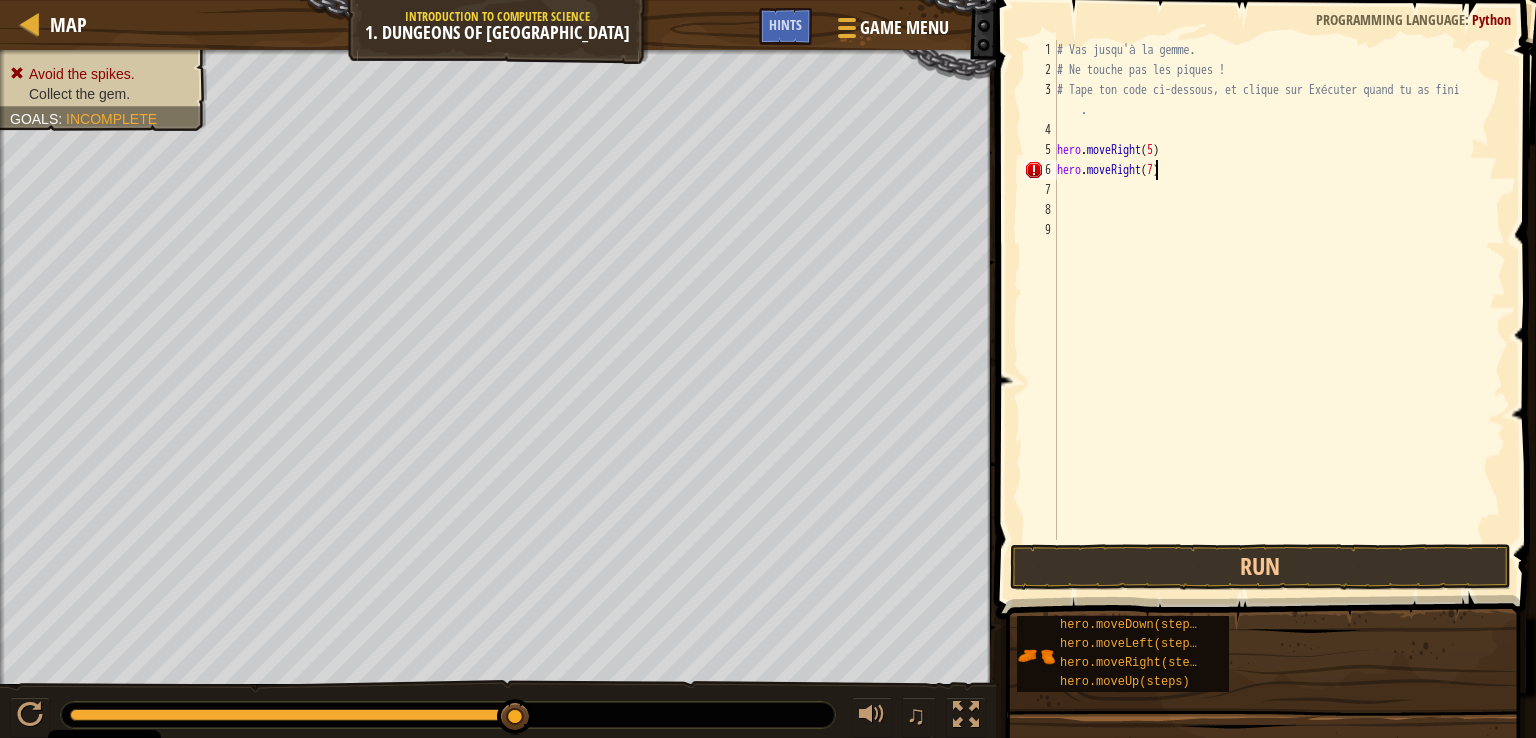 scroll, scrollTop: 9, scrollLeft: 8, axis: both 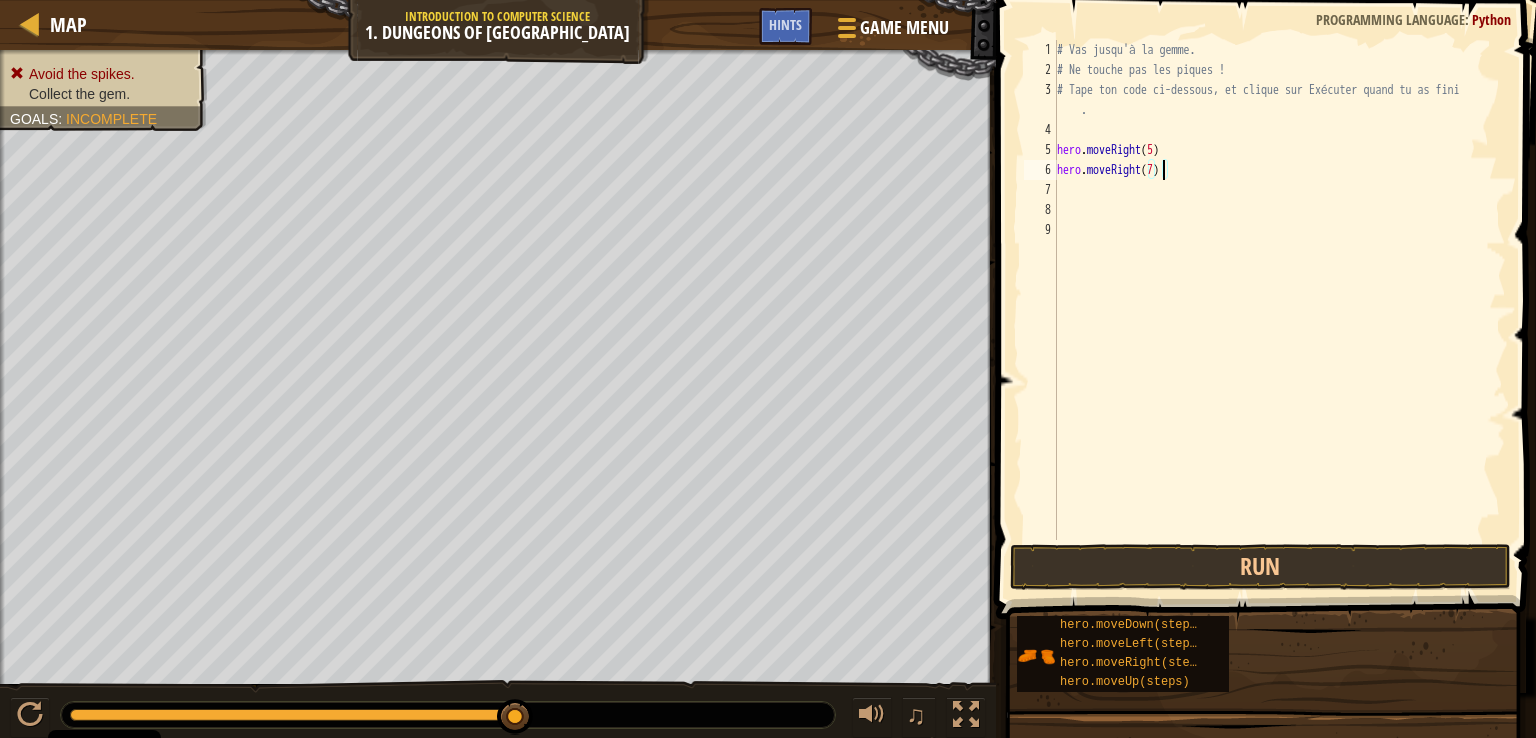 click on "# Vas jusqu'à la gemme. # Ne touche pas les piques ! # Tape ton code ci-dessous, et clique sur Exécuter quand tu as fini      . hero . moveRight ( 5 ) hero . moveRight ( 7 )" at bounding box center [1279, 310] 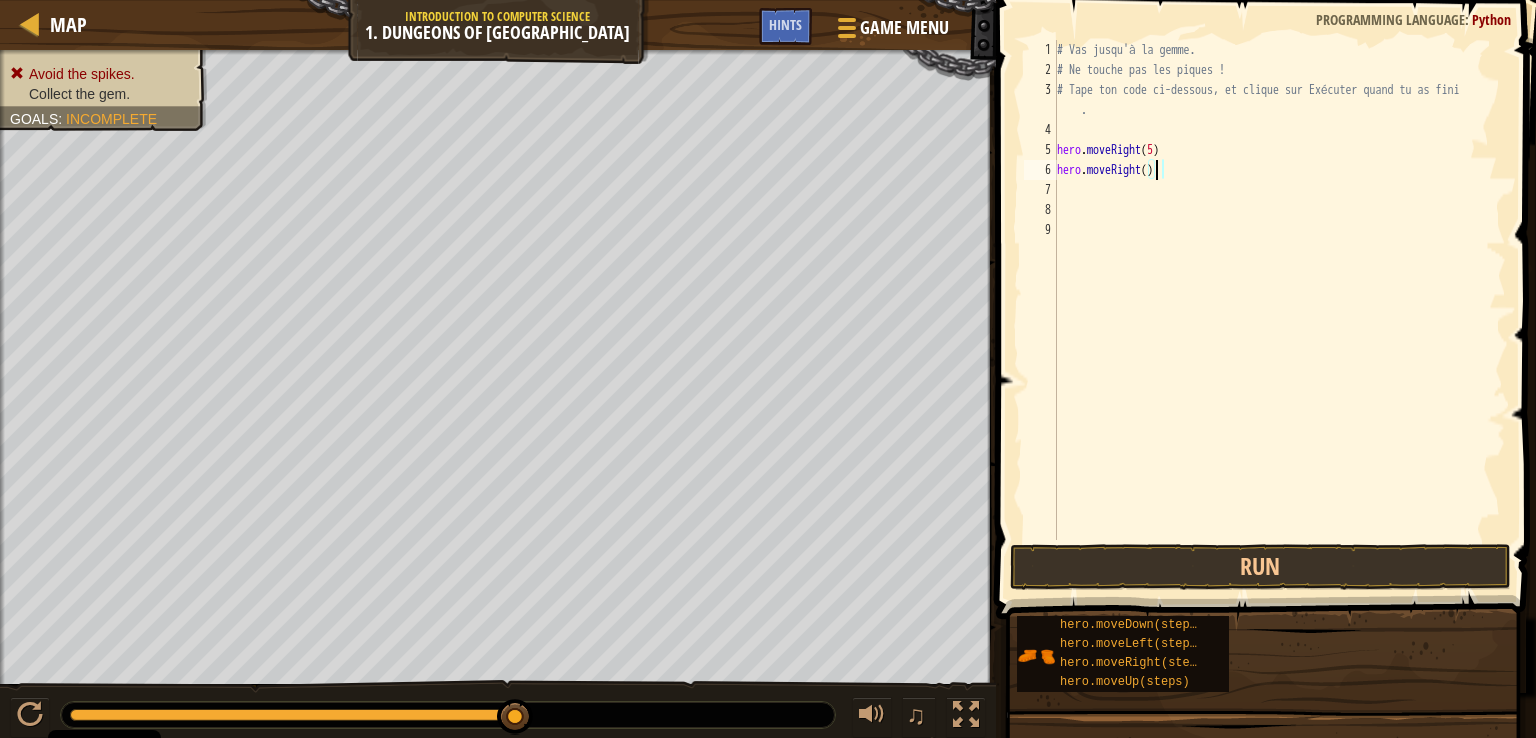 scroll, scrollTop: 9, scrollLeft: 7, axis: both 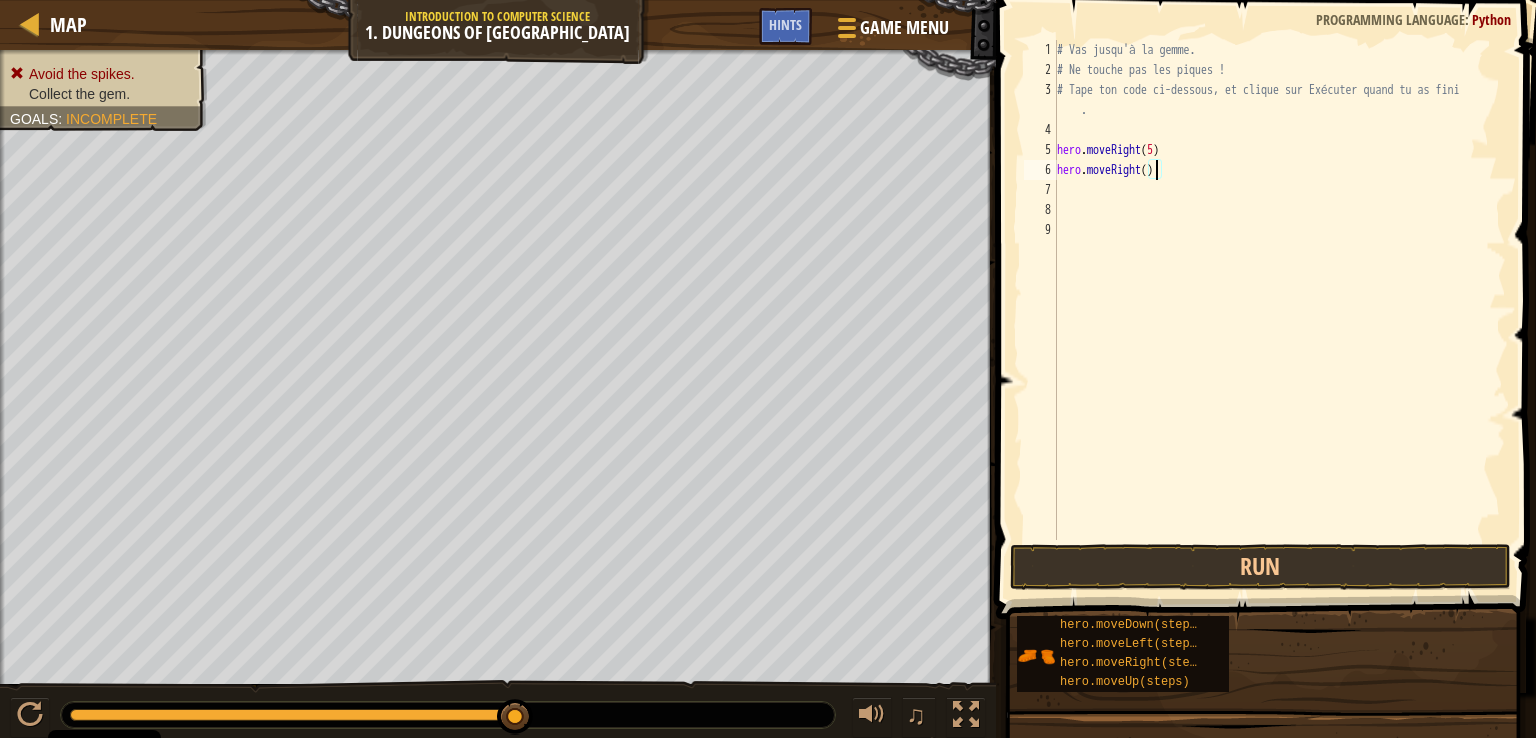 type on "hero.moveRight(6)" 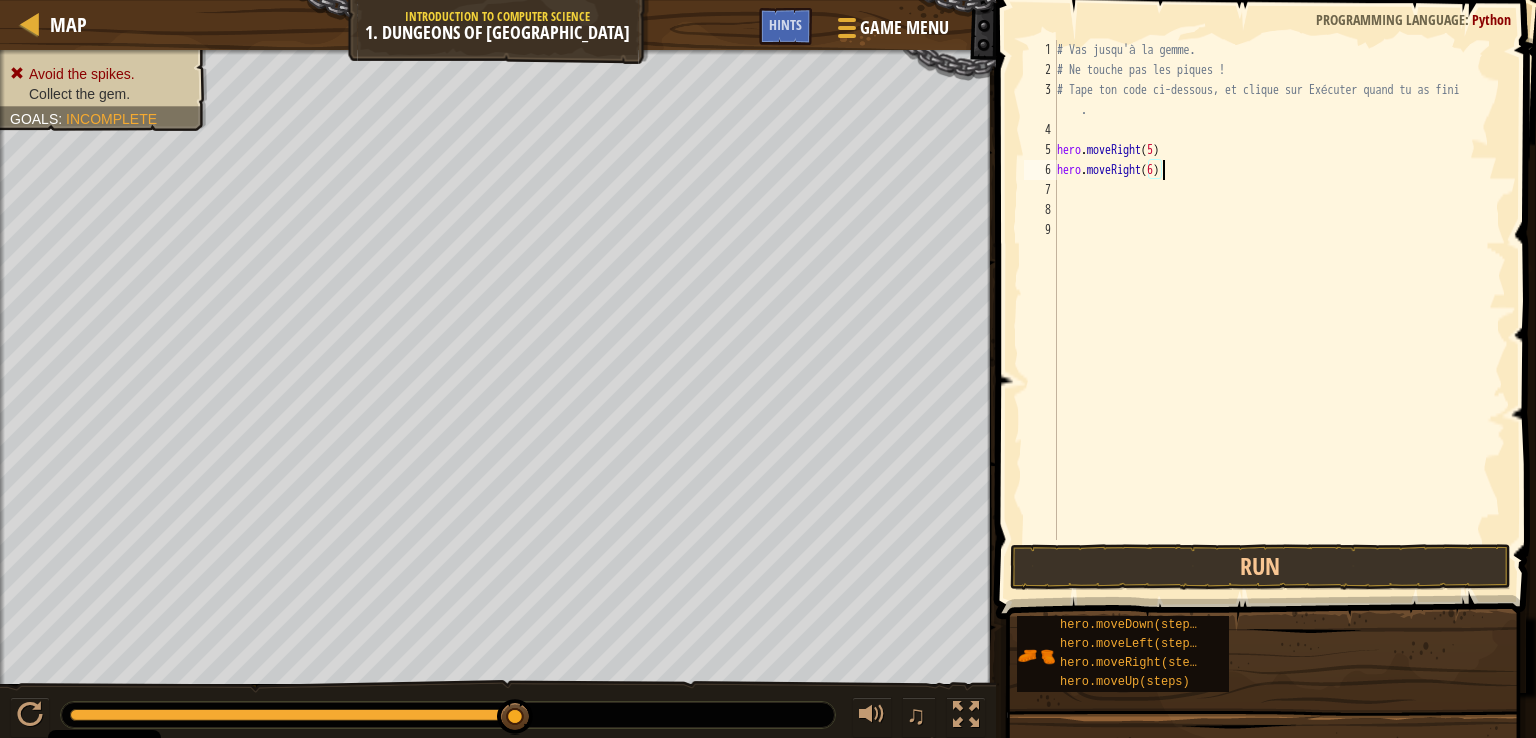 scroll, scrollTop: 9, scrollLeft: 8, axis: both 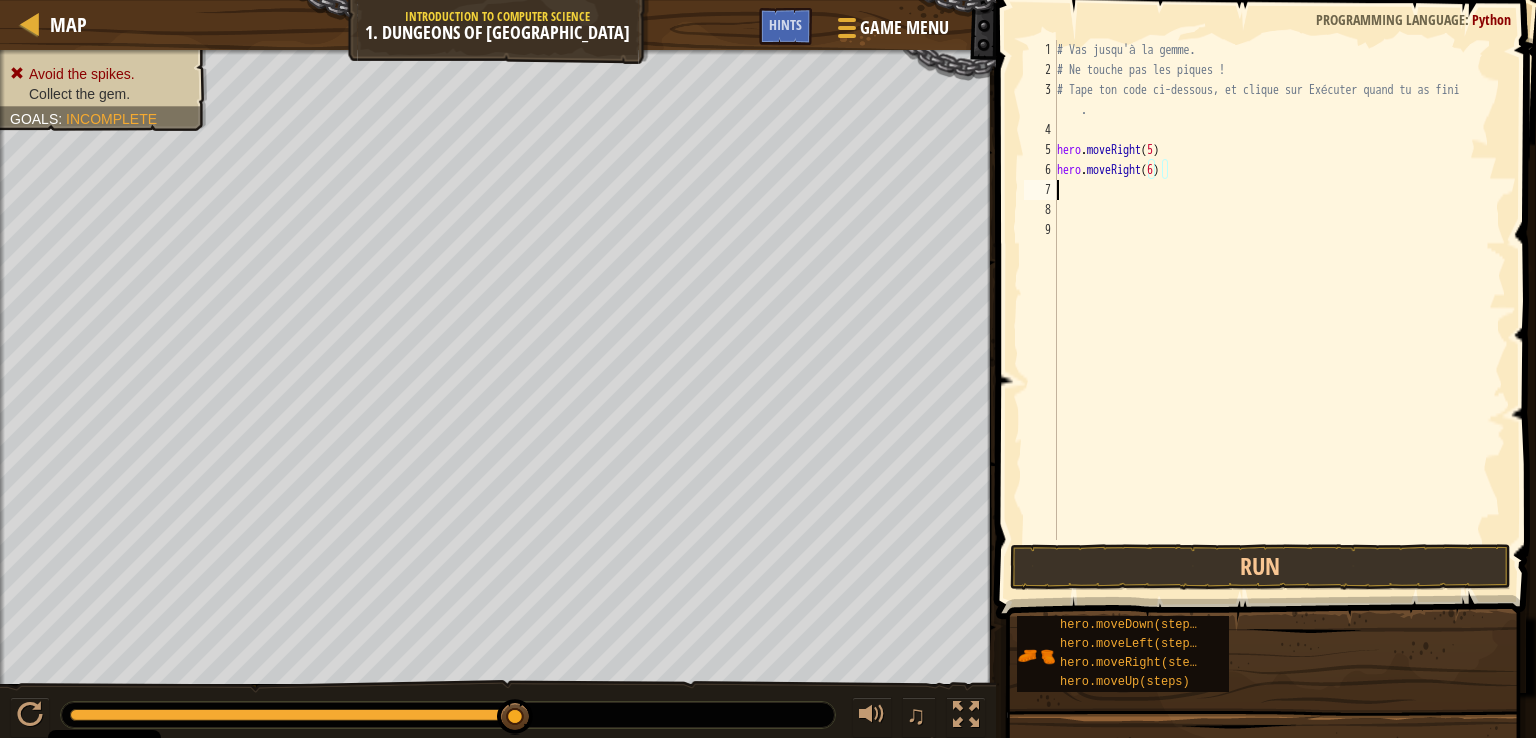 click on "# Vas jusqu'à la gemme. # Ne touche pas les piques ! # Tape ton code ci-dessous, et clique sur Exécuter quand tu as fini      . hero . moveRight ( 5 ) hero . moveRight ( 6 )" at bounding box center [1279, 310] 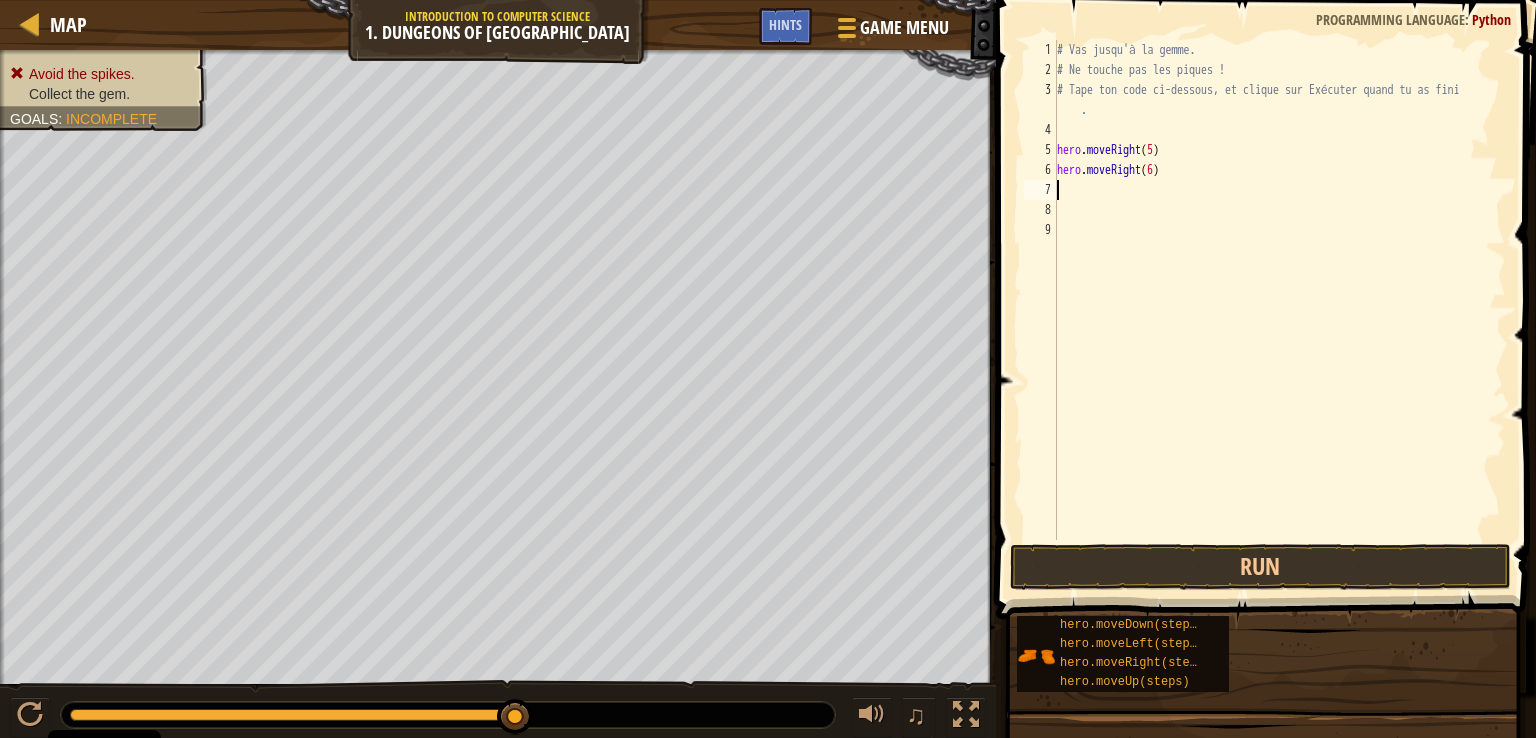 scroll, scrollTop: 9, scrollLeft: 0, axis: vertical 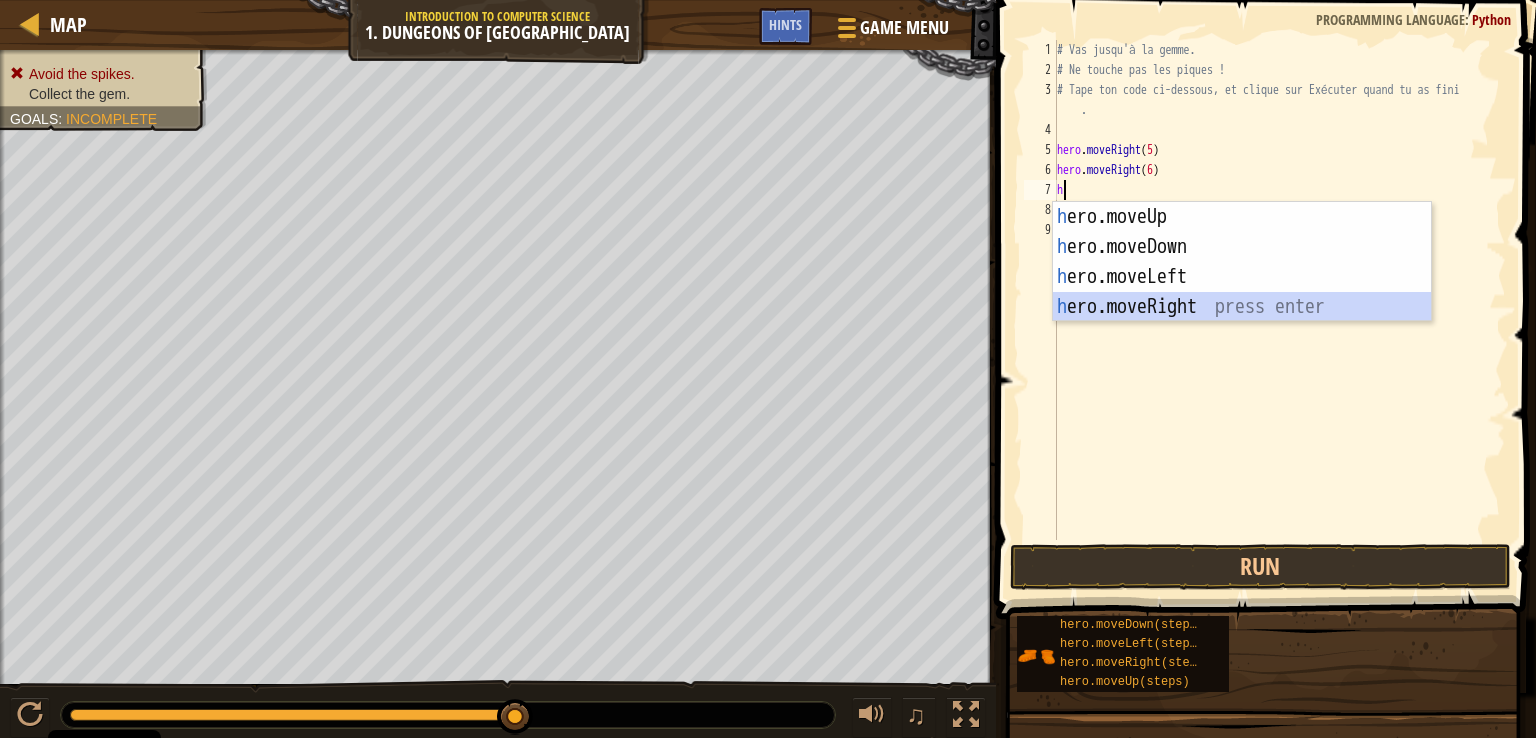 click on "h ero.moveUp press enter h ero.moveDown press enter h ero.moveLeft press enter h ero.moveRight press enter" at bounding box center (1242, 292) 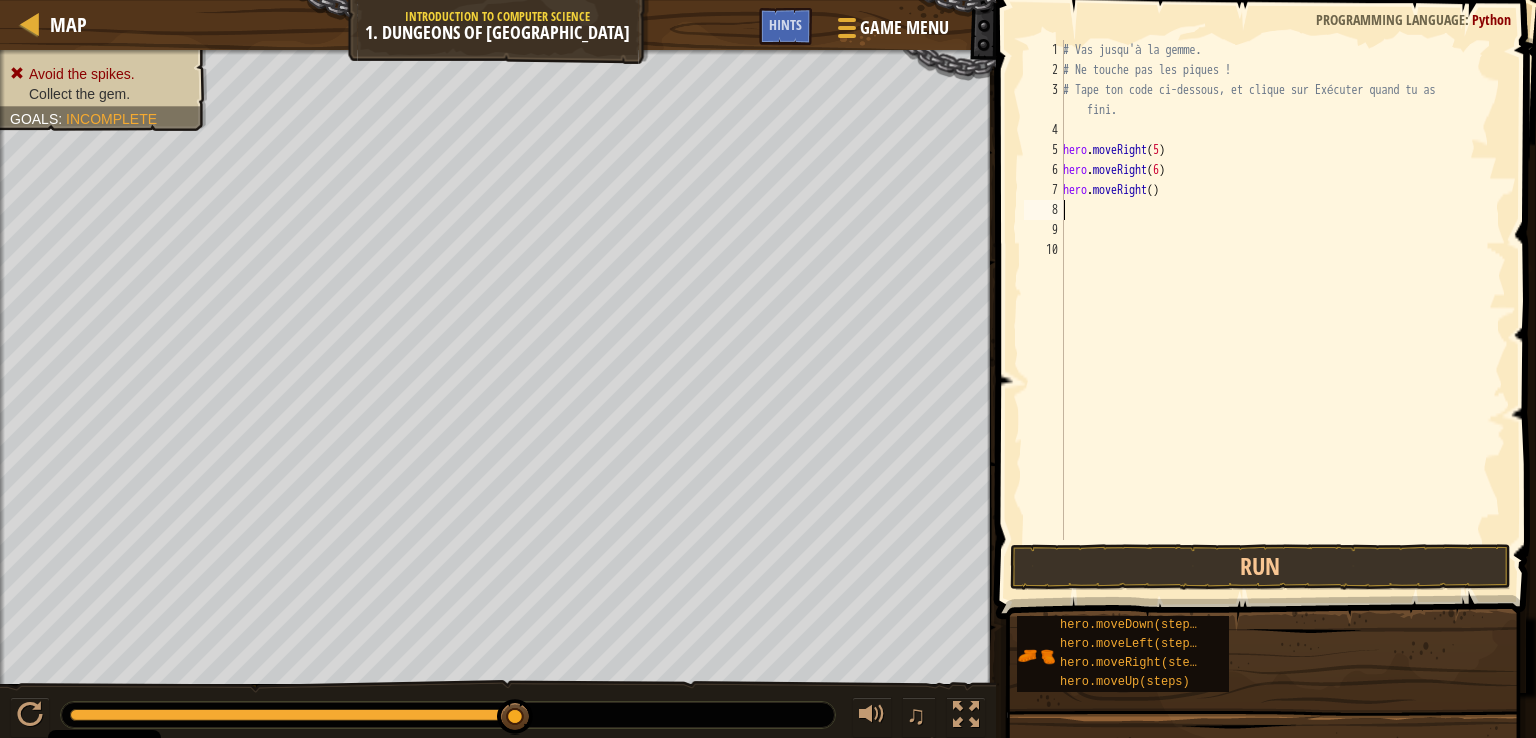click on "# Vas jusqu'à la gemme. # Ne touche pas les piques ! # Tape ton code ci-dessous, et clique sur Exécuter quand tu as       fini. hero . moveRight ( 5 ) hero . moveRight ( 6 ) hero . moveRight ( )" at bounding box center (1282, 310) 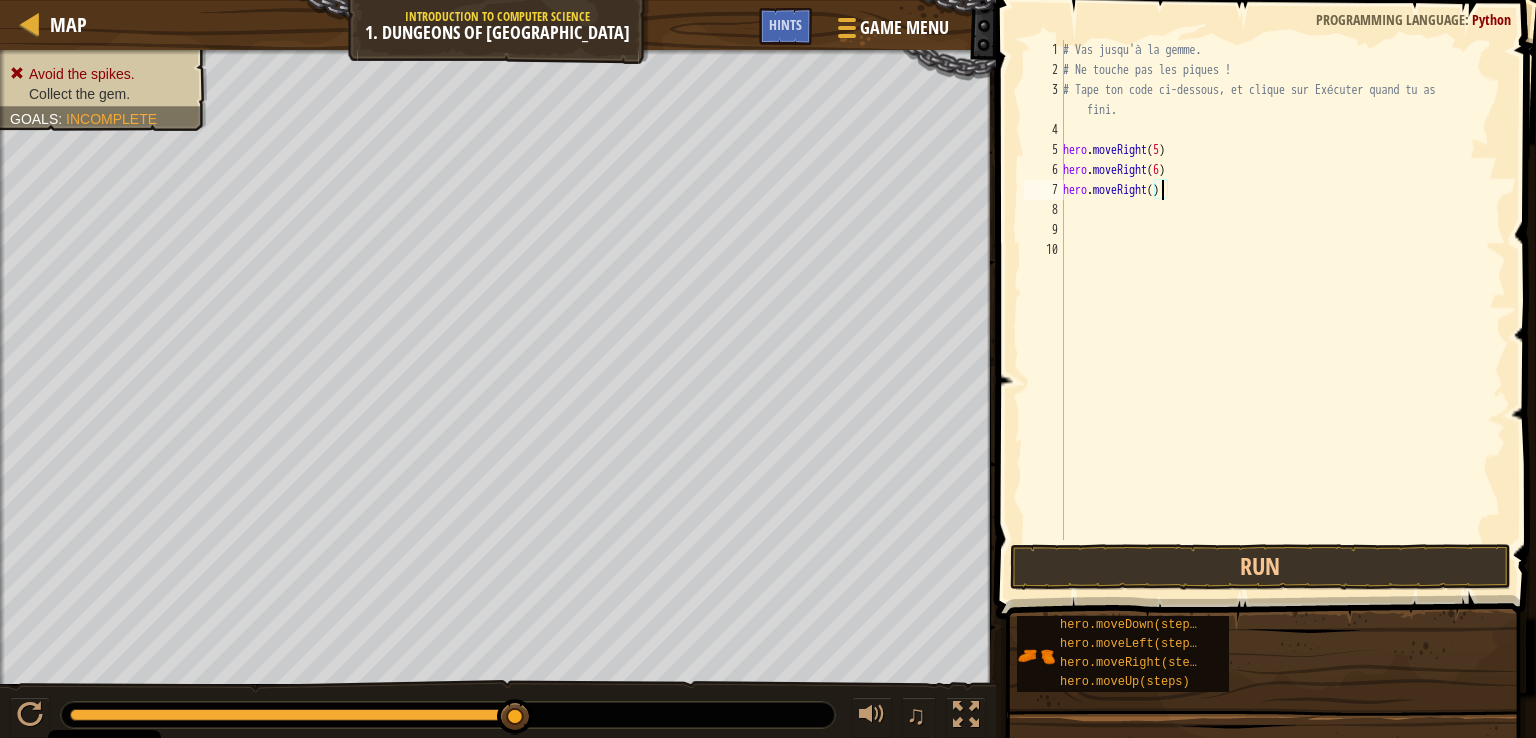type on "hero.moveRight(7)" 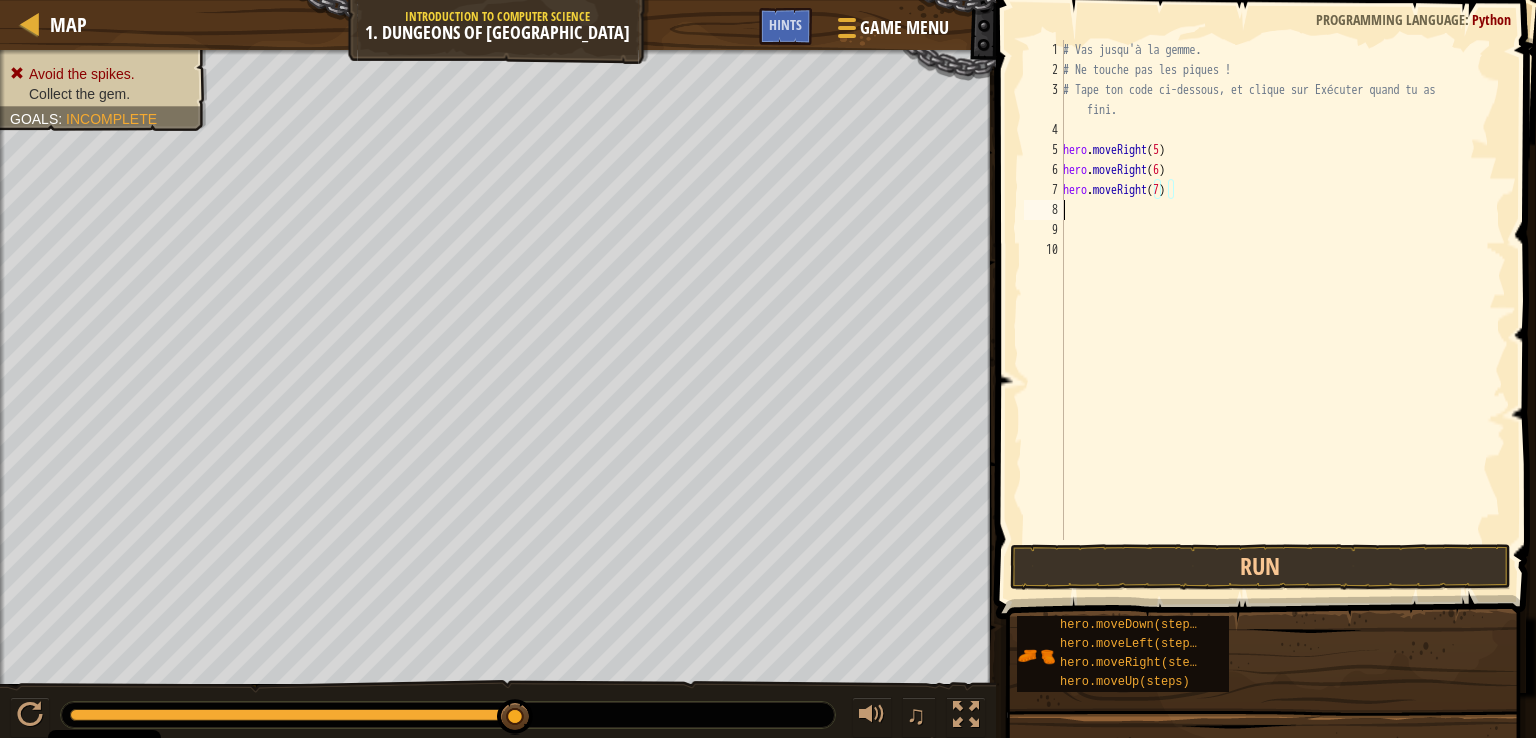 click on "# Vas jusqu'à la gemme. # Ne touche pas les piques ! # Tape ton code ci-dessous, et clique sur Exécuter quand tu as       fini. hero . moveRight ( 5 ) hero . moveRight ( 6 ) hero . moveRight ( 7 )" at bounding box center (1282, 310) 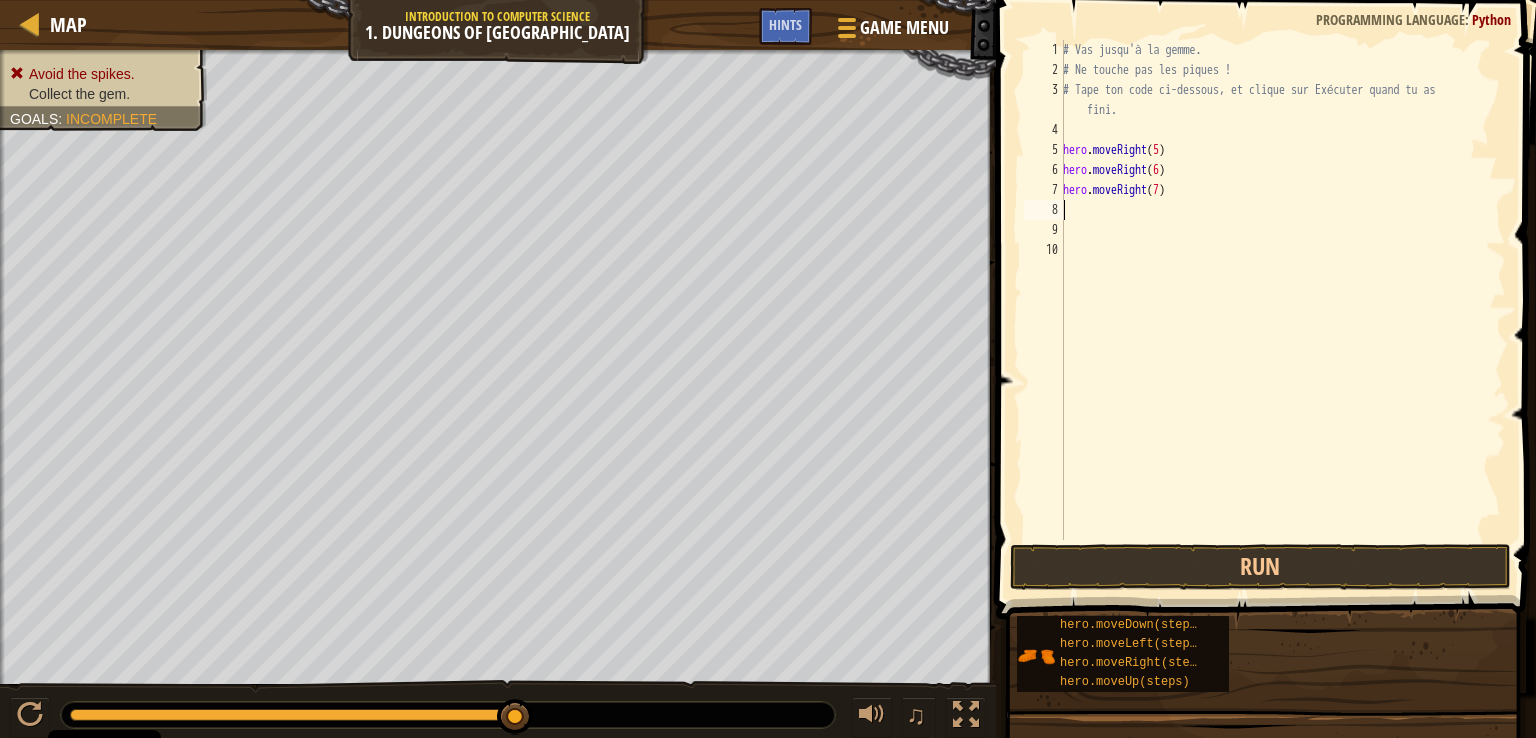 scroll, scrollTop: 9, scrollLeft: 0, axis: vertical 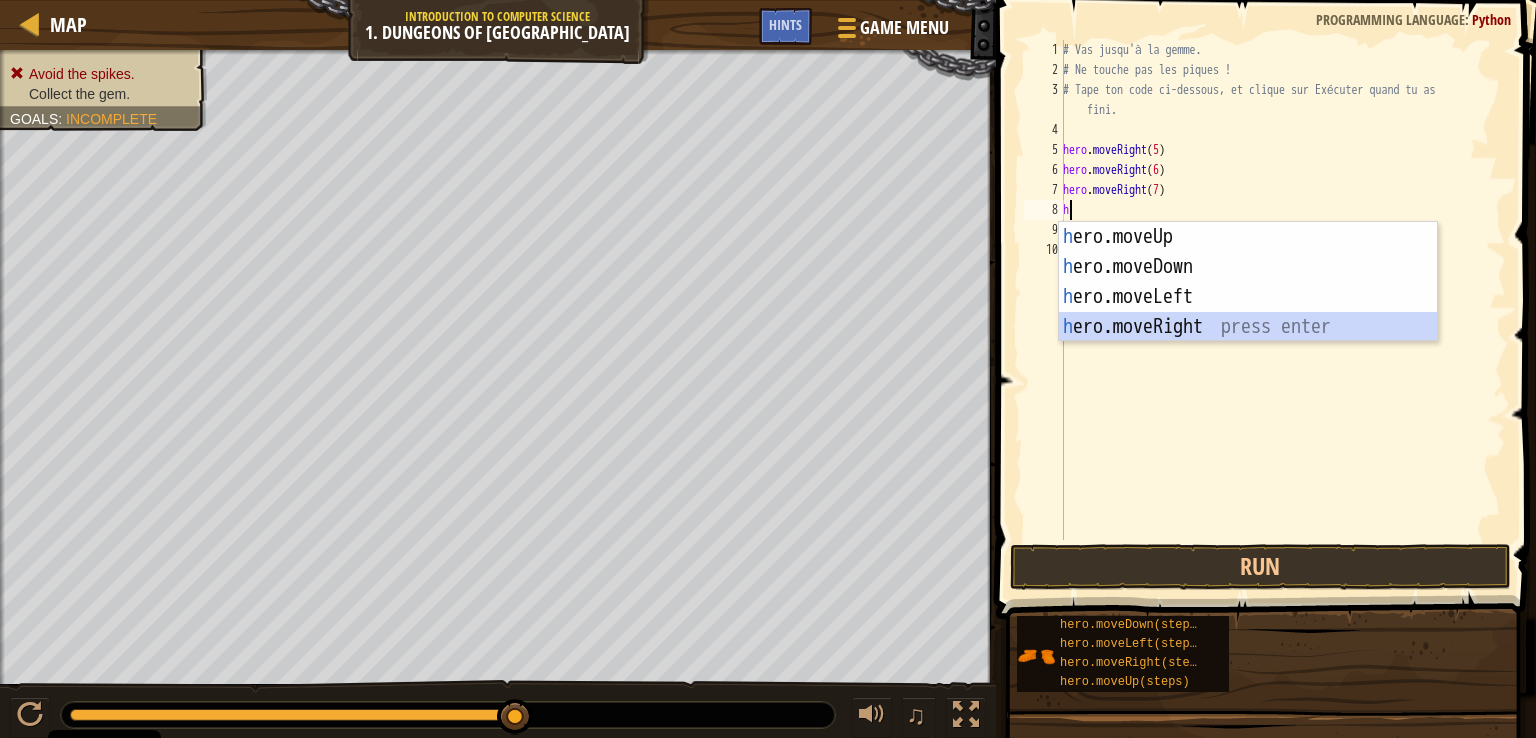 click on "h ero.moveUp press enter h ero.moveDown press enter h ero.moveLeft press enter h ero.moveRight press enter" at bounding box center [1248, 312] 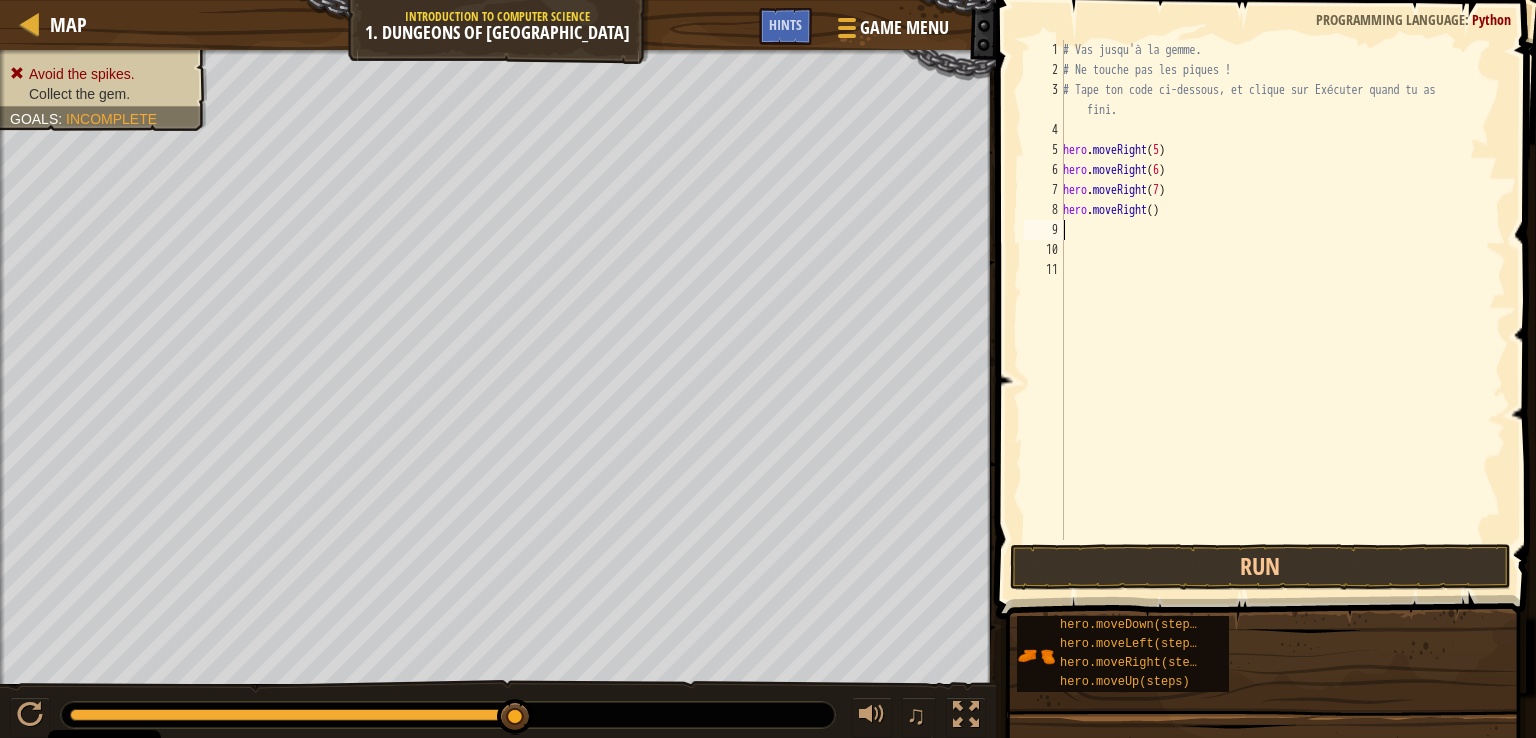 click on "# Vas jusqu'à la gemme. # Ne touche pas les piques ! # Tape ton code ci-dessous, et clique sur Exécuter quand tu as       fini. hero . moveRight ( 5 ) hero . moveRight ( 6 ) hero . moveRight ( 7 ) hero . moveRight ( )" at bounding box center [1282, 310] 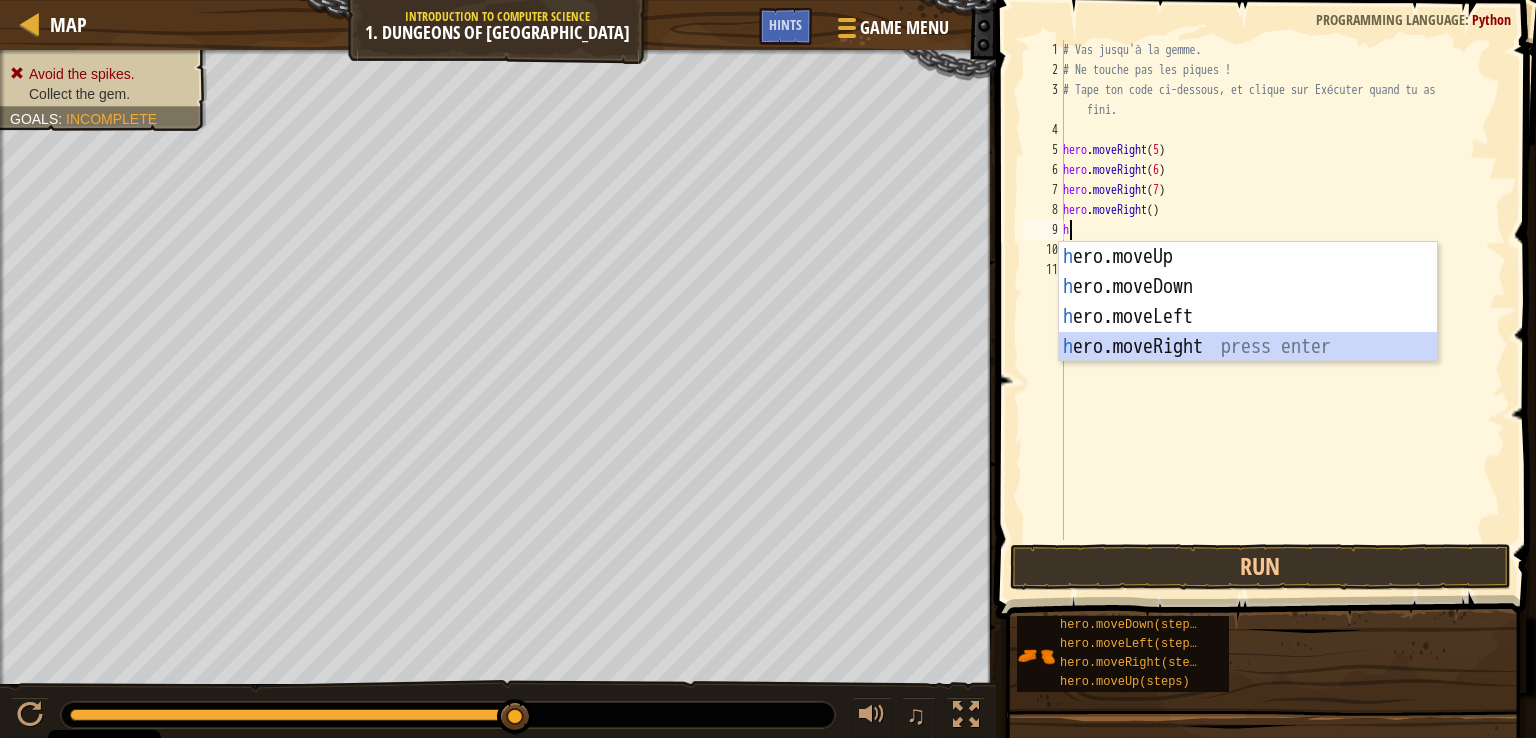 click on "h ero.moveUp press enter h ero.moveDown press enter h ero.moveLeft press enter h ero.moveRight press enter" at bounding box center (1248, 332) 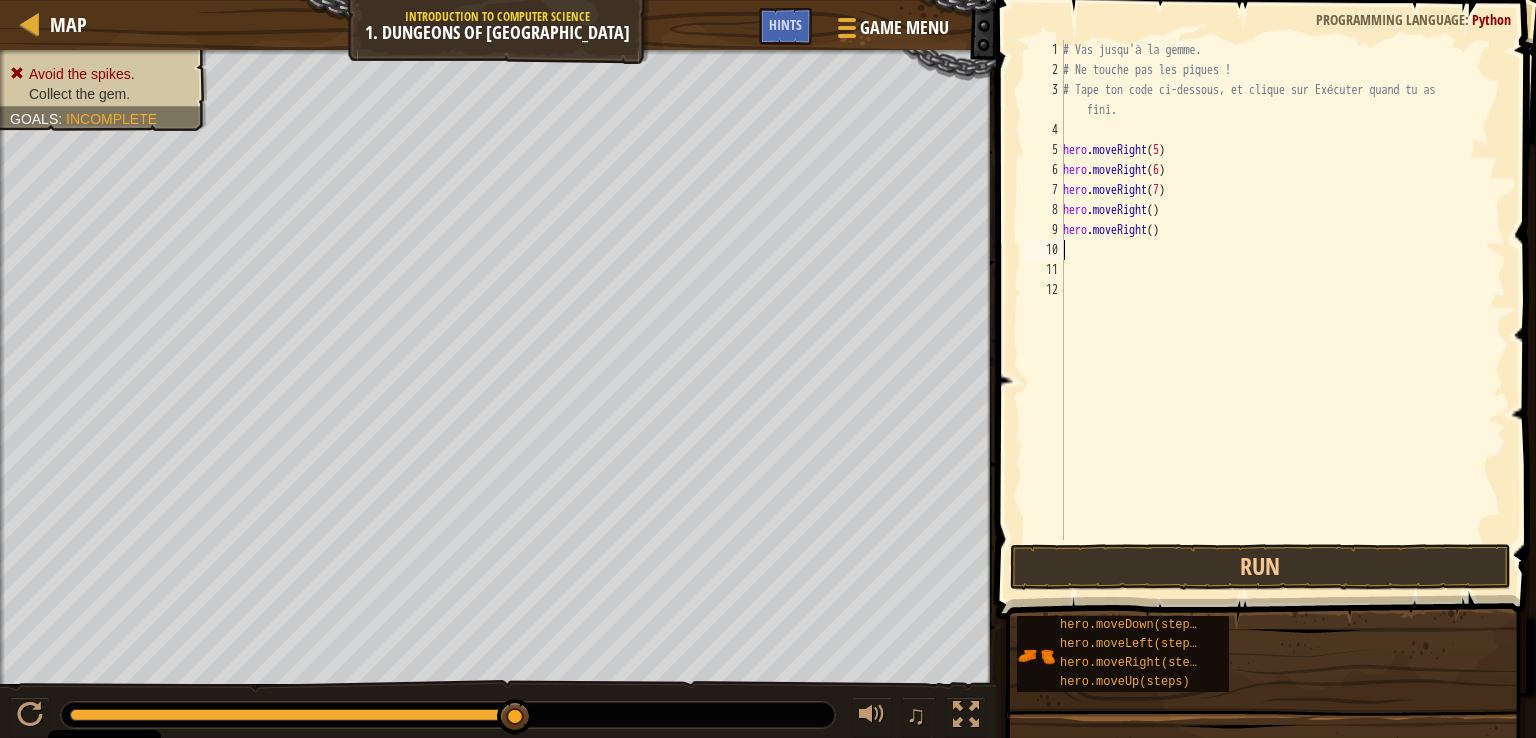 click on "# Vas jusqu'à la gemme. # Ne touche pas les piques ! # Tape ton code ci-dessous, et clique sur Exécuter quand tu as       fini. hero . moveRight ( 5 ) hero . moveRight ( 6 ) hero . moveRight ( 7 ) hero . moveRight ( ) hero . moveRight ( )" at bounding box center (1282, 310) 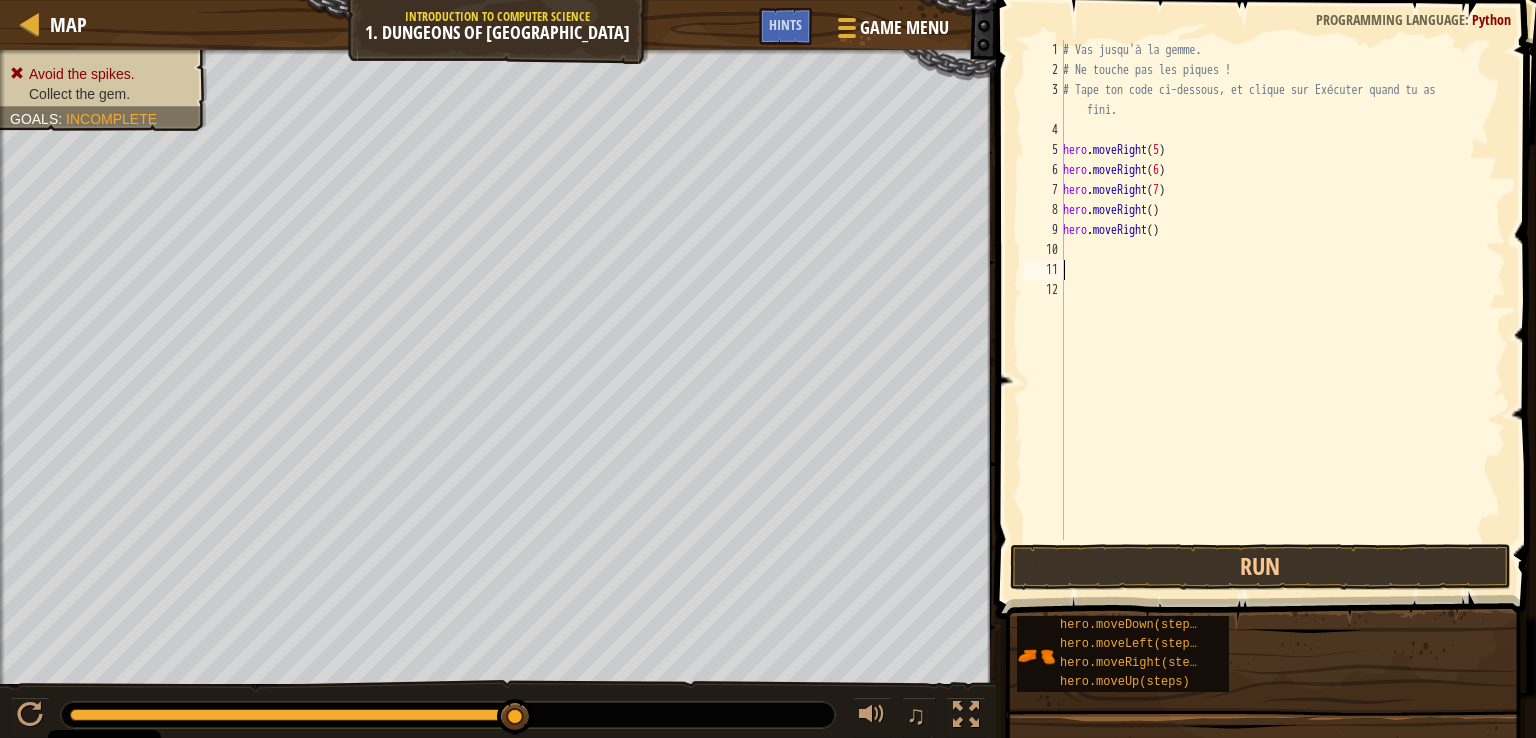 click on "# Vas jusqu'à la gemme. # Ne touche pas les piques ! # Tape ton code ci-dessous, et clique sur Exécuter quand tu as       fini. hero . moveRight ( 5 ) hero . moveRight ( 6 ) hero . moveRight ( 7 ) hero . moveRight ( ) hero . moveRight ( )" at bounding box center (1282, 310) 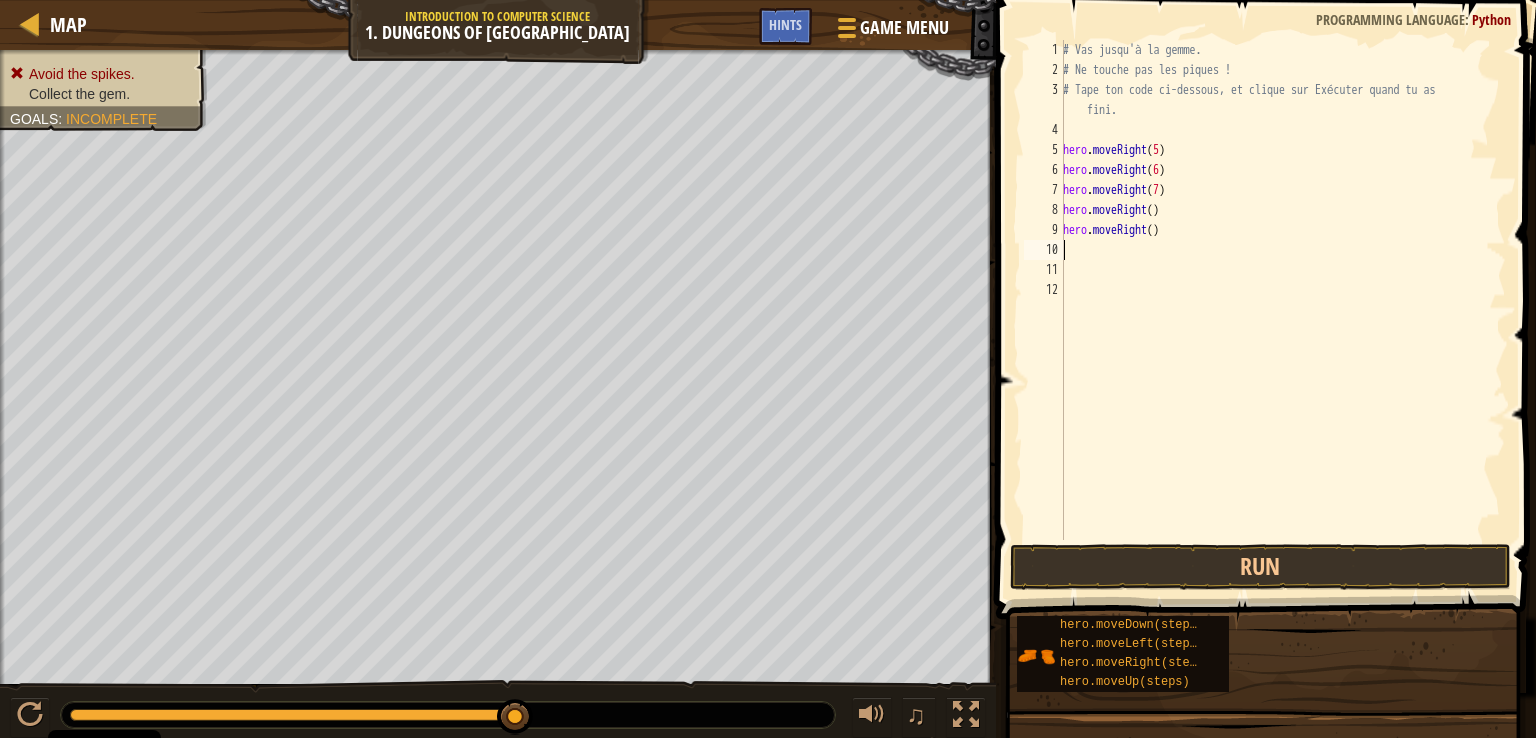 type on "h" 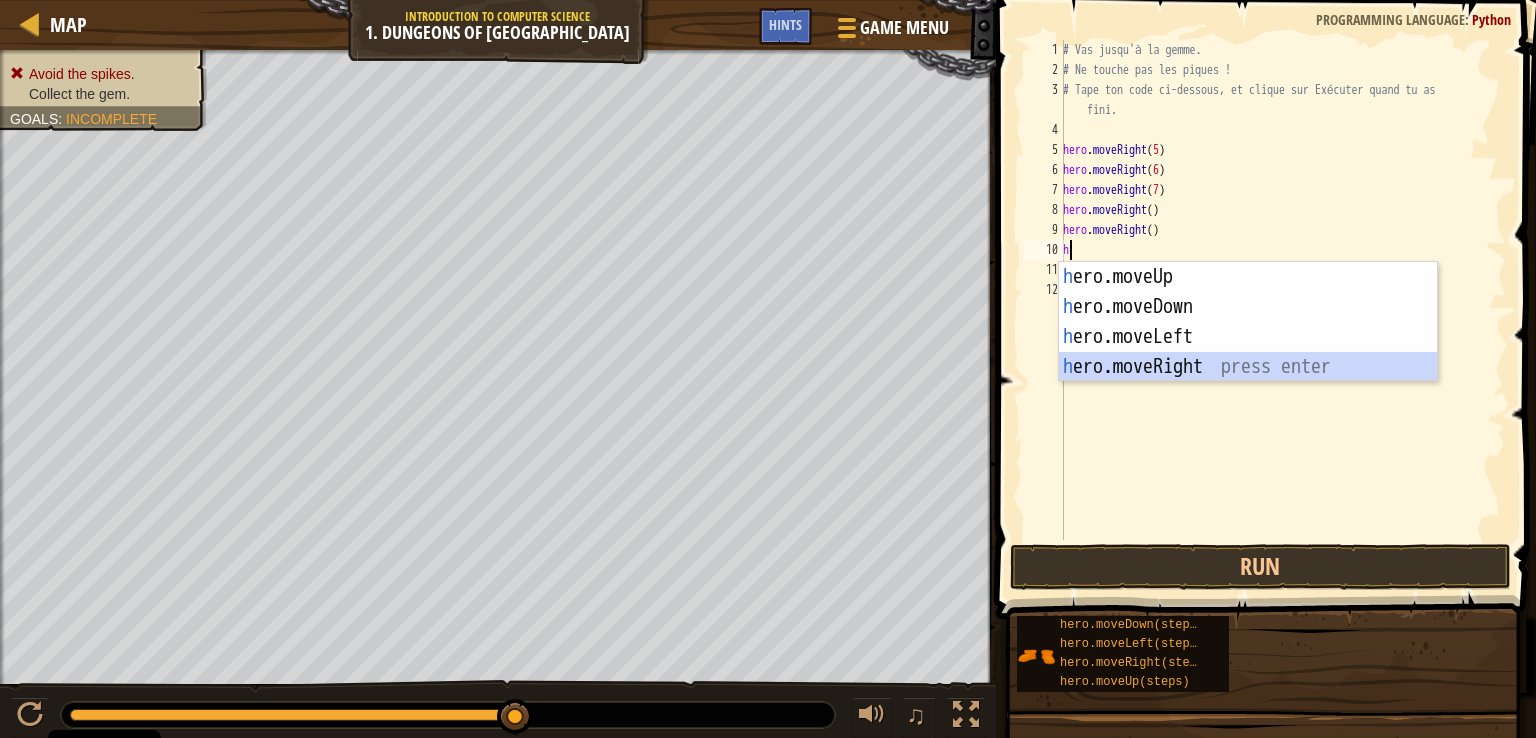 click on "h ero.moveUp press enter h ero.moveDown press enter h ero.moveLeft press enter h ero.moveRight press enter" at bounding box center [1248, 352] 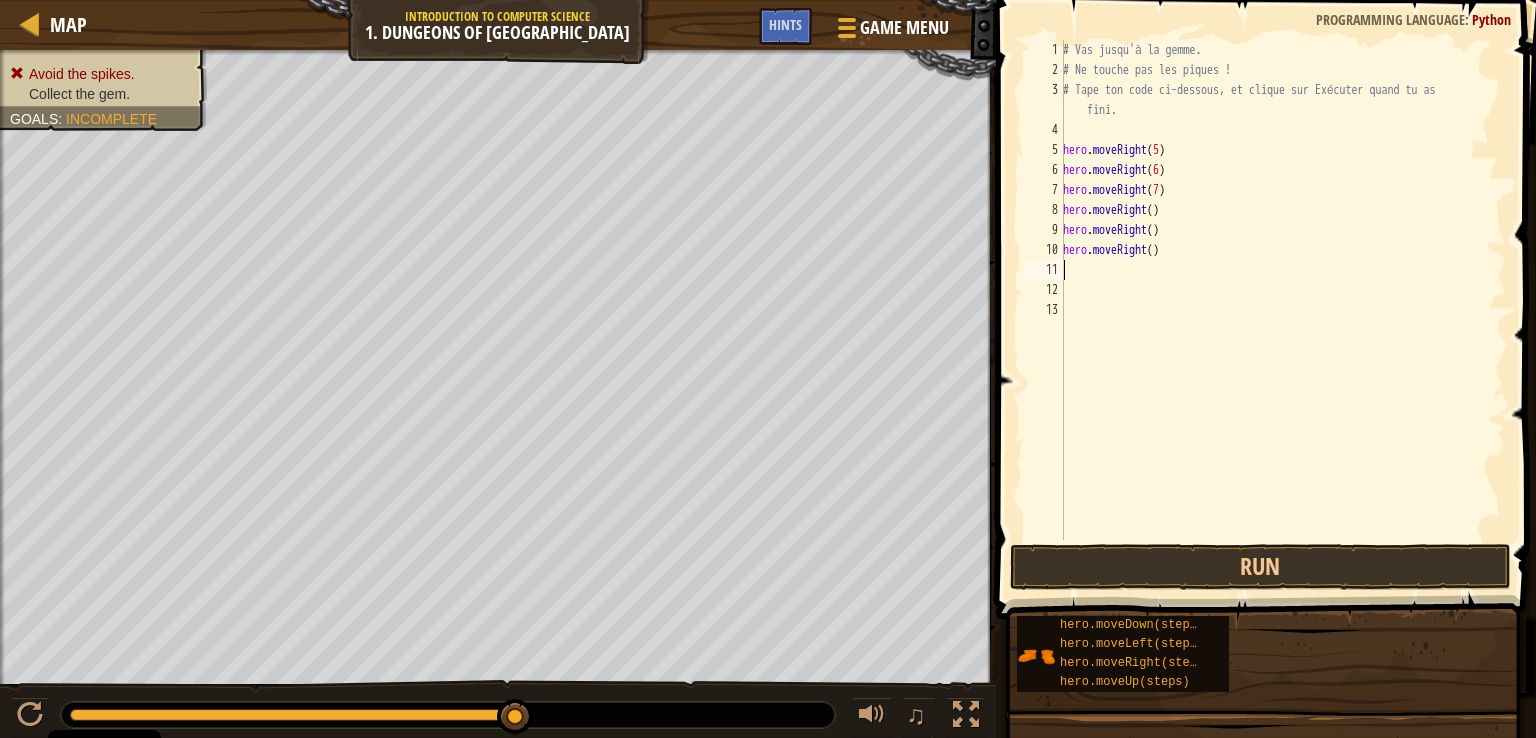 click on "# Vas jusqu'à la gemme. # Ne touche pas les piques ! # Tape ton code ci-dessous, et clique sur Exécuter quand tu as       fini. hero . moveRight ( 5 ) hero . moveRight ( 6 ) hero . moveRight ( 7 ) hero . moveRight ( ) hero . moveRight ( ) hero . moveRight ( )" at bounding box center (1282, 310) 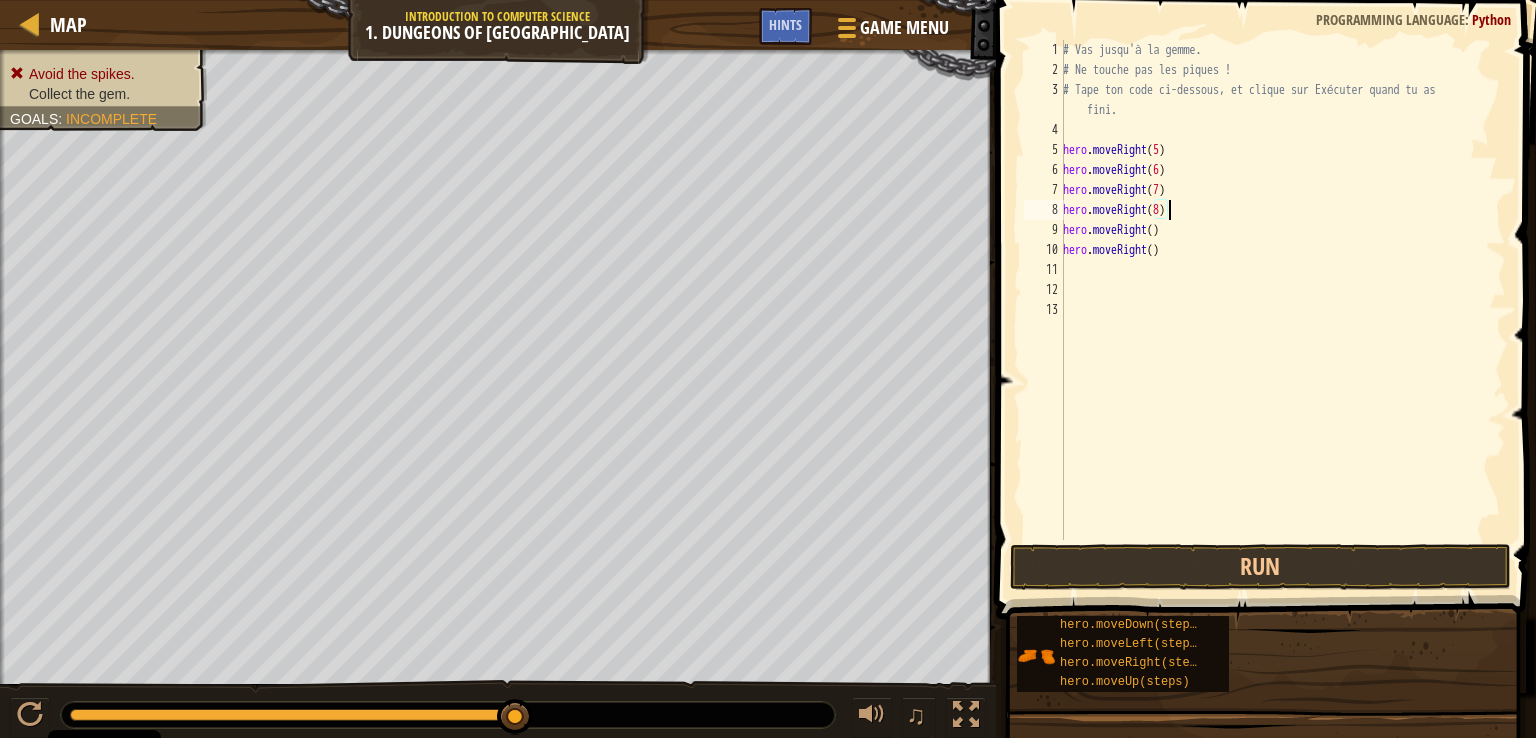 scroll, scrollTop: 9, scrollLeft: 8, axis: both 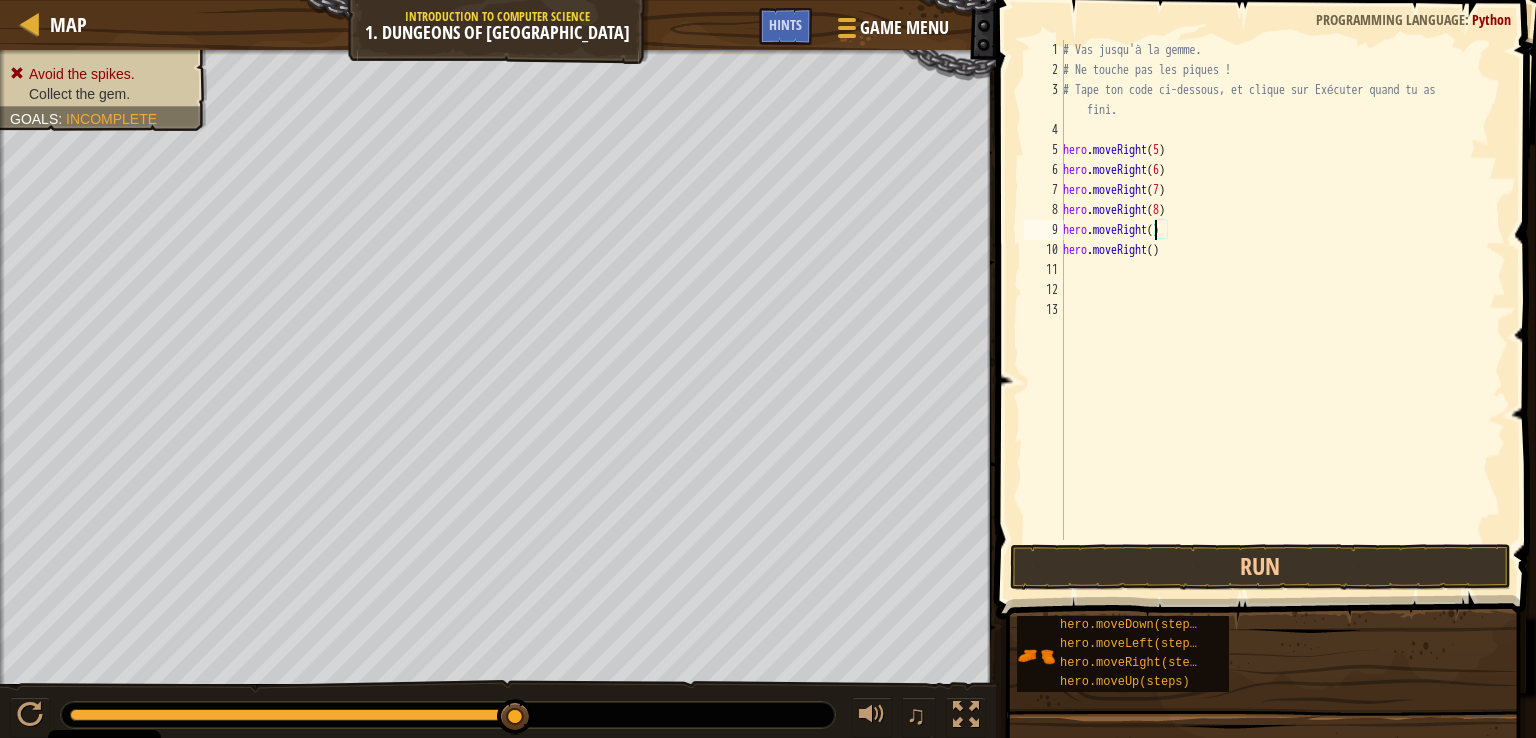 click on "# Vas jusqu'à la gemme. # Ne touche pas les piques ! # Tape ton code ci-dessous, et clique sur Exécuter quand tu as       fini. hero . moveRight ( 5 ) hero . moveRight ( 6 ) hero . moveRight ( 7 ) hero . moveRight ( 8 ) hero . moveRight ( ) hero . moveRight ( )" at bounding box center [1282, 310] 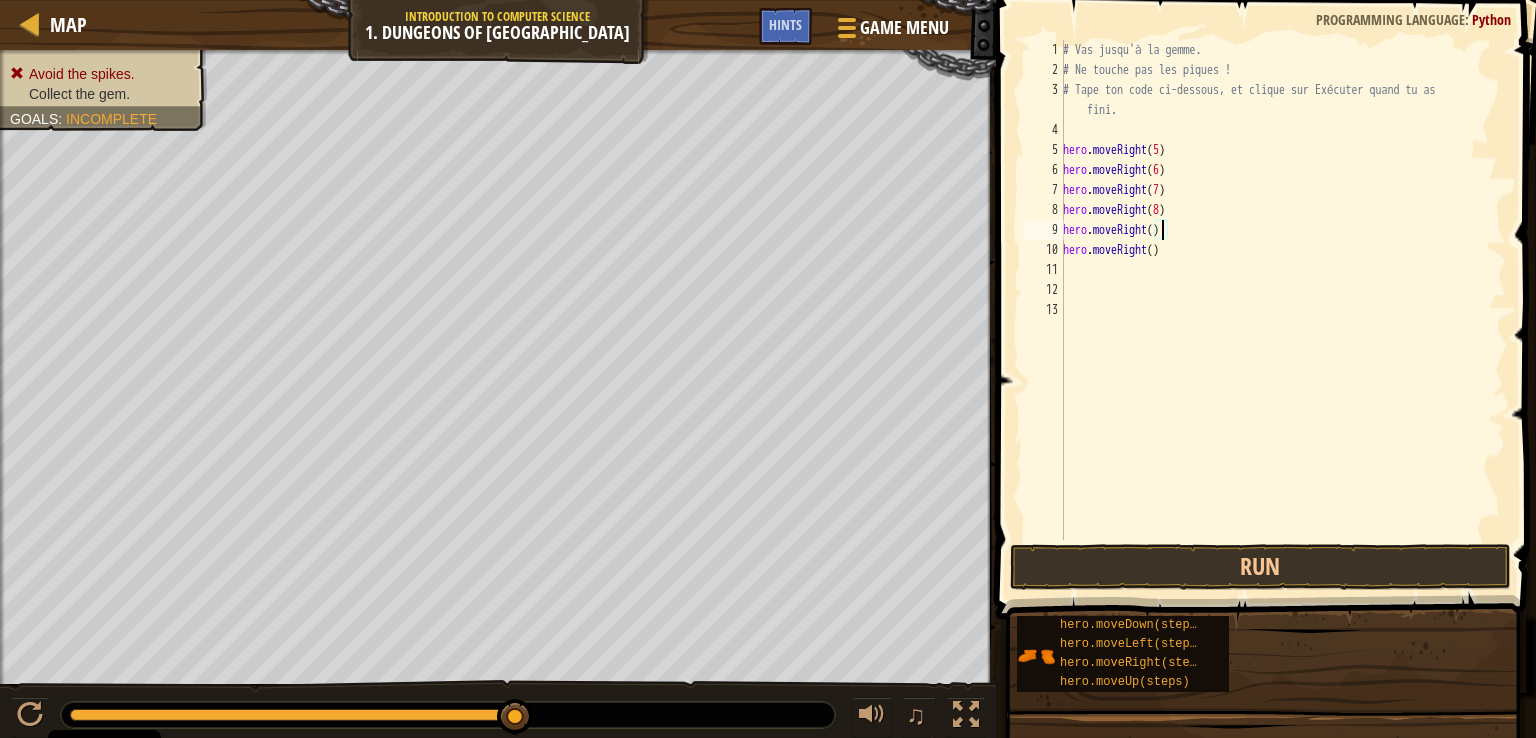 click on "# Vas jusqu'à la gemme. # Ne touche pas les piques ! # Tape ton code ci-dessous, et clique sur Exécuter quand tu as       fini. hero . moveRight ( 5 ) hero . moveRight ( 6 ) hero . moveRight ( 7 ) hero . moveRight ( 8 ) hero . moveRight ( ) hero . moveRight ( )" at bounding box center [1282, 310] 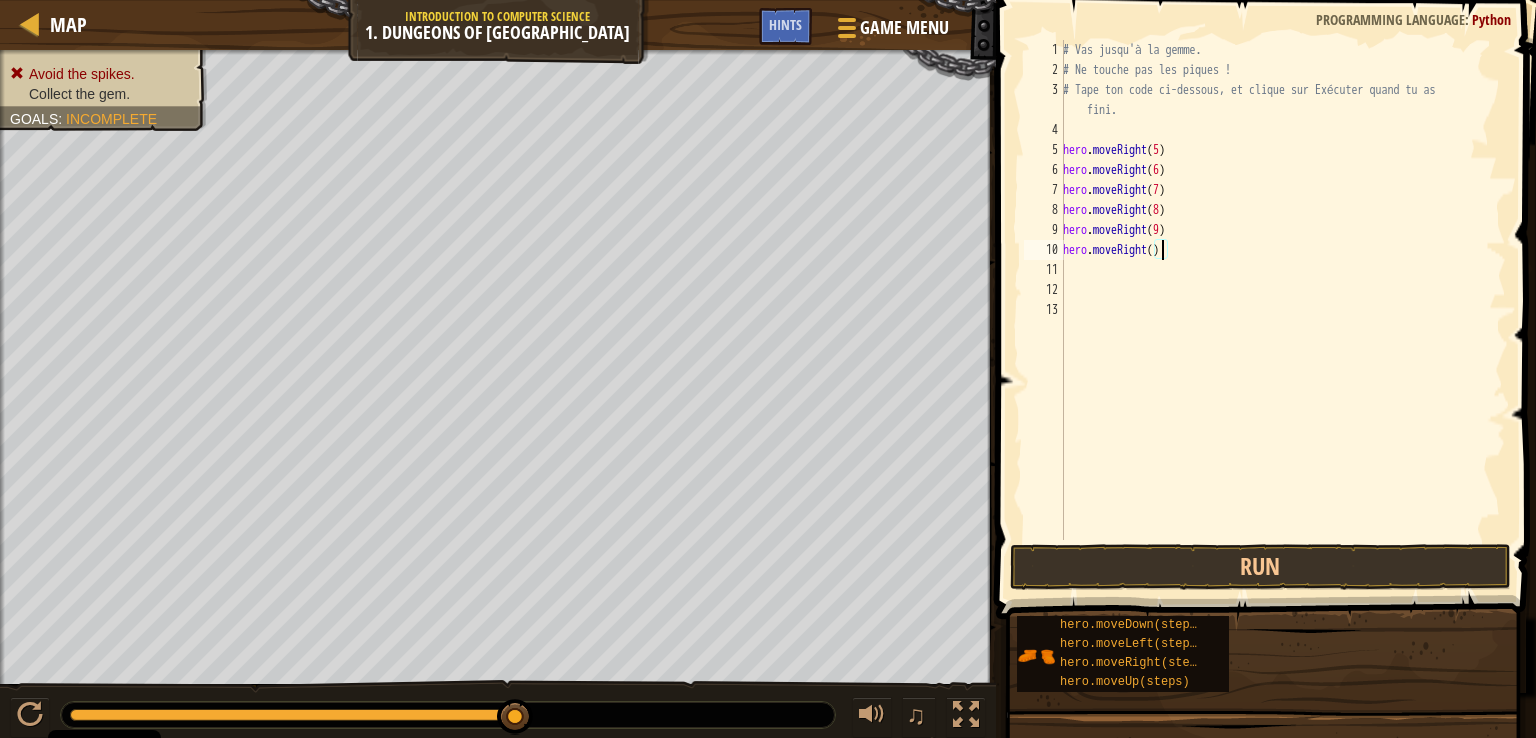 click on "# Vas jusqu'à la gemme. # Ne touche pas les piques ! # Tape ton code ci-dessous, et clique sur Exécuter quand tu as       fini. hero . moveRight ( 5 ) hero . moveRight ( 6 ) hero . moveRight ( 7 ) hero . moveRight ( 8 ) hero . moveRight ( 9 ) hero . moveRight ( )" at bounding box center (1282, 310) 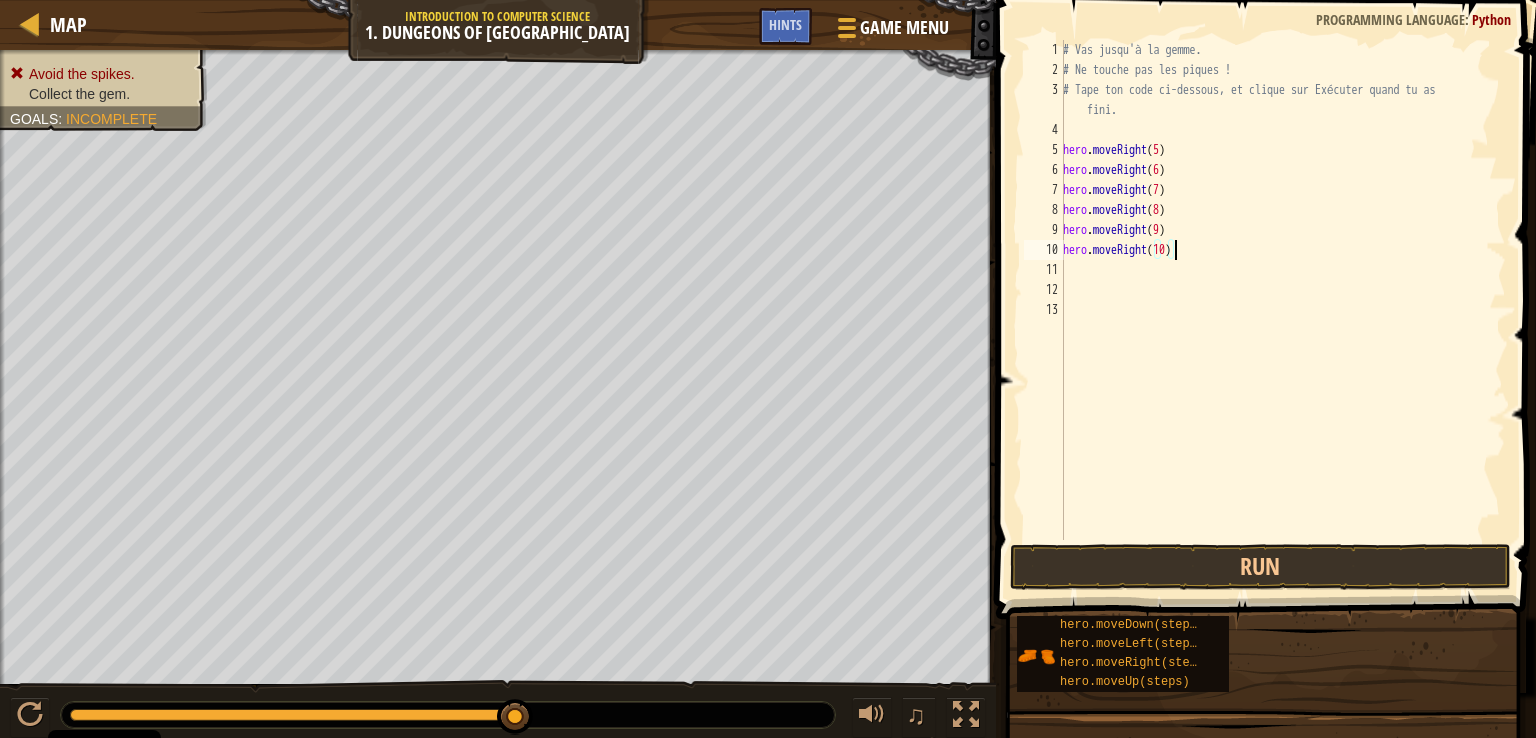 scroll, scrollTop: 9, scrollLeft: 8, axis: both 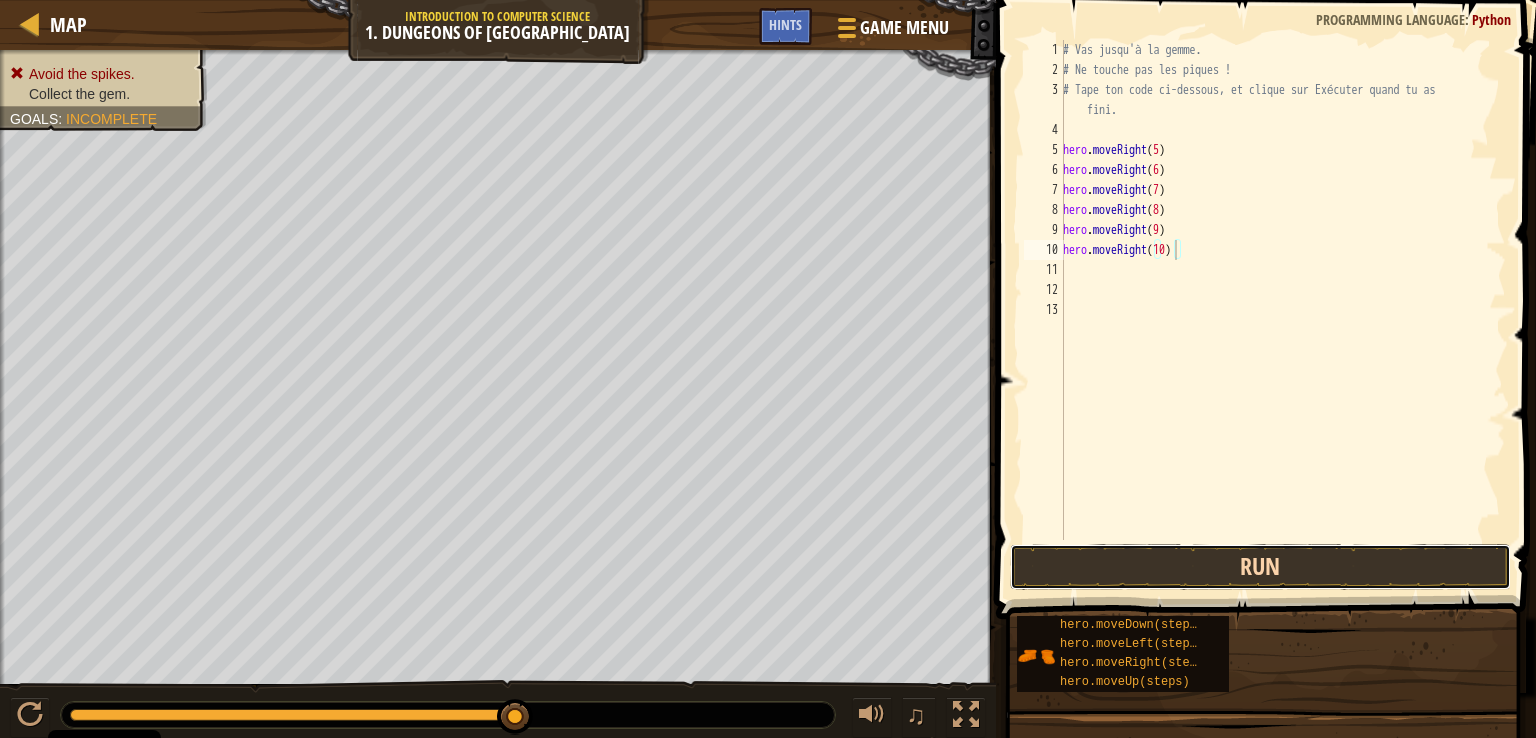 click on "Run" at bounding box center (1260, 567) 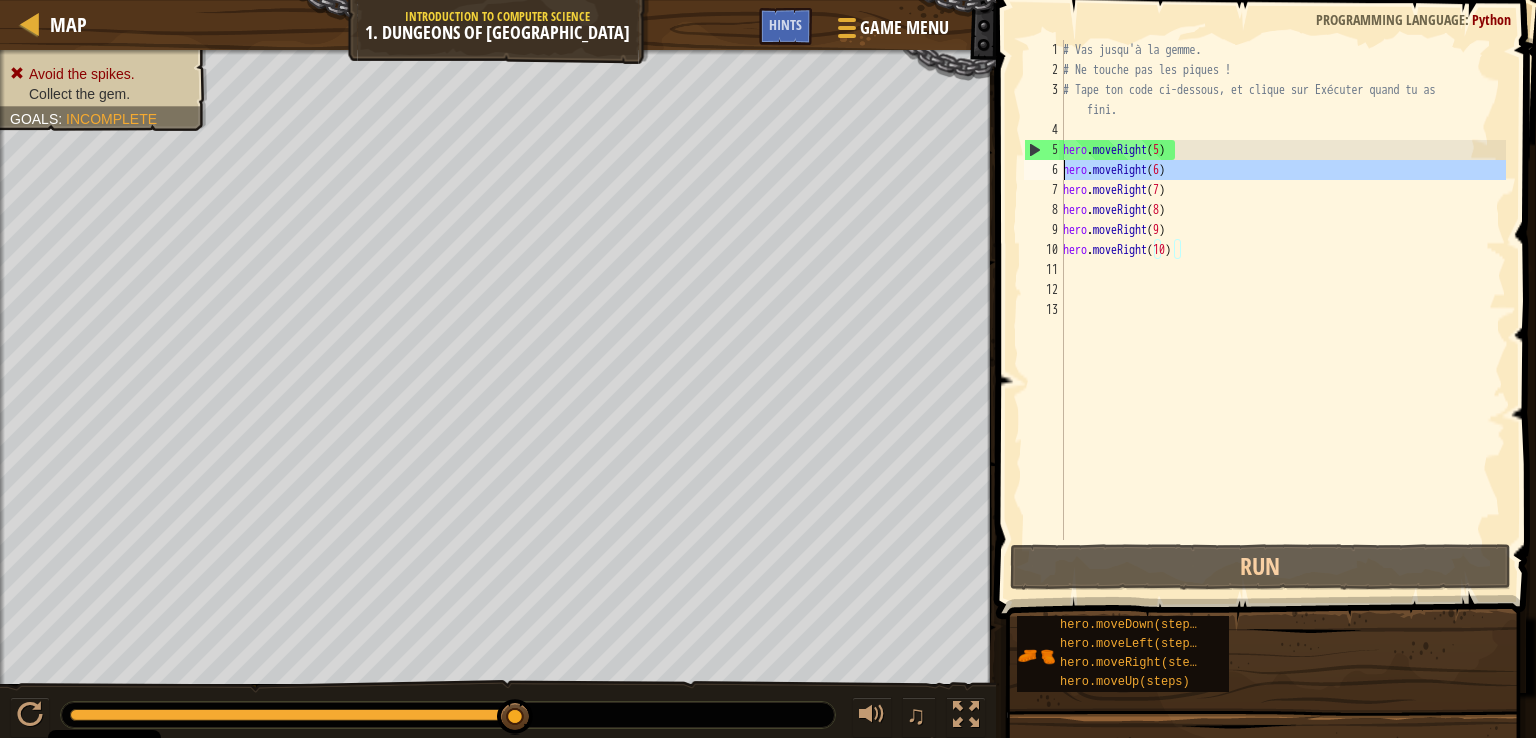 click on "6" at bounding box center (1044, 170) 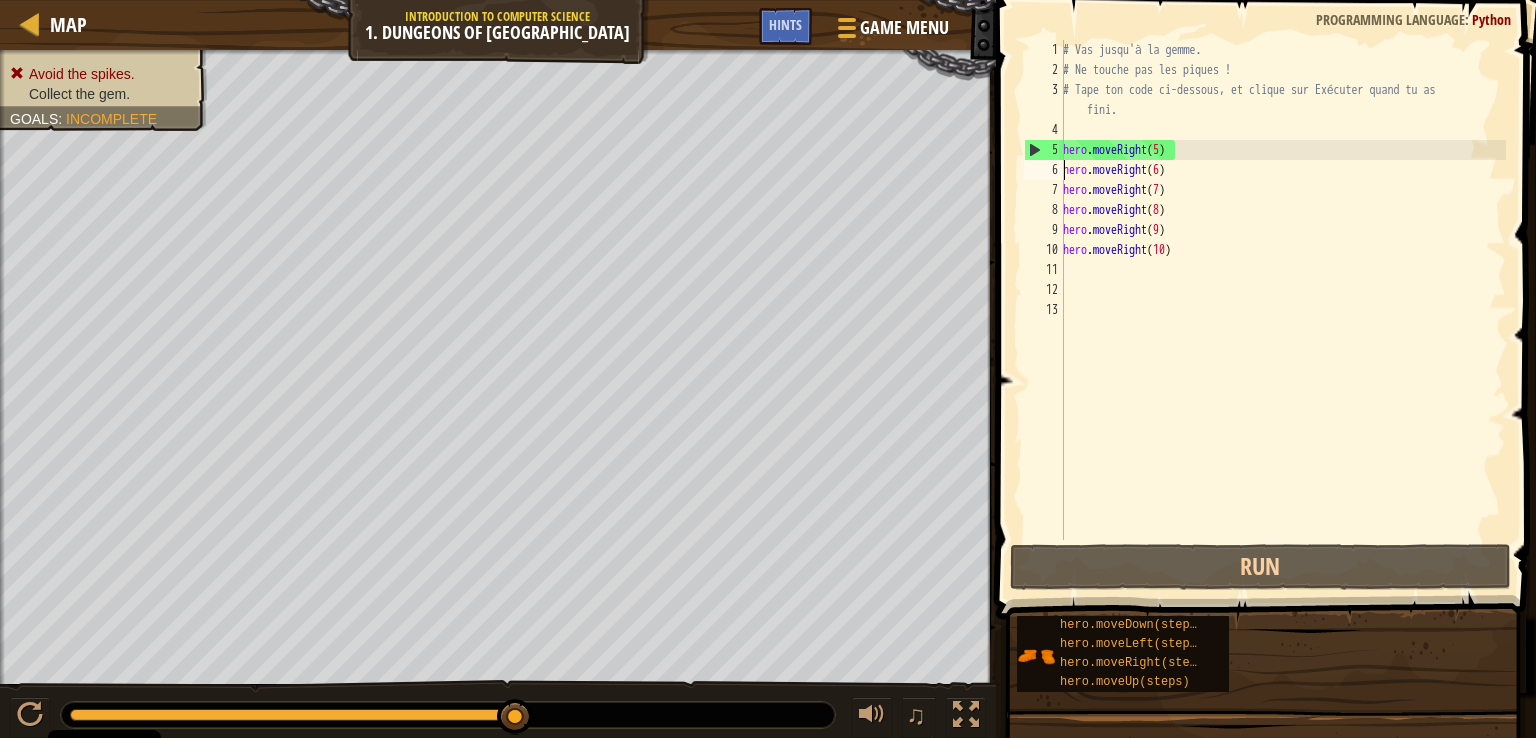 scroll, scrollTop: 9, scrollLeft: 8, axis: both 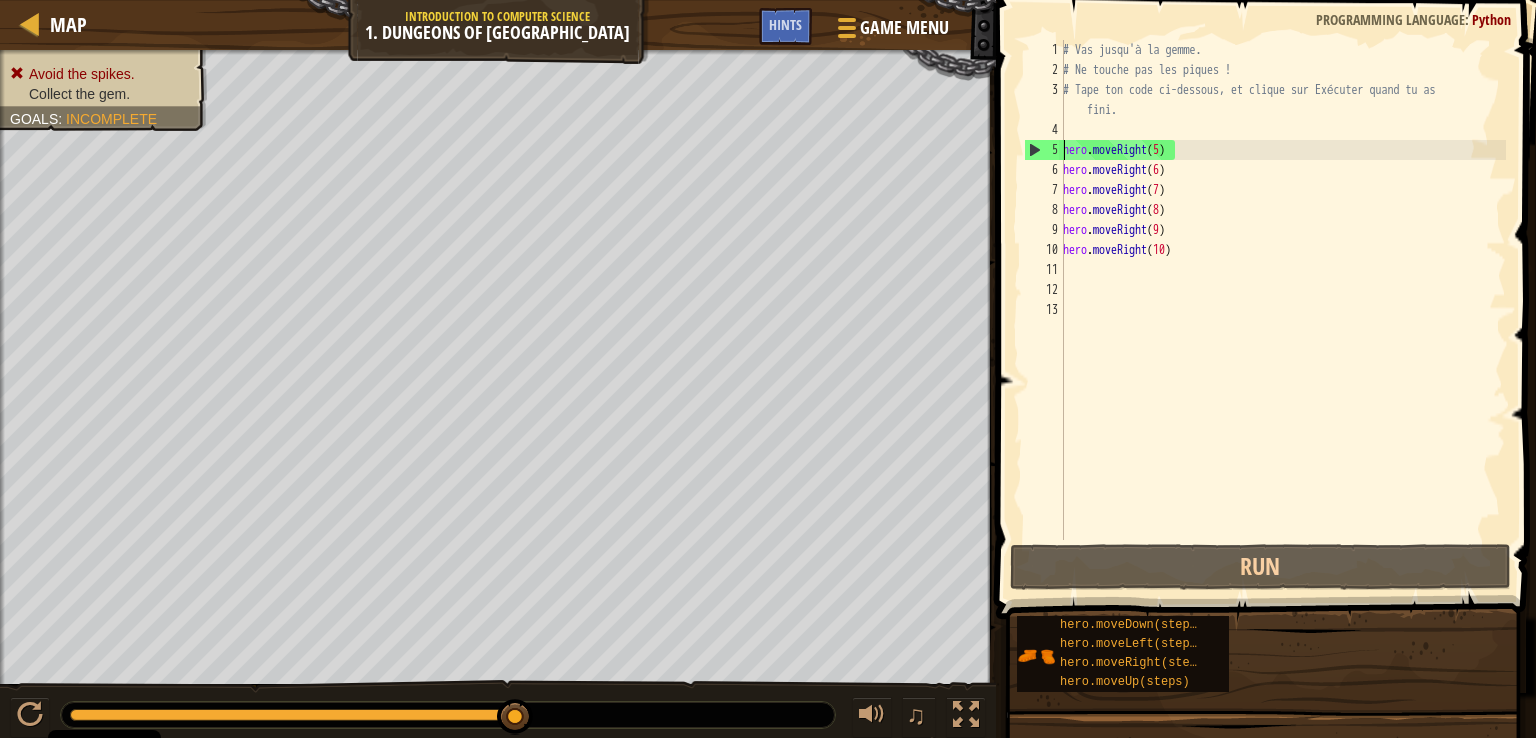 click on "5" at bounding box center (1044, 150) 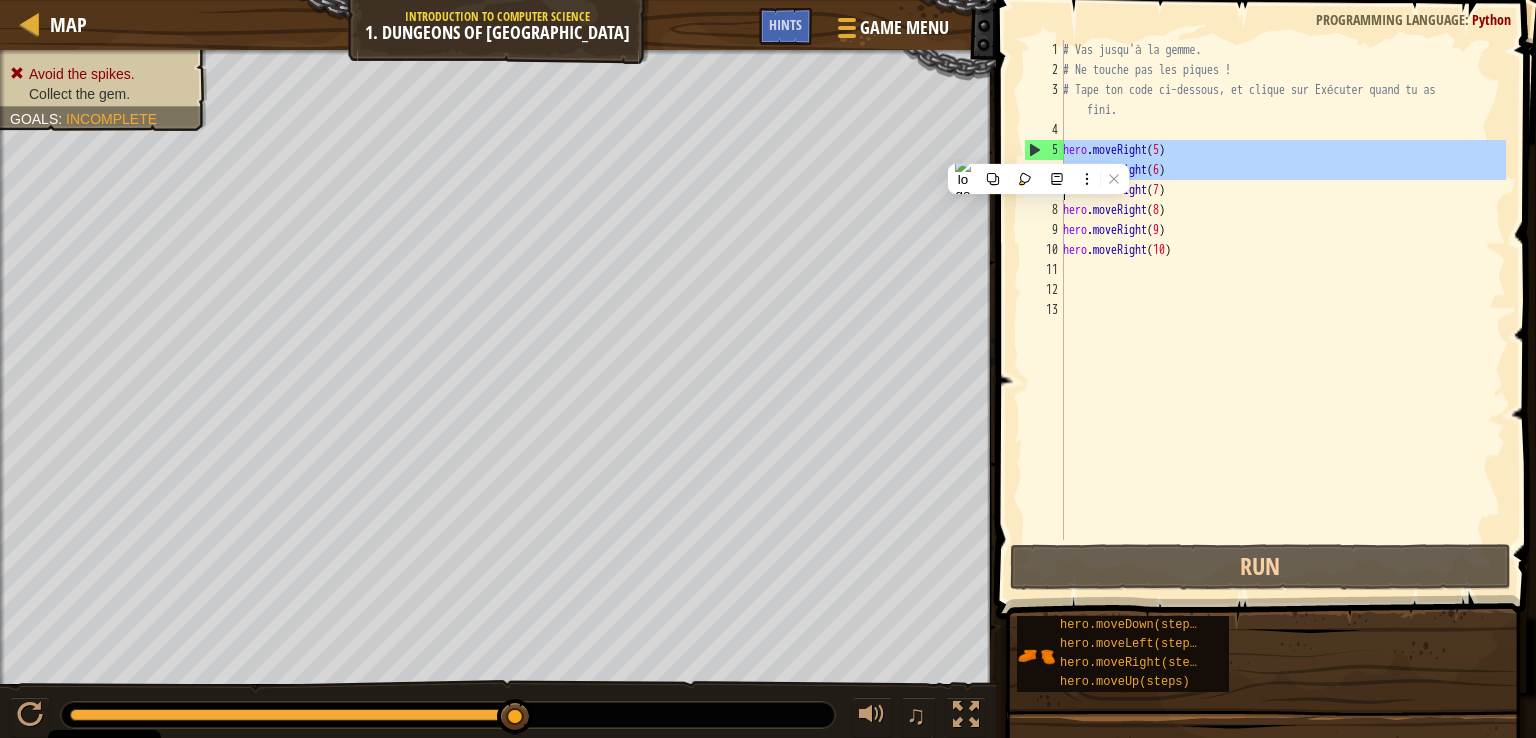 type on "hero.moveRight(10)" 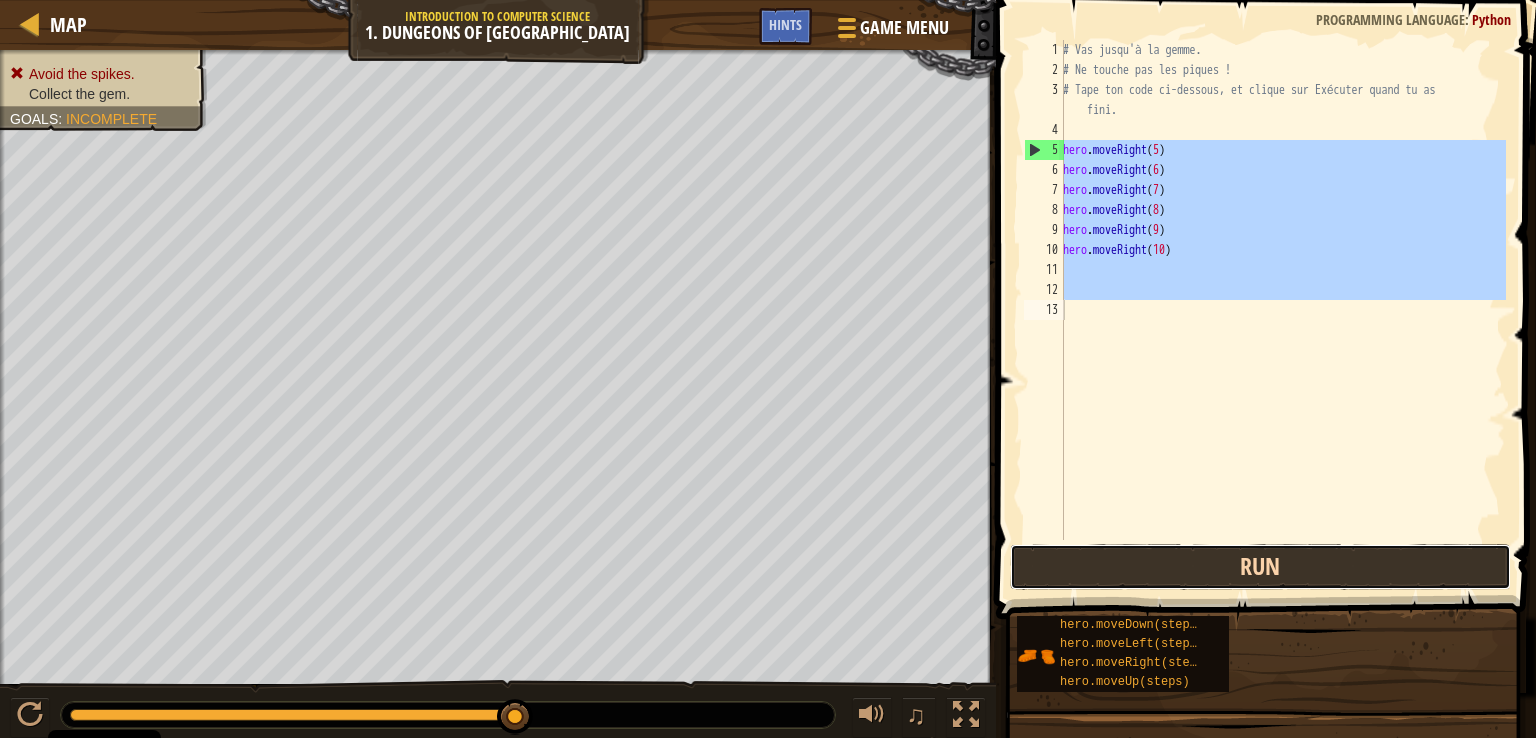 click on "Run" at bounding box center [1260, 567] 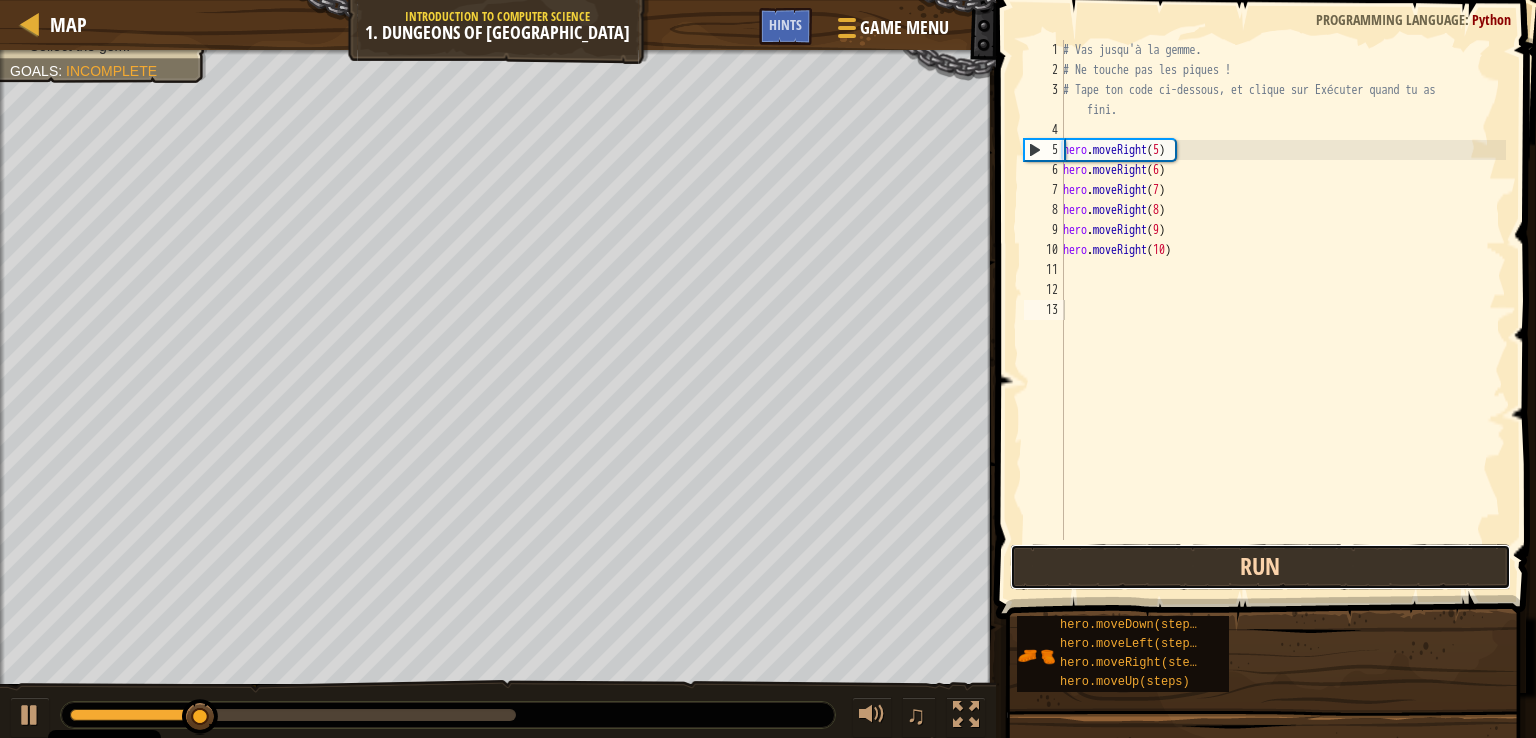 click on "Run" at bounding box center [1260, 567] 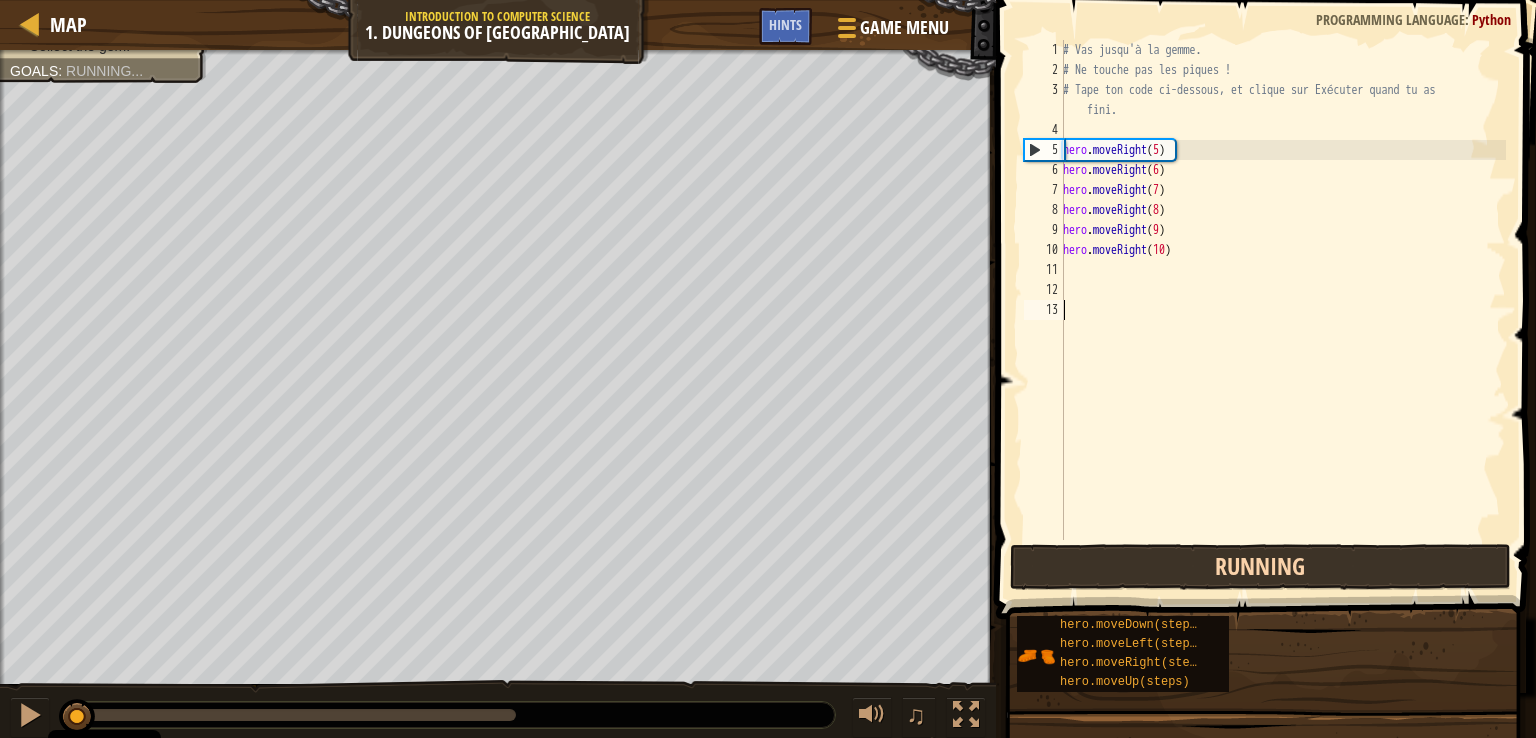 click on "Running" at bounding box center [1260, 567] 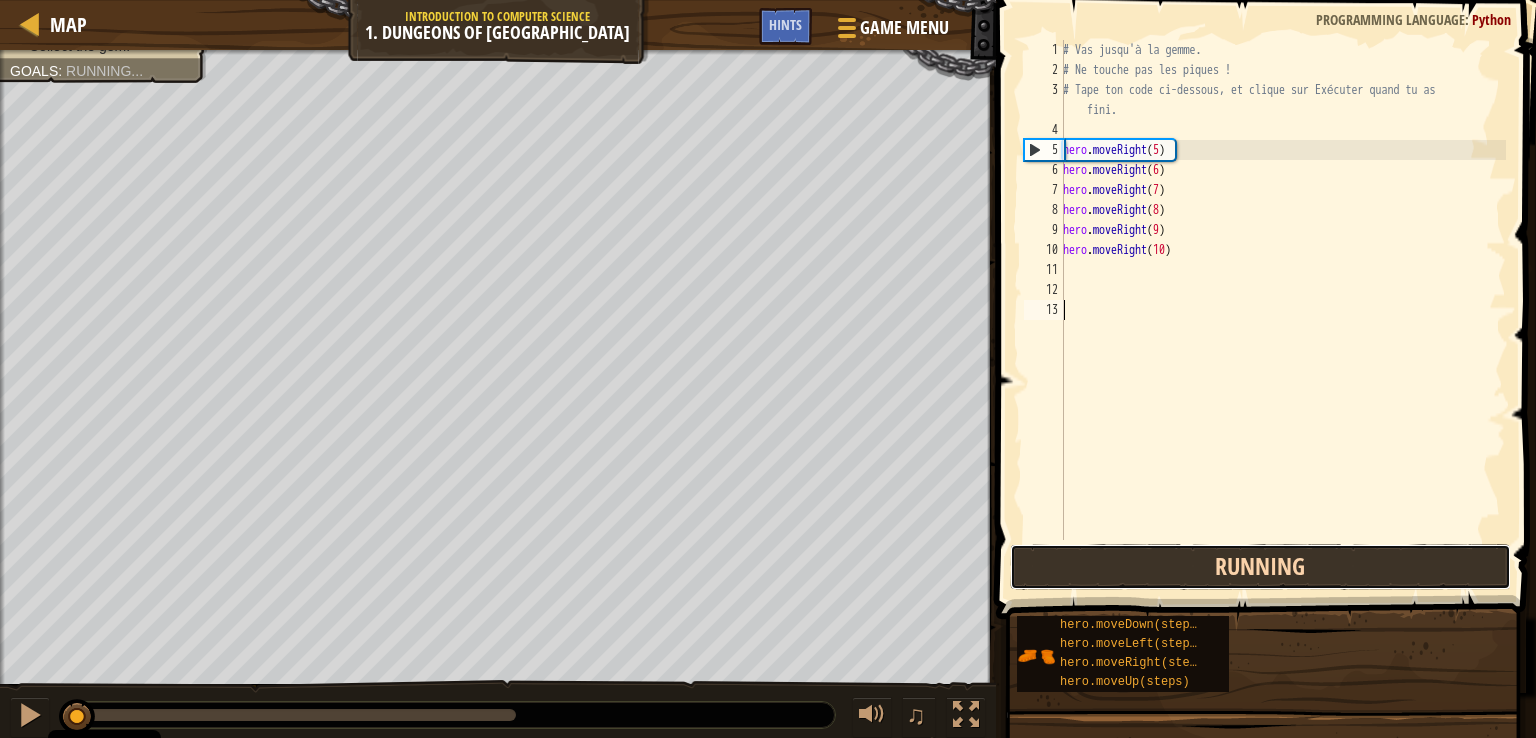 click on "Running" at bounding box center (1260, 567) 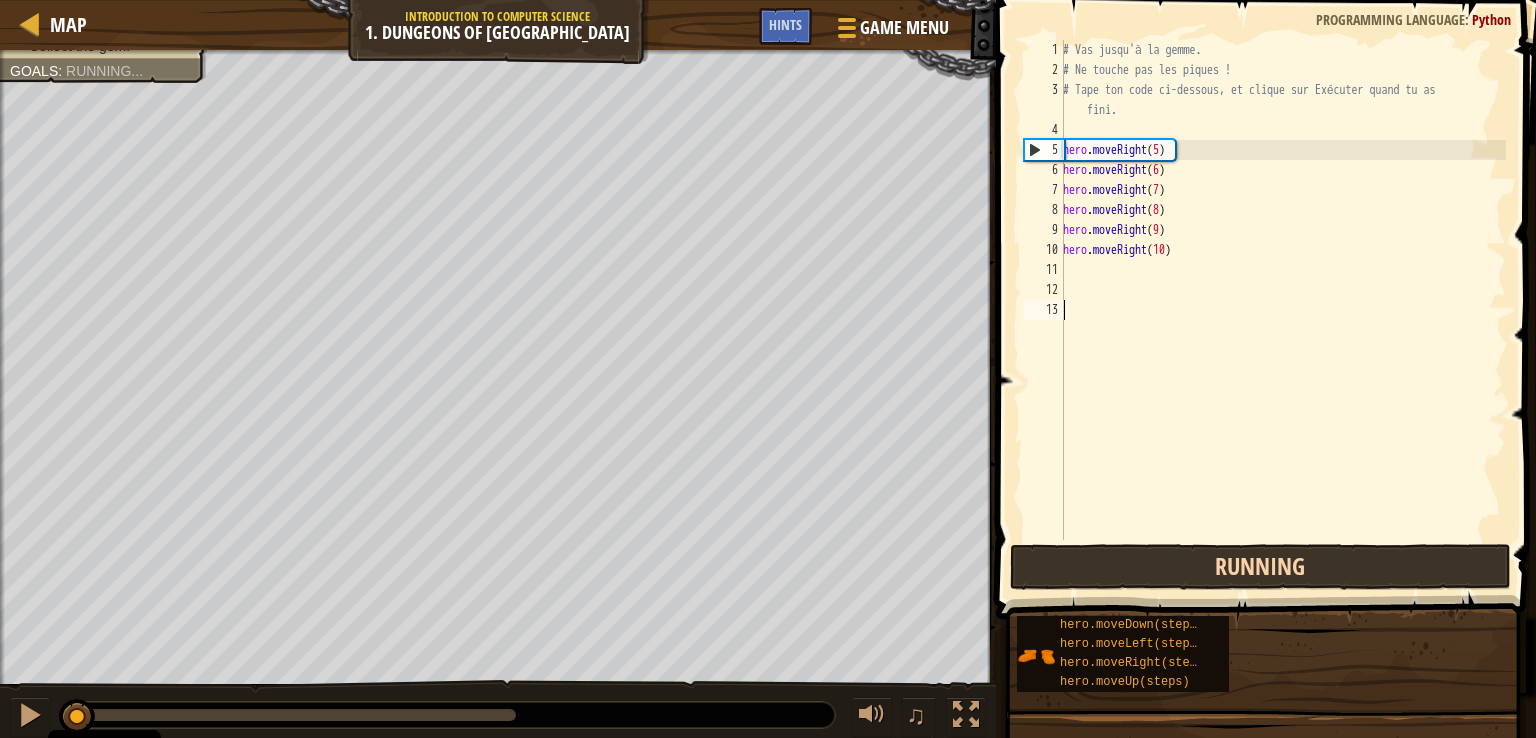 click on "Running" at bounding box center [1260, 567] 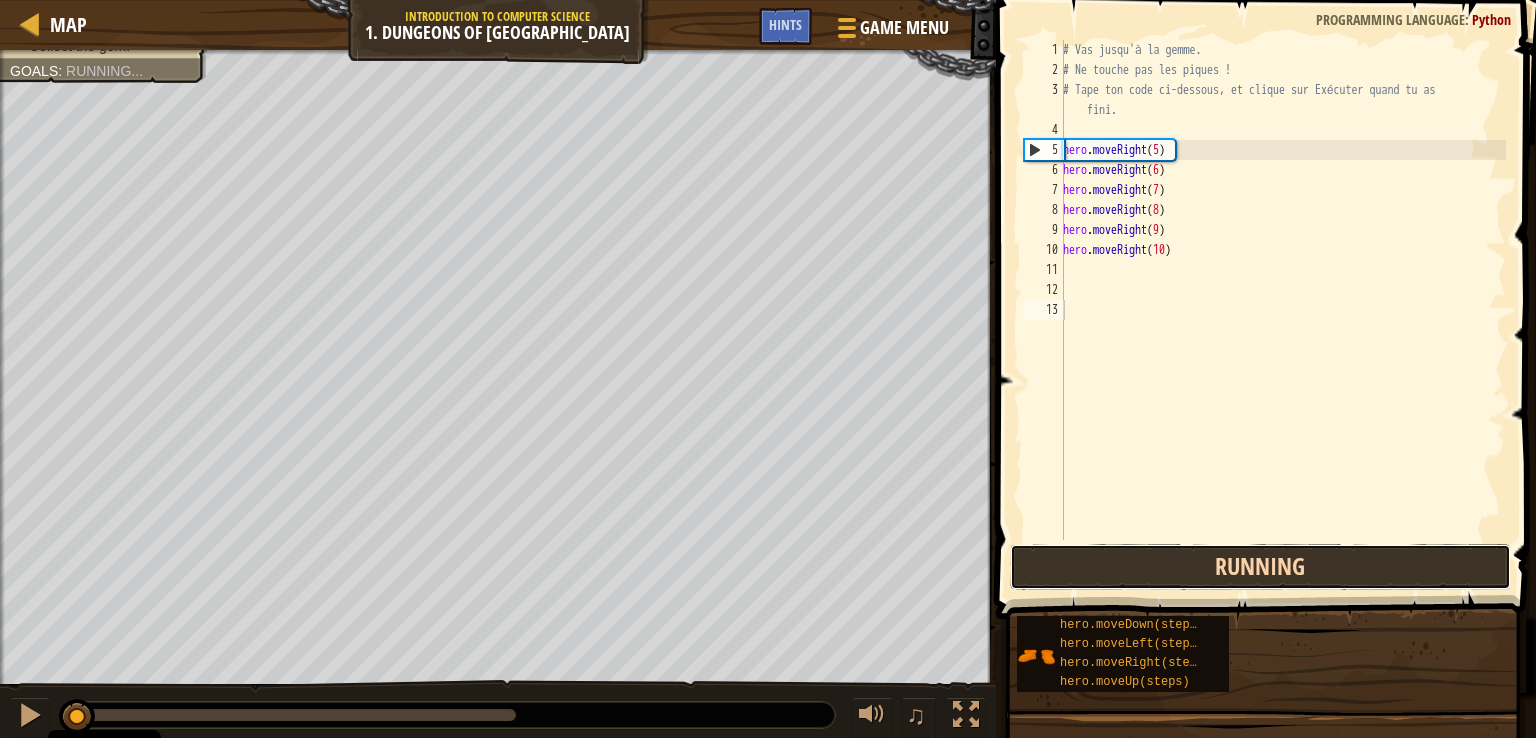click on "Running" at bounding box center (1260, 567) 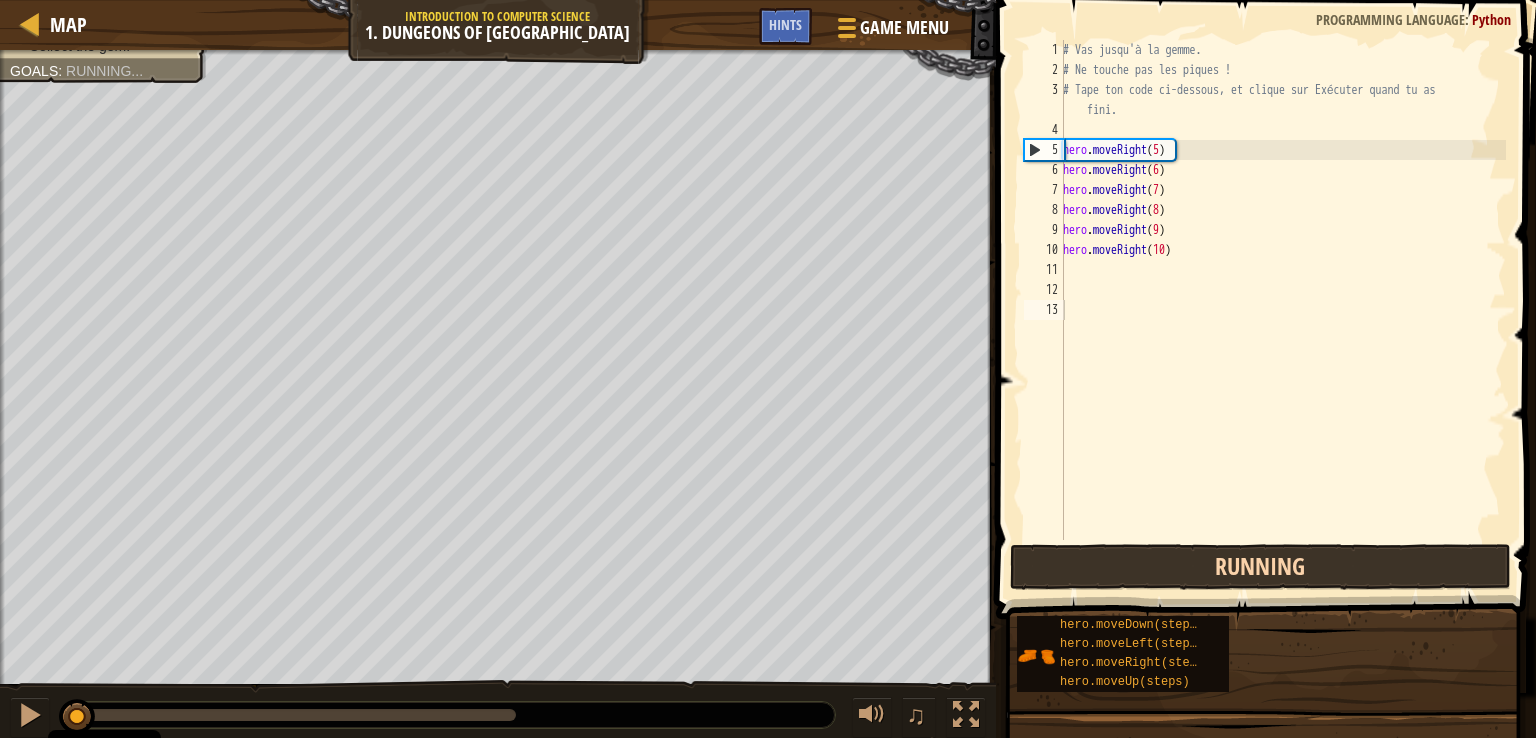 click on "Running" at bounding box center [1260, 567] 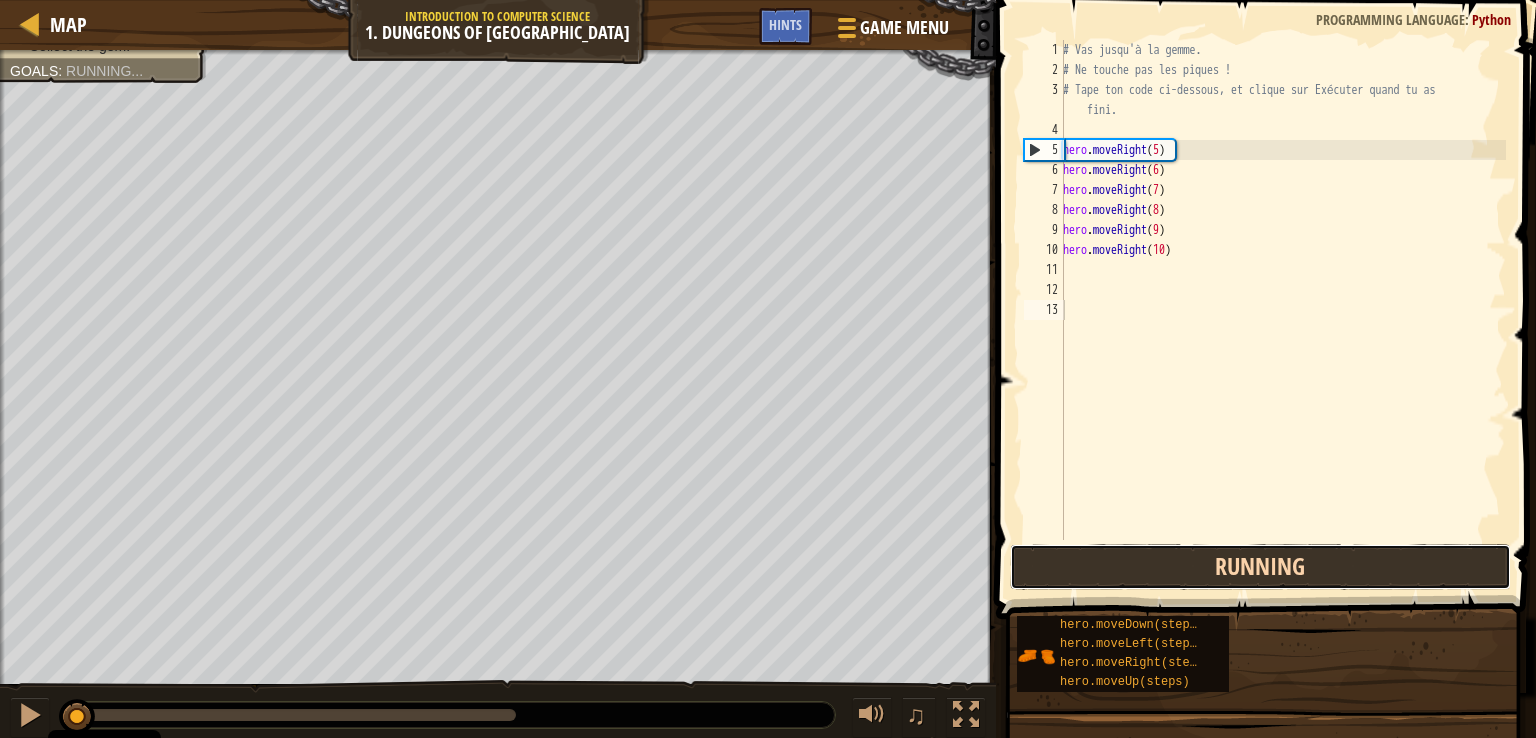 click on "Running" at bounding box center [1260, 567] 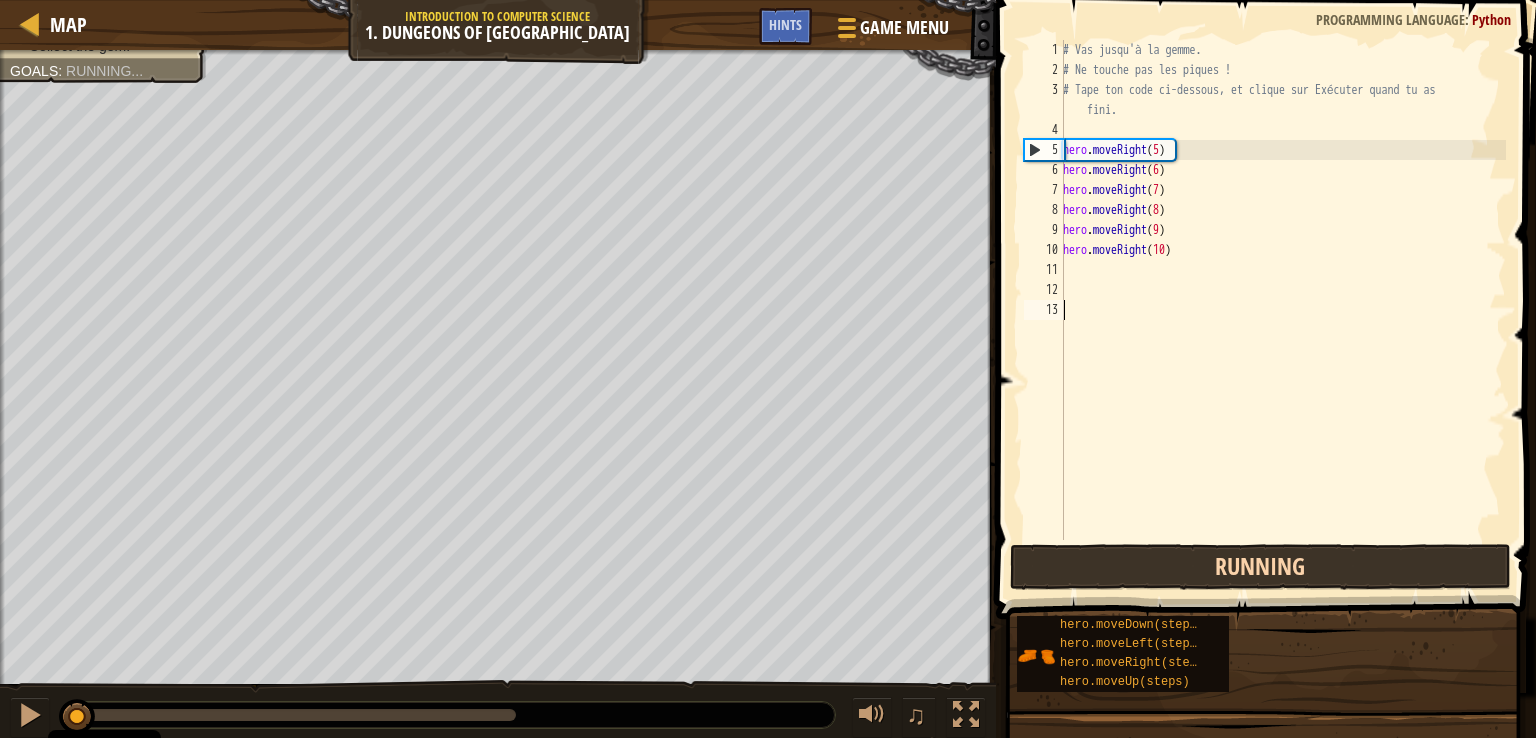 click on "Running" at bounding box center (1260, 567) 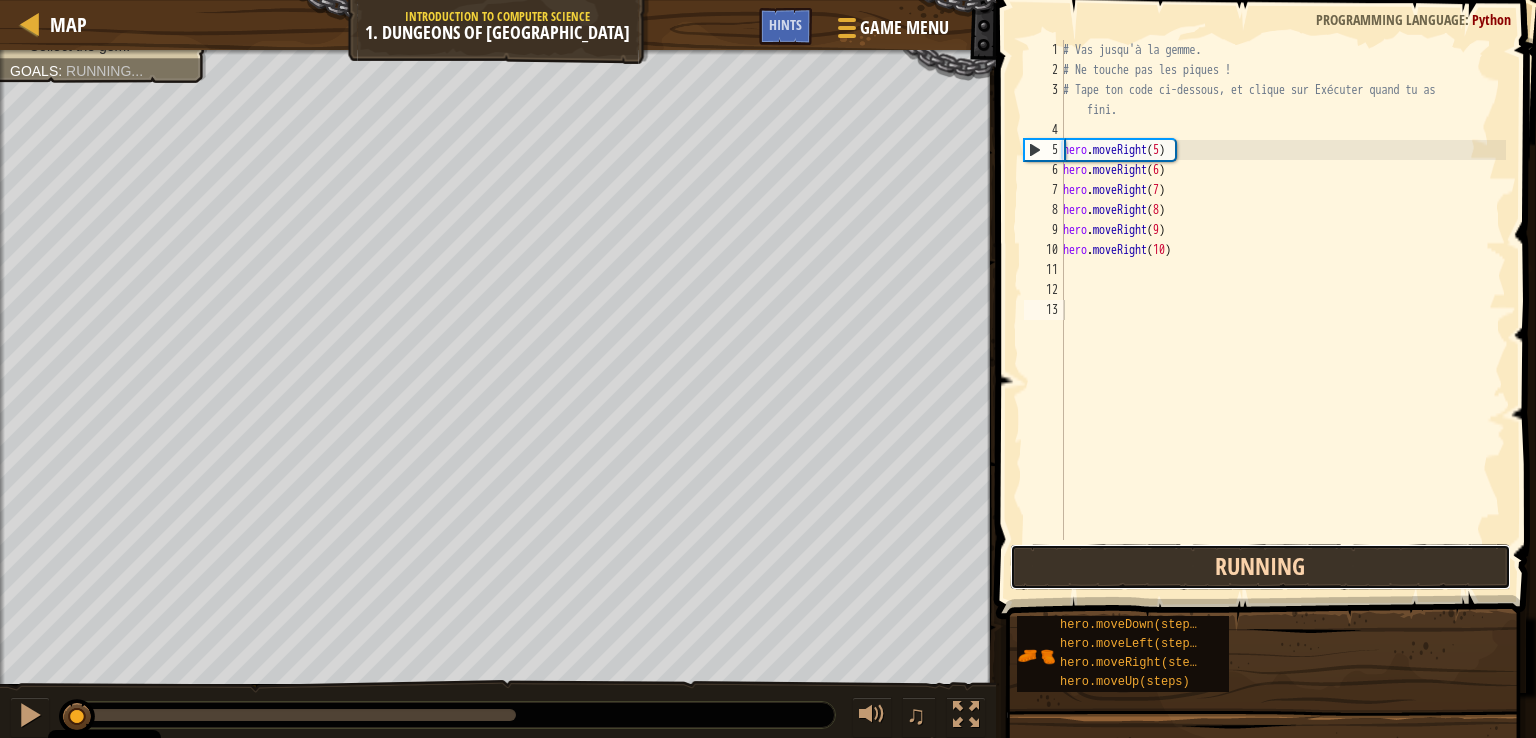 click on "Running" at bounding box center [1260, 567] 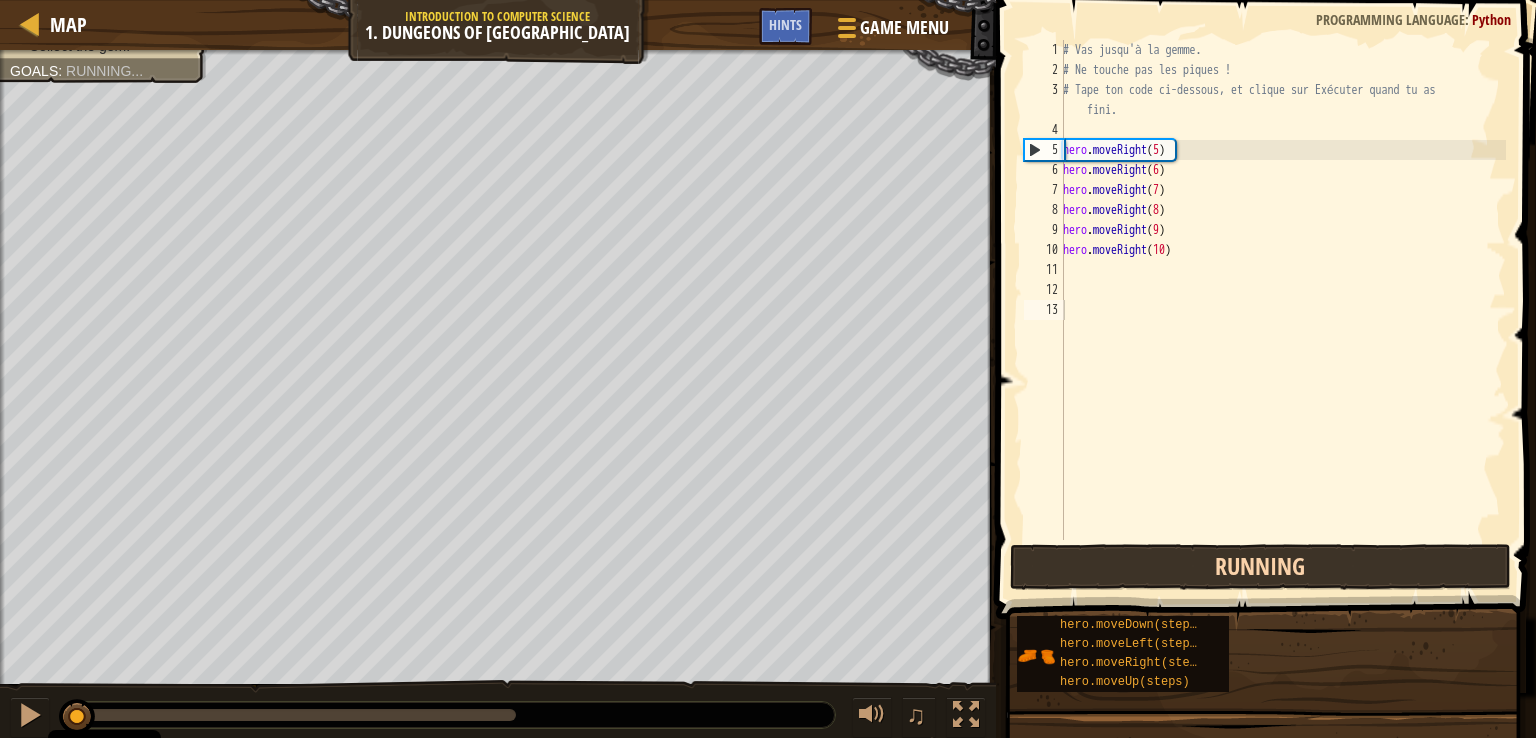 click on "Running" at bounding box center [1260, 567] 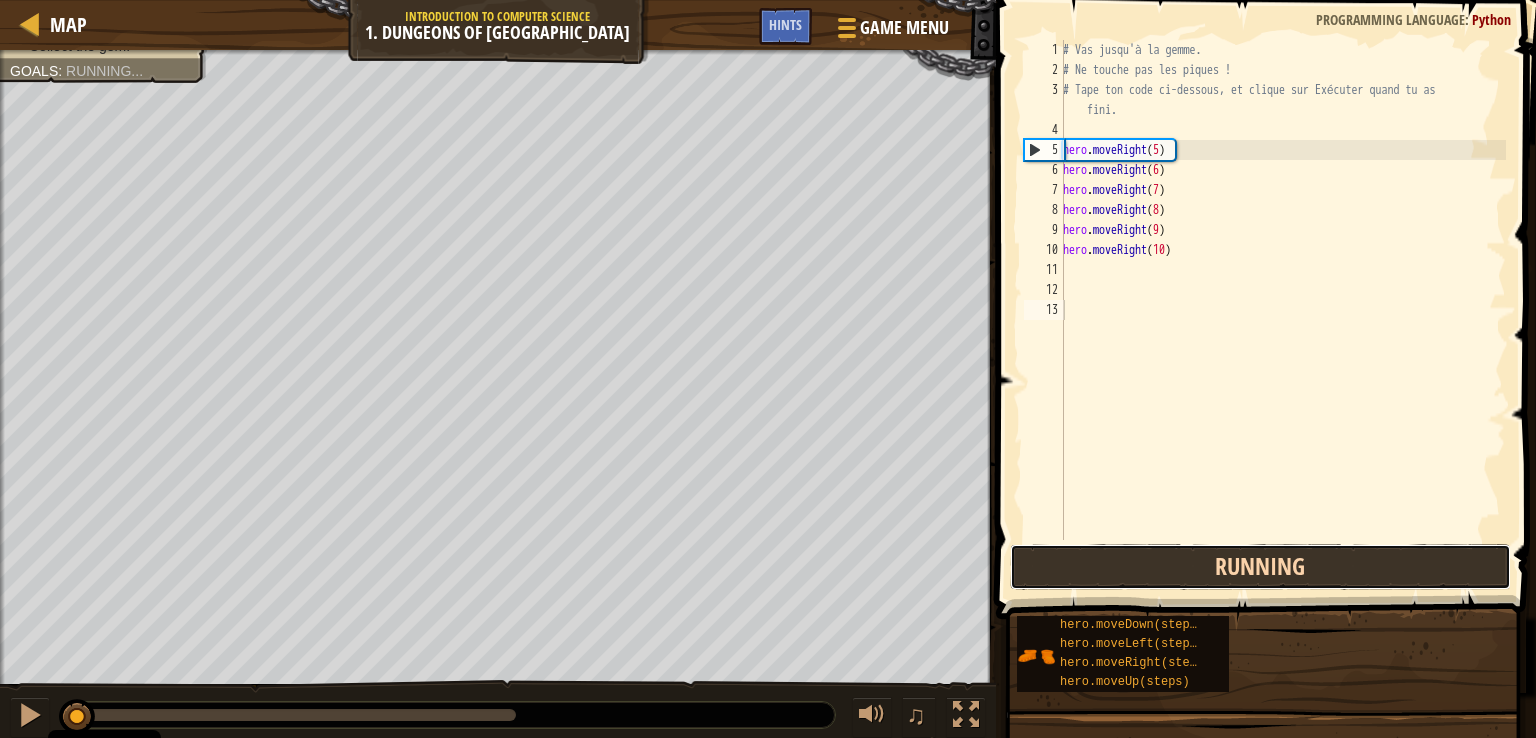 click on "Running" at bounding box center [1260, 567] 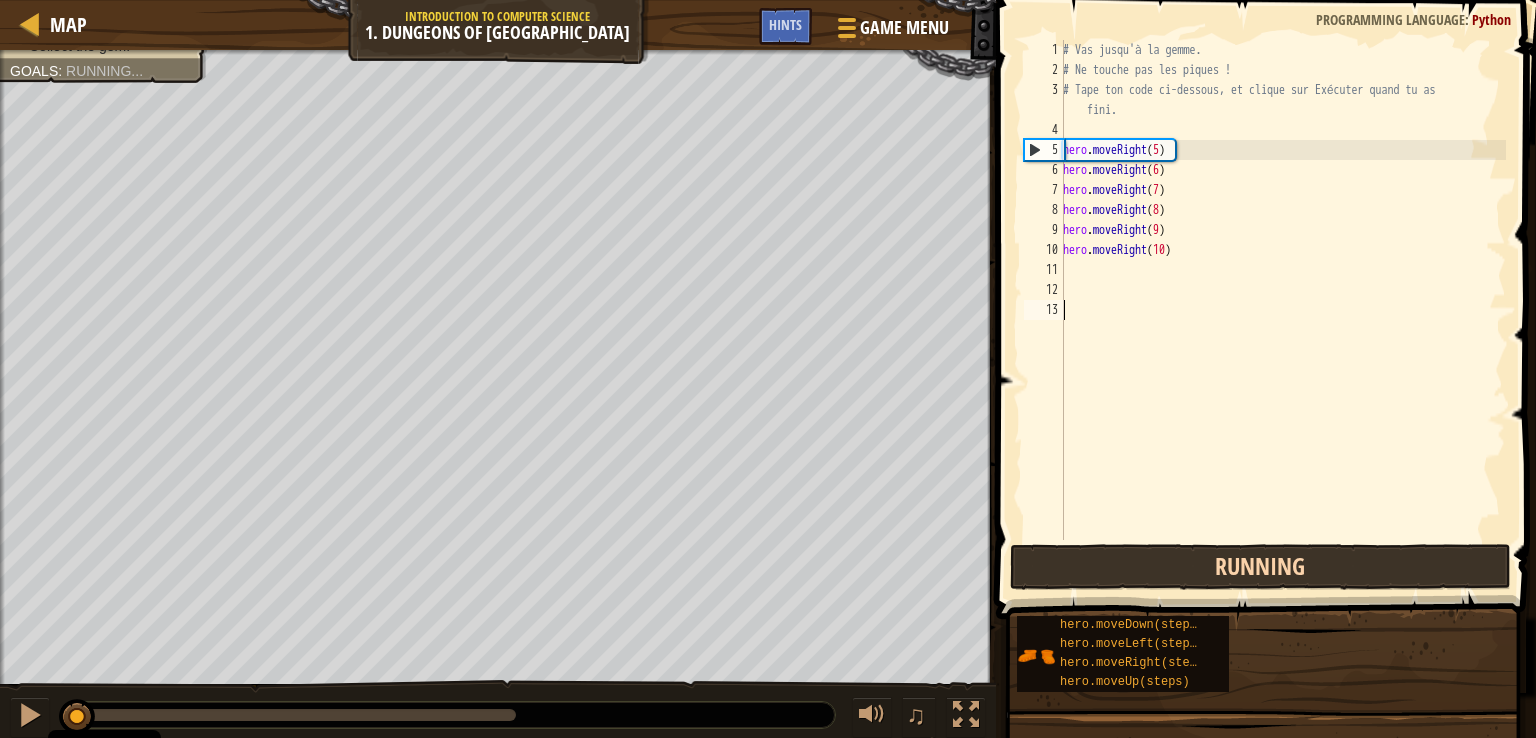 click on "Running" at bounding box center [1260, 567] 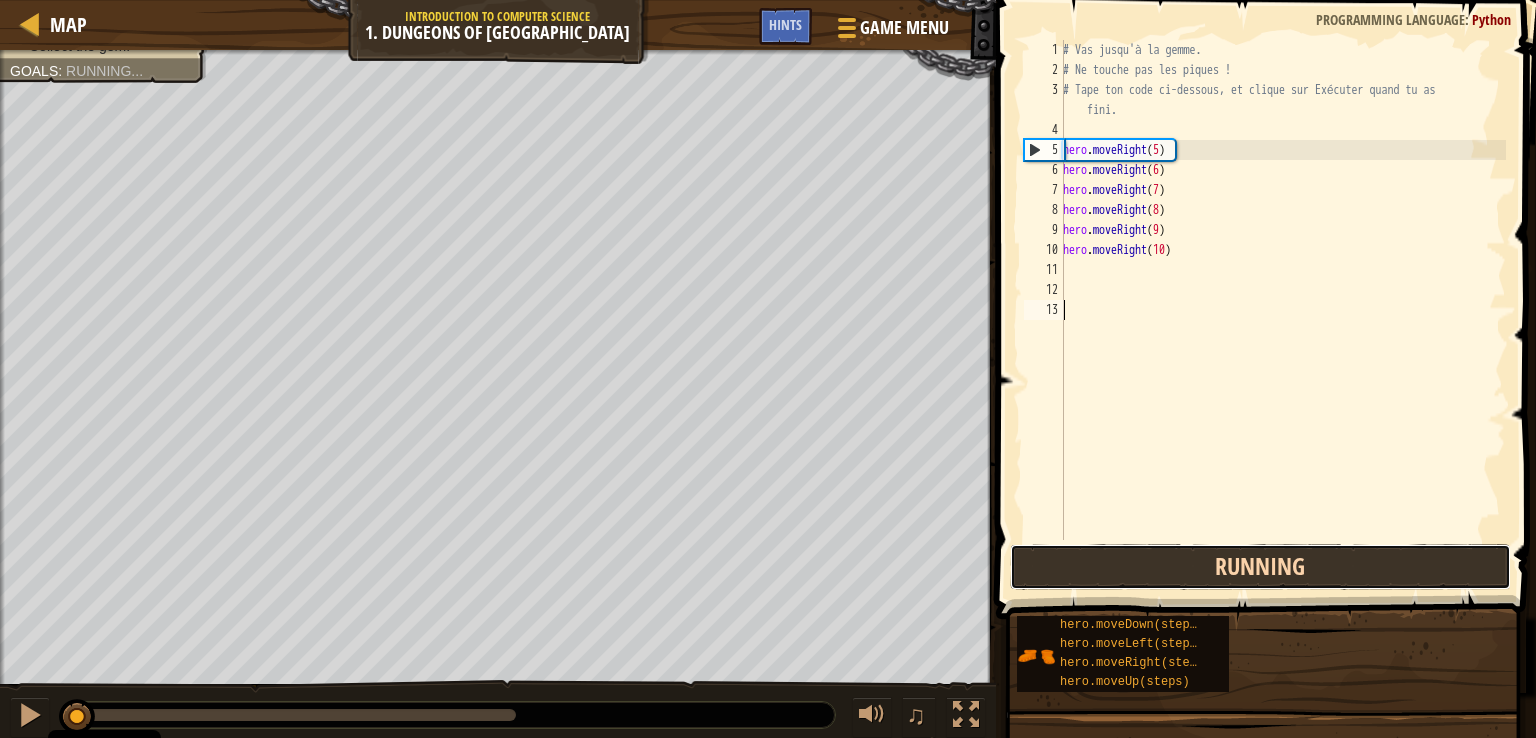 click on "Running" at bounding box center (1260, 567) 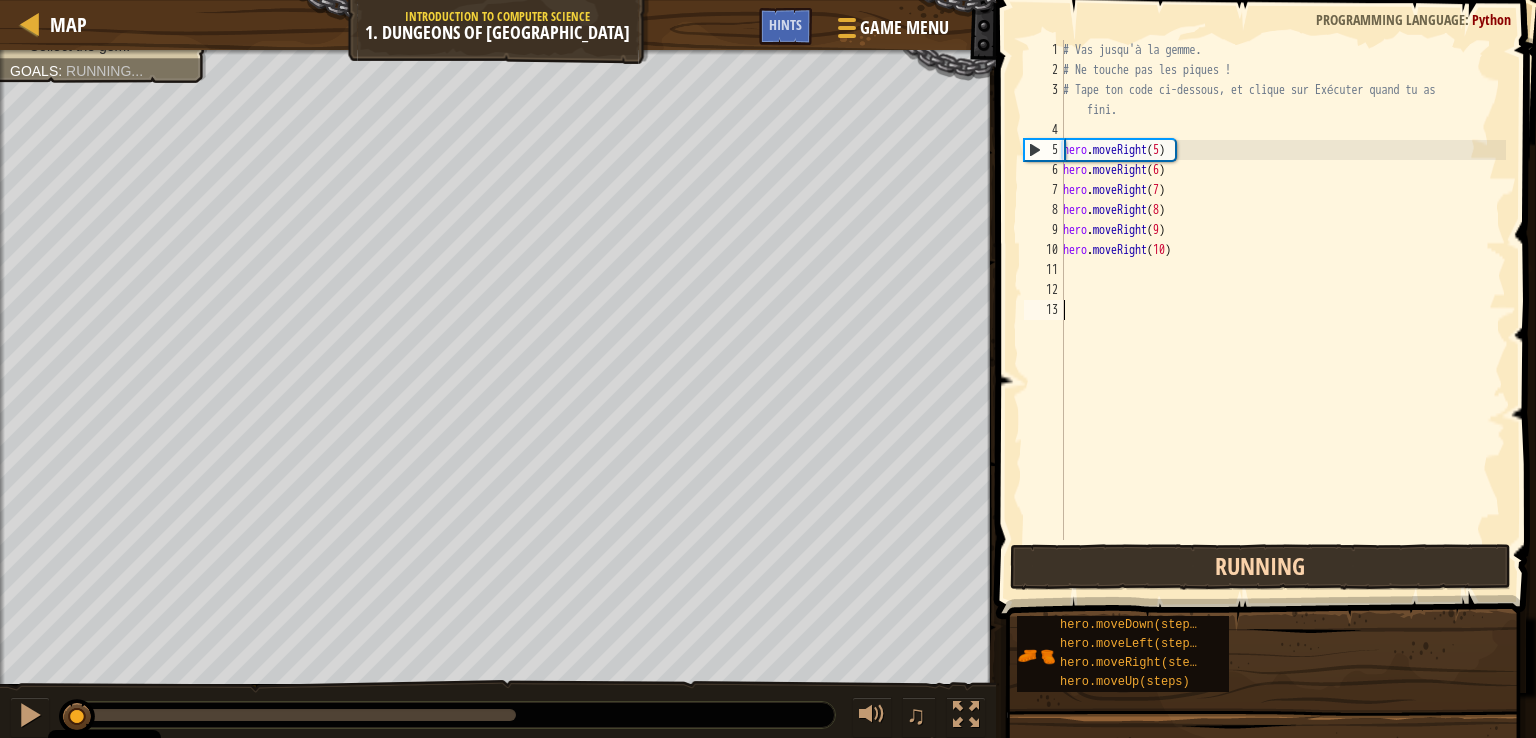 click on "Running" at bounding box center (1260, 567) 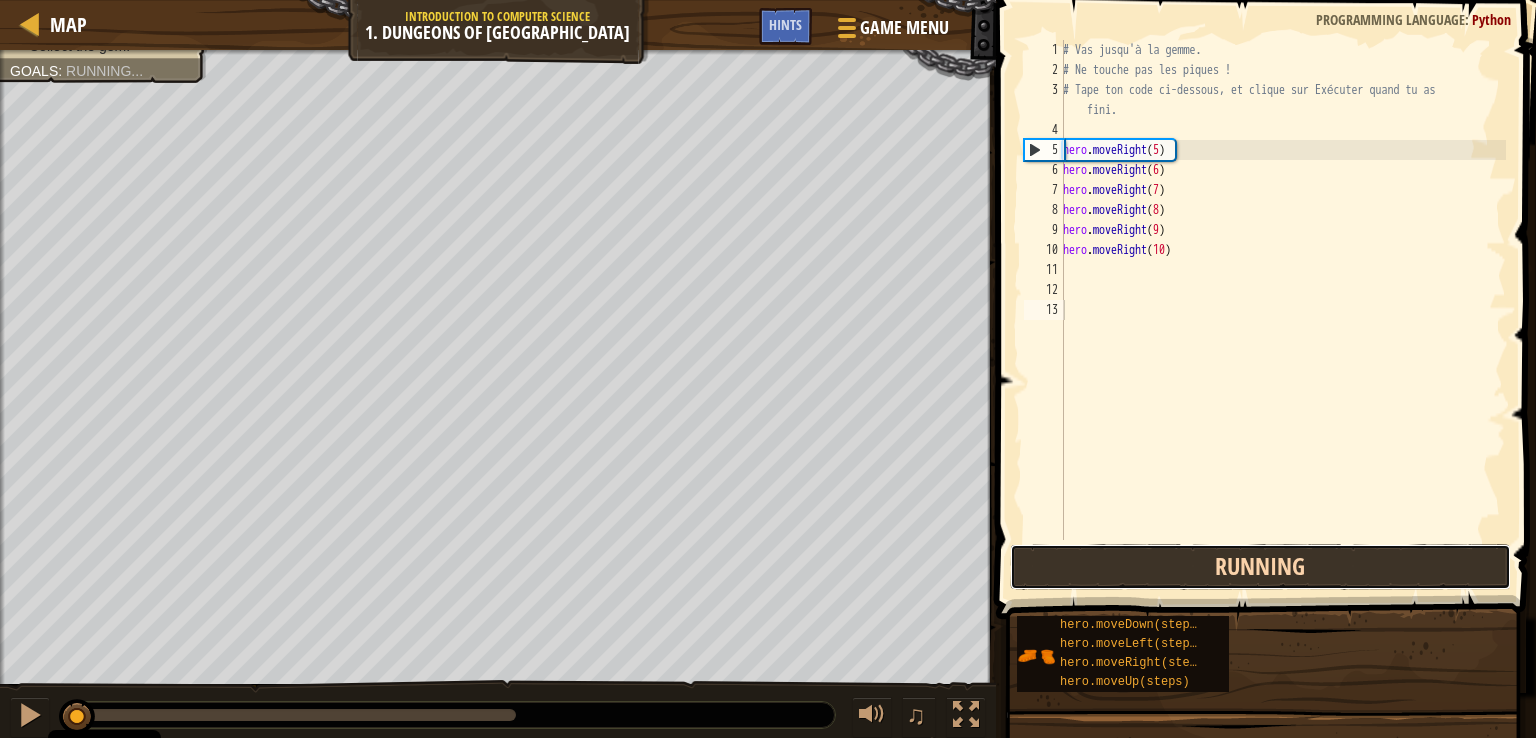 click on "Running" at bounding box center [1260, 567] 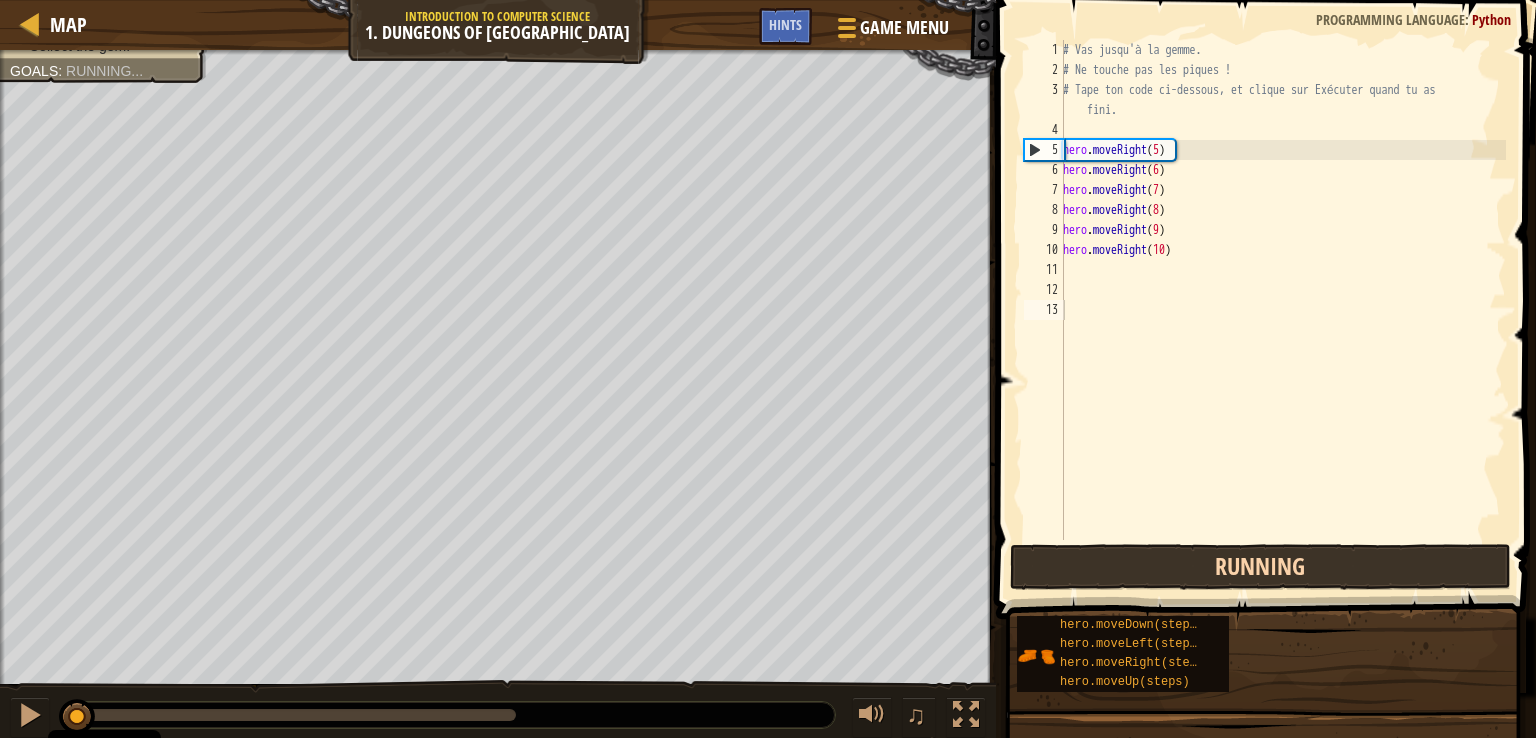 click on "Running" at bounding box center [1260, 567] 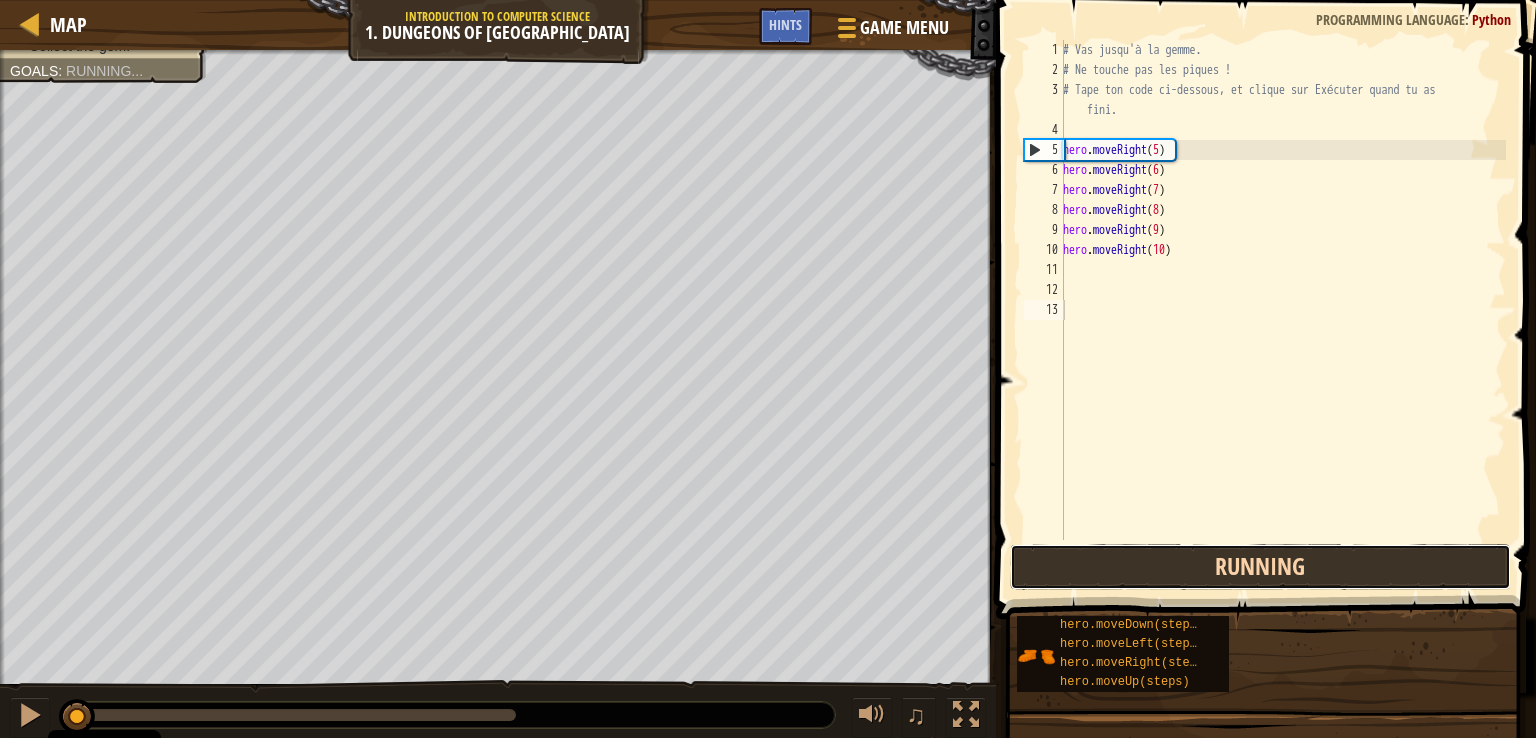 click on "Running" at bounding box center [1260, 567] 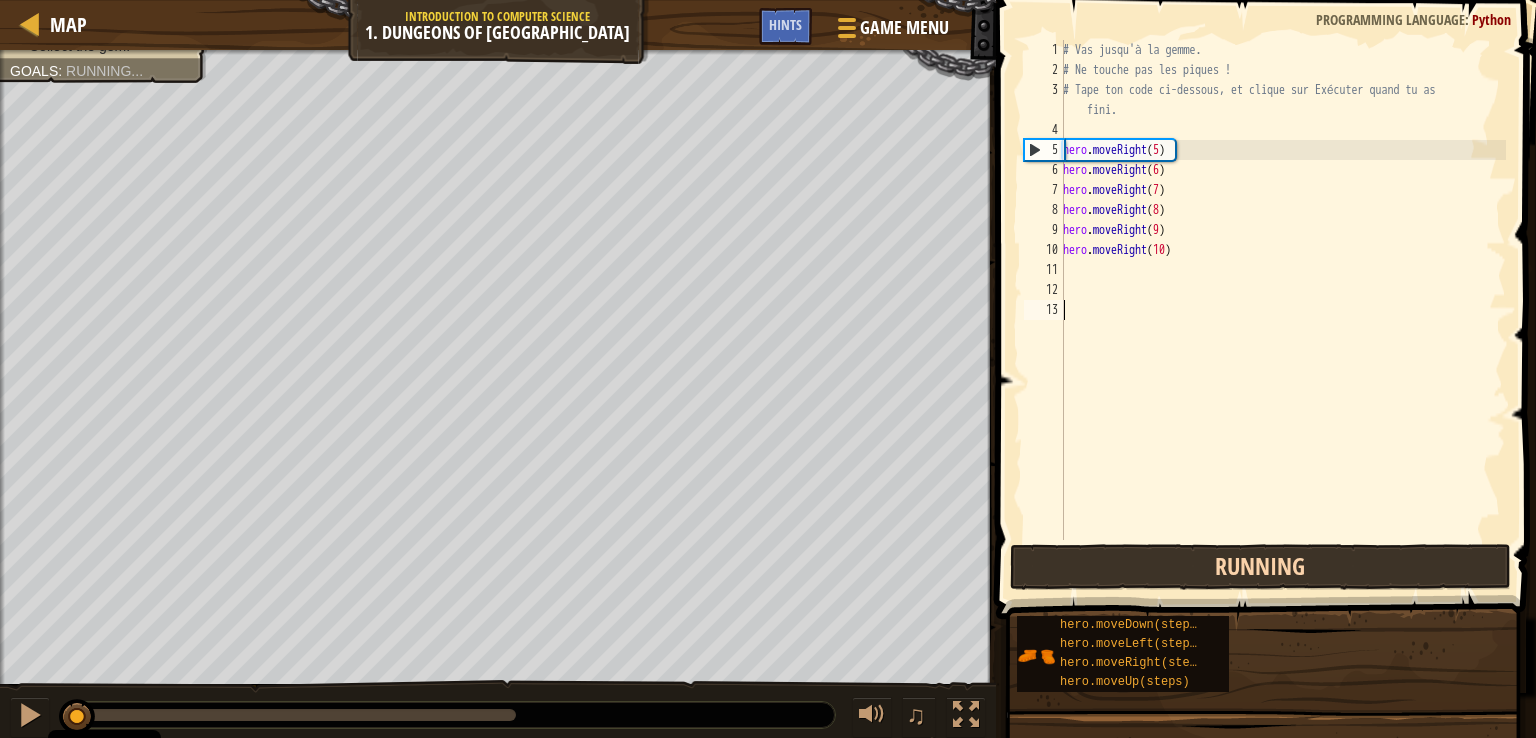 click on "Running" at bounding box center [1260, 567] 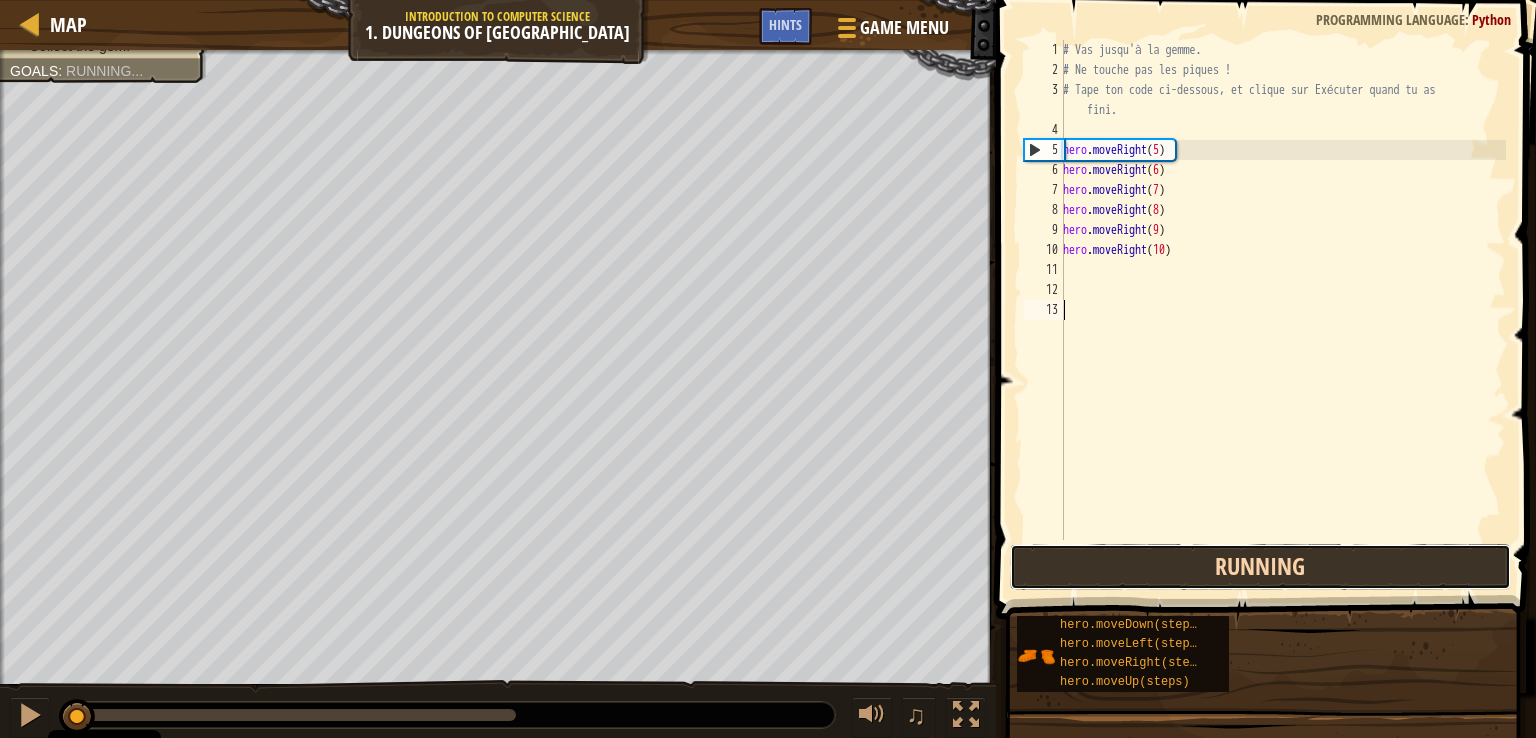 click on "Running" at bounding box center (1260, 567) 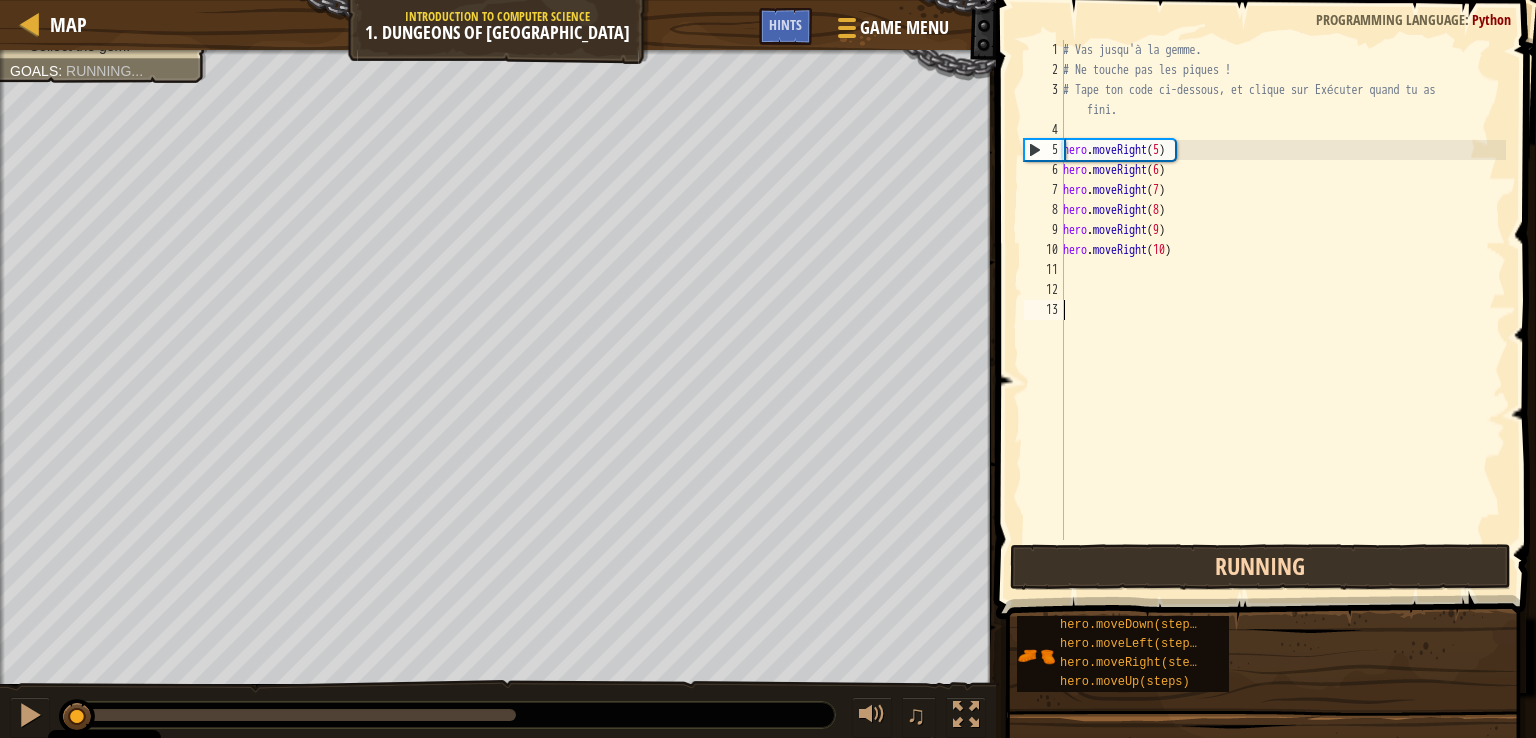 click on "Running" at bounding box center (1260, 567) 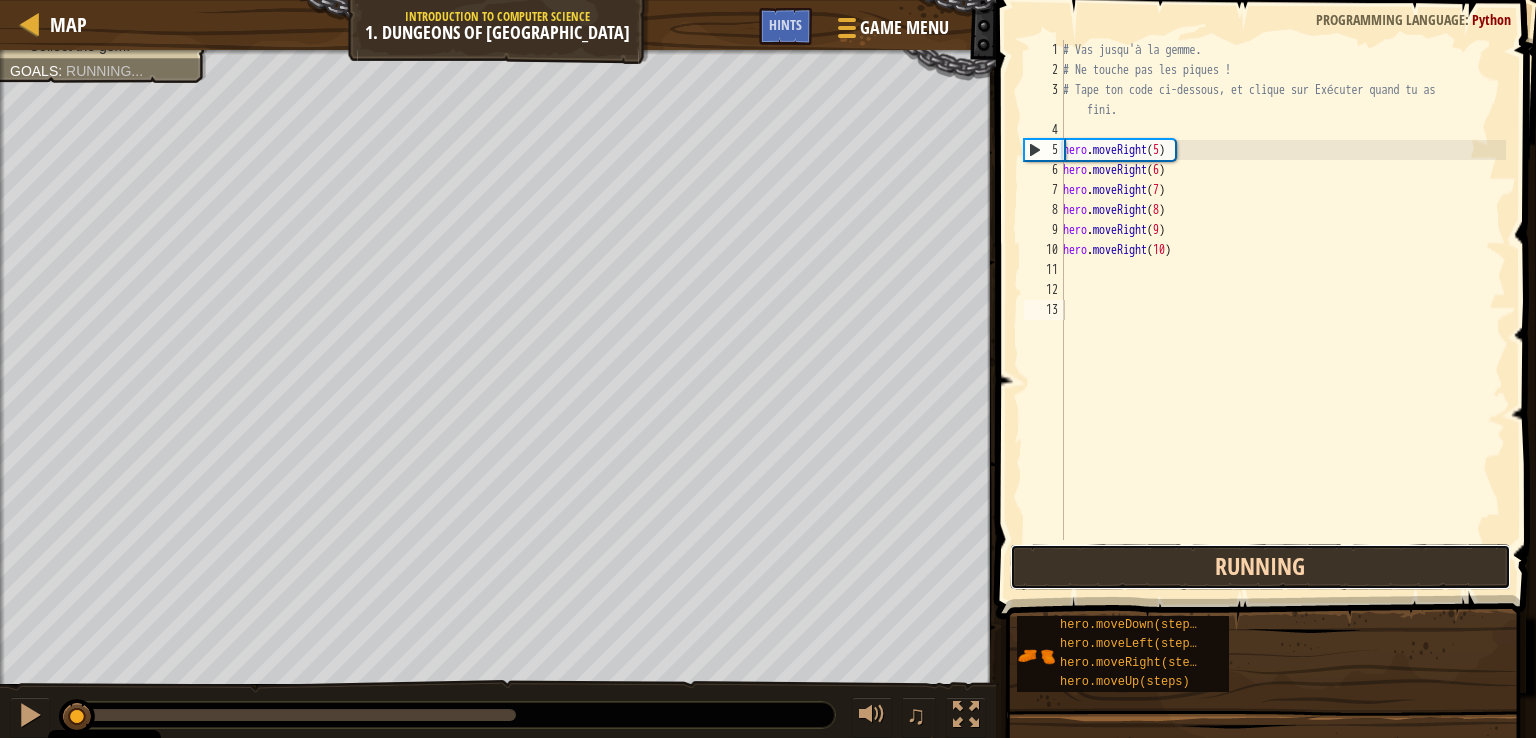 click on "Running" at bounding box center (1260, 567) 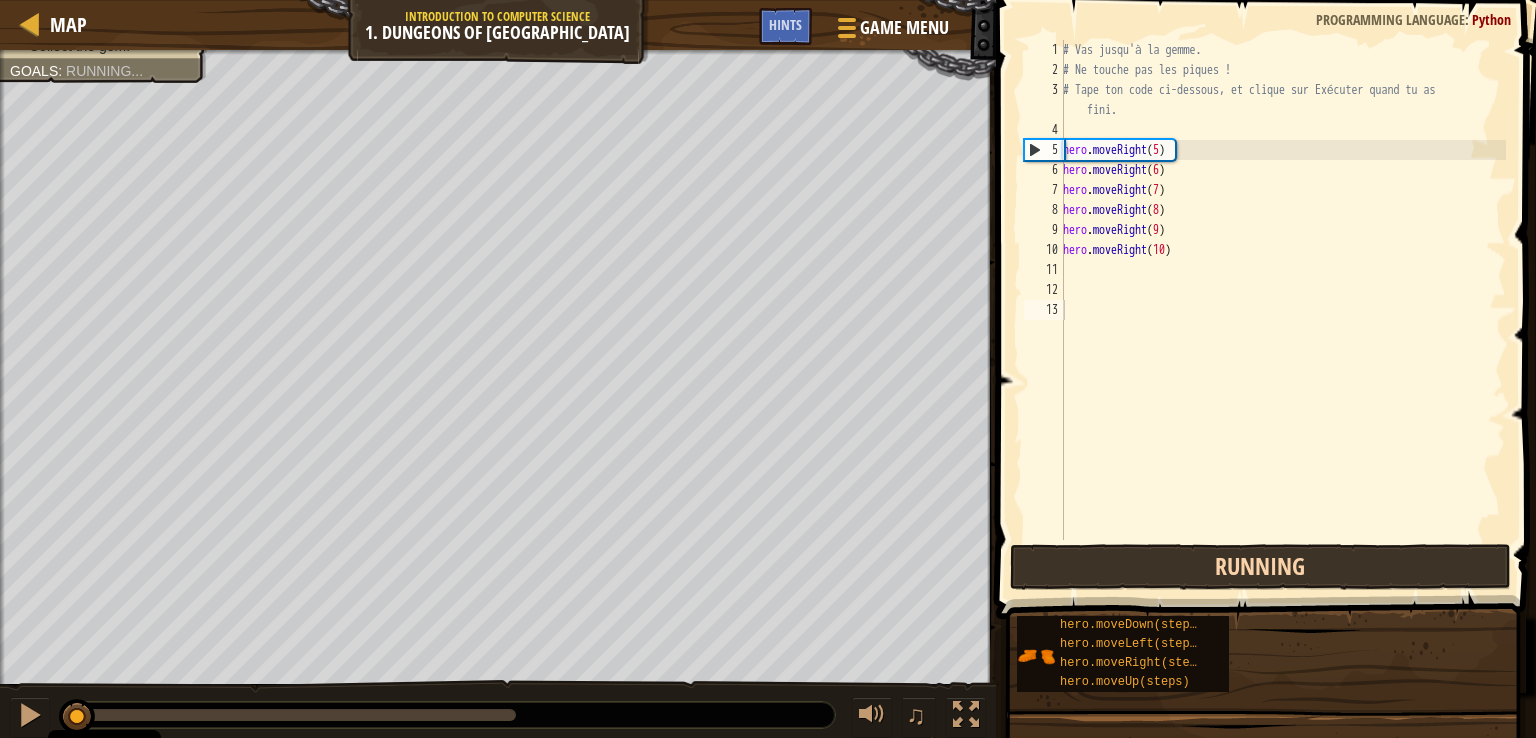 click on "Running" at bounding box center (1260, 567) 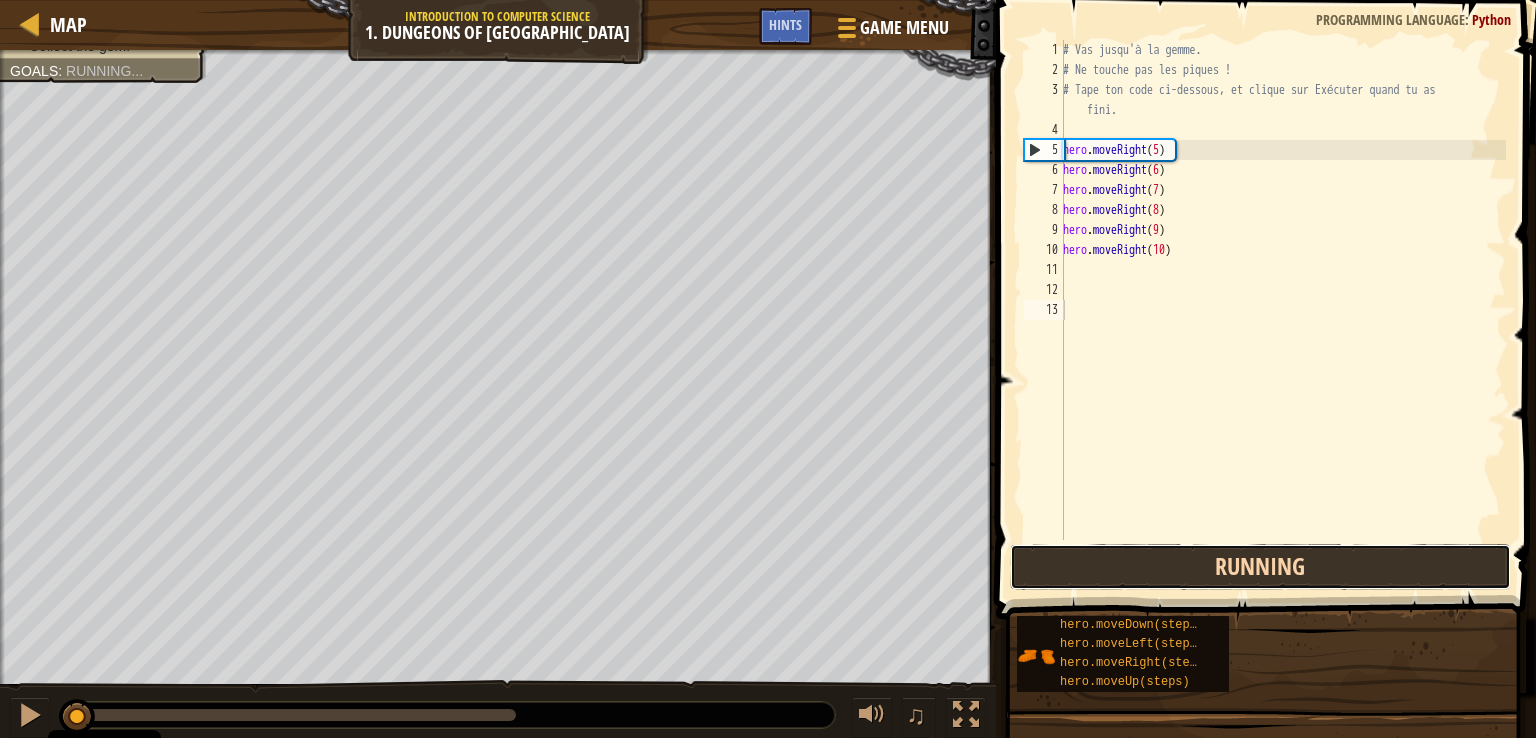 click on "Running" at bounding box center (1260, 567) 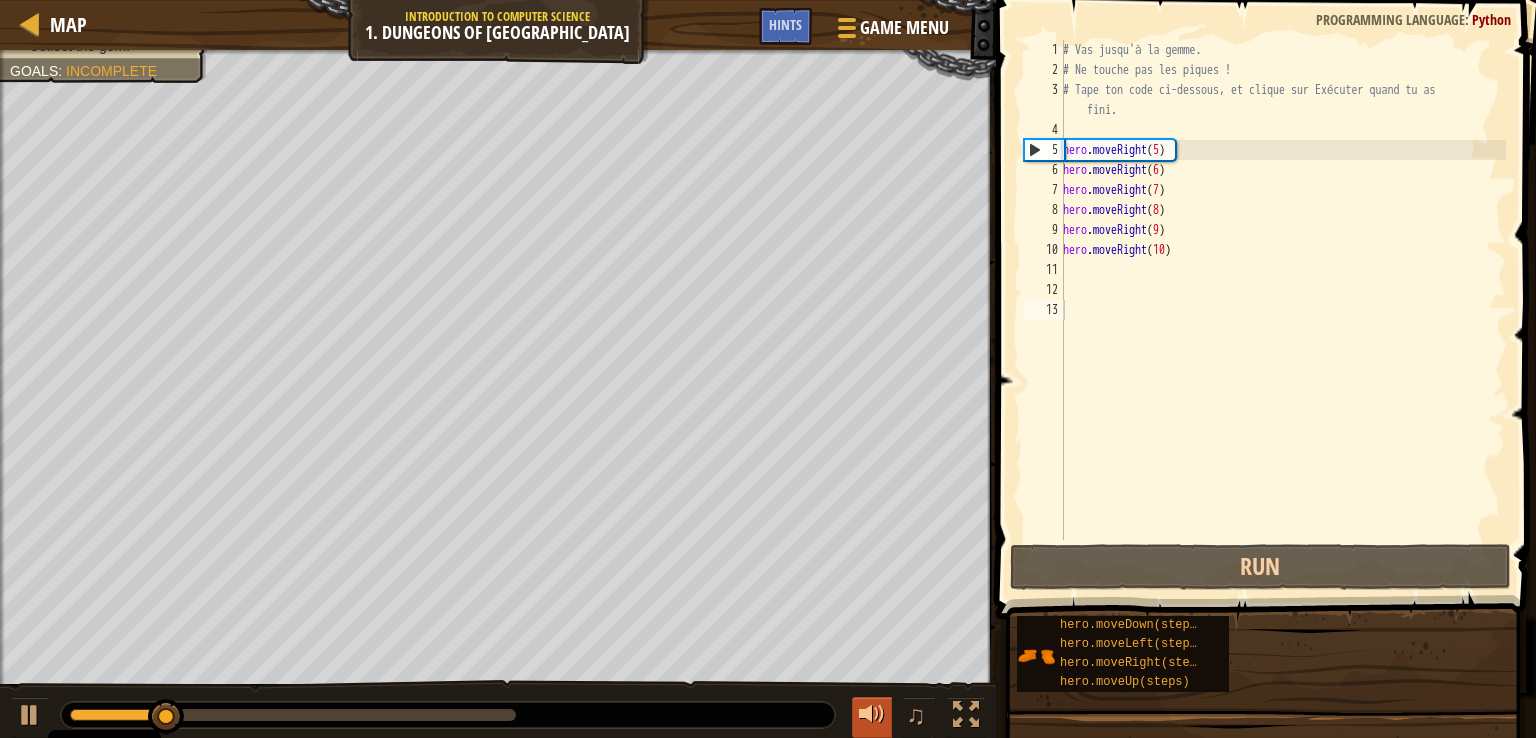 click at bounding box center [872, 715] 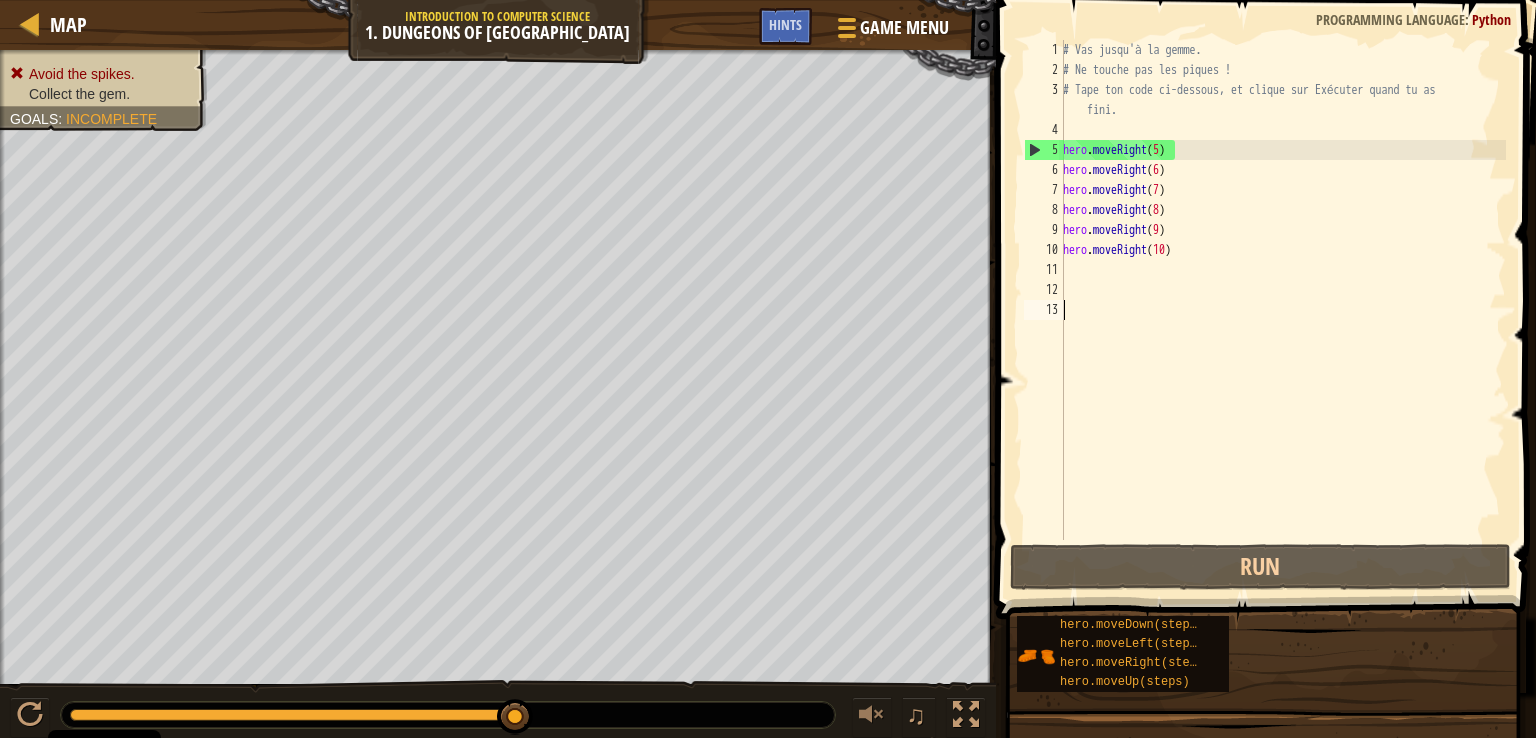 drag, startPoint x: 512, startPoint y: 713, endPoint x: 523, endPoint y: 717, distance: 11.7046995 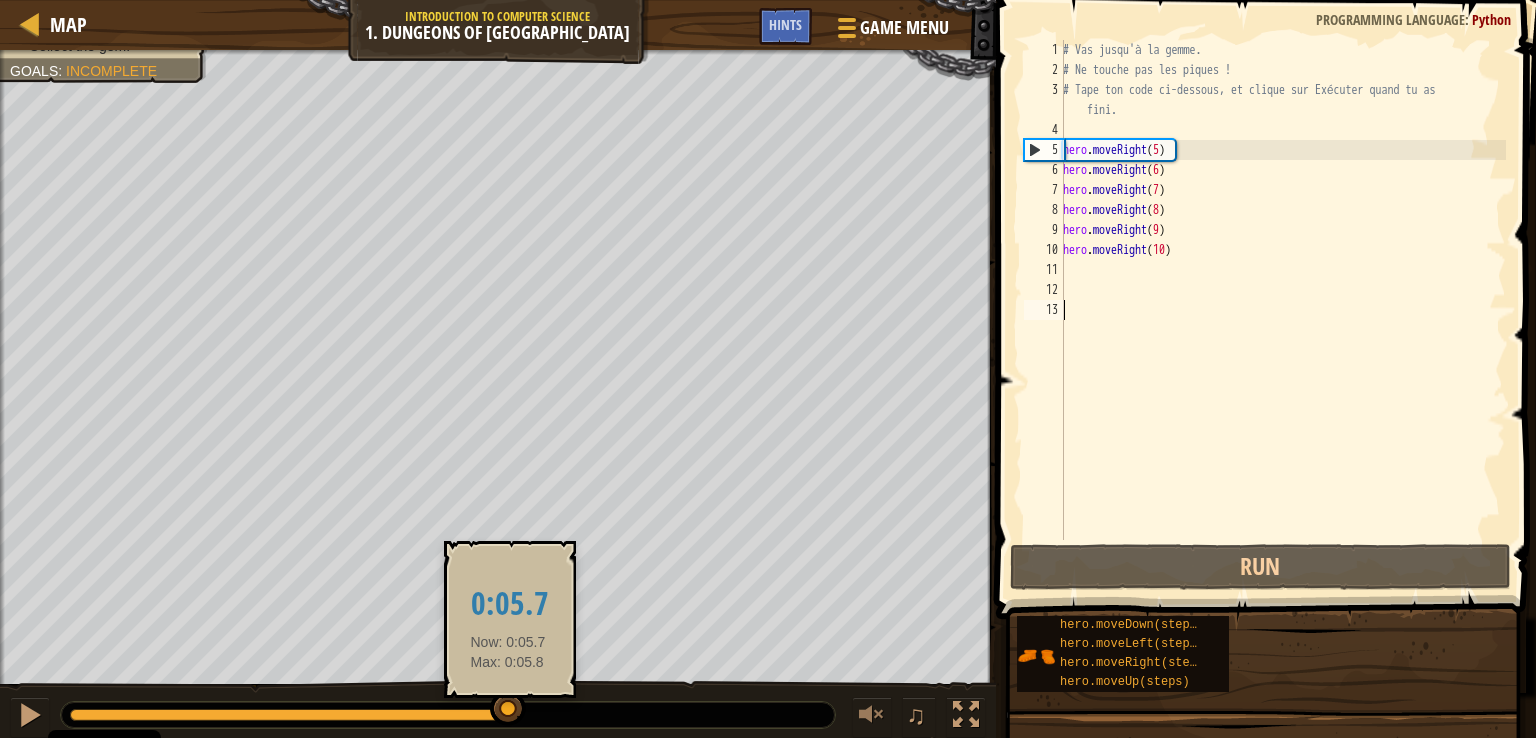click at bounding box center [448, 715] 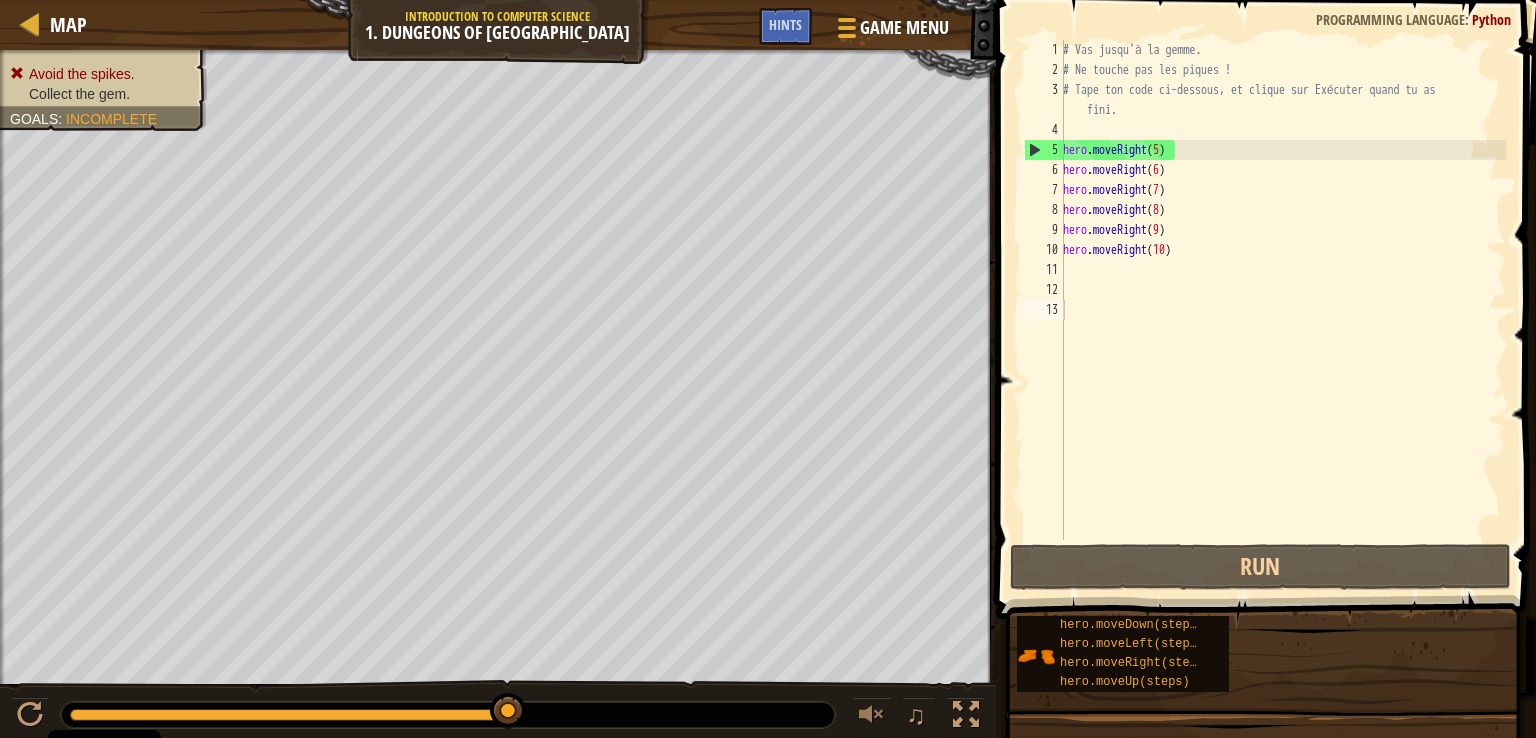click at bounding box center [448, 715] 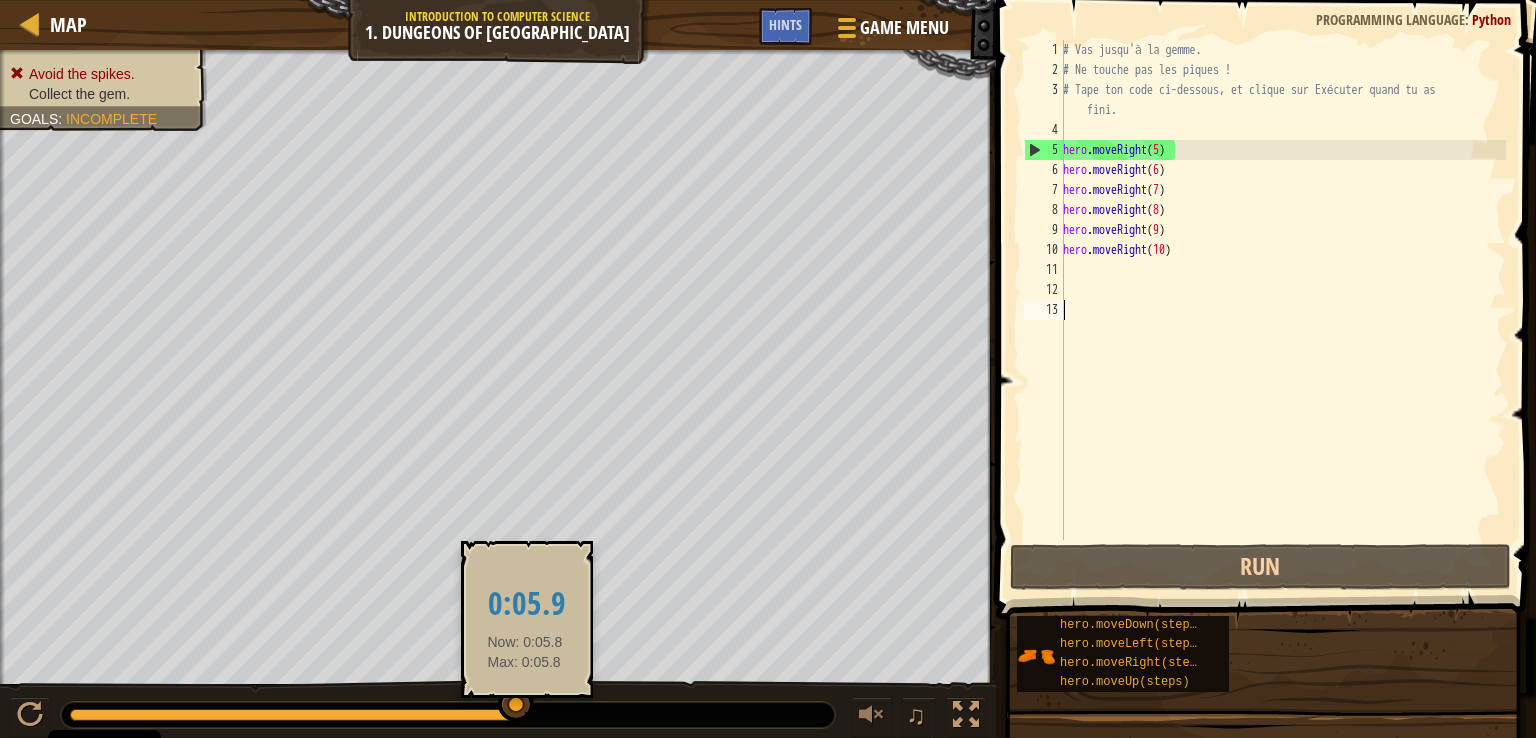 drag, startPoint x: 525, startPoint y: 717, endPoint x: 506, endPoint y: 714, distance: 19.235384 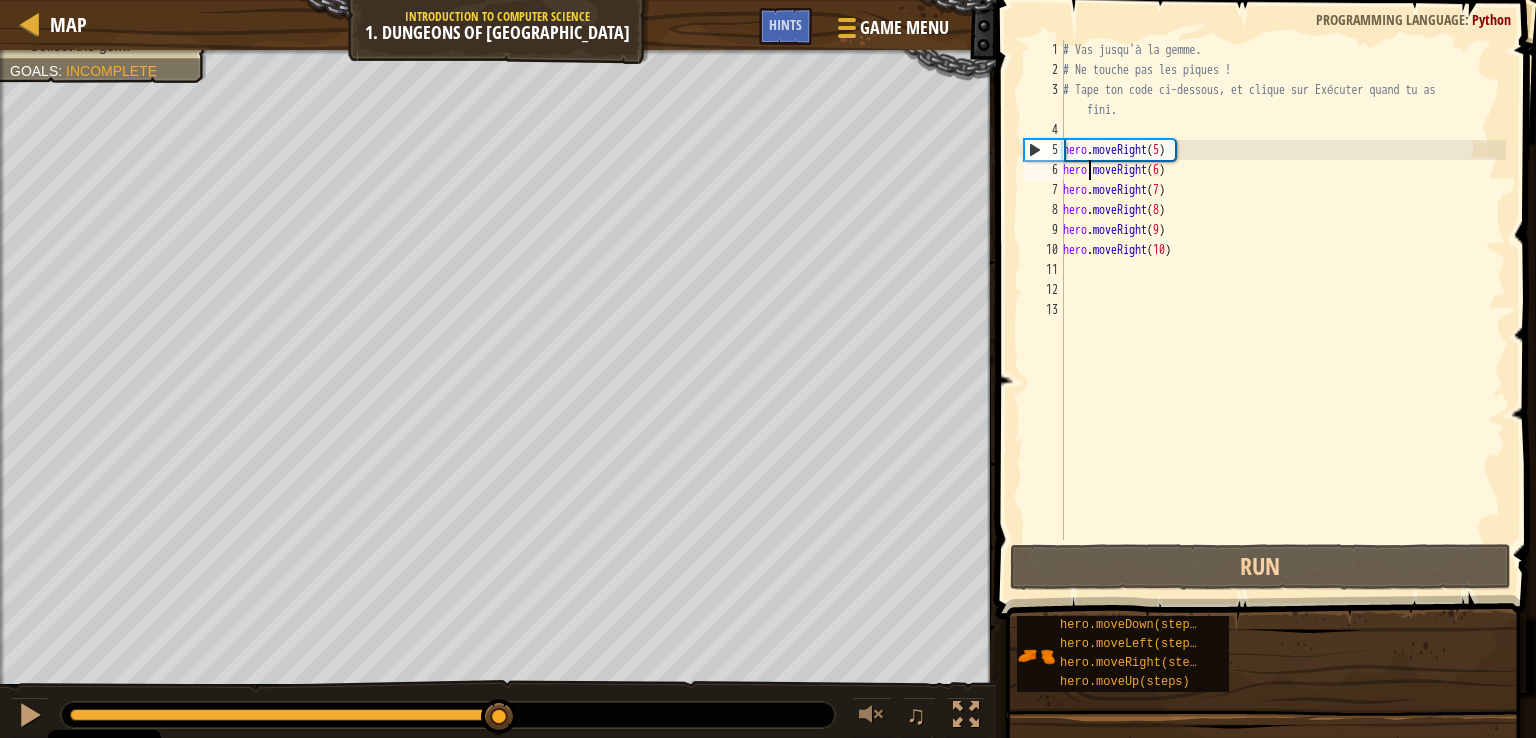 click on "# Vas jusqu'à la gemme. # Ne touche pas les piques ! # Tape ton code ci-dessous, et clique sur Exécuter quand tu as       fini. hero . moveRight ( 5 ) hero . moveRight ( 6 ) hero . moveRight ( 7 ) hero . moveRight ( 8 ) hero . moveRight ( 9 ) hero . moveRight ( 10 )" at bounding box center (1282, 310) 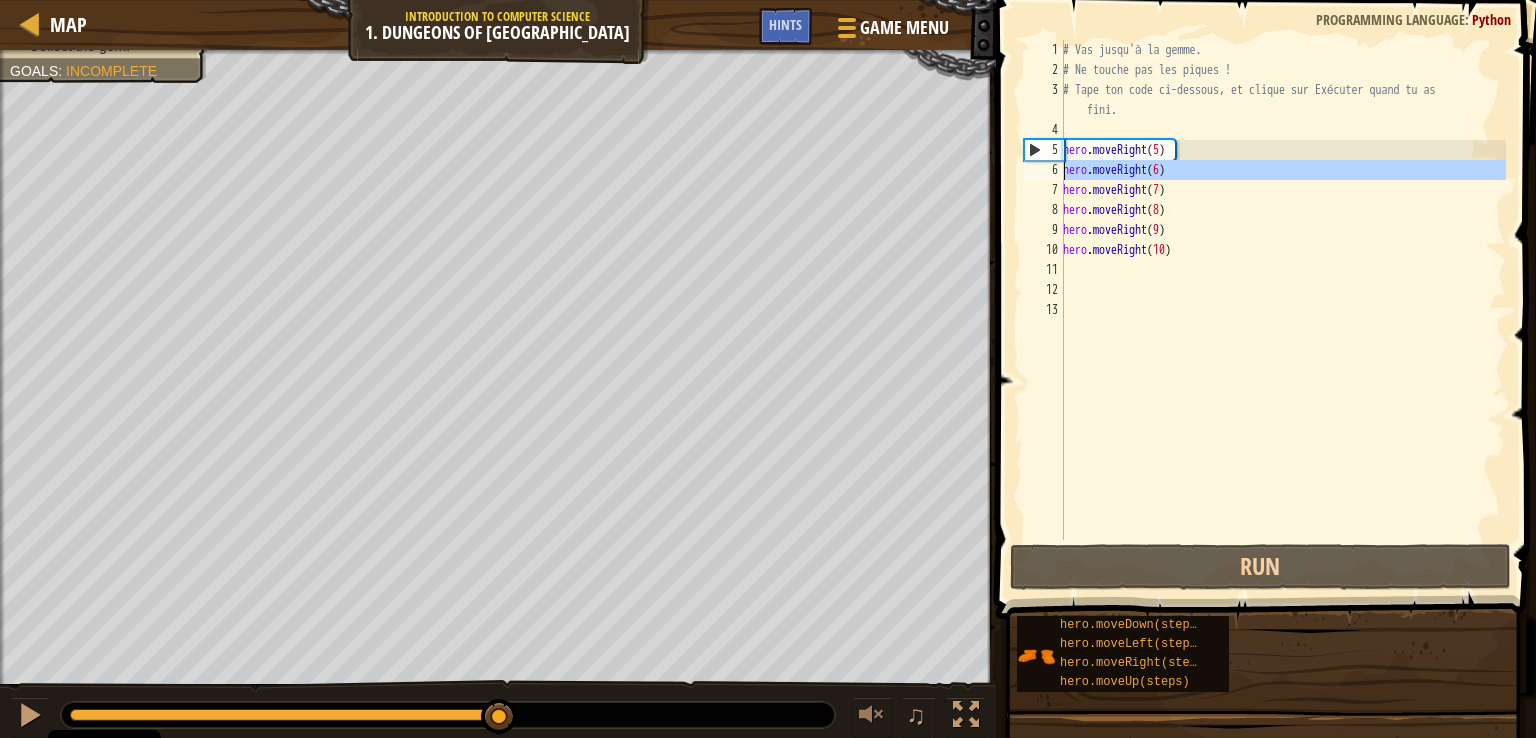 click on "6" at bounding box center (1044, 170) 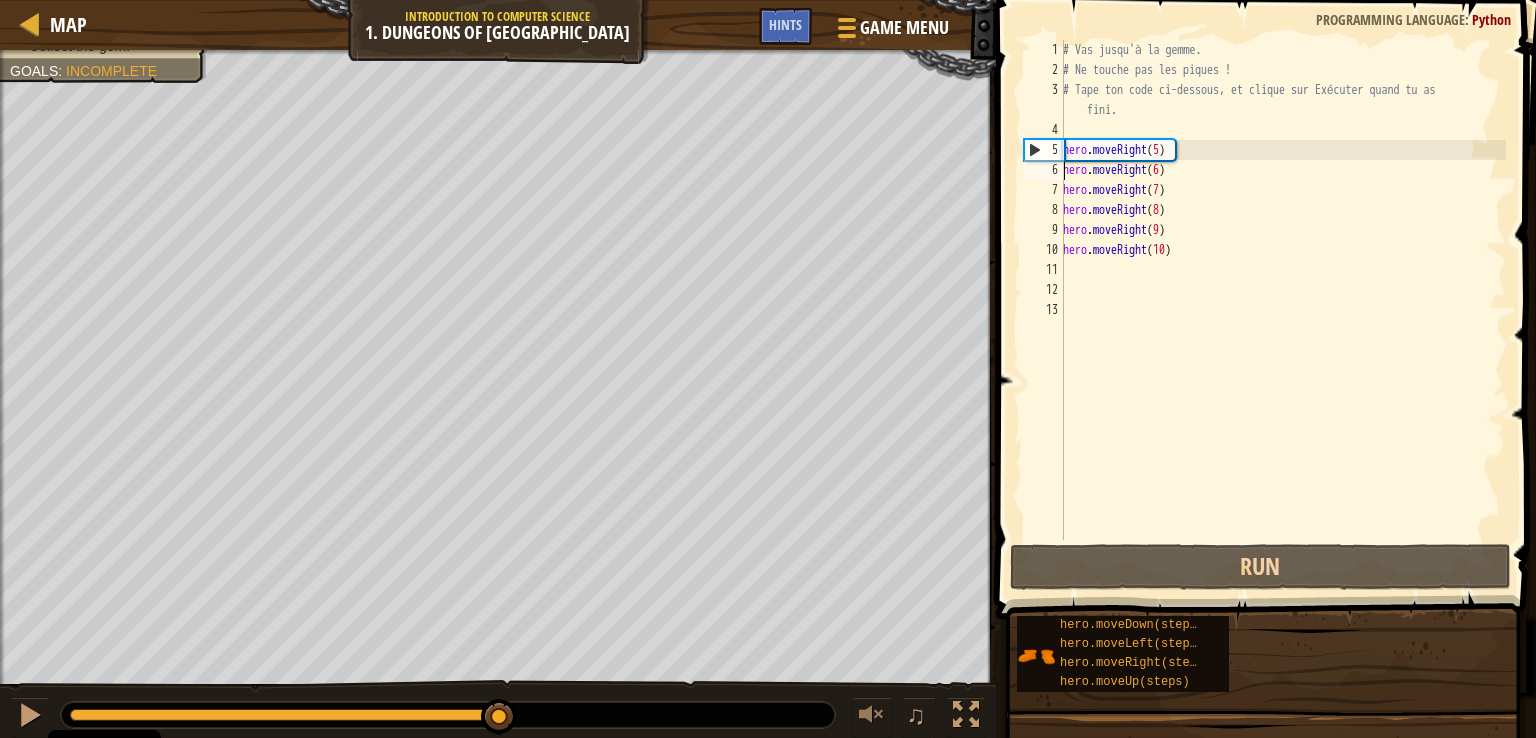 click on "6" at bounding box center [1044, 170] 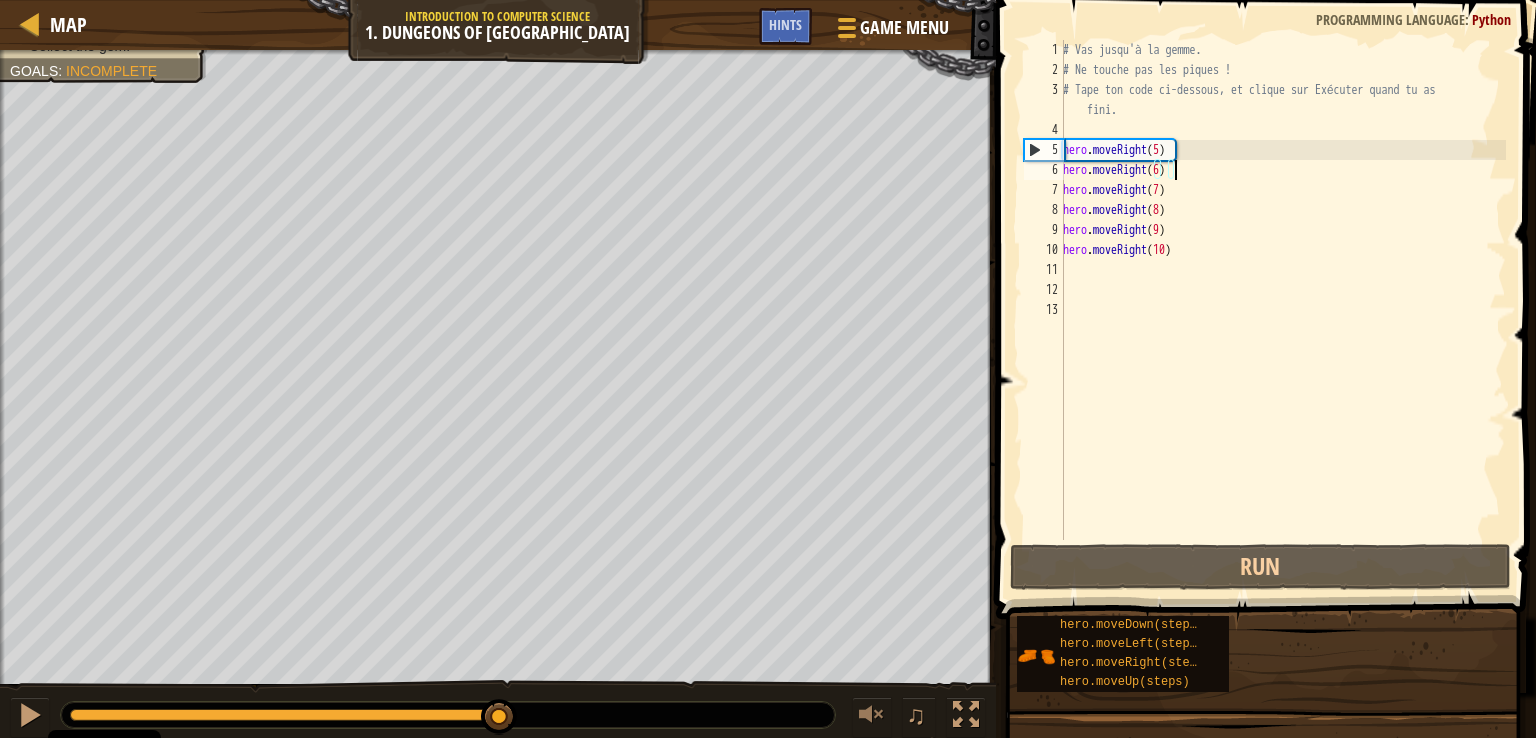 click on "# Vas jusqu'à la gemme. # Ne touche pas les piques ! # Tape ton code ci-dessous, et clique sur Exécuter quand tu as       fini. hero . moveRight ( 5 ) hero . moveRight ( 6 ) hero . moveRight ( 7 ) hero . moveRight ( 8 ) hero . moveRight ( 9 ) hero . moveRight ( 10 )" at bounding box center [1282, 310] 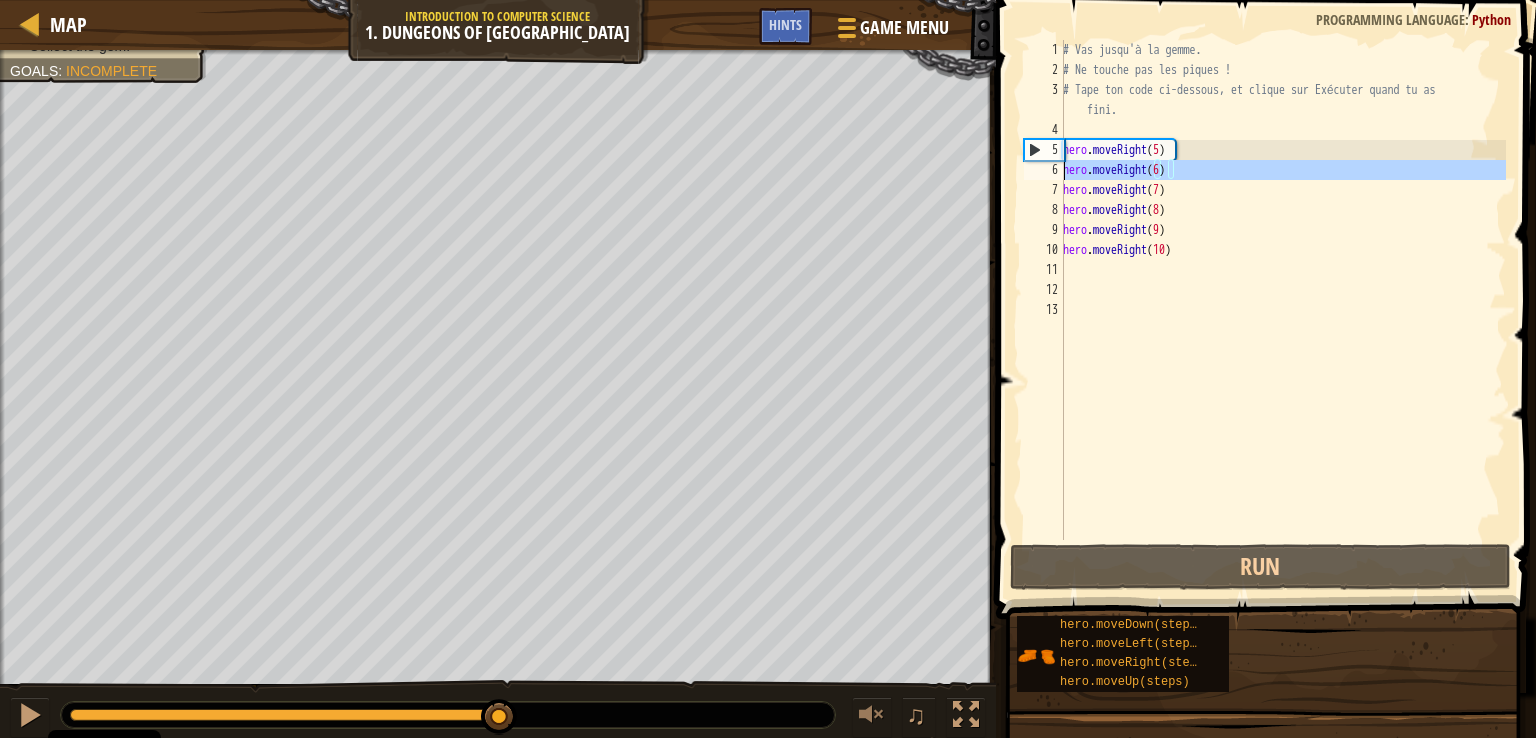 click on "6" at bounding box center (1044, 170) 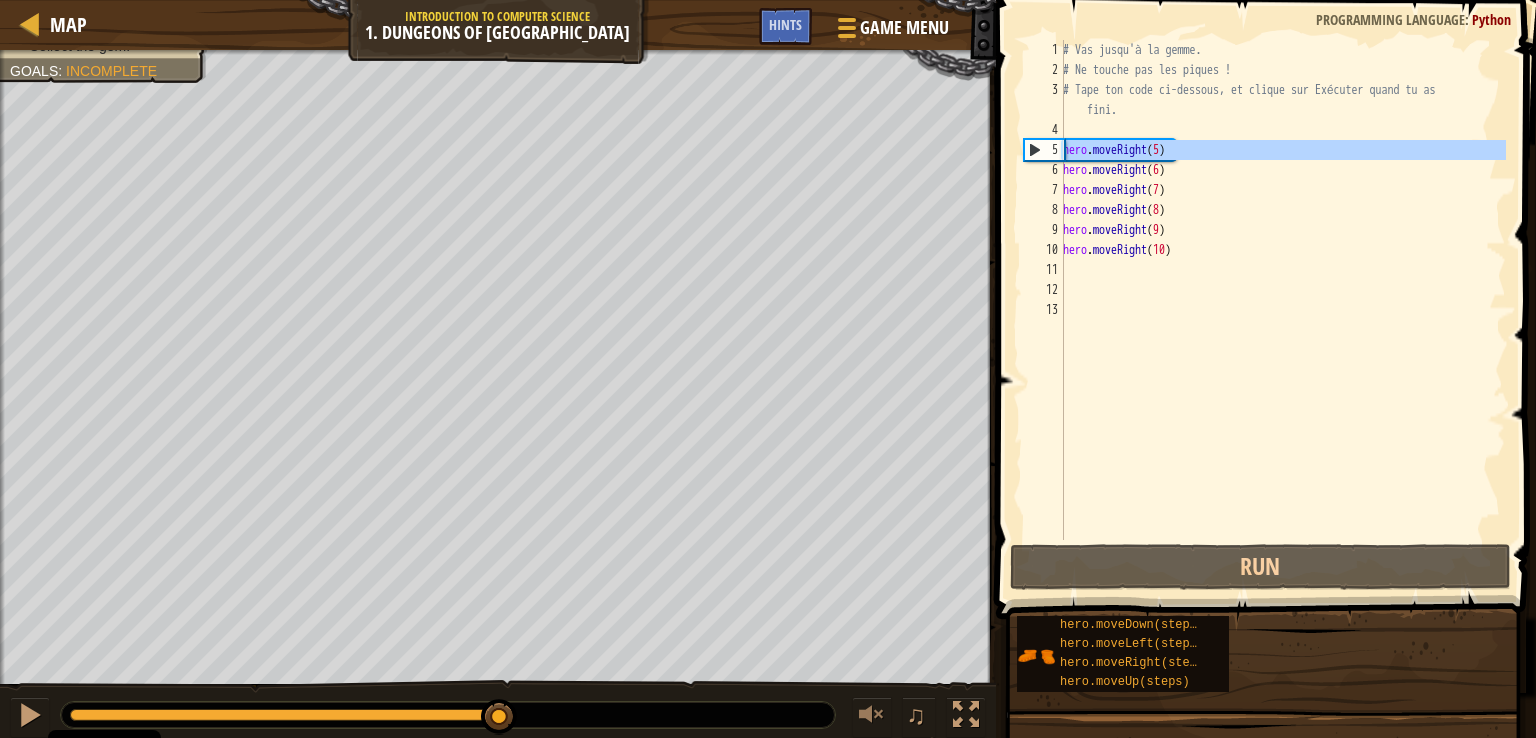 click on "5" at bounding box center (1044, 150) 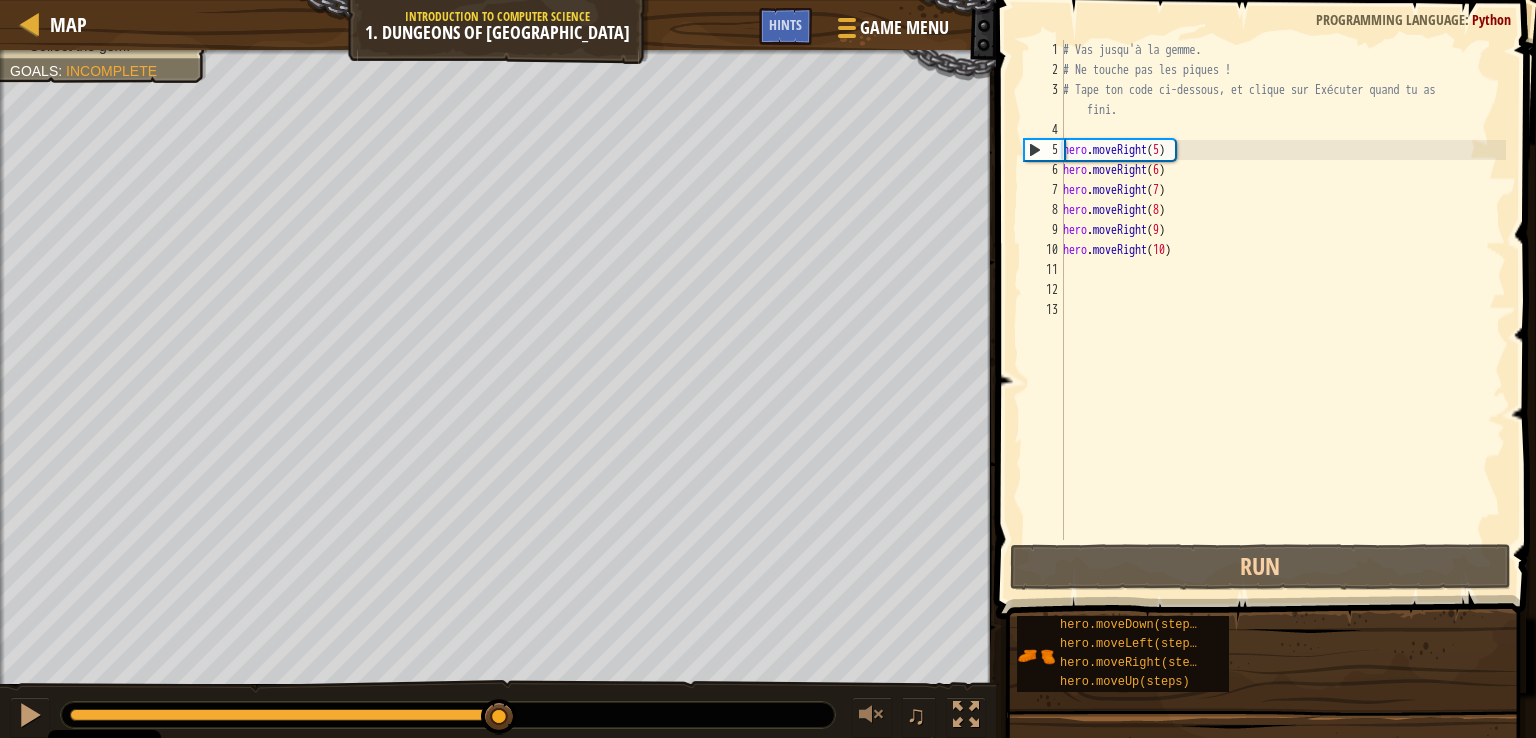 click on "5" at bounding box center [1044, 150] 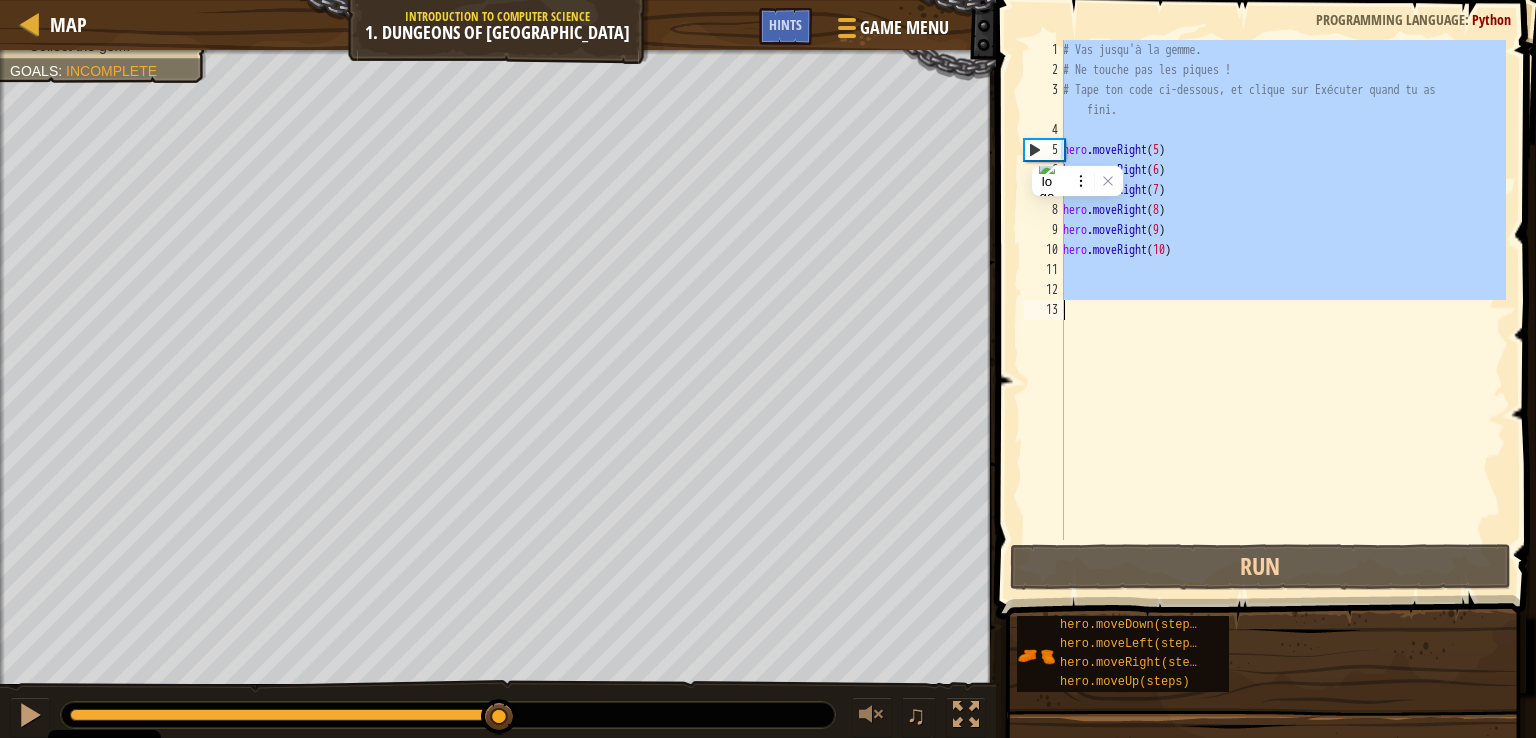 click on "5" at bounding box center [1044, 150] 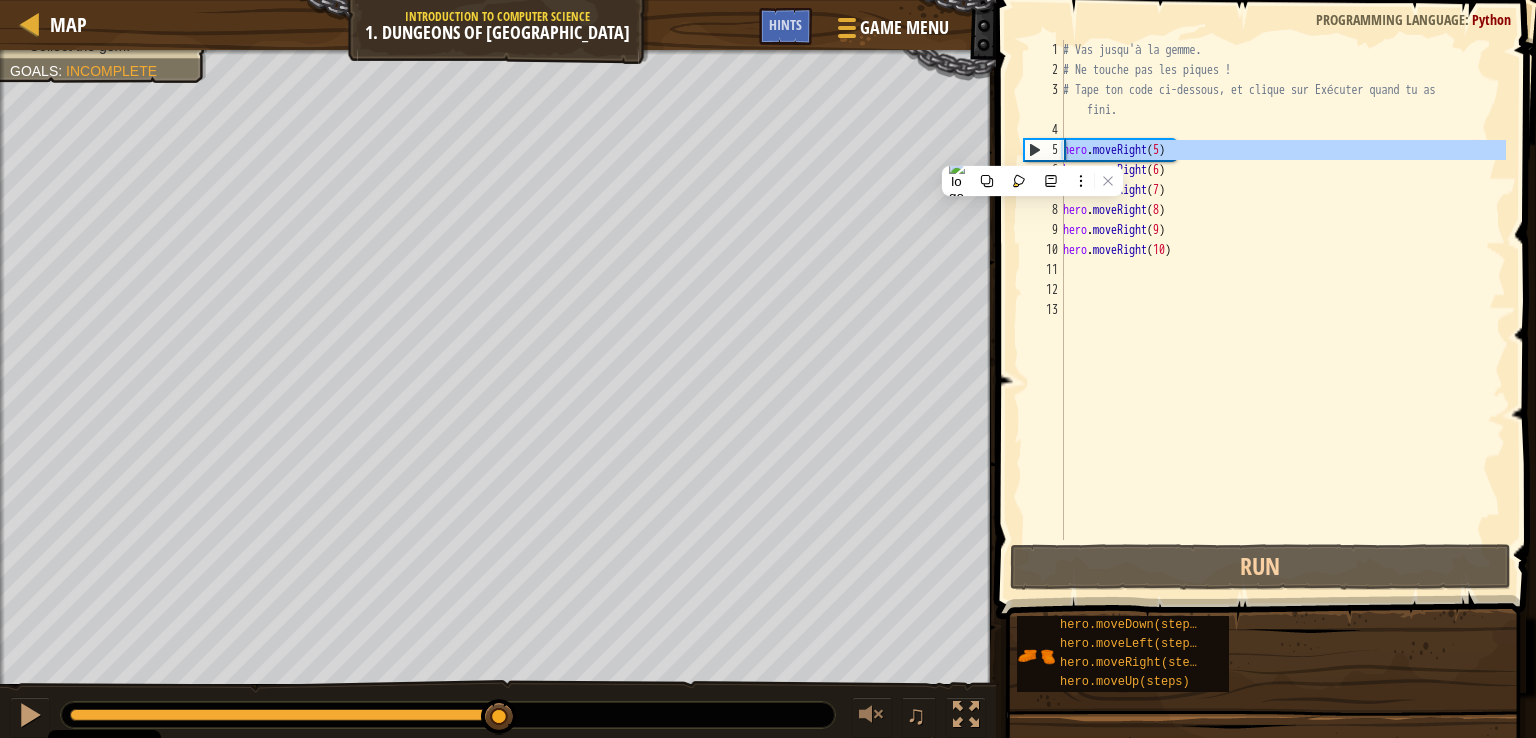 click on "5" at bounding box center [1044, 150] 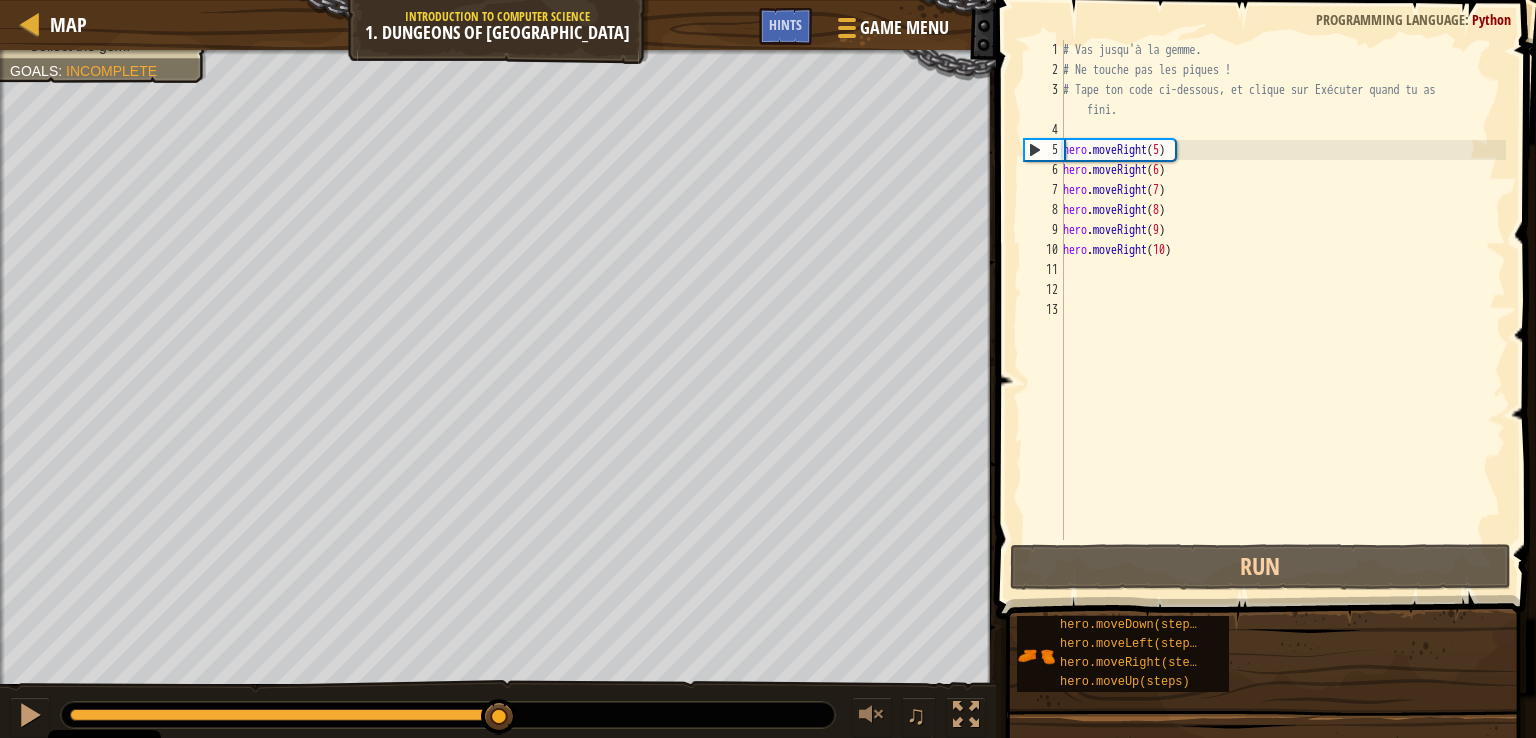 click on "5" at bounding box center [1044, 150] 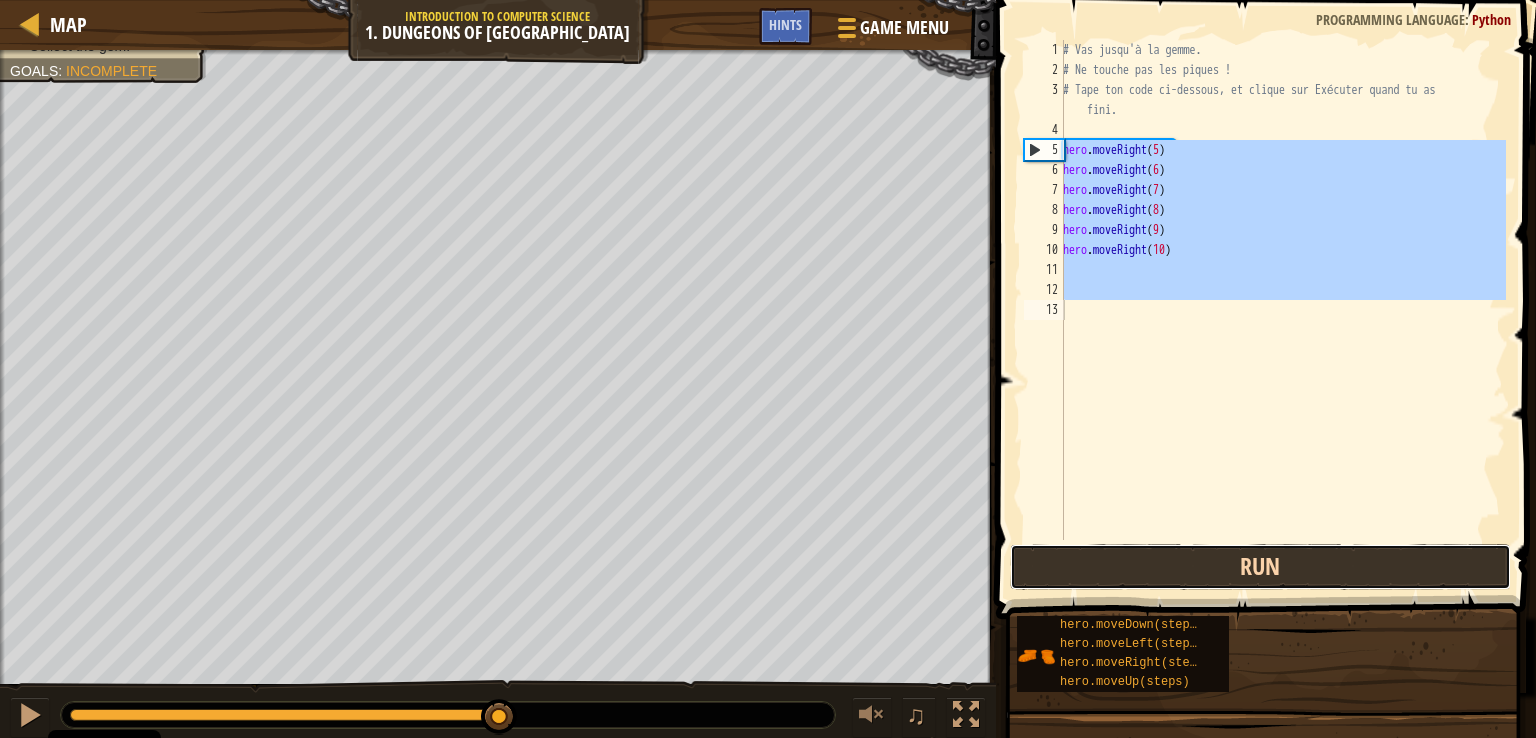 click on "Run" at bounding box center [1260, 567] 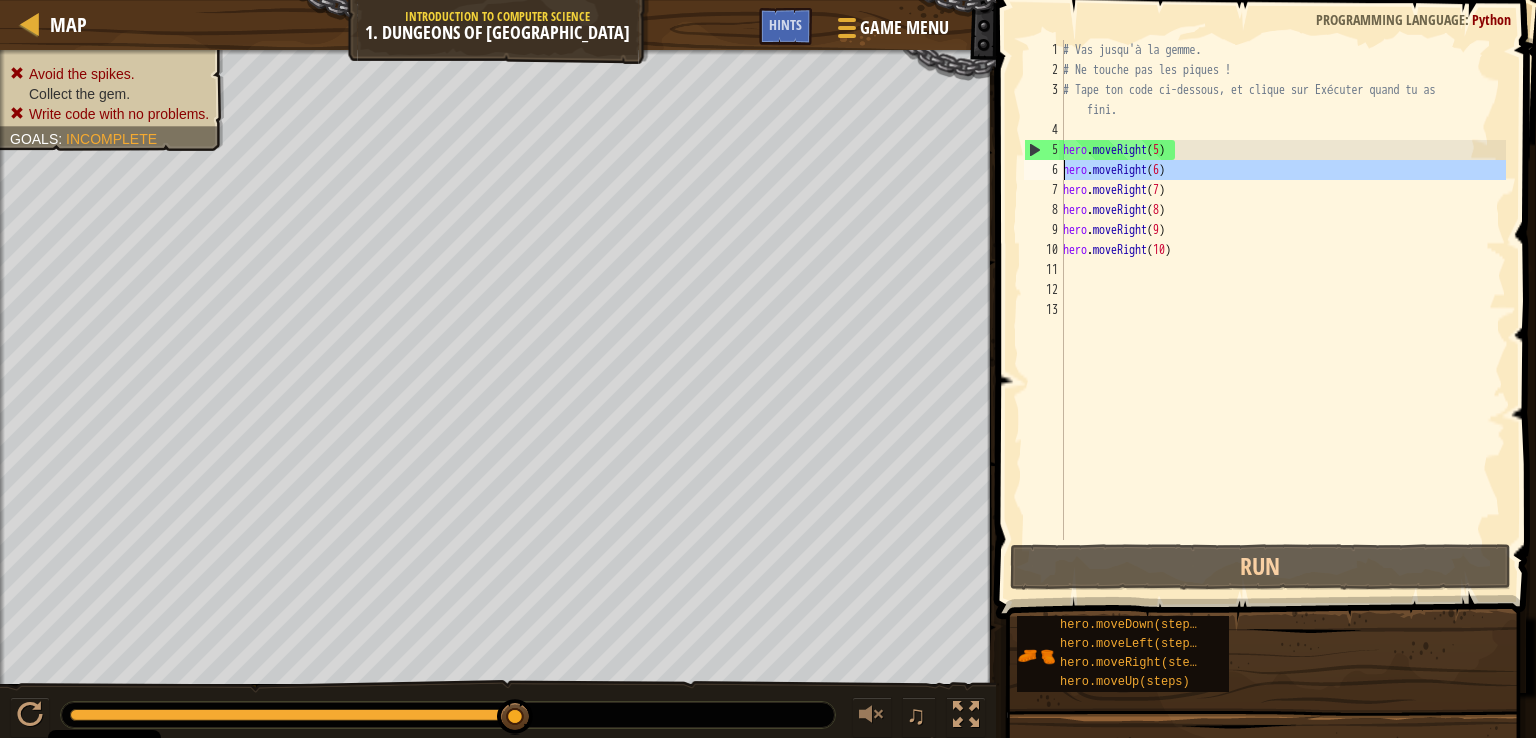 click on "6" at bounding box center [1044, 170] 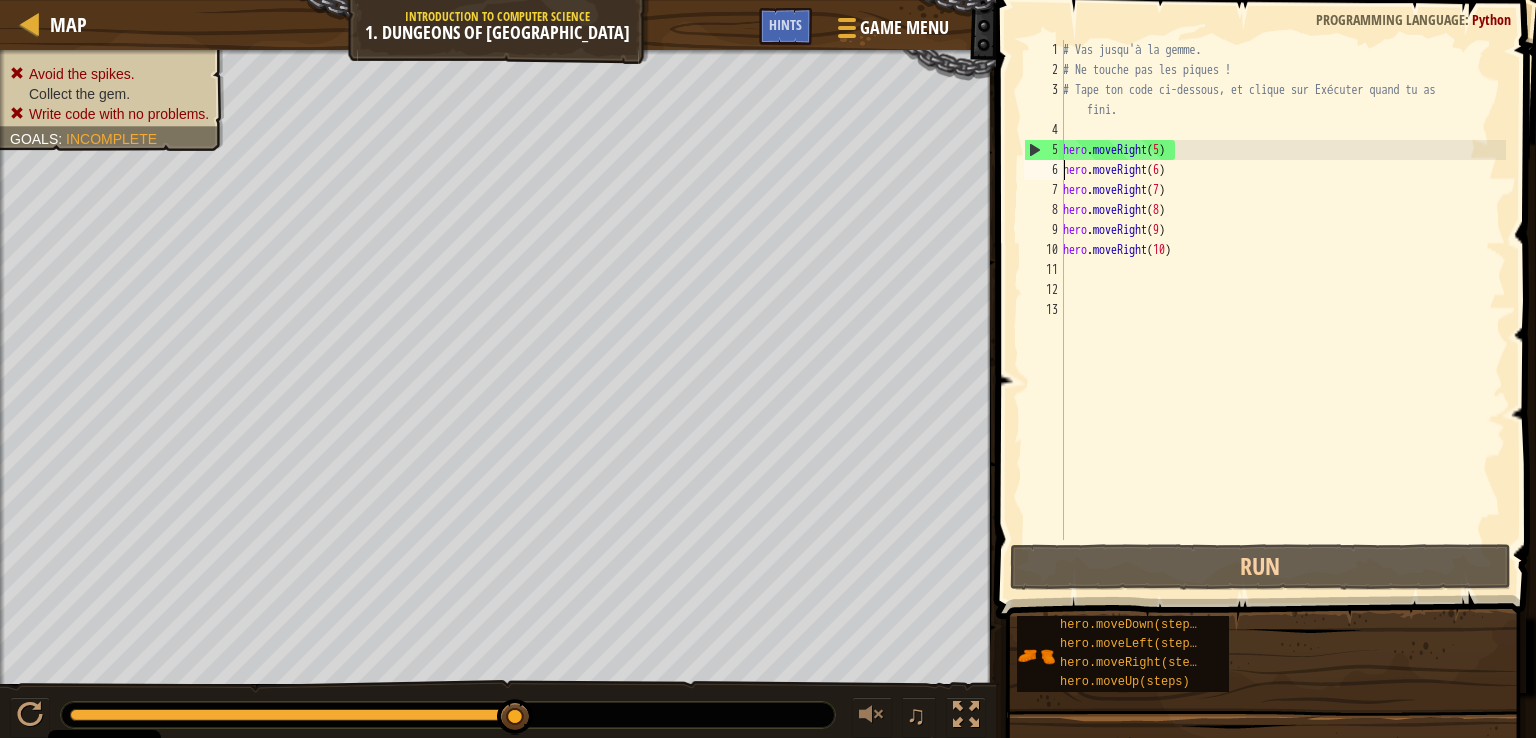 click on "6" at bounding box center [1044, 170] 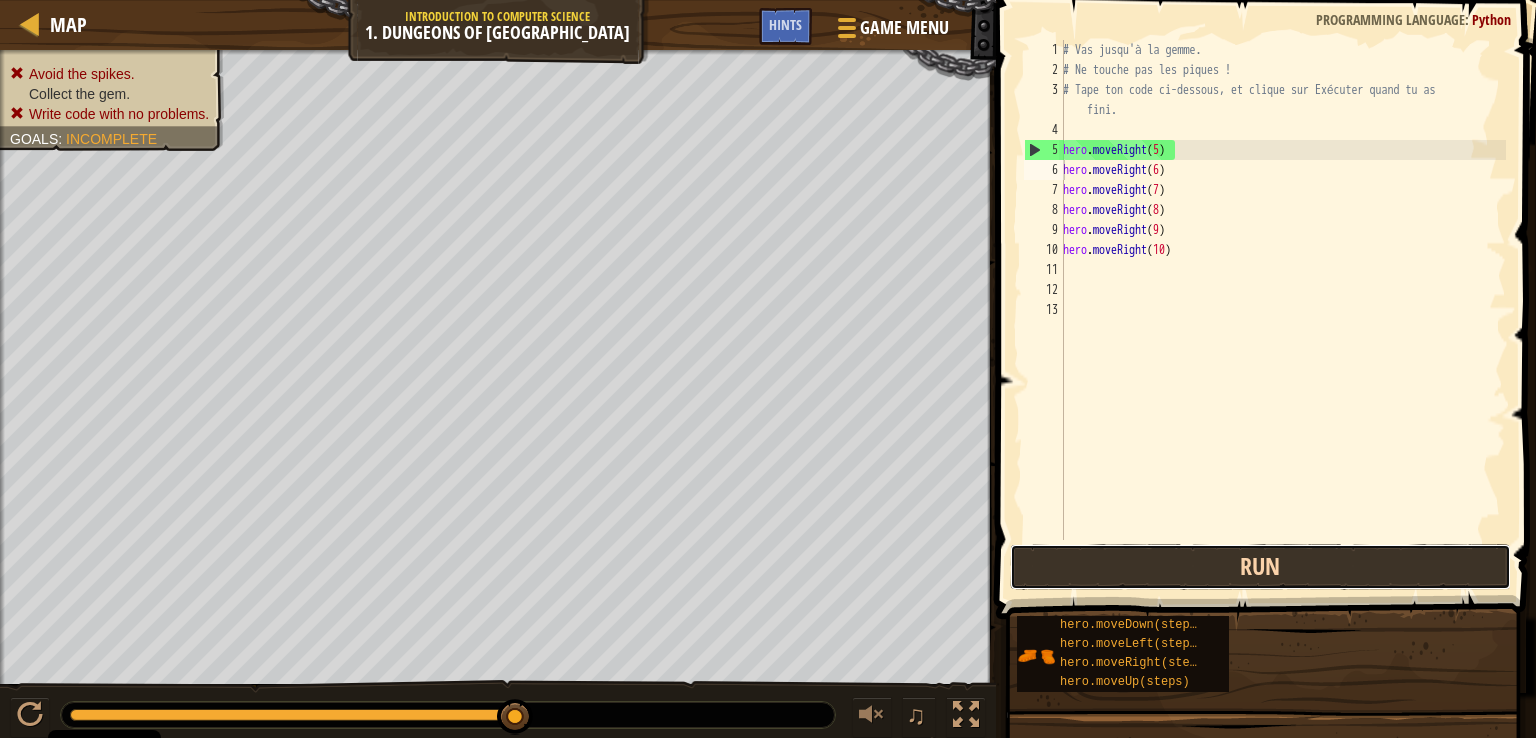 click on "Run" at bounding box center [1260, 567] 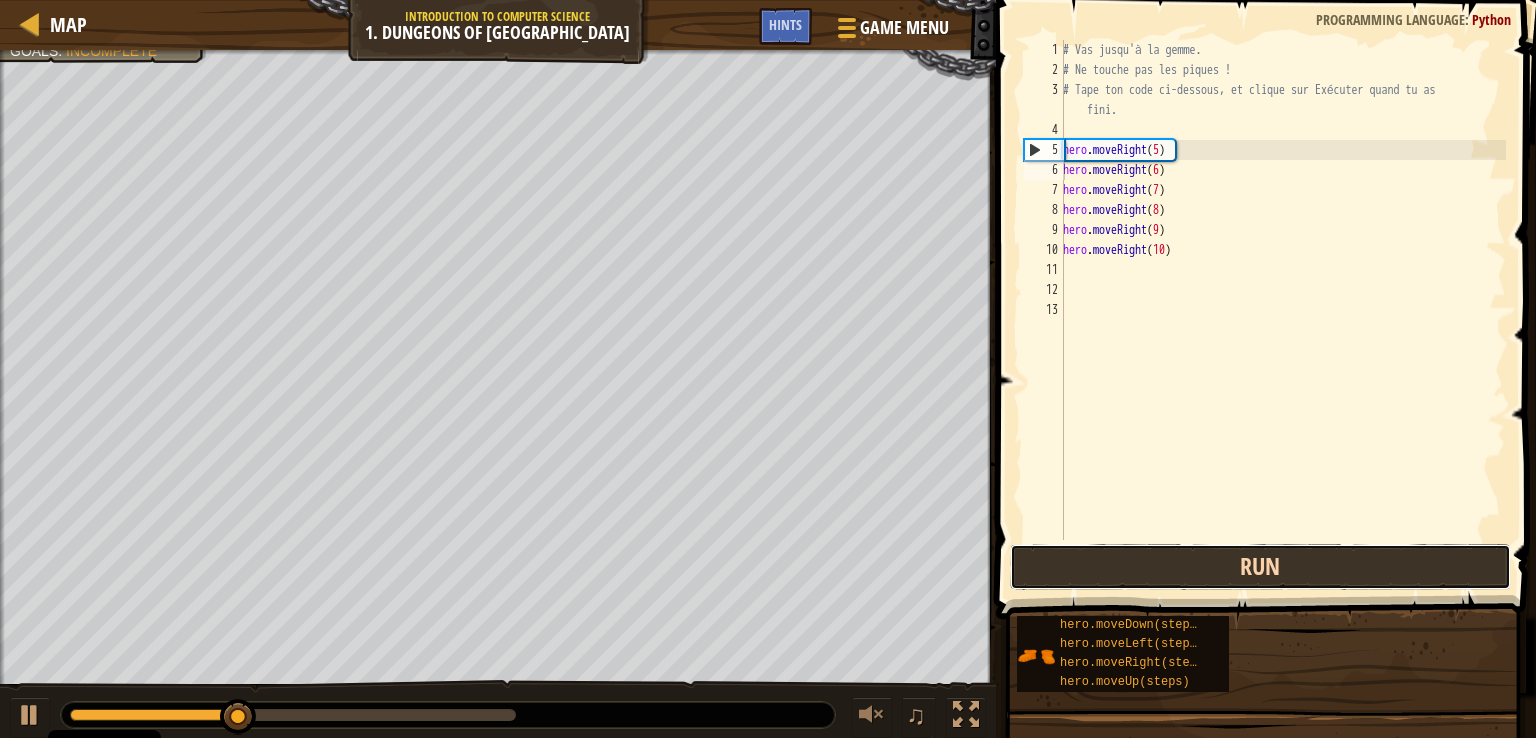 click on "Run" at bounding box center (1260, 567) 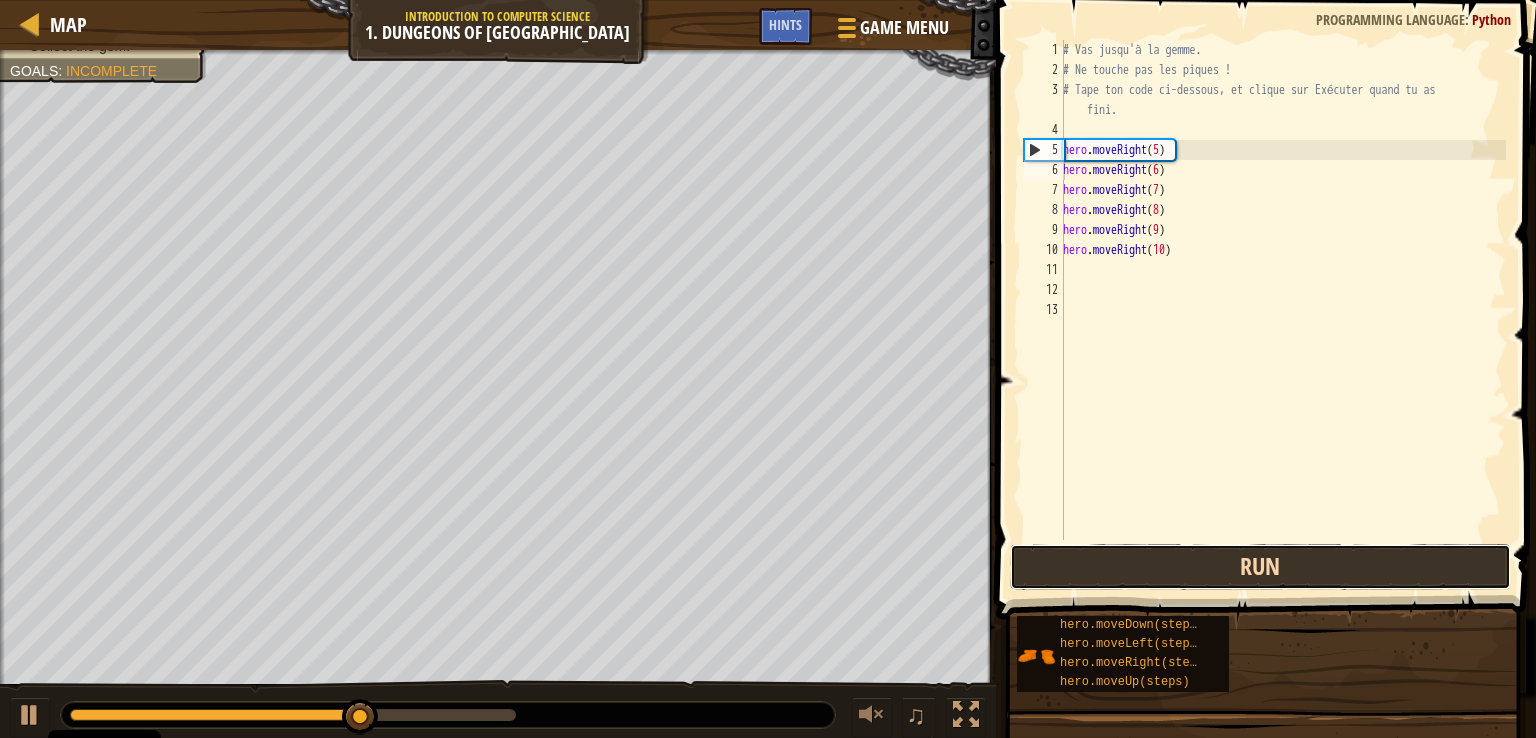 click on "Run" at bounding box center (1260, 567) 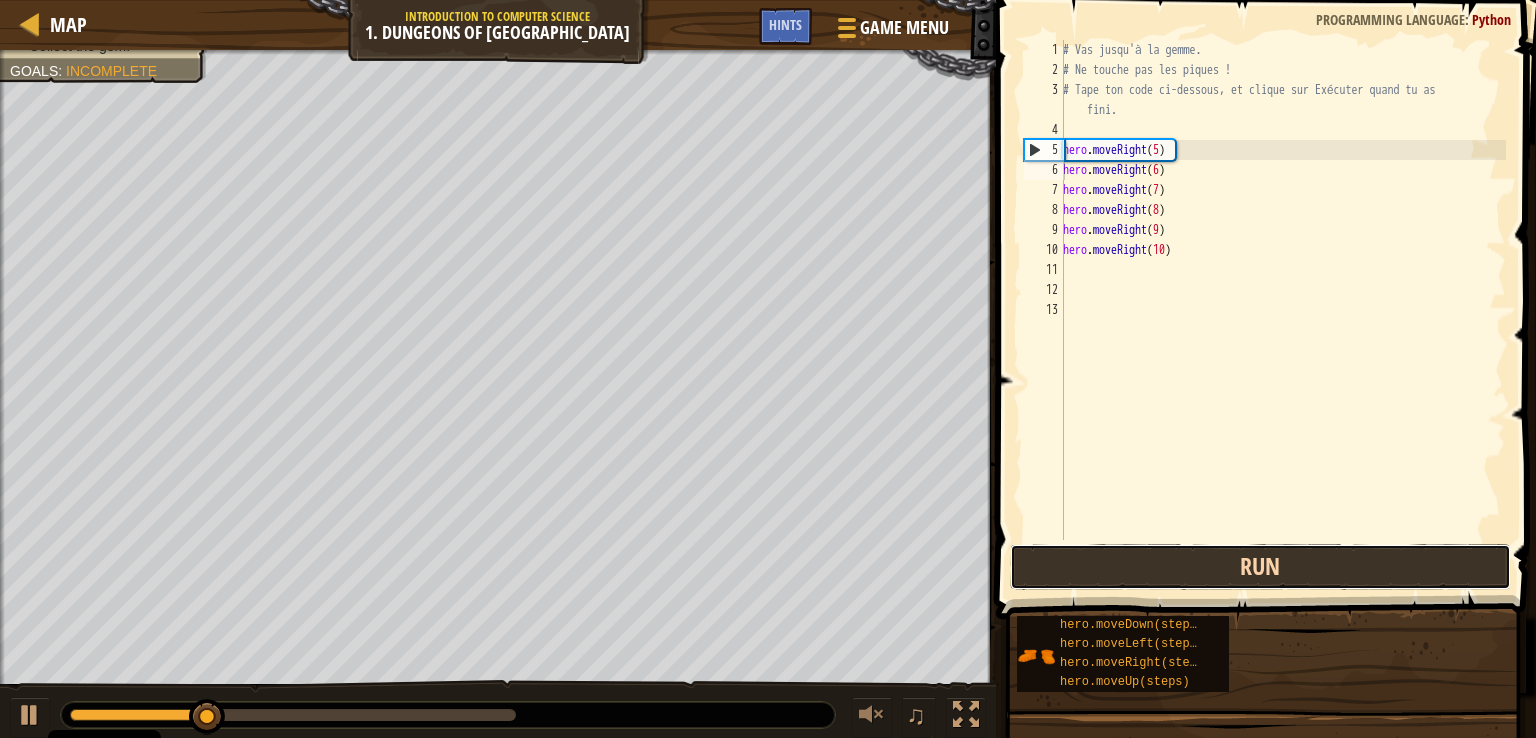 click on "Run" at bounding box center [1260, 567] 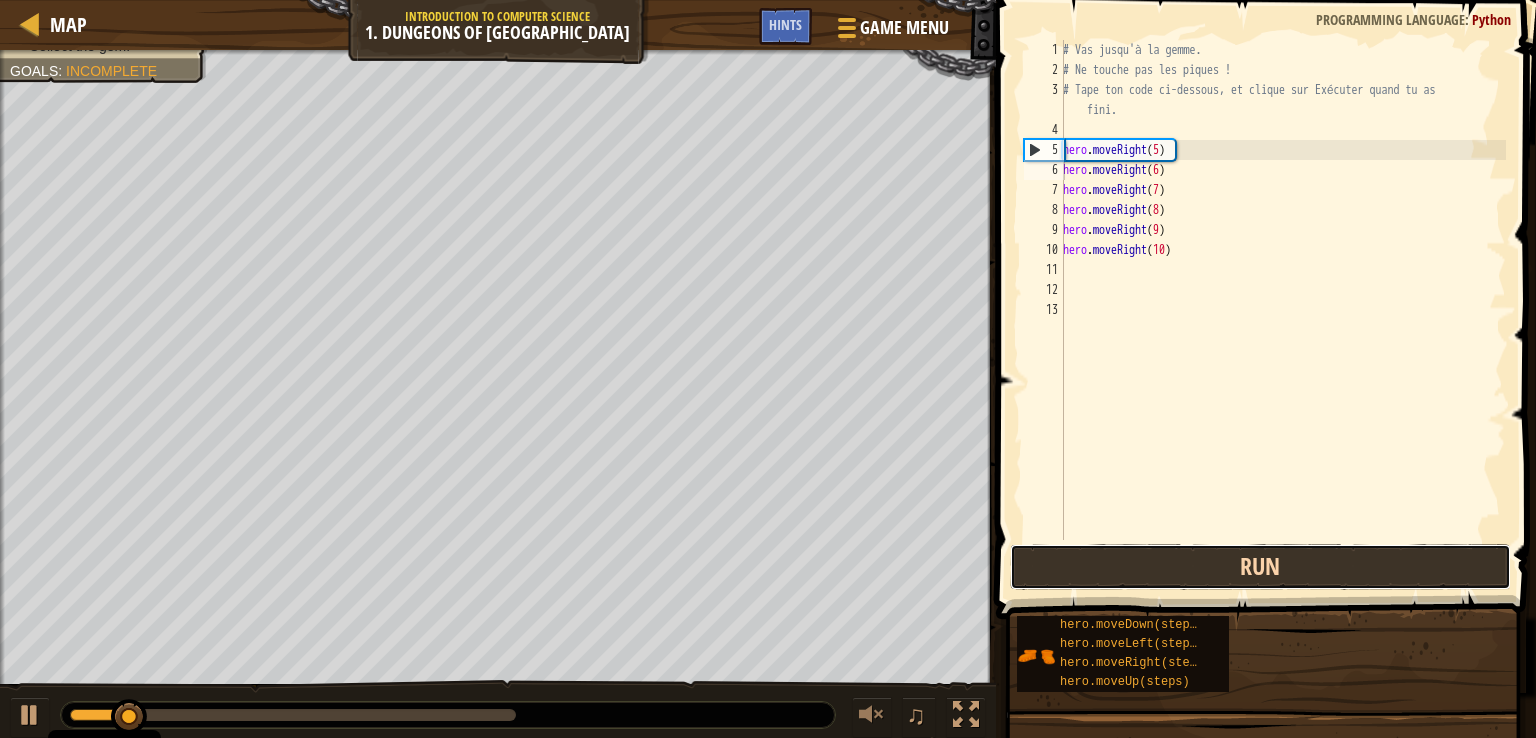 click on "Run" at bounding box center [1260, 567] 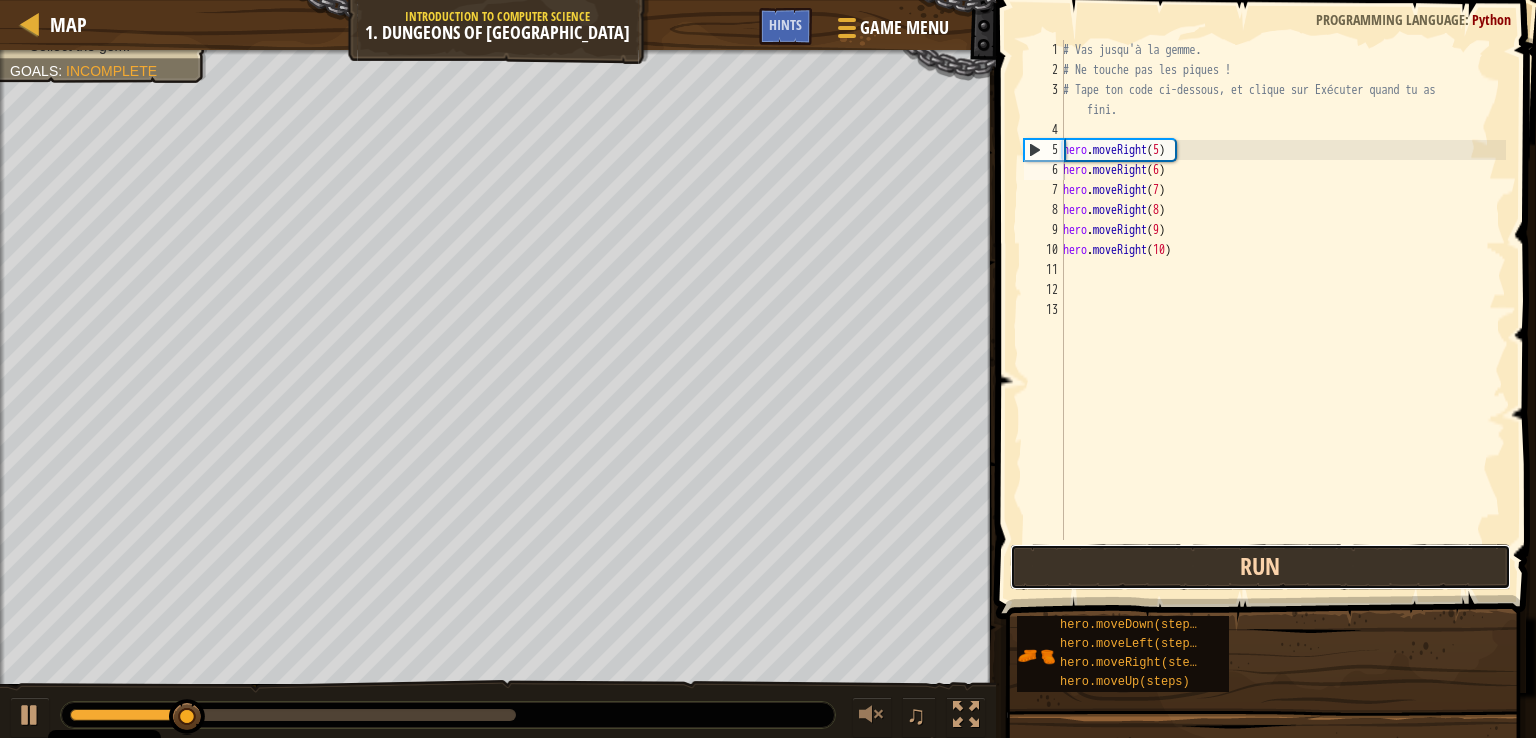 click on "Run" at bounding box center [1260, 567] 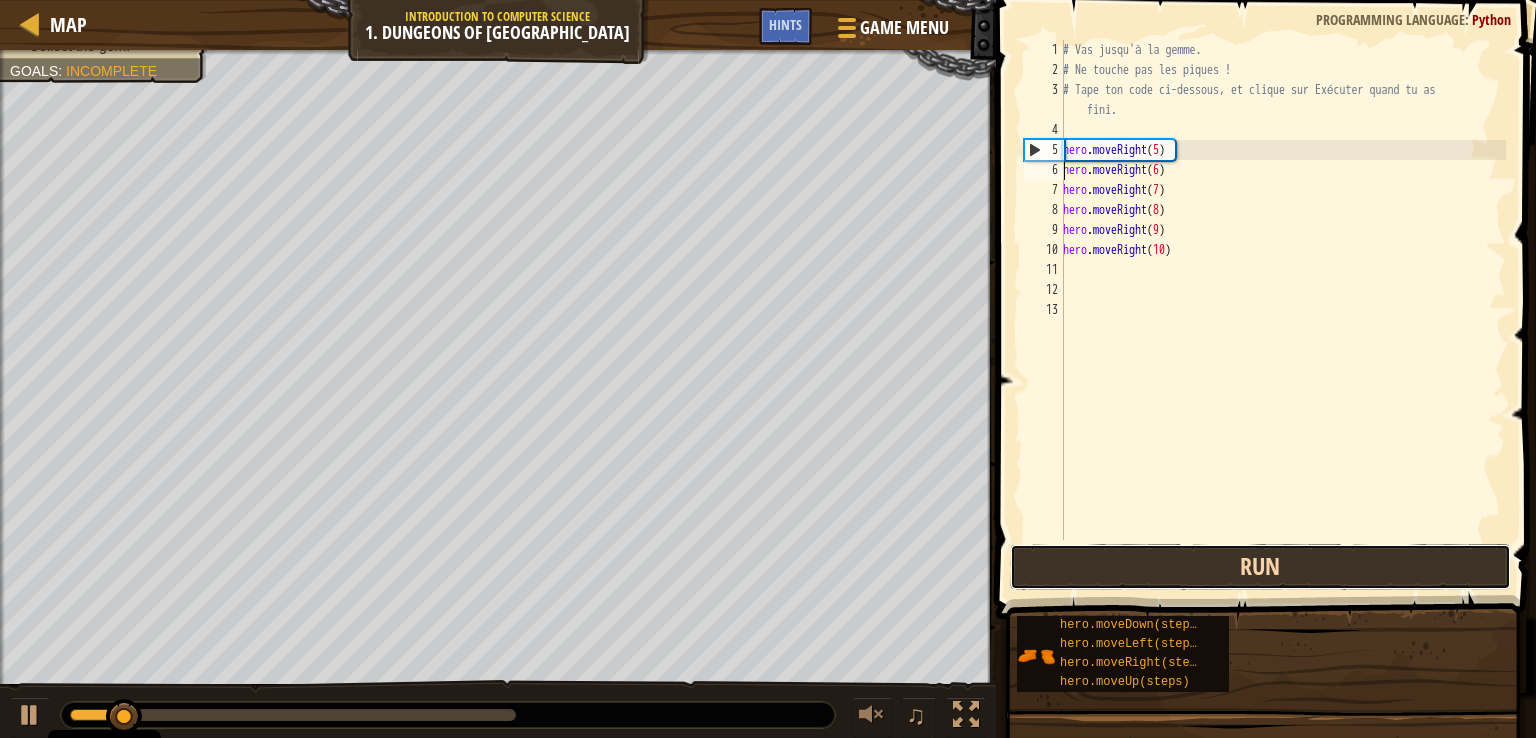 click on "Run" at bounding box center (1260, 567) 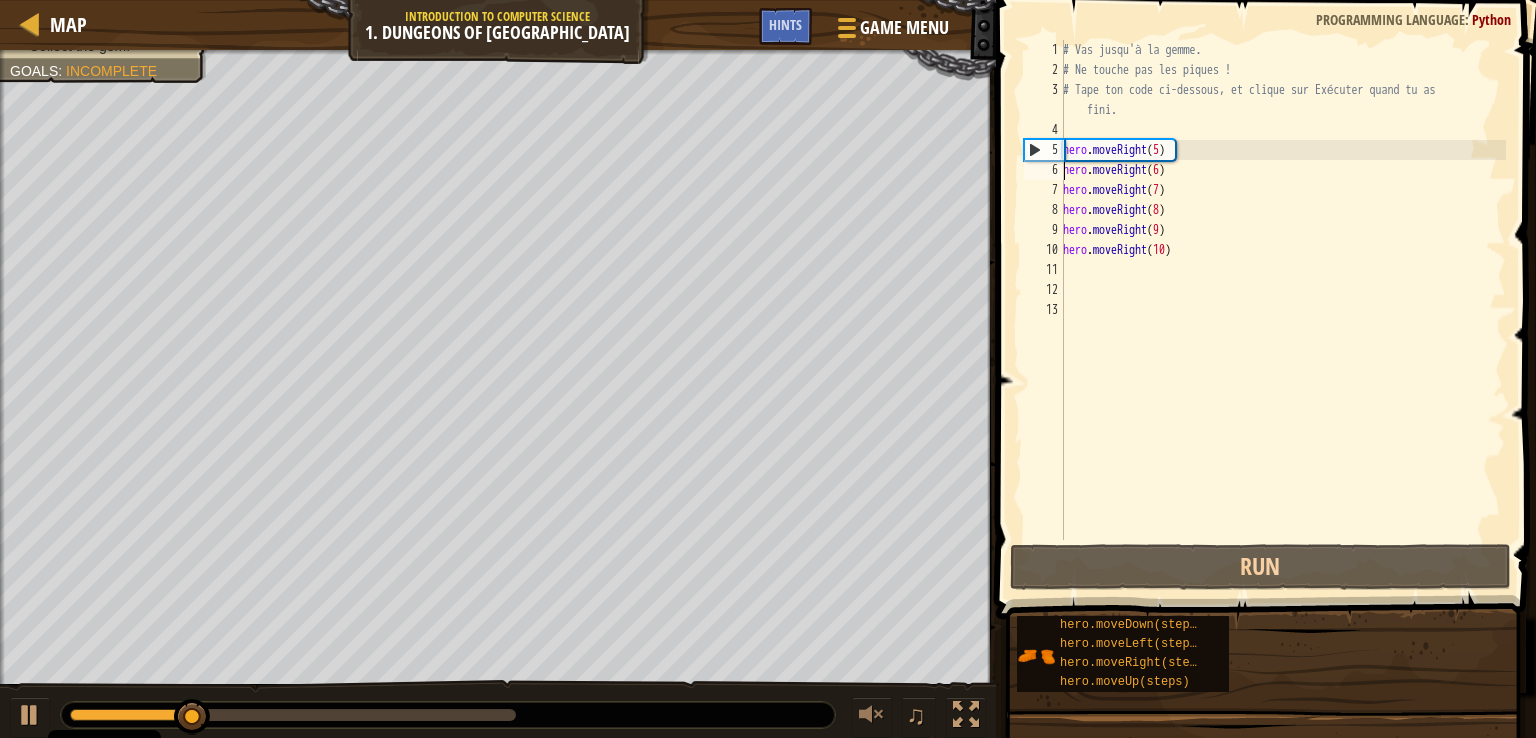 click on "6" at bounding box center (1044, 170) 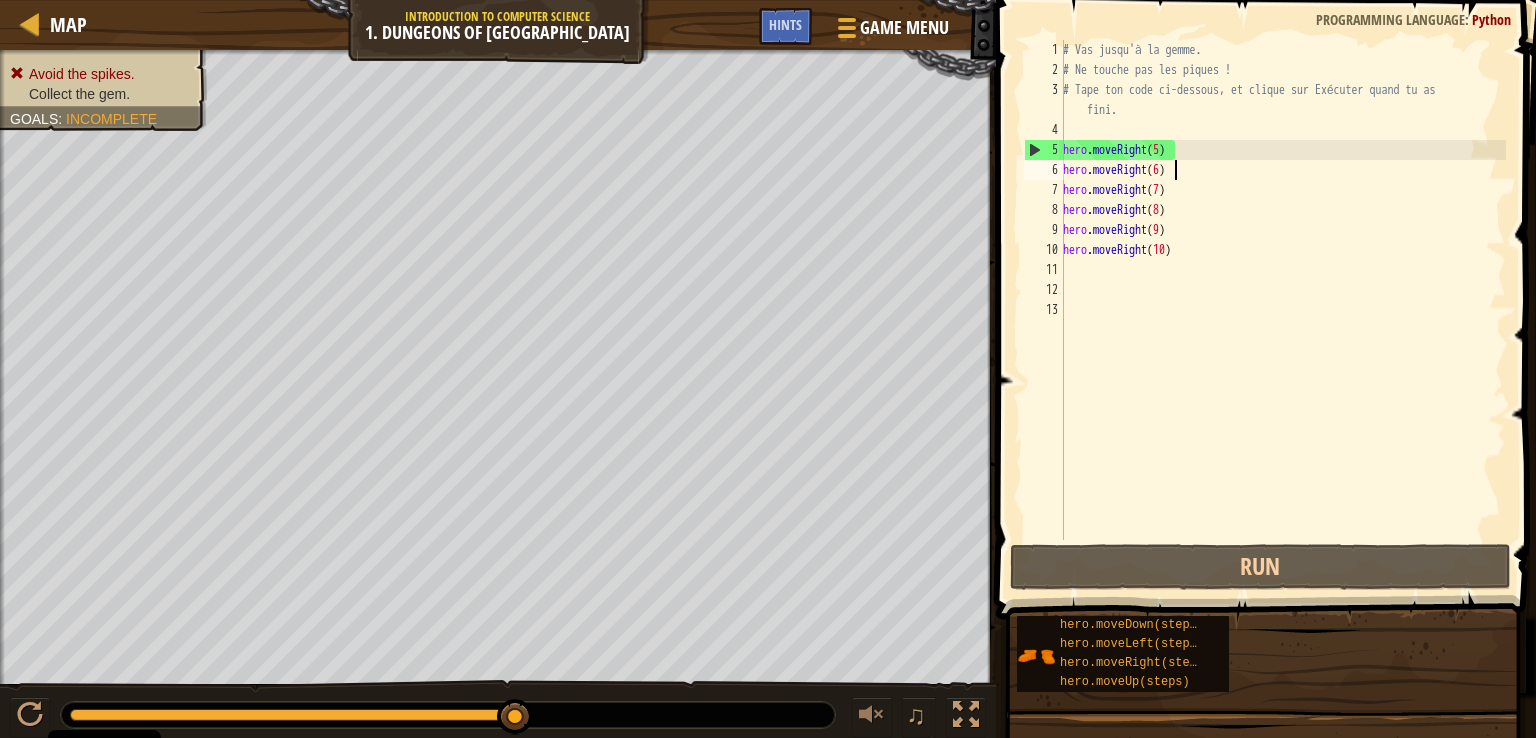click on "# Vas jusqu'à la gemme. # Ne touche pas les piques ! # Tape ton code ci-dessous, et clique sur Exécuter quand tu as       fini. hero . moveRight ( 5 ) hero . moveRight ( 6 ) hero . moveRight ( 7 ) hero . moveRight ( 8 ) hero . moveRight ( 9 ) hero . moveRight ( 10 )" at bounding box center (1282, 310) 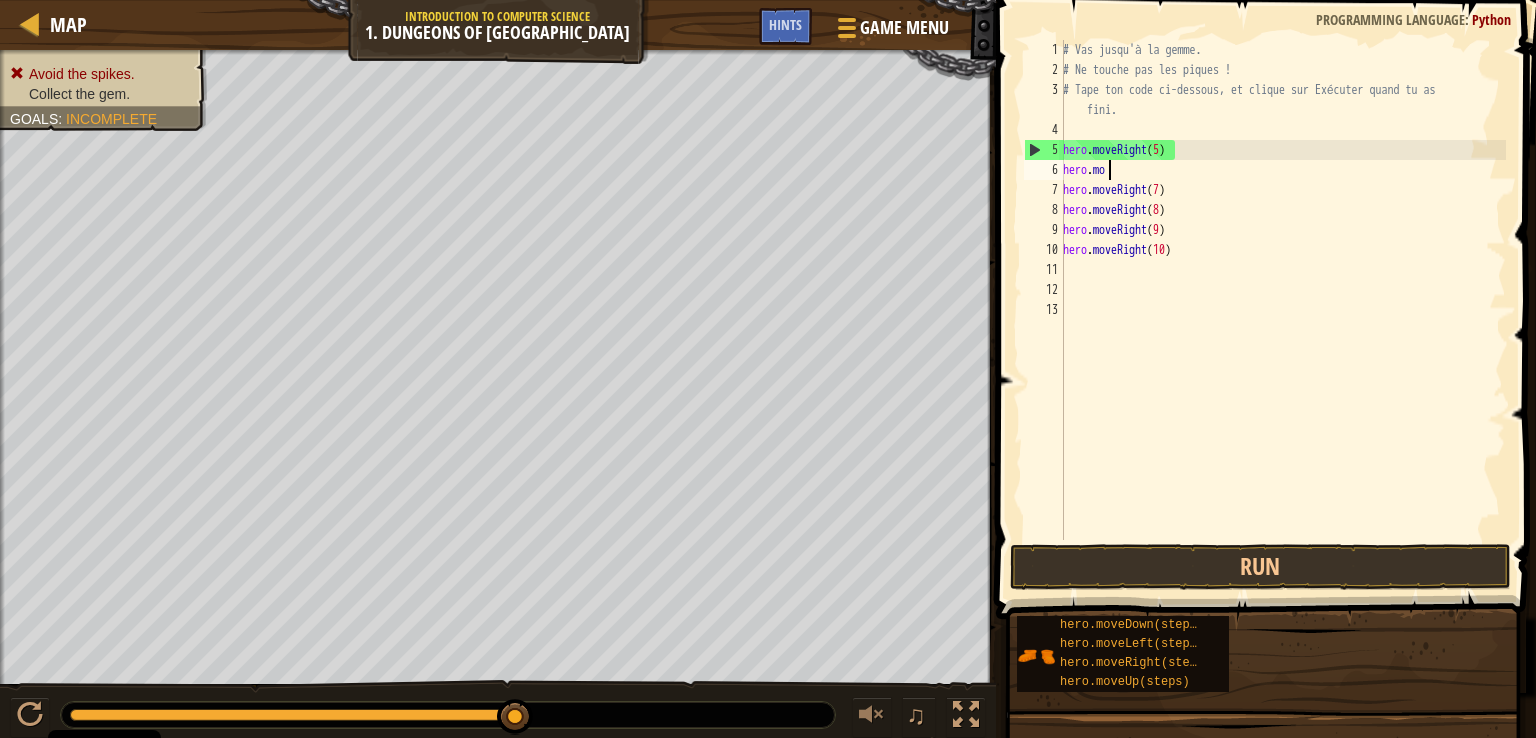 type on "h" 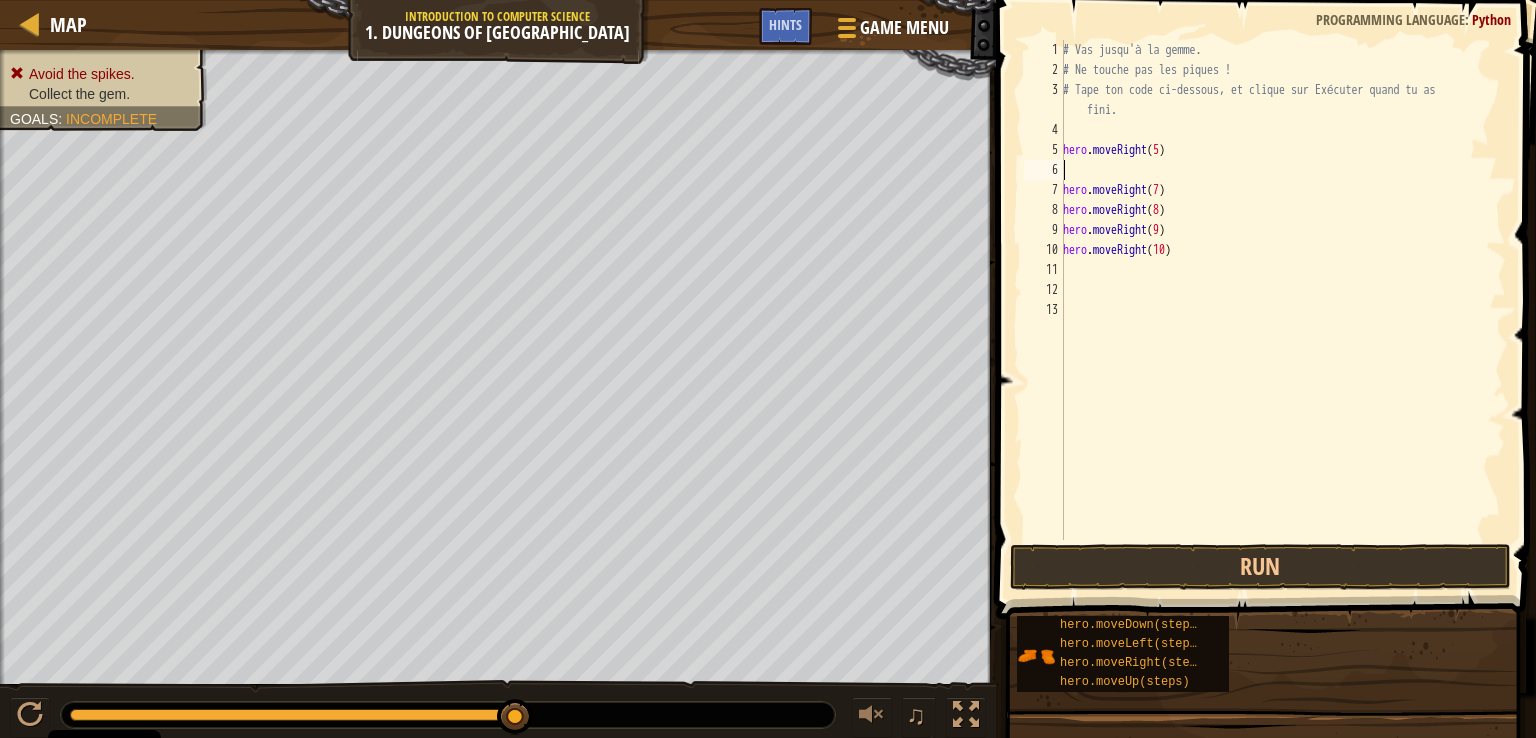 click on "# Vas jusqu'à la gemme. # Ne touche pas les piques ! # Tape ton code ci-dessous, et clique sur Exécuter quand tu as       fini. hero . moveRight ( 5 ) hero . moveRight ( 7 ) hero . moveRight ( 8 ) hero . moveRight ( 9 ) hero . moveRight ( 10 )" at bounding box center (1282, 310) 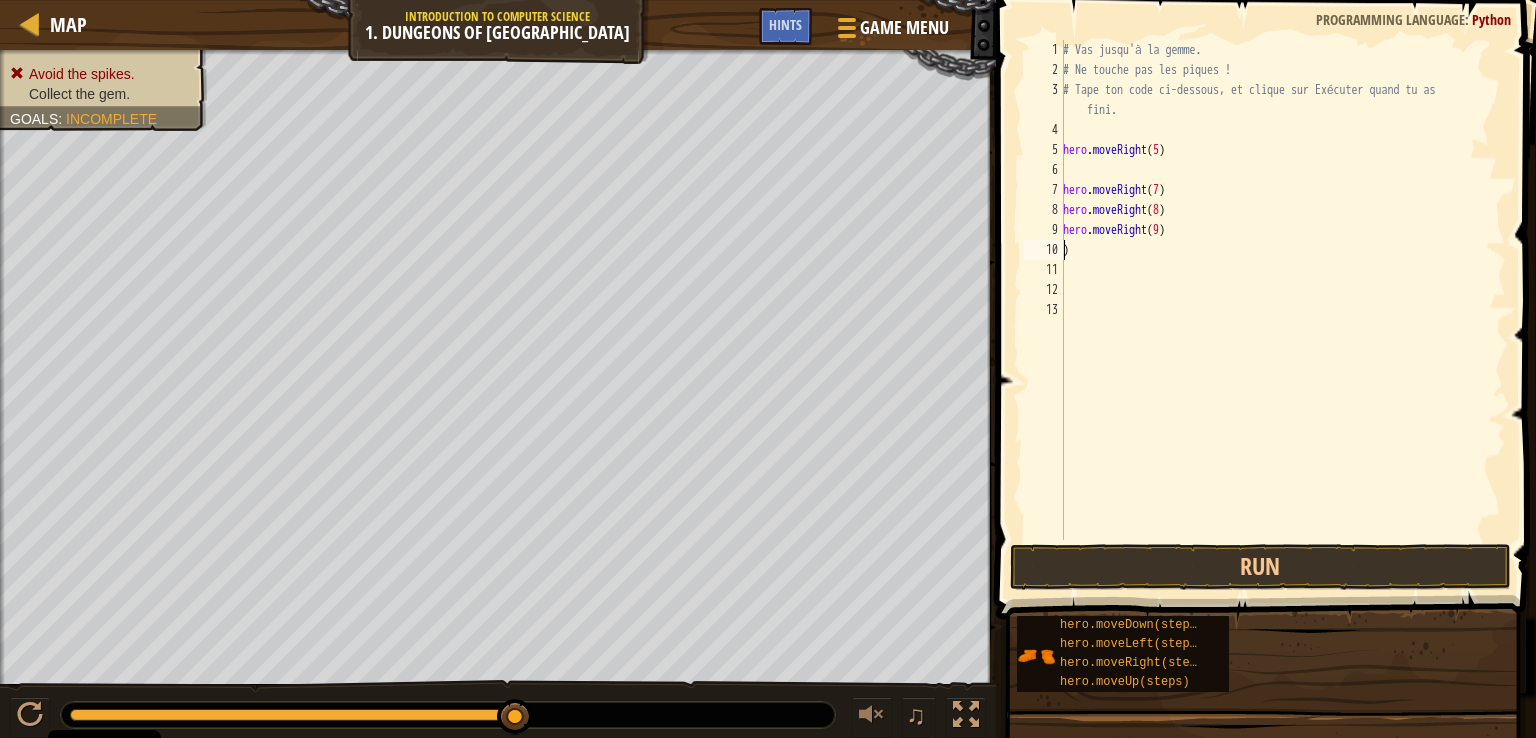 type on ")" 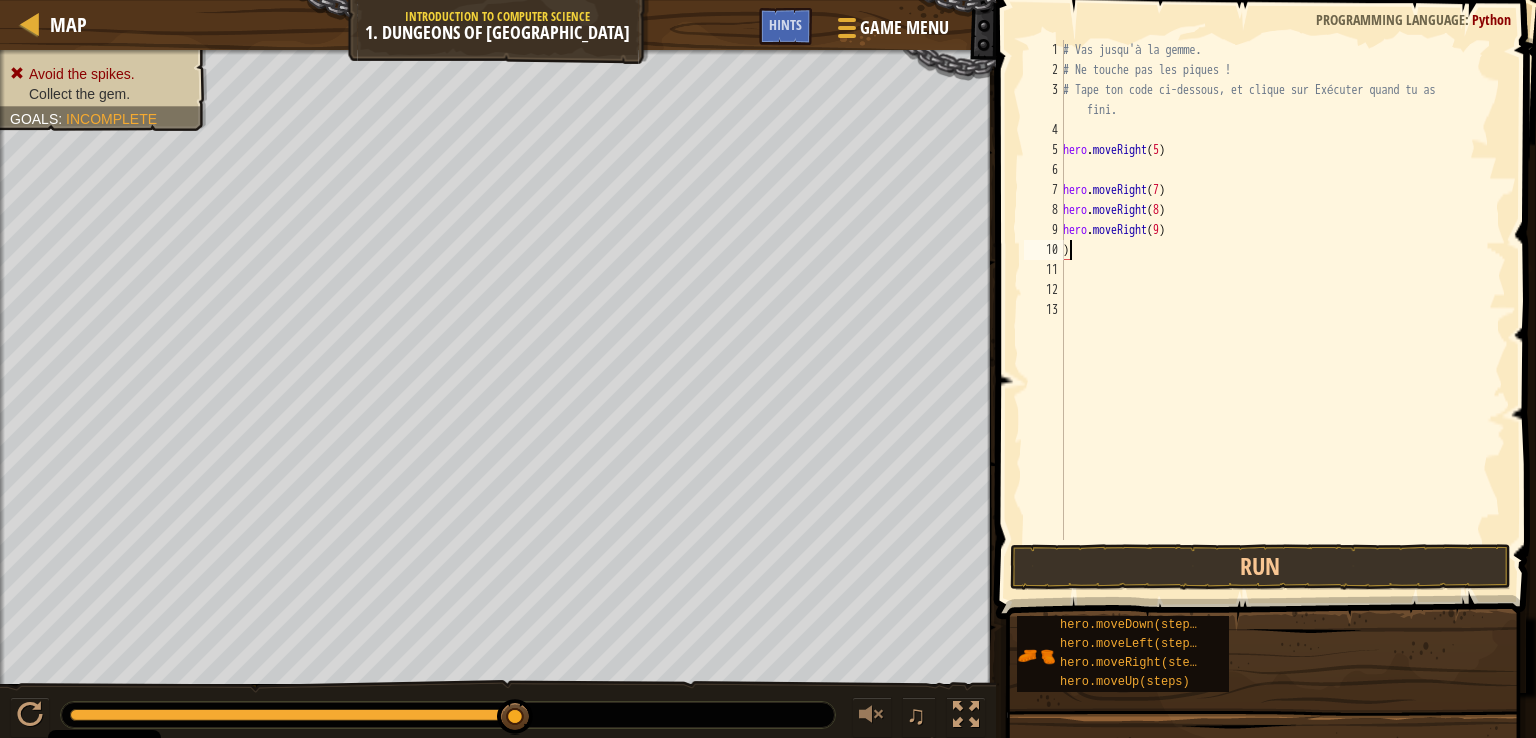 click on "# Vas jusqu'à la gemme. # Ne touche pas les piques ! # Tape ton code ci-dessous, et clique sur Exécuter quand tu as       fini. hero . moveRight ( 5 ) hero . moveRight ( 7 ) hero . moveRight ( 8 ) hero . moveRight ( 9 ) )" at bounding box center (1282, 310) 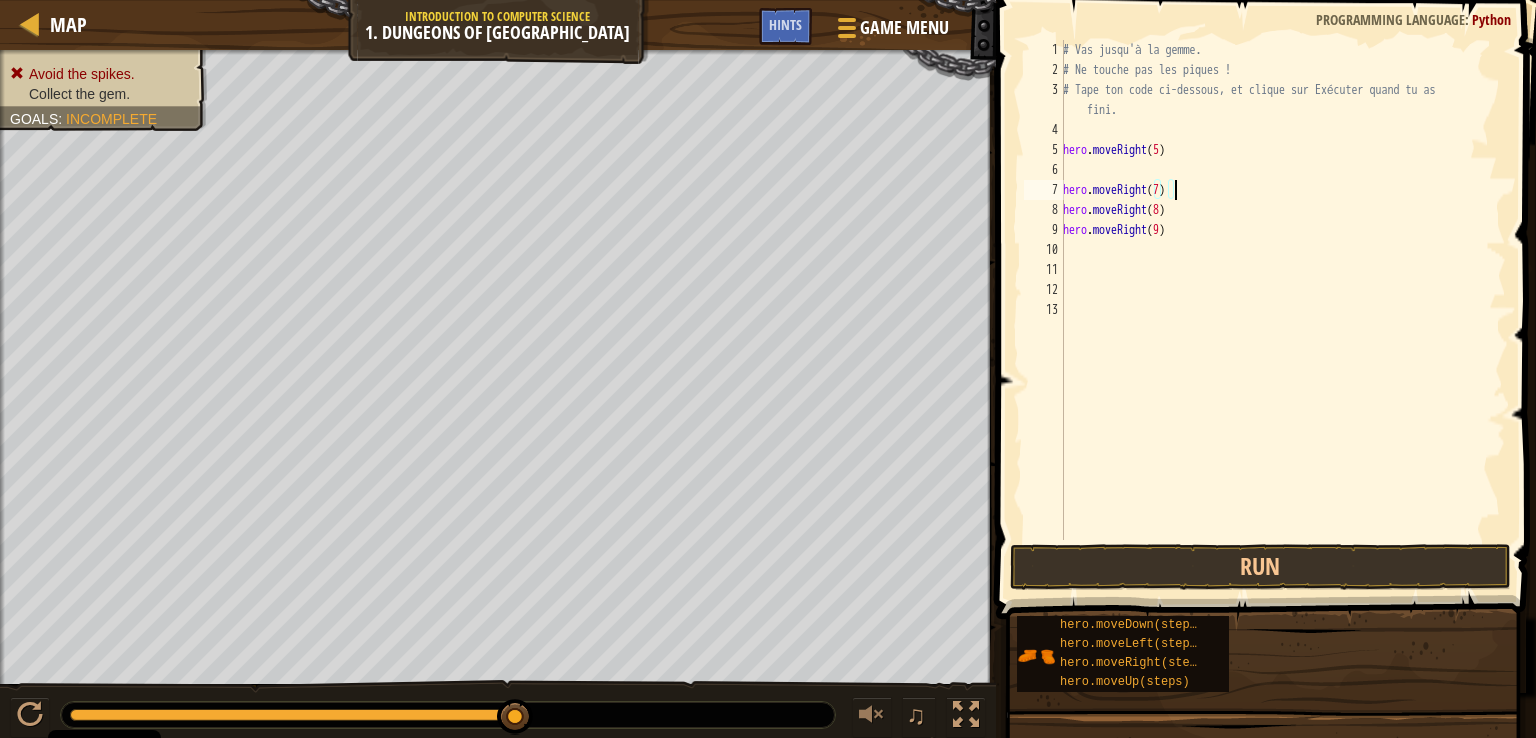 click on "# Vas jusqu'à la gemme. # Ne touche pas les piques ! # Tape ton code ci-dessous, et clique sur Exécuter quand tu as       fini. hero . moveRight ( 5 ) hero . moveRight ( 7 ) hero . moveRight ( 8 ) hero . moveRight ( 9 )" at bounding box center [1282, 310] 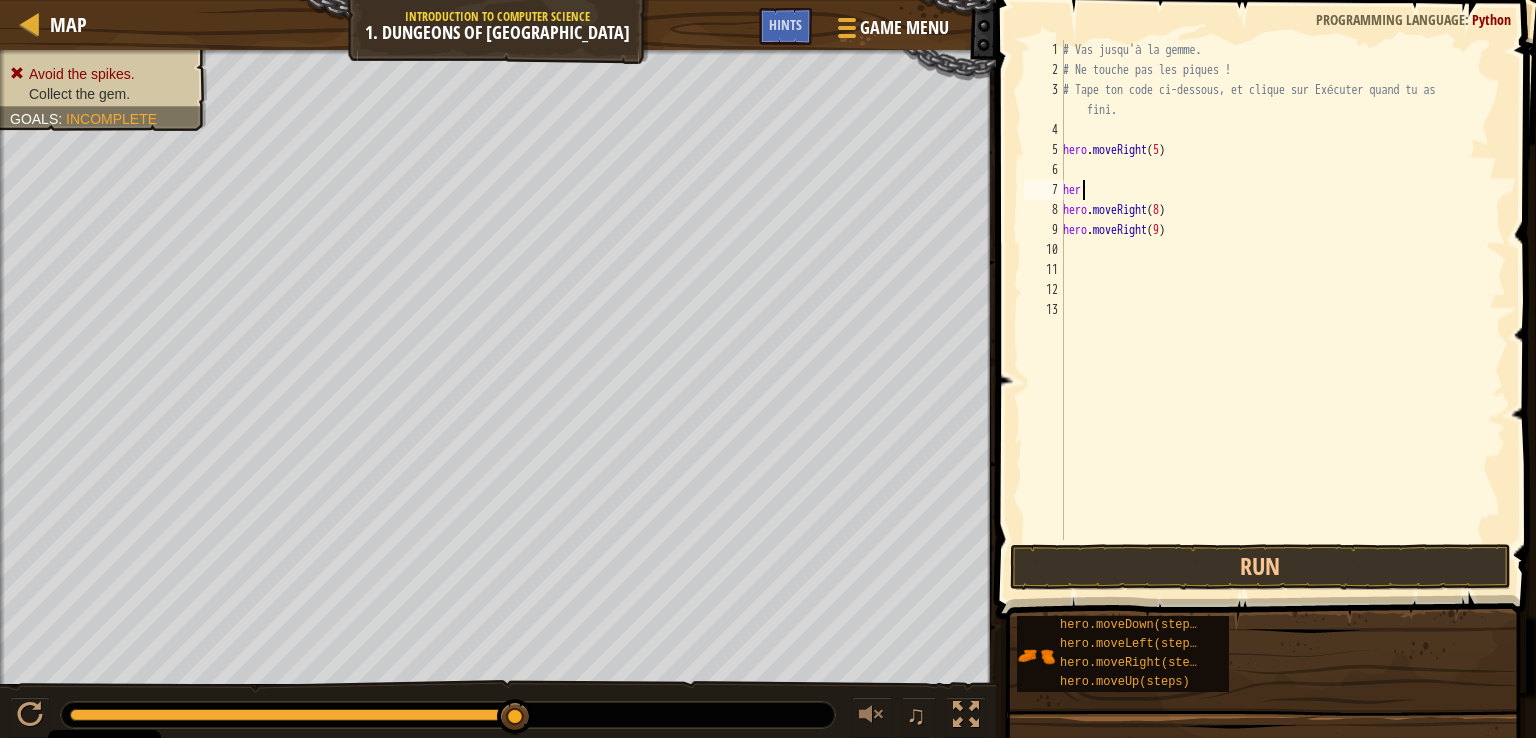 type on "h" 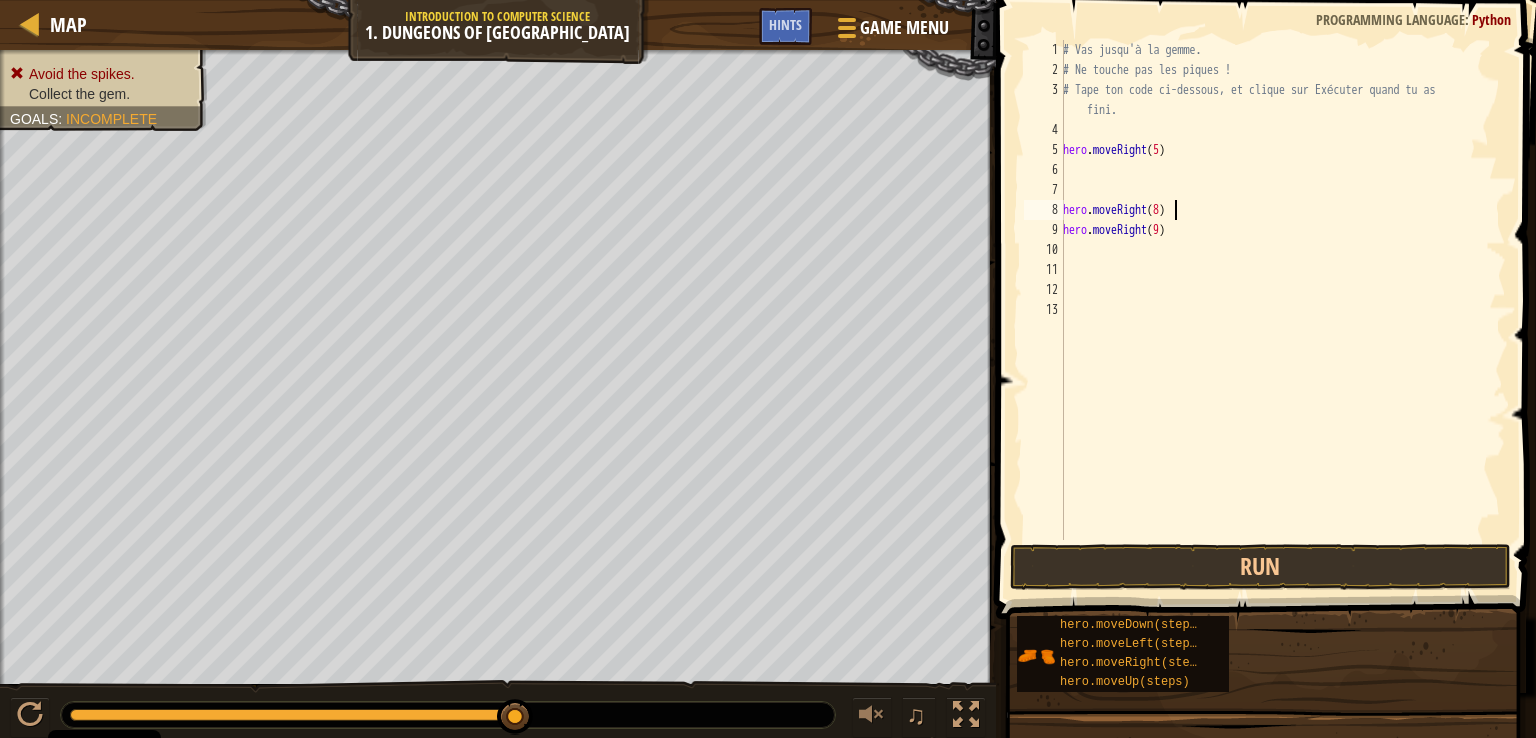 click on "# Vas jusqu'à la gemme. # Ne touche pas les piques ! # Tape ton code ci-dessous, et clique sur Exécuter quand tu as       fini. hero . moveRight ( 5 ) hero . moveRight ( 8 ) hero . moveRight ( 9 )" at bounding box center (1282, 310) 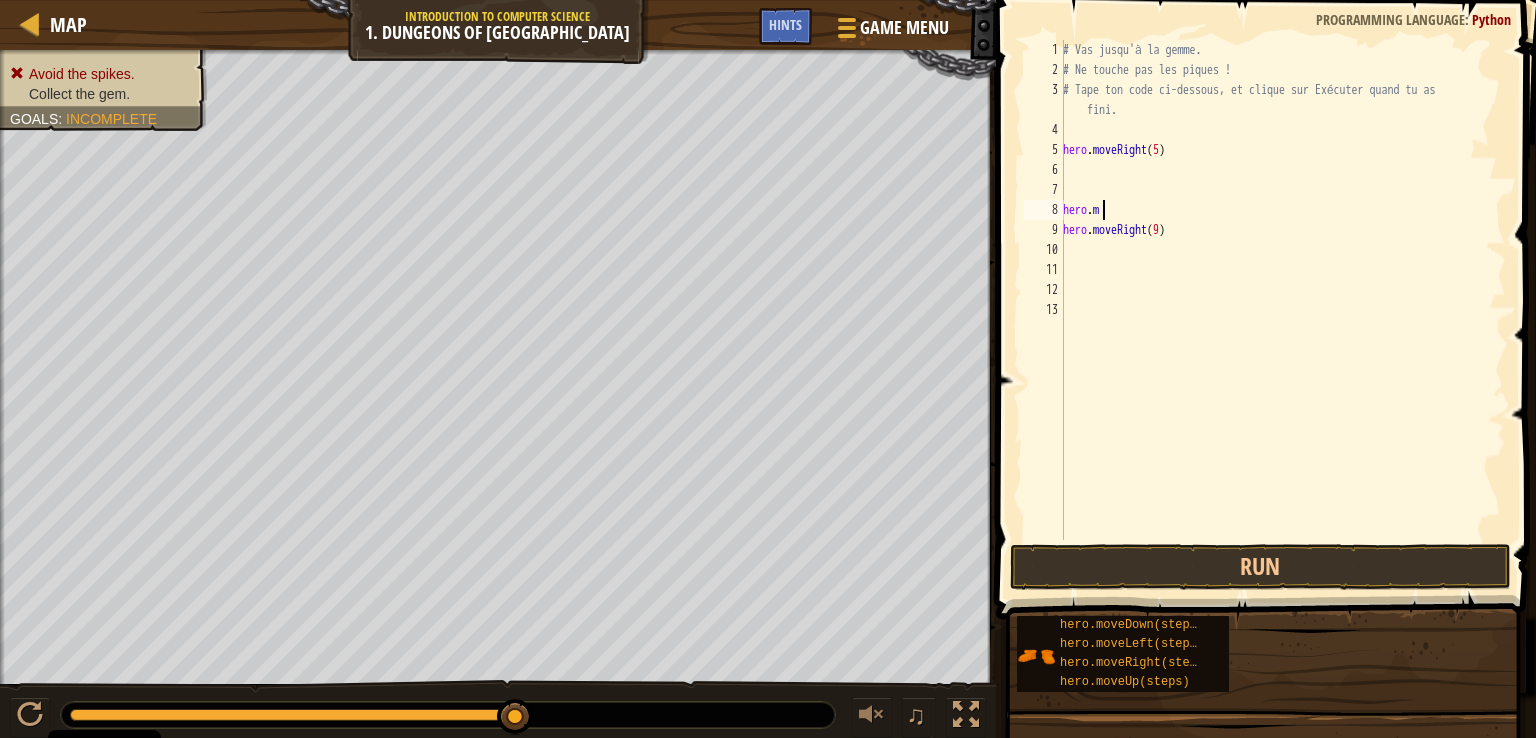 type on "h" 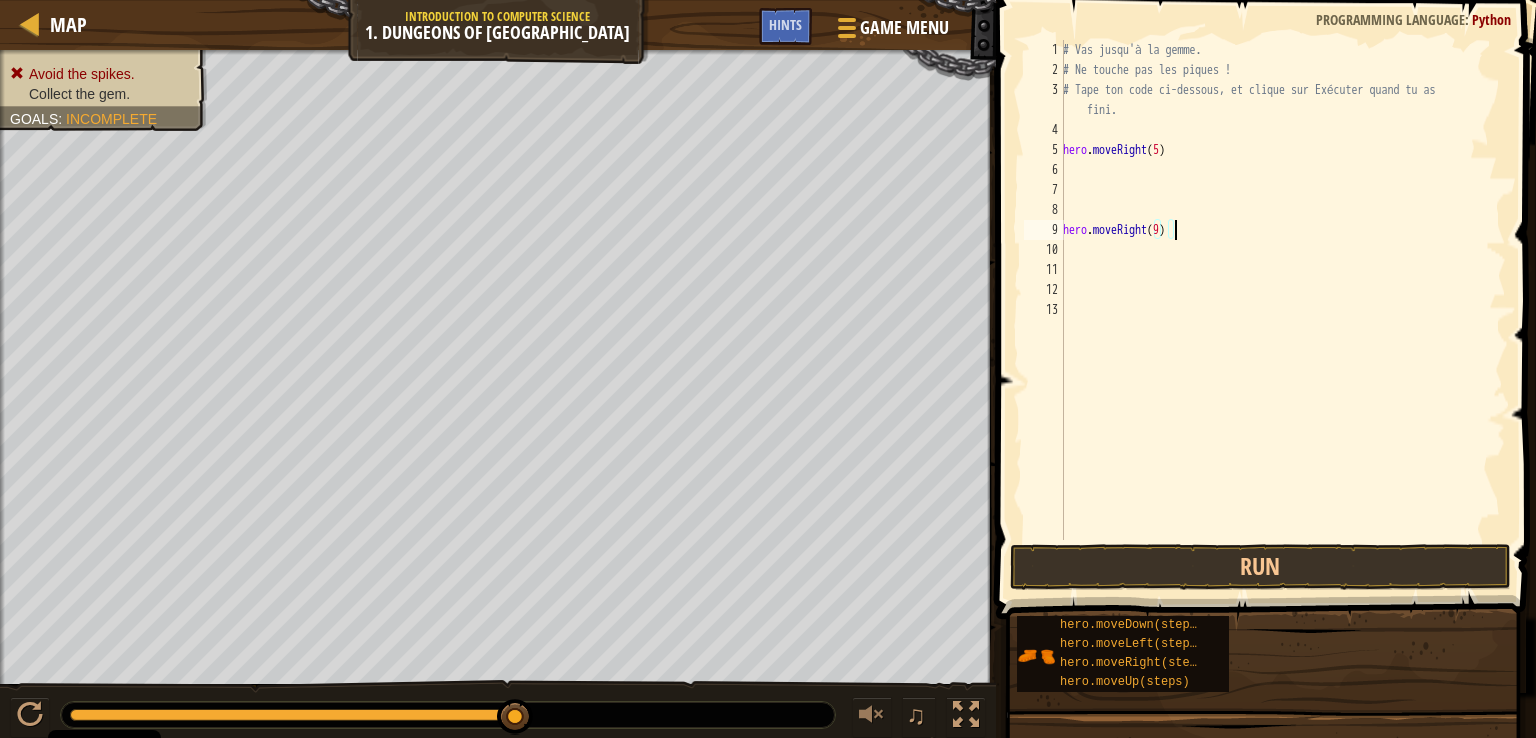 click on "# Vas jusqu'à la gemme. # Ne touche pas les piques ! # Tape ton code ci-dessous, et clique sur Exécuter quand tu as       fini. hero . moveRight ( 5 ) hero . moveRight ( 9 )" at bounding box center (1282, 310) 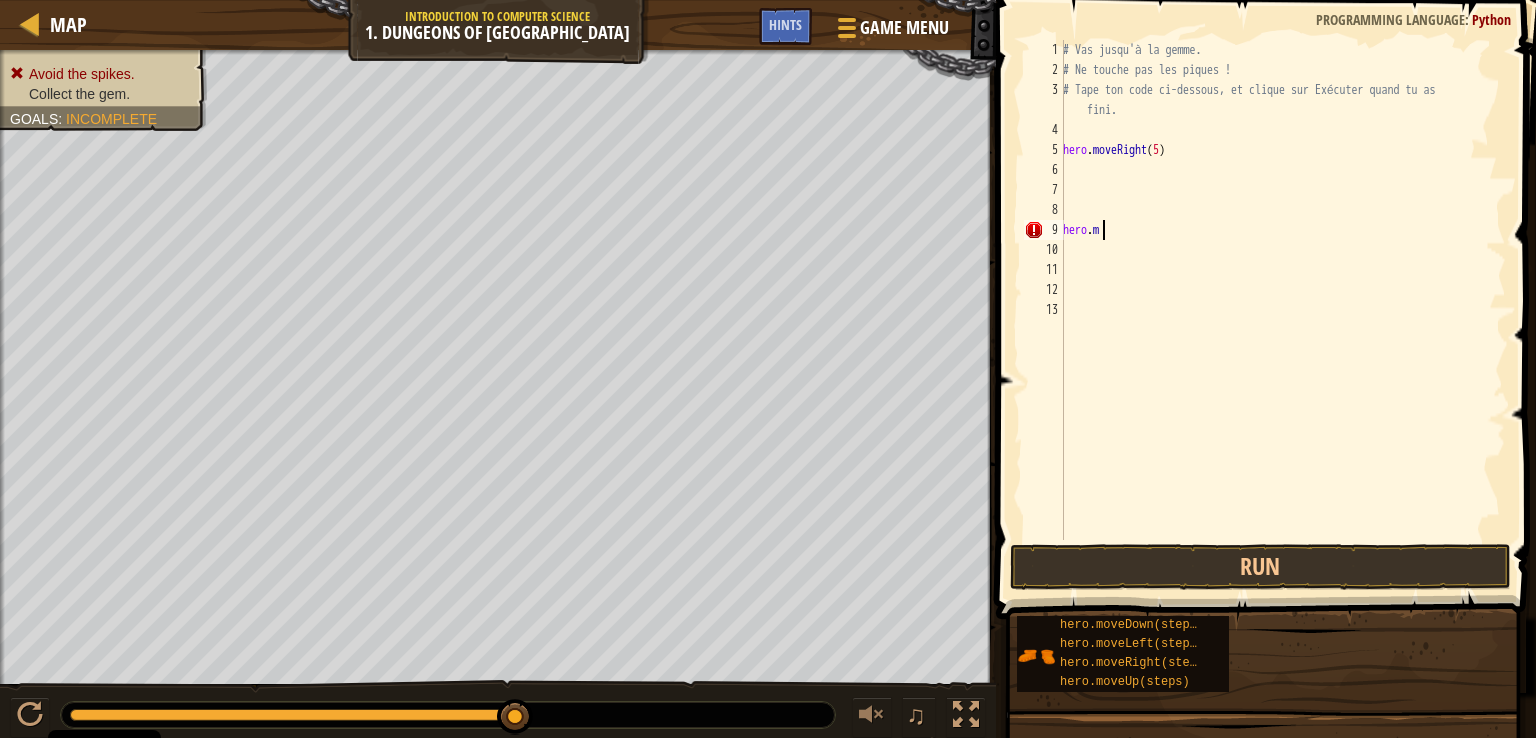 type on "h" 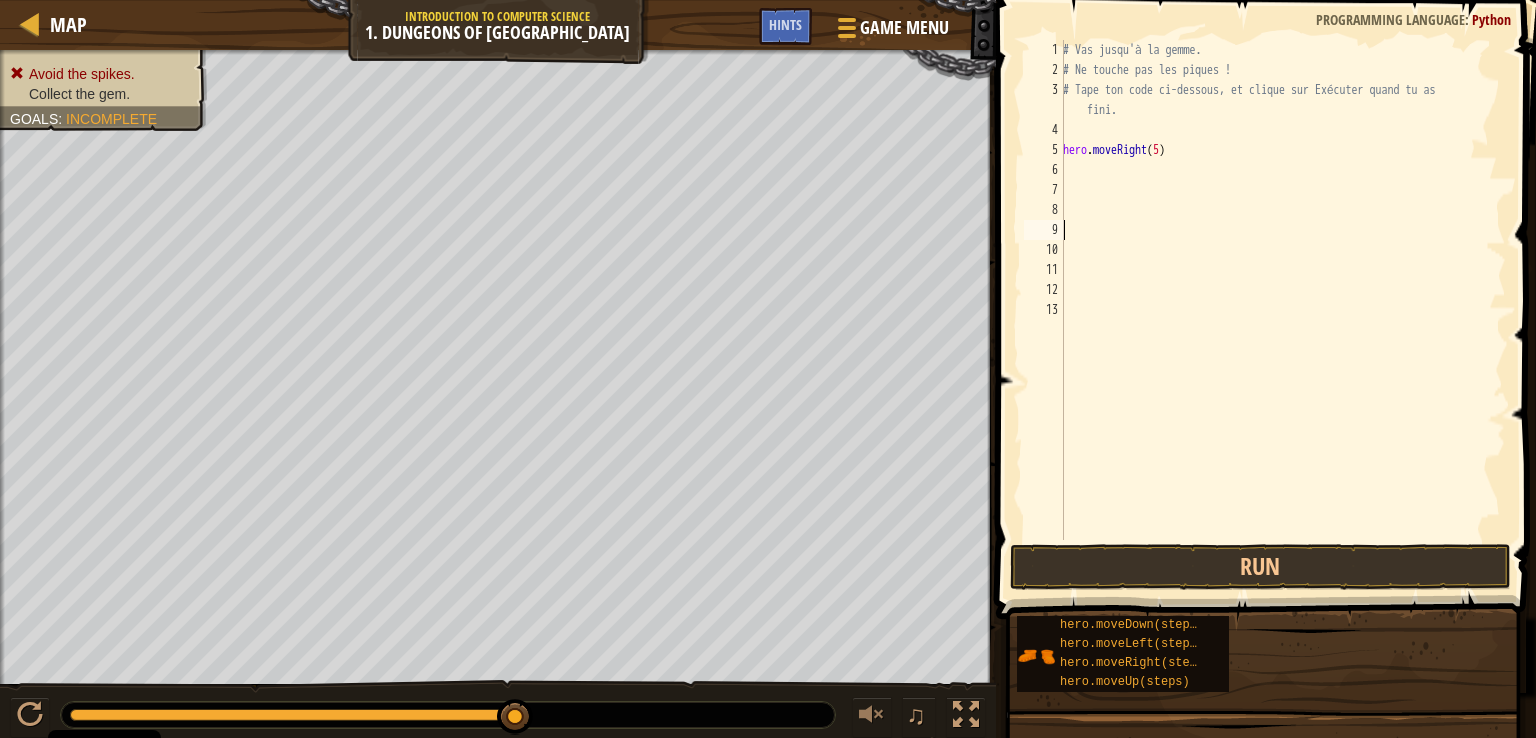 click on "# Vas jusqu'à la gemme. # Ne touche pas les piques ! # Tape ton code ci-dessous, et clique sur Exécuter quand tu as       fini. hero . moveRight ( 5 )" at bounding box center (1282, 310) 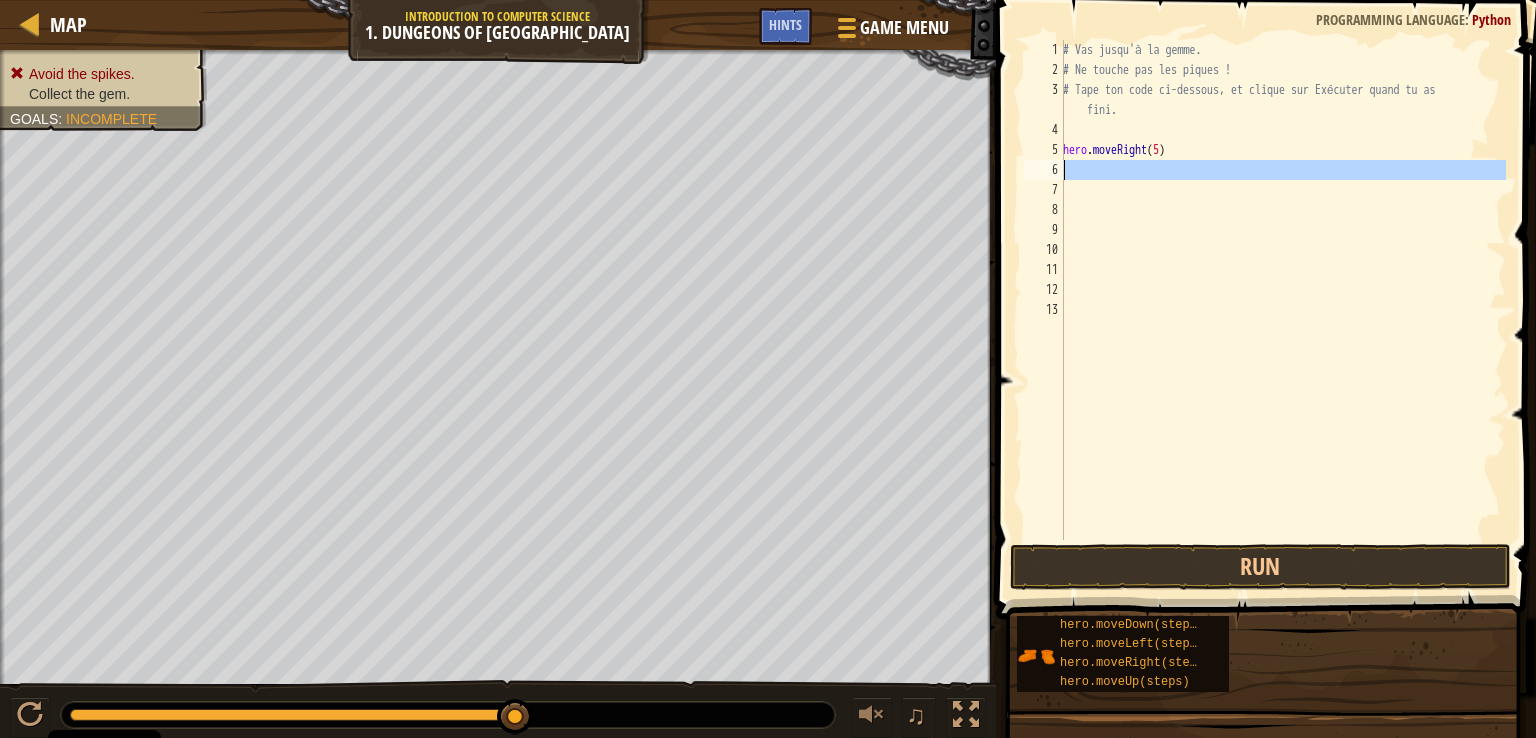 click on "# Vas jusqu'à la gemme. # Ne touche pas les piques ! # Tape ton code ci-dessous, et clique sur Exécuter quand tu as       fini. hero . moveRight ( 5 )" at bounding box center (1282, 310) 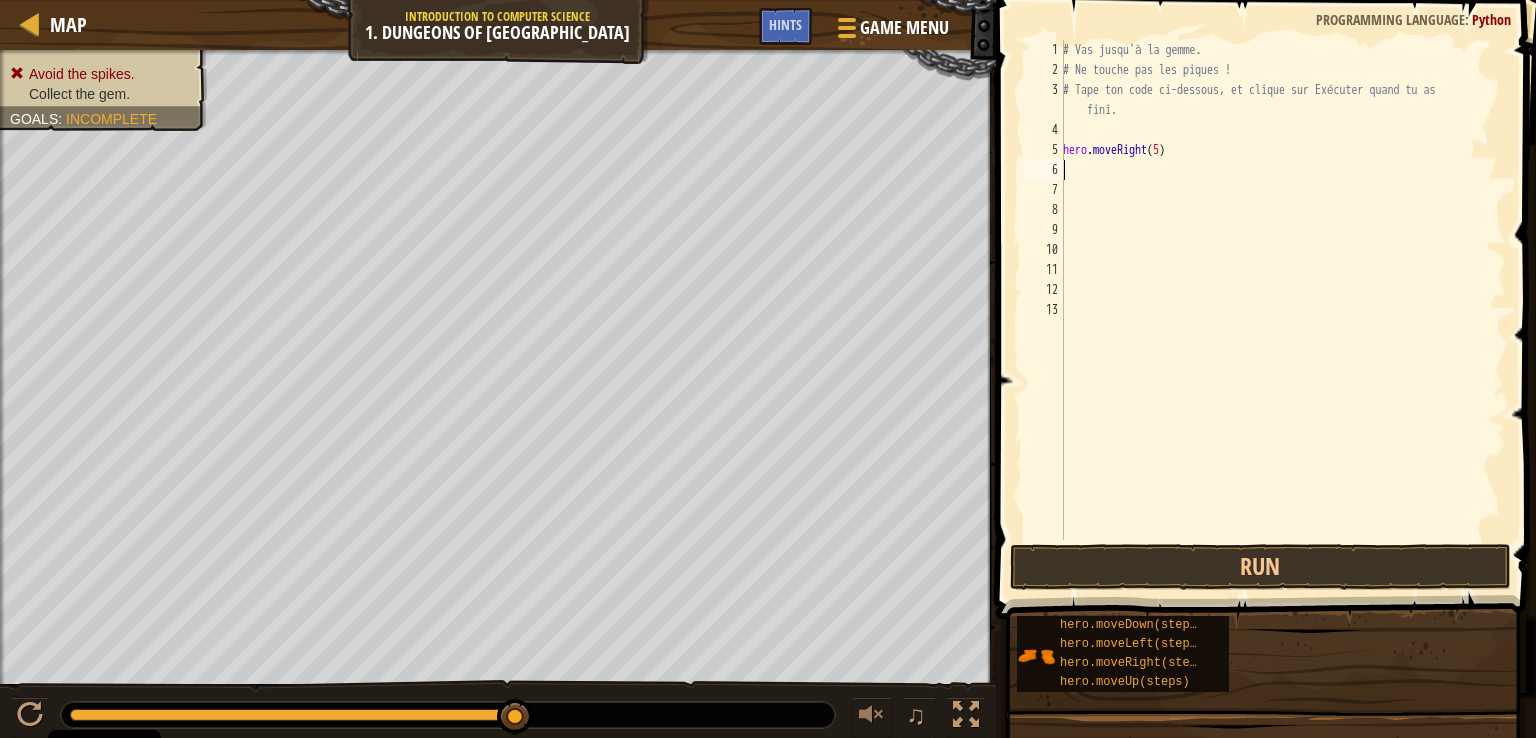type on "h" 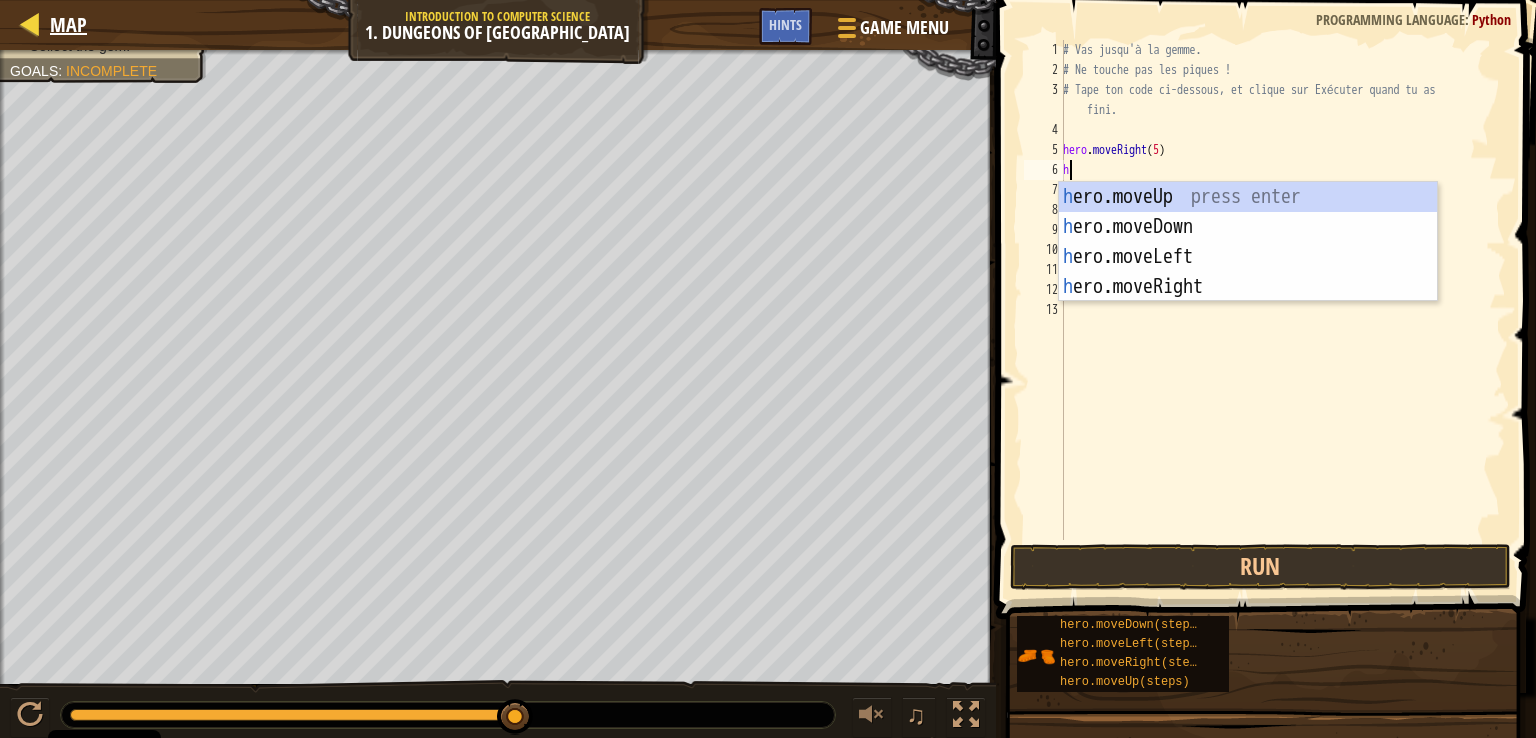 select on "en-[GEOGRAPHIC_DATA]" 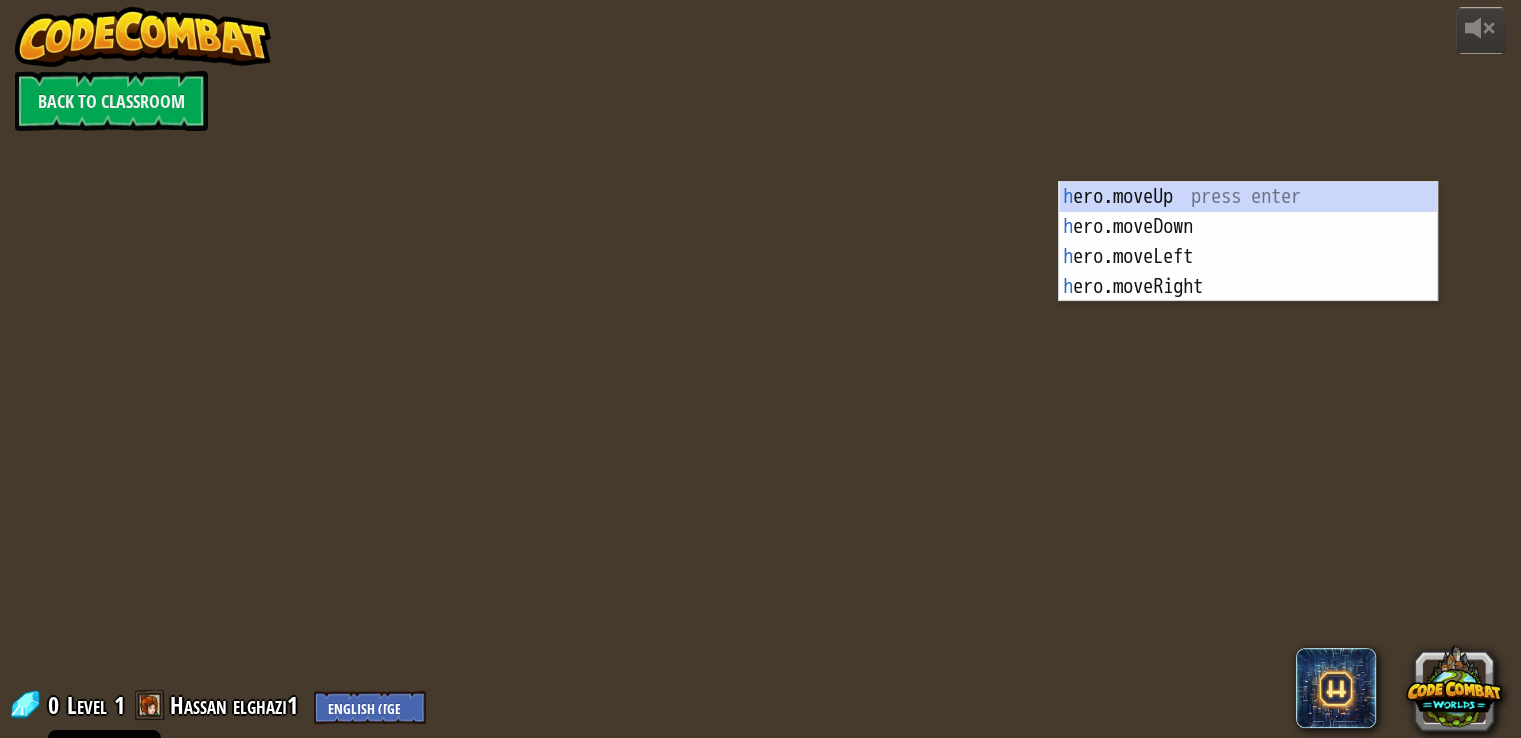 select on "en-[GEOGRAPHIC_DATA]" 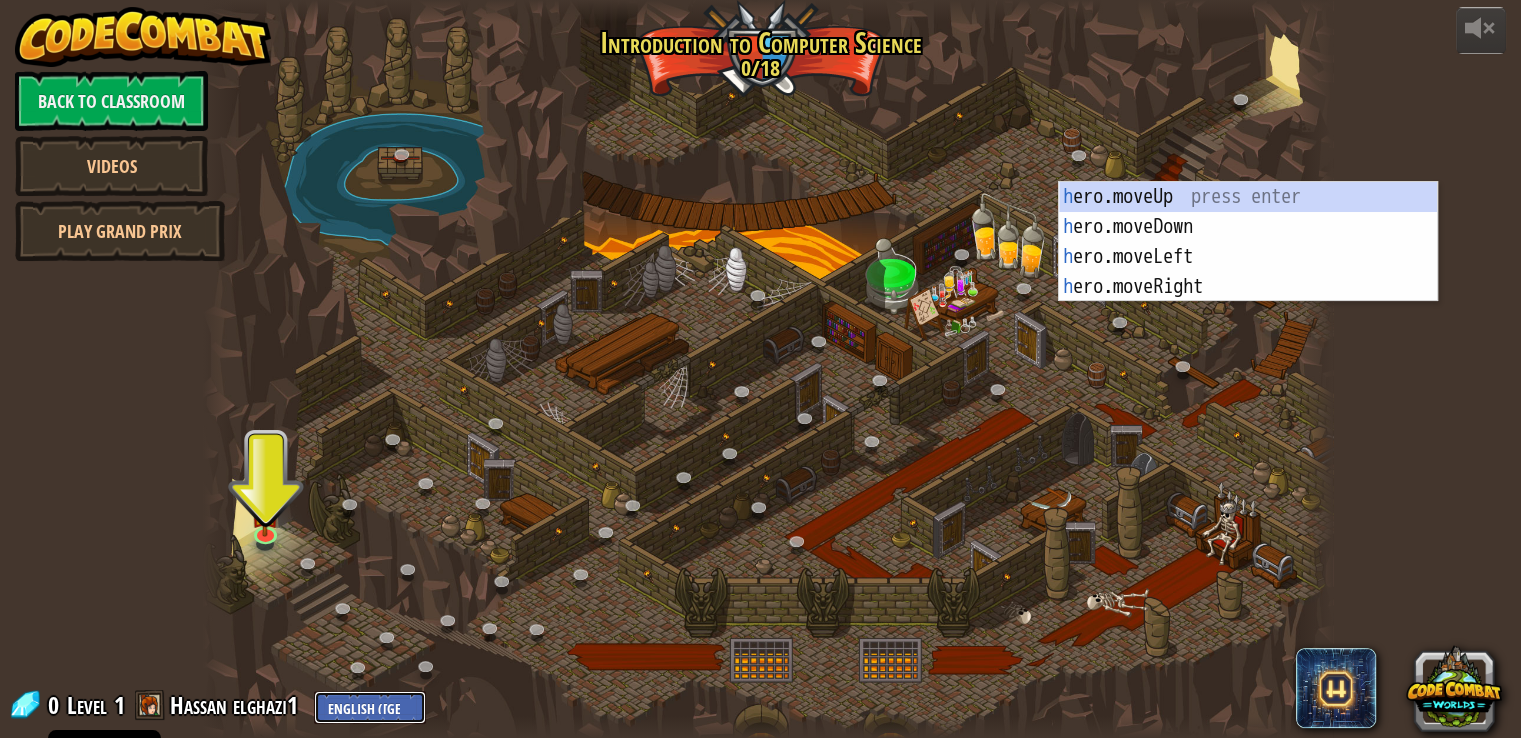 click on "English ([GEOGRAPHIC_DATA]) English ([GEOGRAPHIC_DATA]) 简体中文 繁體中文 русский español (ES) español ([GEOGRAPHIC_DATA]) français Português ([GEOGRAPHIC_DATA]) Português ([GEOGRAPHIC_DATA]) ---------------------------------- العربية azərbaycan dili български език Català čeština dansk Deutsch ([GEOGRAPHIC_DATA]) Deutsch ([GEOGRAPHIC_DATA]) Deutsch ([GEOGRAPHIC_DATA]) Eesti Ελληνικά Esperanto Filipino فارسی Galego 한국어 ʻŌlelo Hawaiʻi עברית hrvatski jezik magyar Bahasa Indonesia Italiano қазақ тілі lietuvių kalba latviešu te reo Māori Македонски मानक हिन्दी Монгол хэл Bahasa Melayu မြန်မာစကား Nederlands ([GEOGRAPHIC_DATA]) Nederlands ([GEOGRAPHIC_DATA]) 日本語 Norsk Bokmål Norsk Nynorsk O'zbekcha Polski limba română српски slovenčina slovenščina suomi Svenska ไทย Türkçe українська اُردُو Tiếng Việt 吴语 吳語" at bounding box center (370, 707) 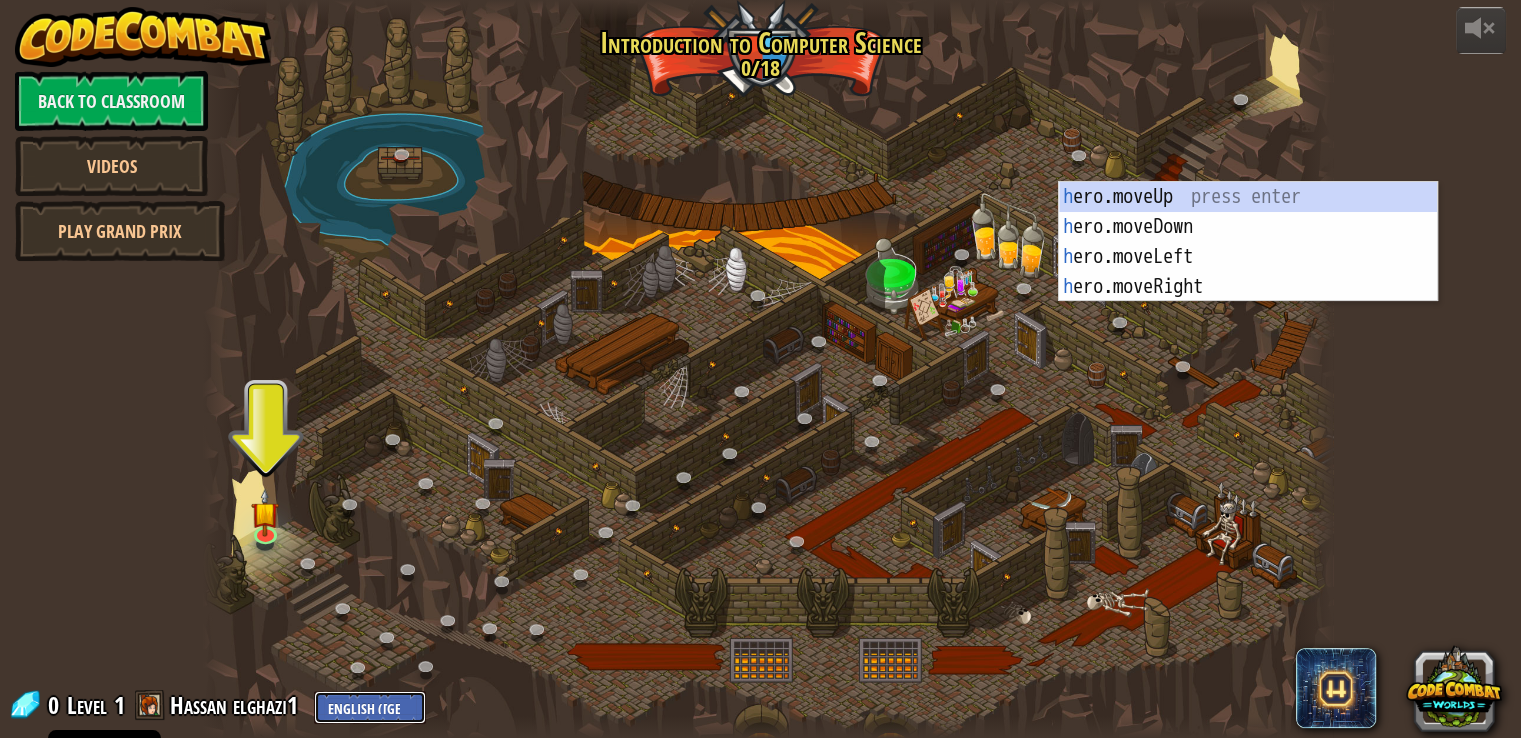 select on "ar" 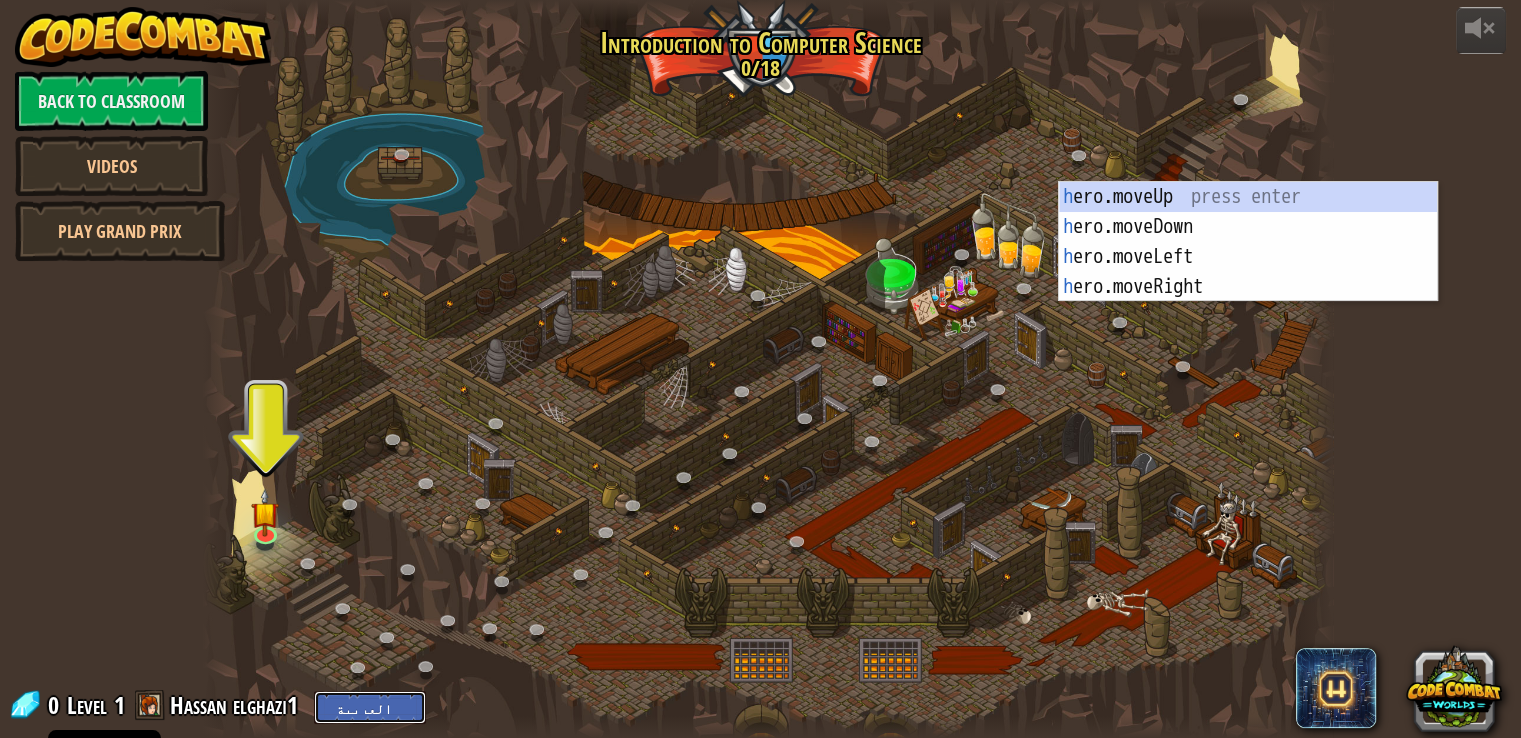 click on "English ([GEOGRAPHIC_DATA]) English ([GEOGRAPHIC_DATA]) 简体中文 繁體中文 русский español (ES) español ([GEOGRAPHIC_DATA]) français Português ([GEOGRAPHIC_DATA]) Português ([GEOGRAPHIC_DATA]) ---------------------------------- العربية azərbaycan dili български език Català čeština dansk Deutsch ([GEOGRAPHIC_DATA]) Deutsch ([GEOGRAPHIC_DATA]) Deutsch ([GEOGRAPHIC_DATA]) Eesti Ελληνικά Esperanto Filipino فارسی Galego 한국어 ʻŌlelo Hawaiʻi עברית hrvatski jezik magyar Bahasa Indonesia Italiano қазақ тілі lietuvių kalba latviešu te reo Māori Македонски मानक हिन्दी Монгол хэл Bahasa Melayu မြန်မာစကား Nederlands ([GEOGRAPHIC_DATA]) Nederlands ([GEOGRAPHIC_DATA]) 日本語 Norsk Bokmål Norsk Nynorsk O'zbekcha Polski limba română српски slovenčina slovenščina suomi Svenska ไทย Türkçe українська اُردُو Tiếng Việt 吴语 吳語" at bounding box center (370, 707) 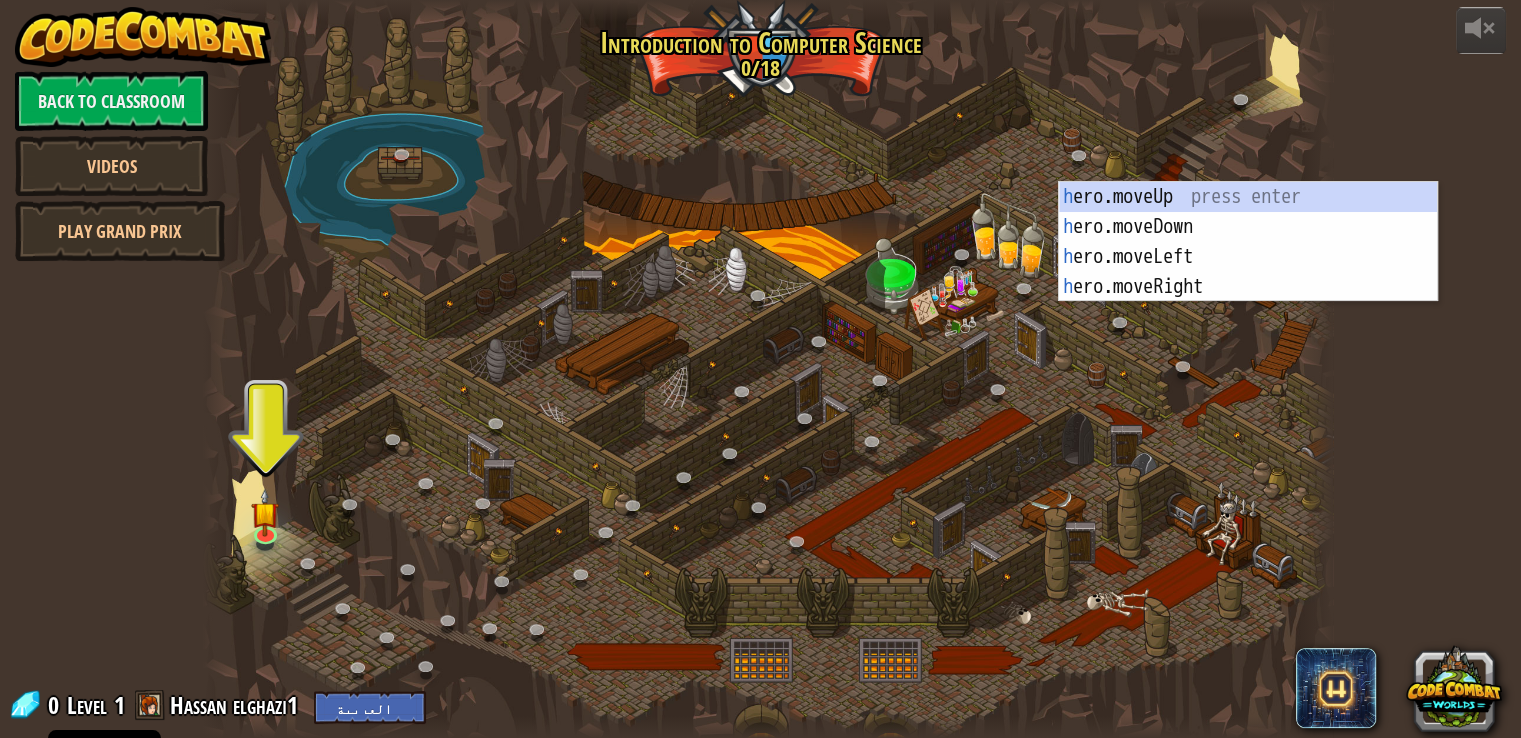 select on "ar" 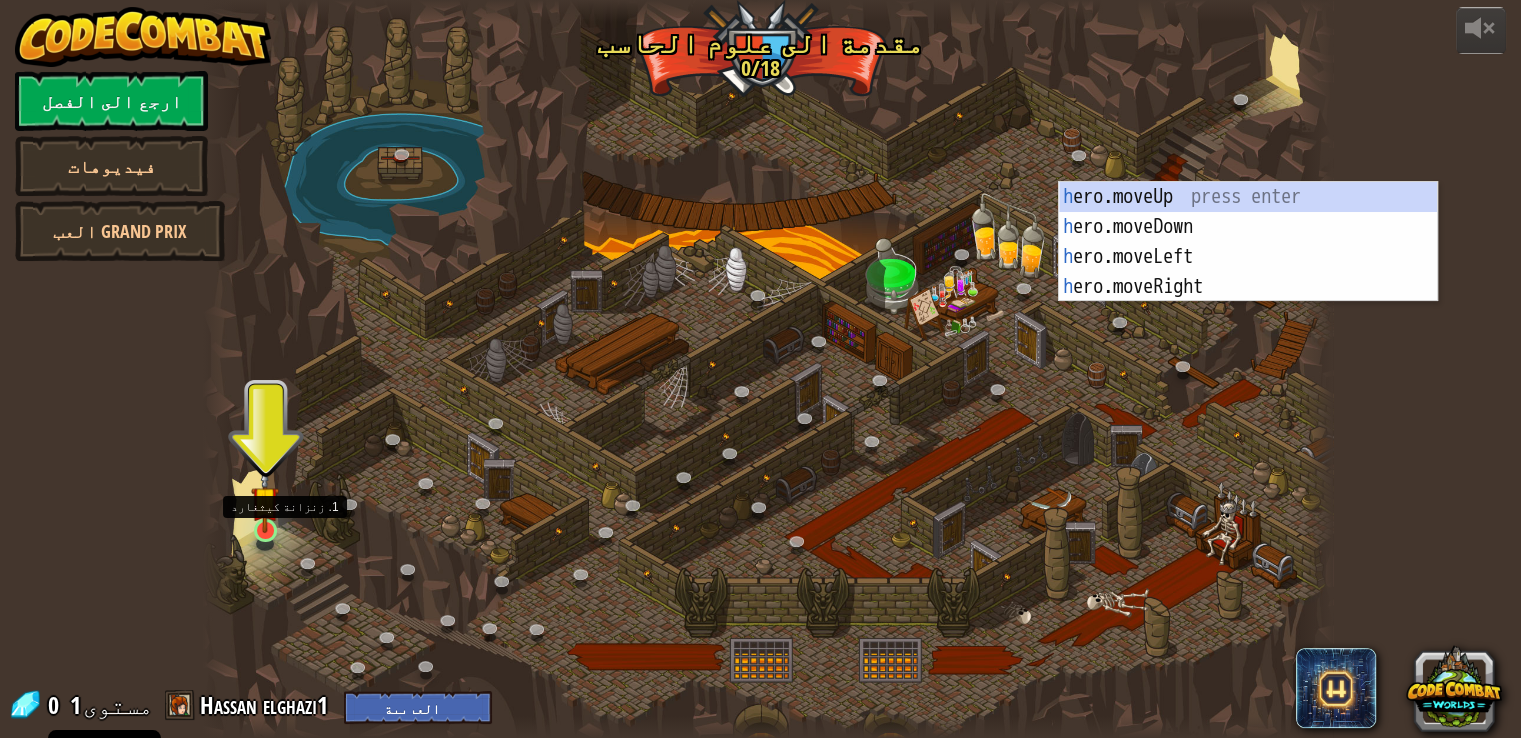 click at bounding box center (265, 500) 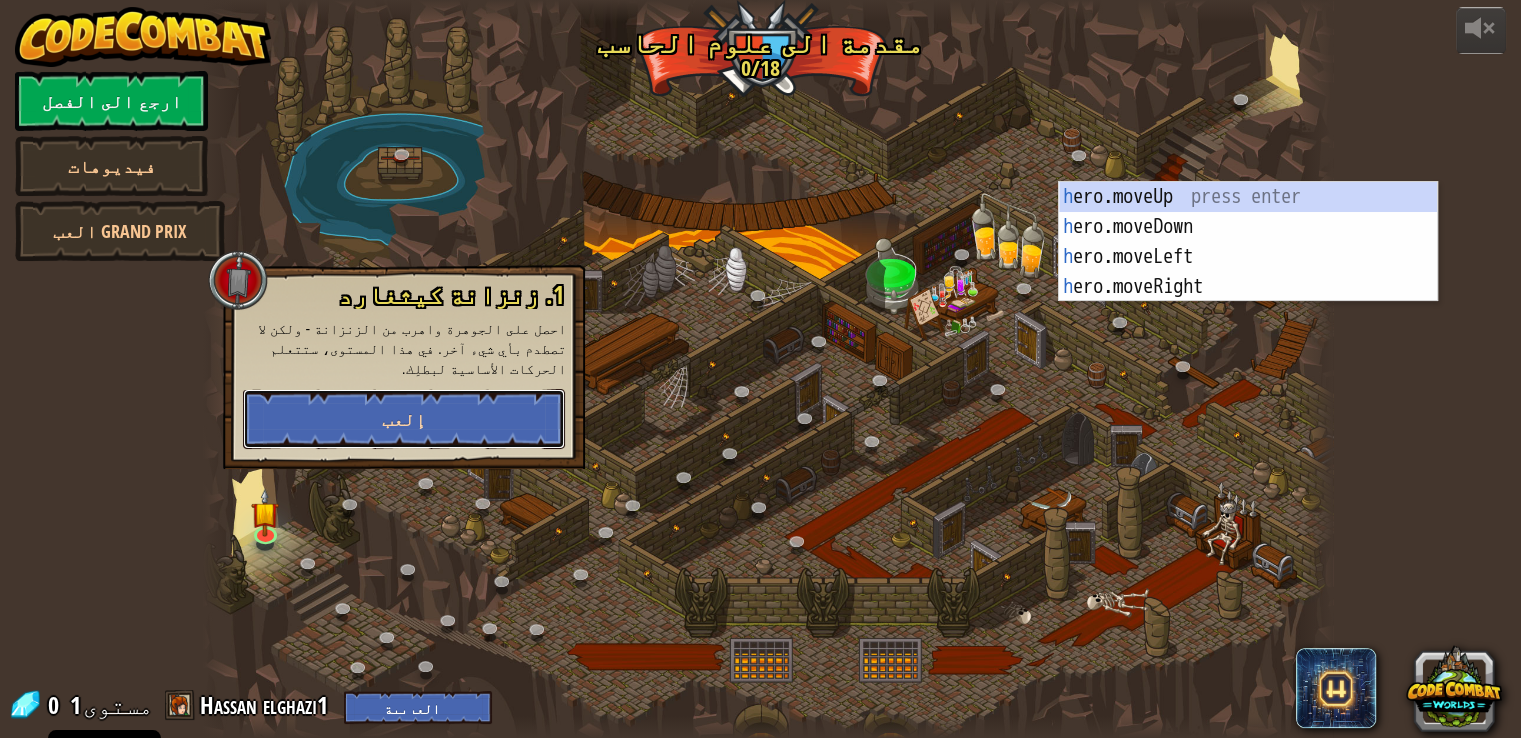 click on "إلعب" at bounding box center [404, 419] 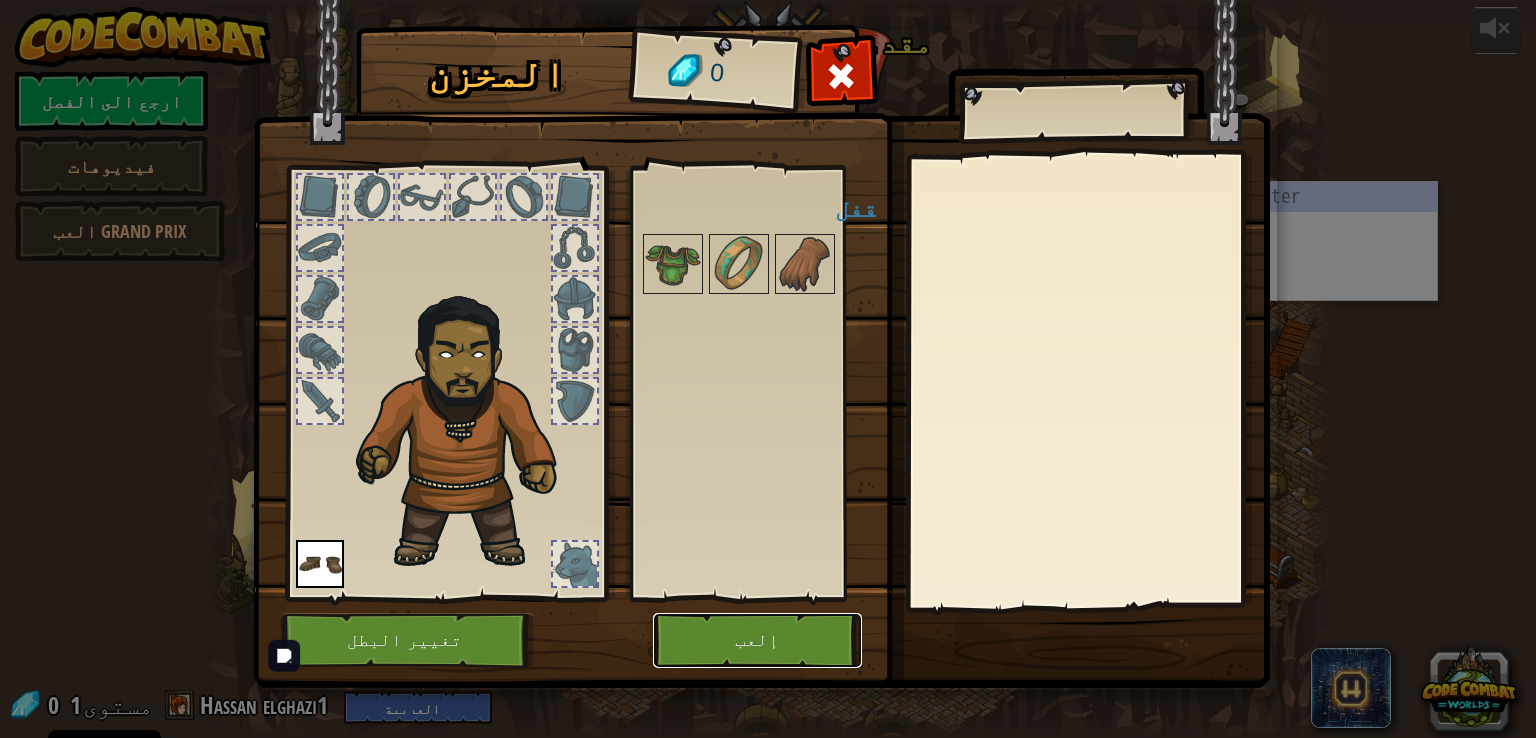 click on "إلعب" at bounding box center [757, 640] 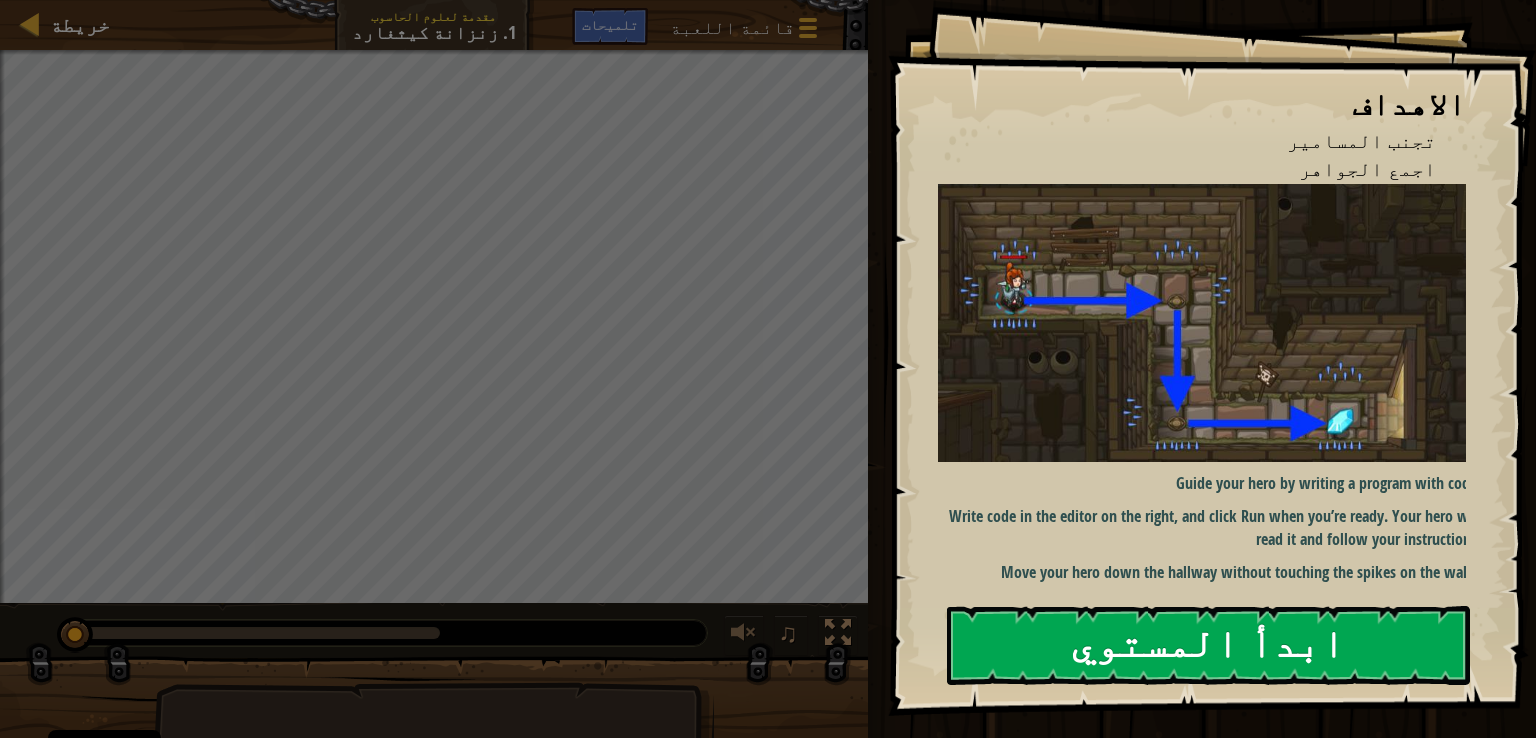 click on "ابدأ المستوي" at bounding box center (1208, 645) 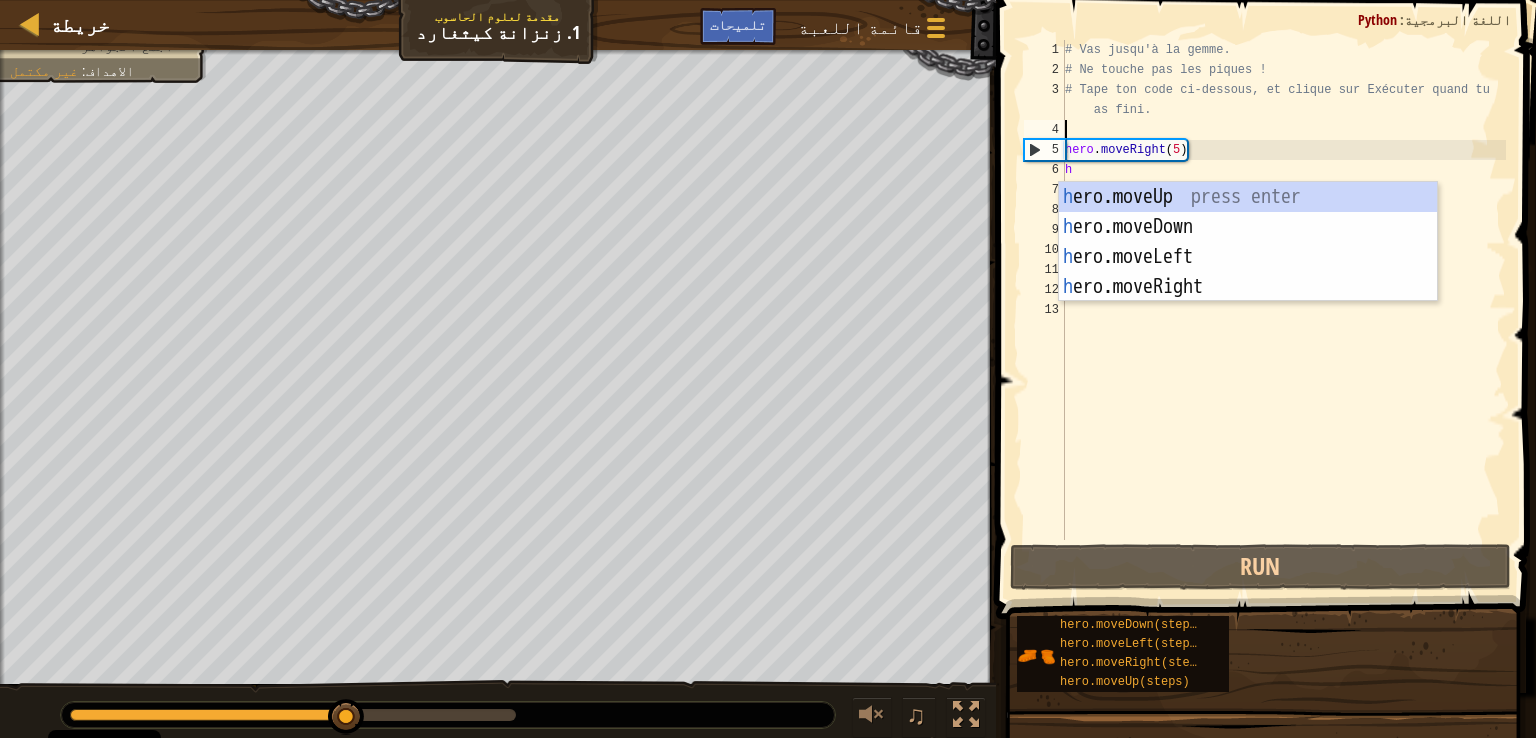 click on "# Vas jusqu'à la gemme. # Ne touche pas les piques ! # Tape ton code ci-dessous, et clique sur Exécuter quand tu       as fini. hero . moveRight ( 5 ) h" at bounding box center (1283, 310) 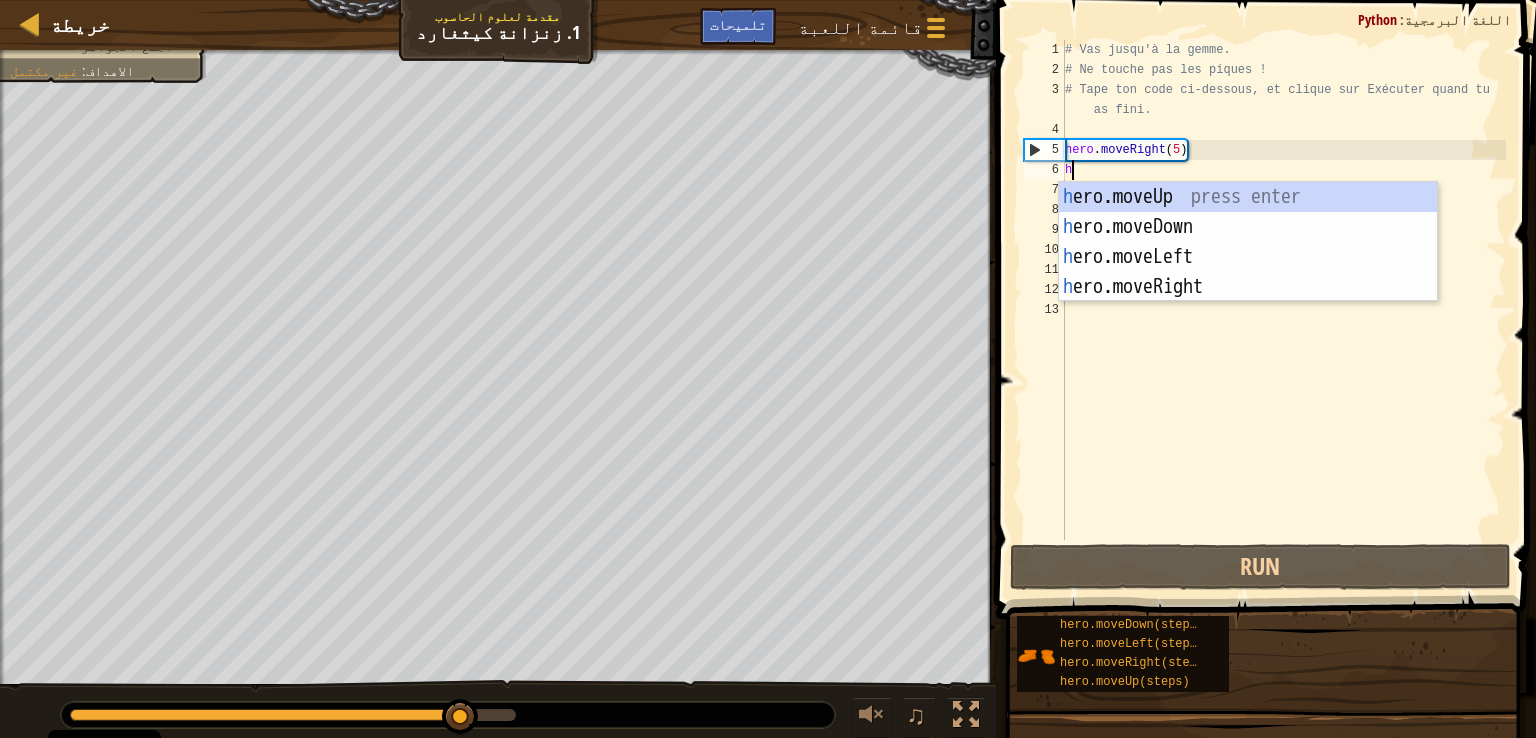click on "# Vas jusqu'à la gemme. # Ne touche pas les piques ! # Tape ton code ci-dessous, et clique sur Exécuter quand tu       as fini. hero . moveRight ( 5 ) h" at bounding box center (1283, 310) 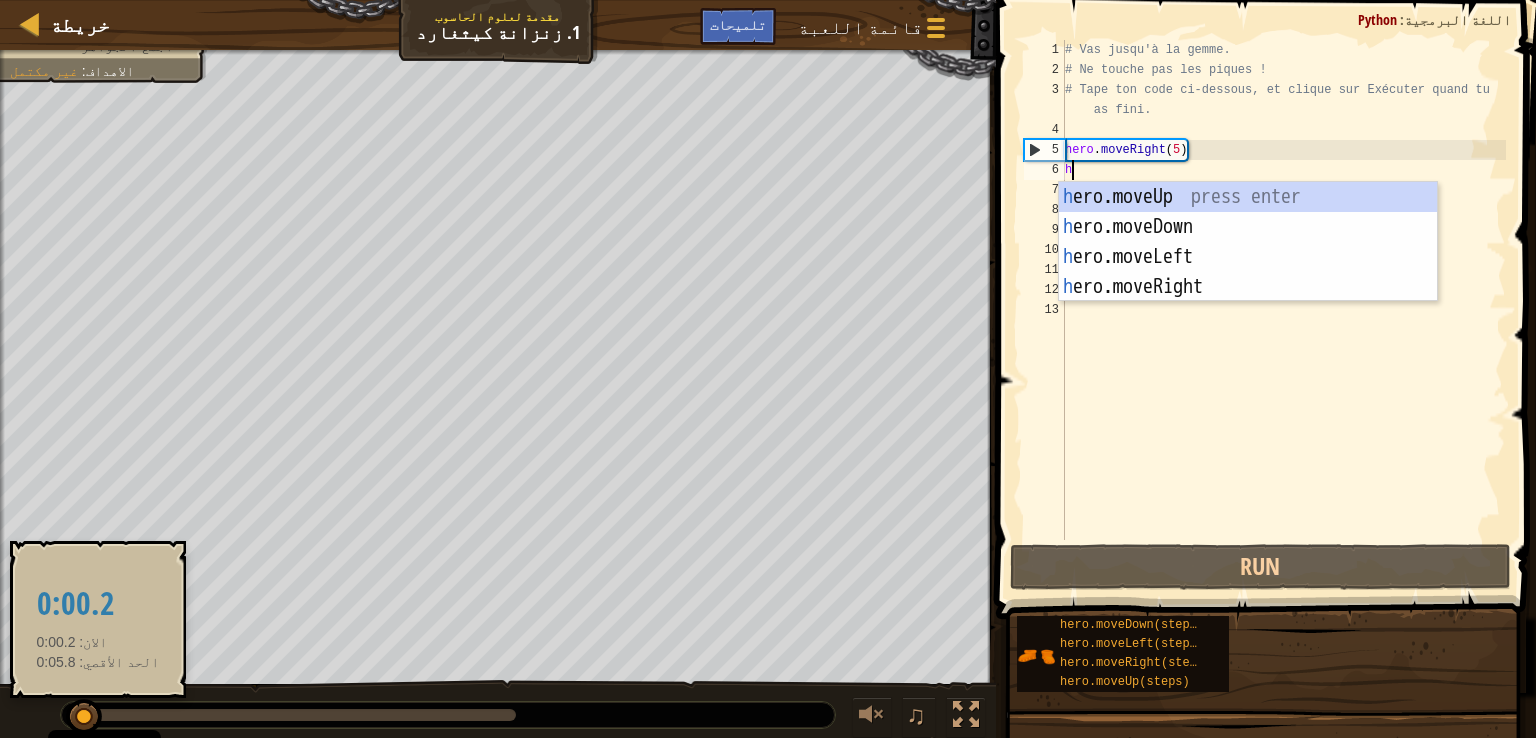 click at bounding box center [77, 715] 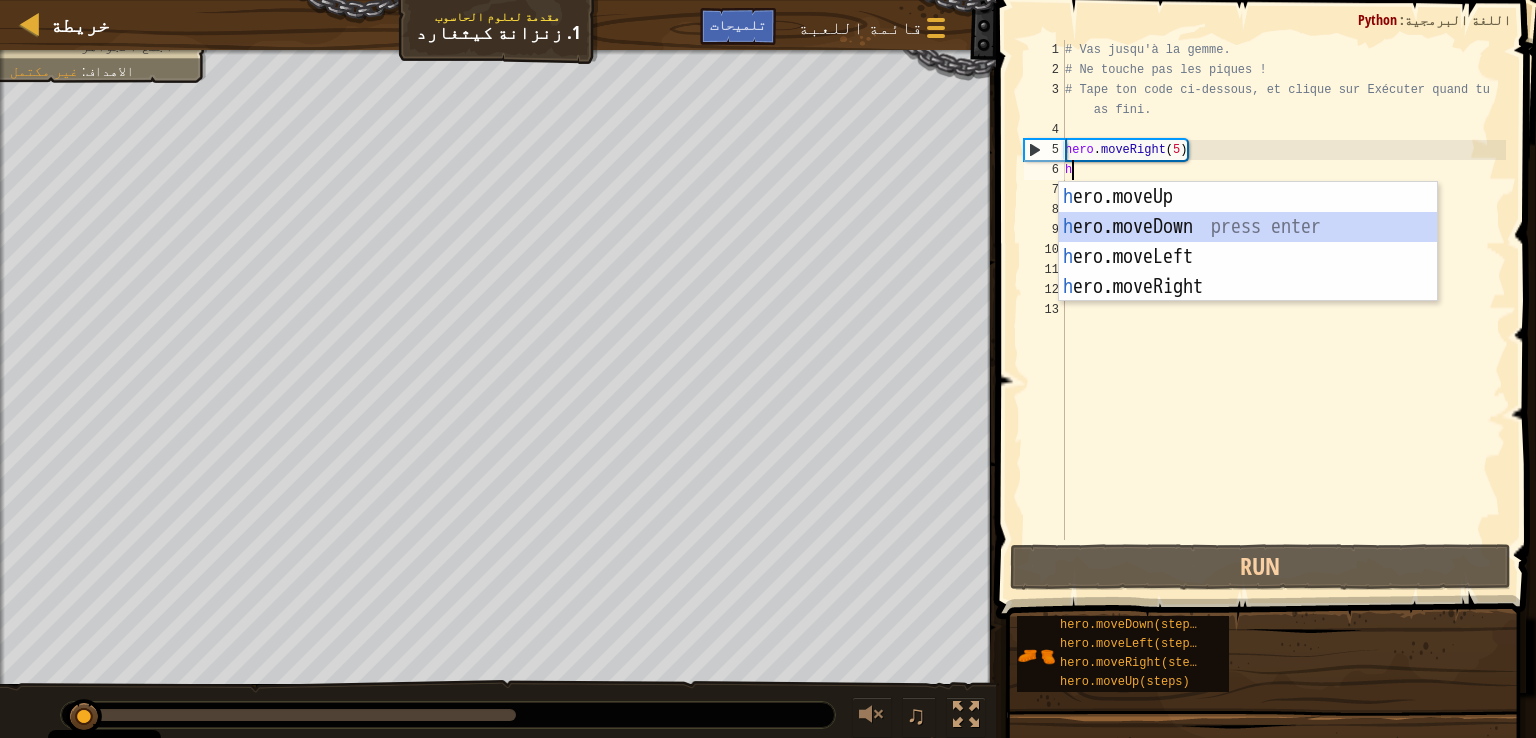 click on "h ero.moveUp press enter h ero.moveDown press enter h ero.moveLeft press enter h ero.moveRight press enter" at bounding box center (1248, 272) 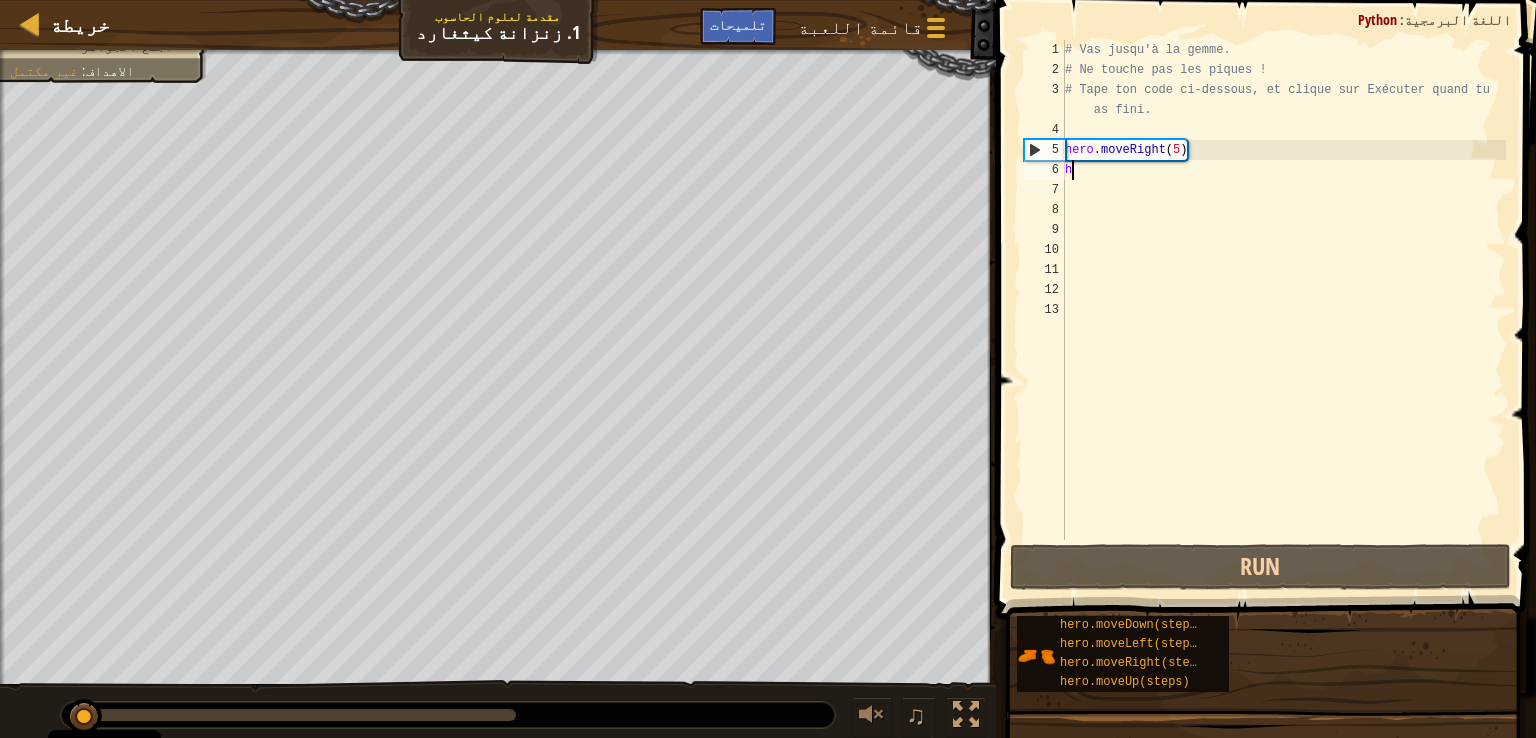 click on "# Vas jusqu'à la gemme. # Ne touche pas les piques ! # Tape ton code ci-dessous, et clique sur Exécuter quand tu       as fini. hero . moveRight ( 5 ) h" at bounding box center (1283, 310) 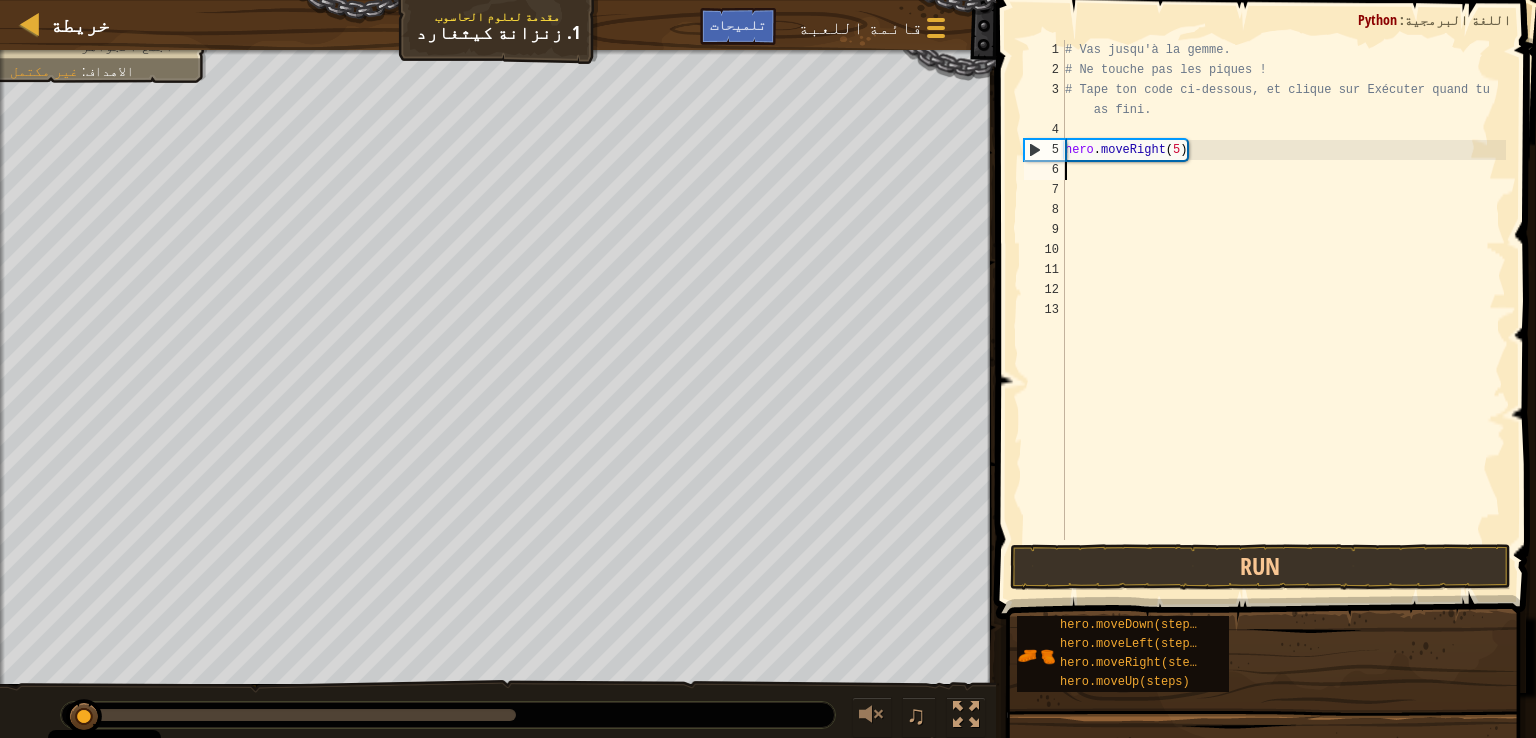 type on "h" 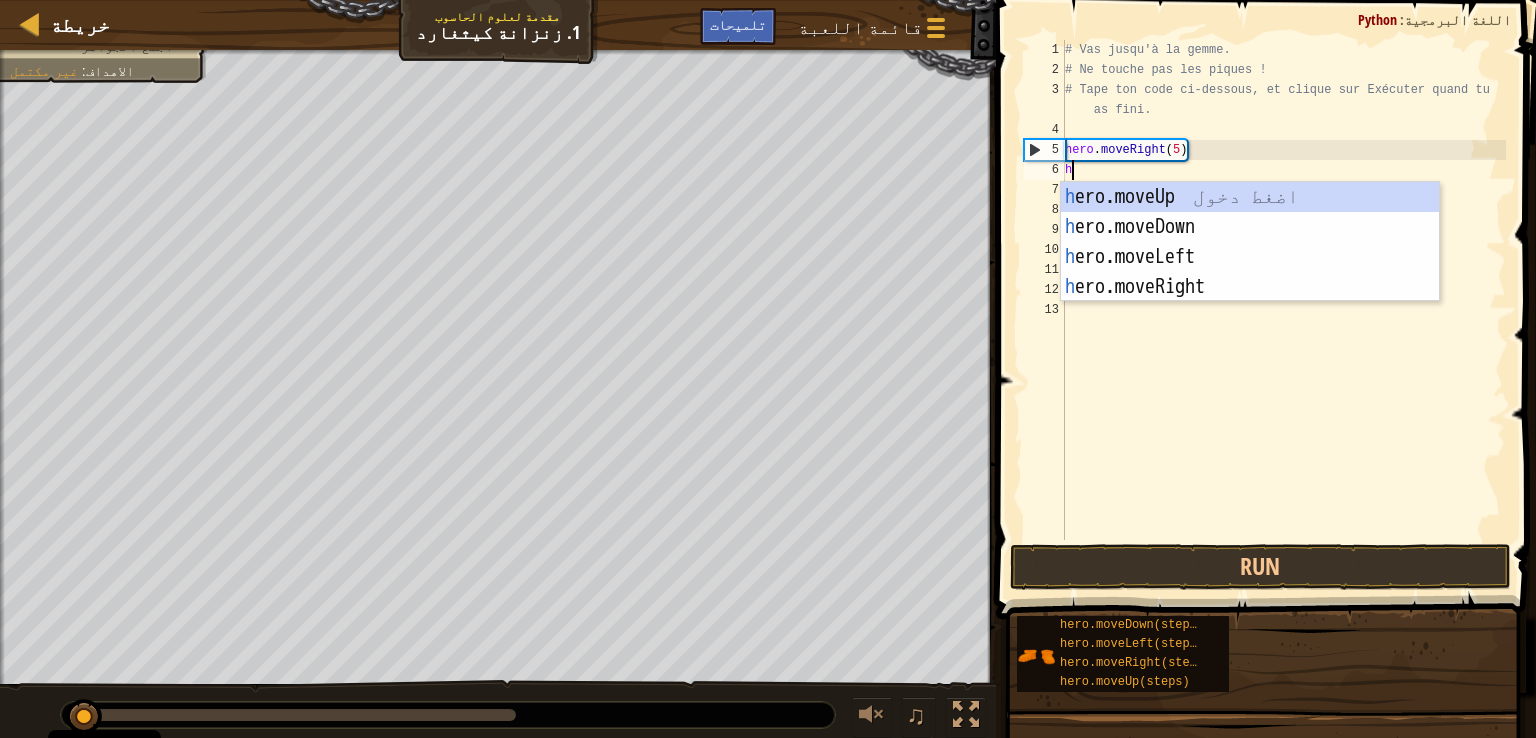 scroll, scrollTop: 9, scrollLeft: 0, axis: vertical 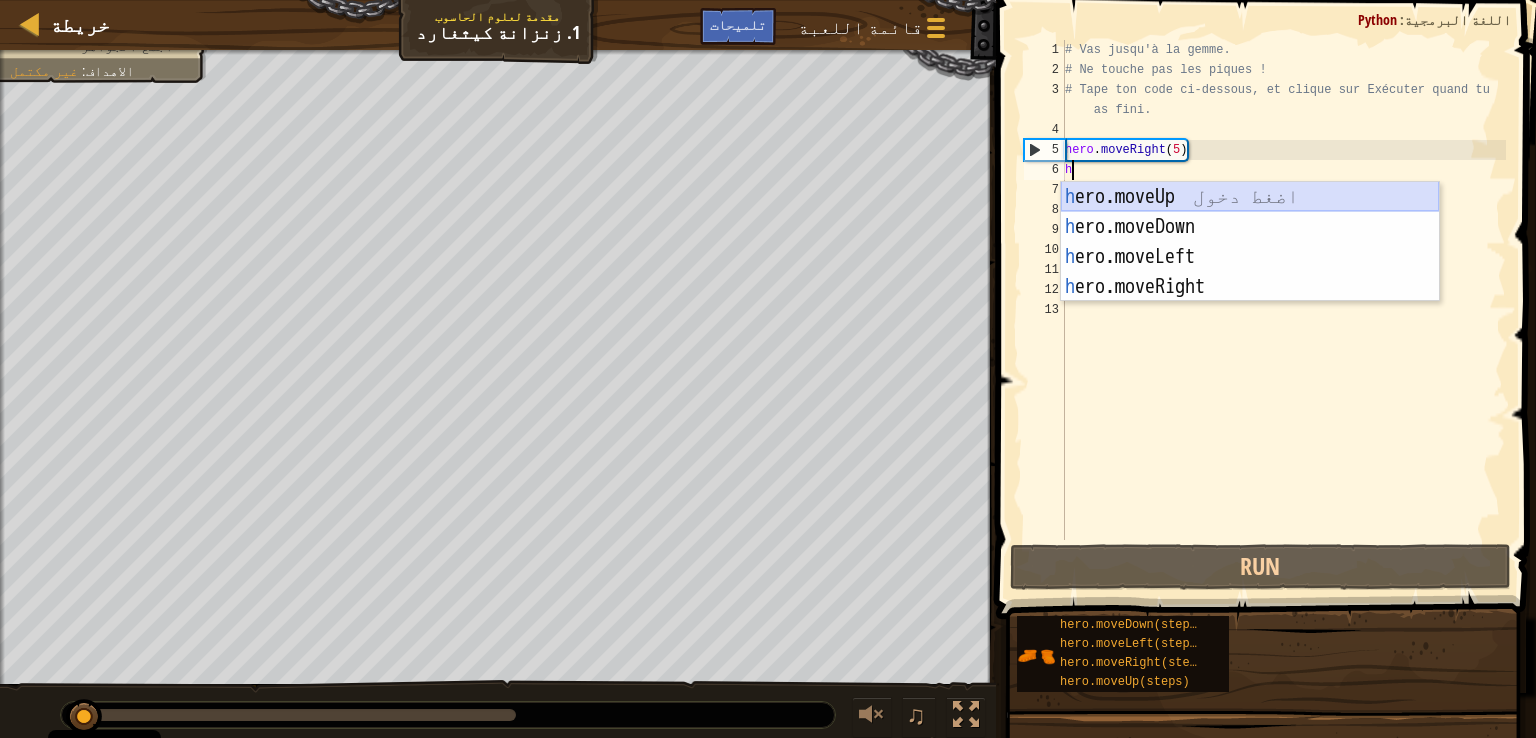 click on "h ero.moveUp اضغط دخول h ero.moveDown اضغط دخول h ero.moveLeft اضغط دخول h ero.moveRight اضغط دخول" at bounding box center [1250, 272] 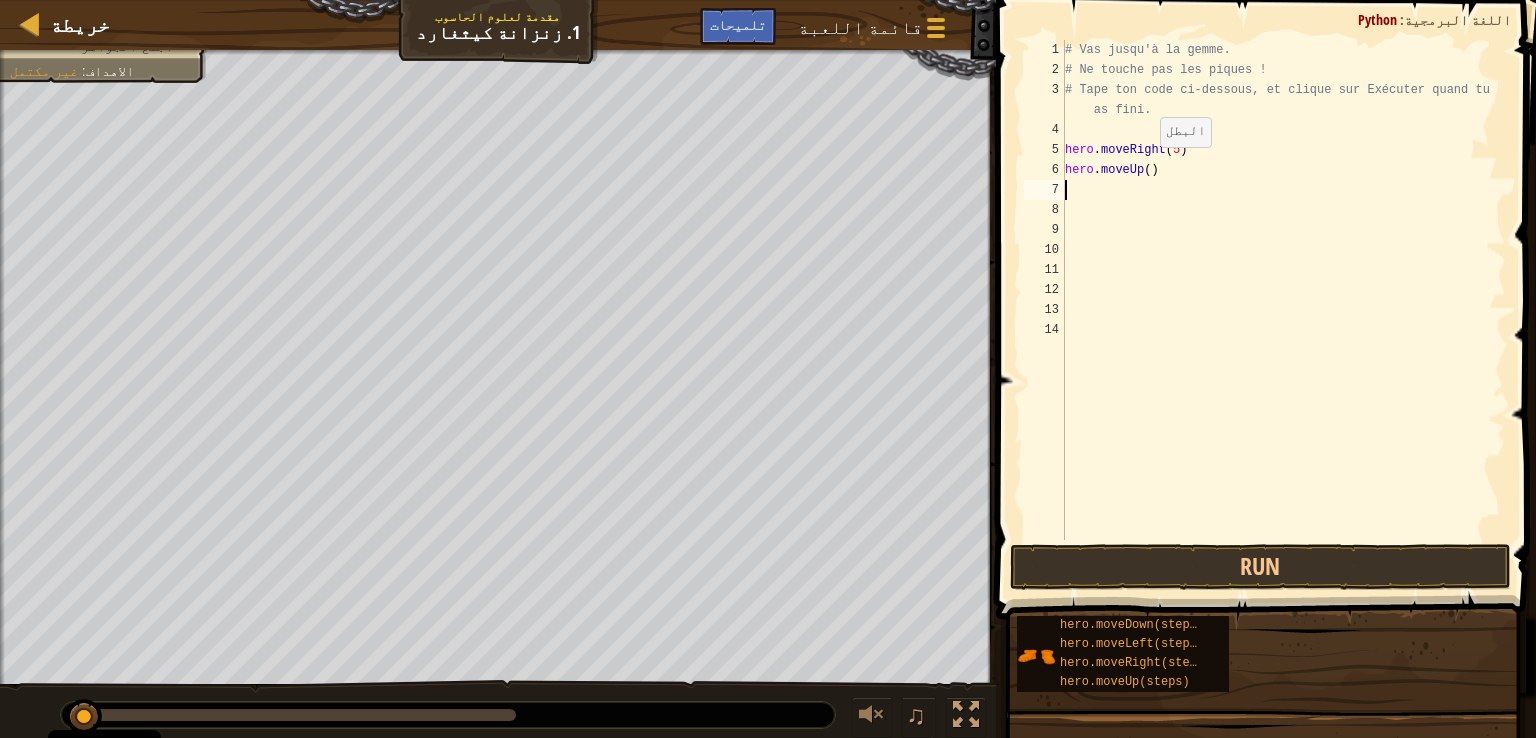 click on "# Vas jusqu'à la gemme. # Ne touche pas les piques ! # Tape ton code ci-dessous, et clique sur Exécuter quand tu       as fini. hero . moveRight ( 5 ) hero . moveUp ( )" at bounding box center (1283, 310) 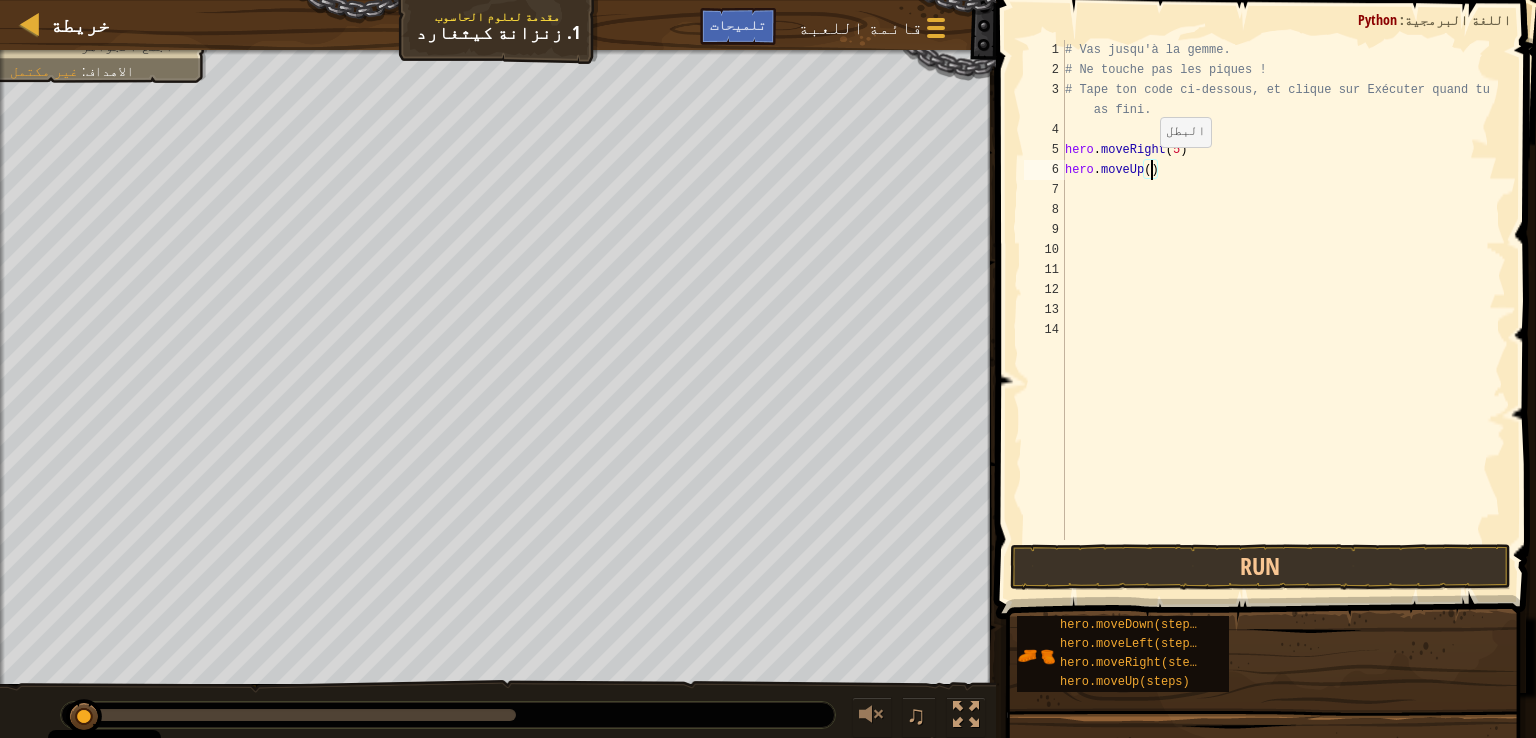type on "hero.moveUp(6)" 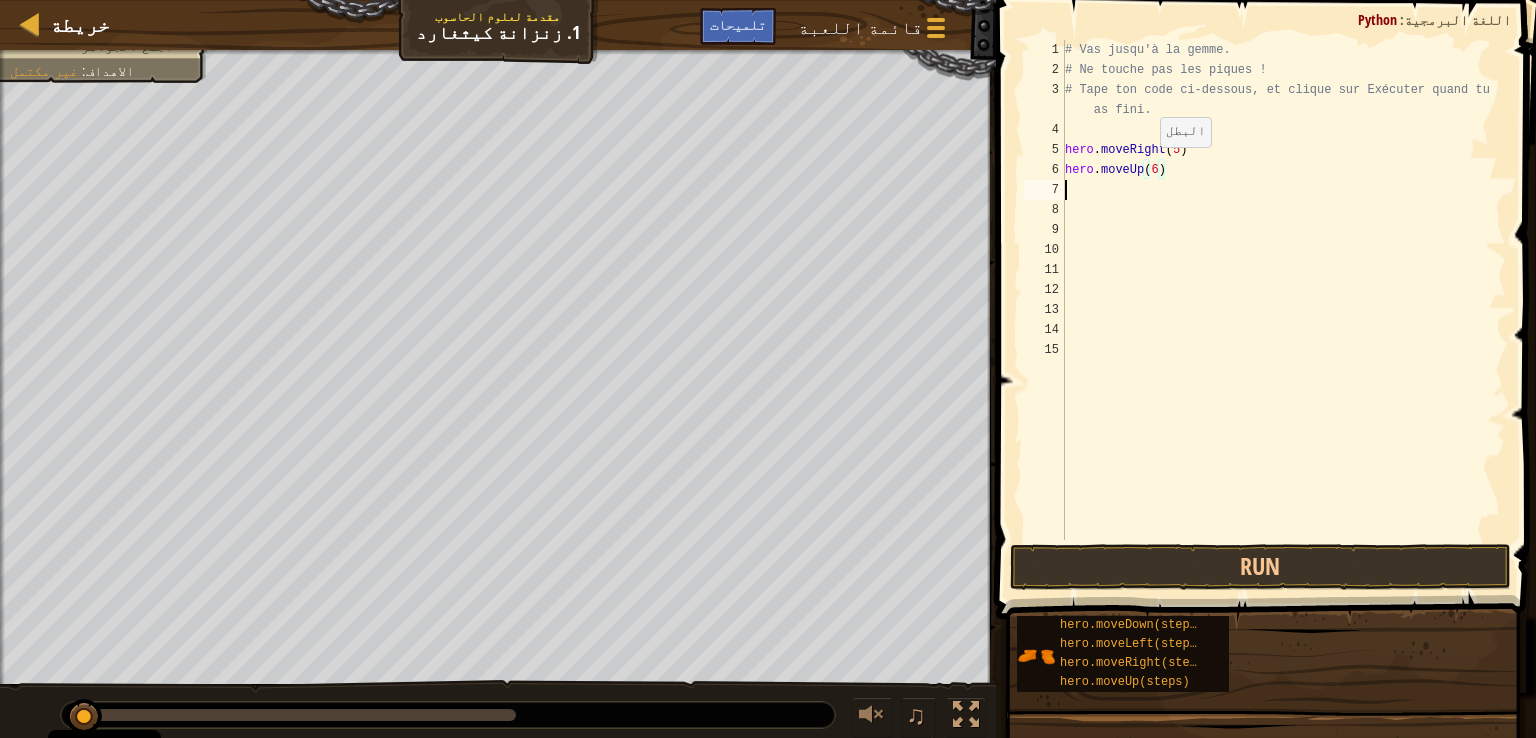 scroll, scrollTop: 9, scrollLeft: 0, axis: vertical 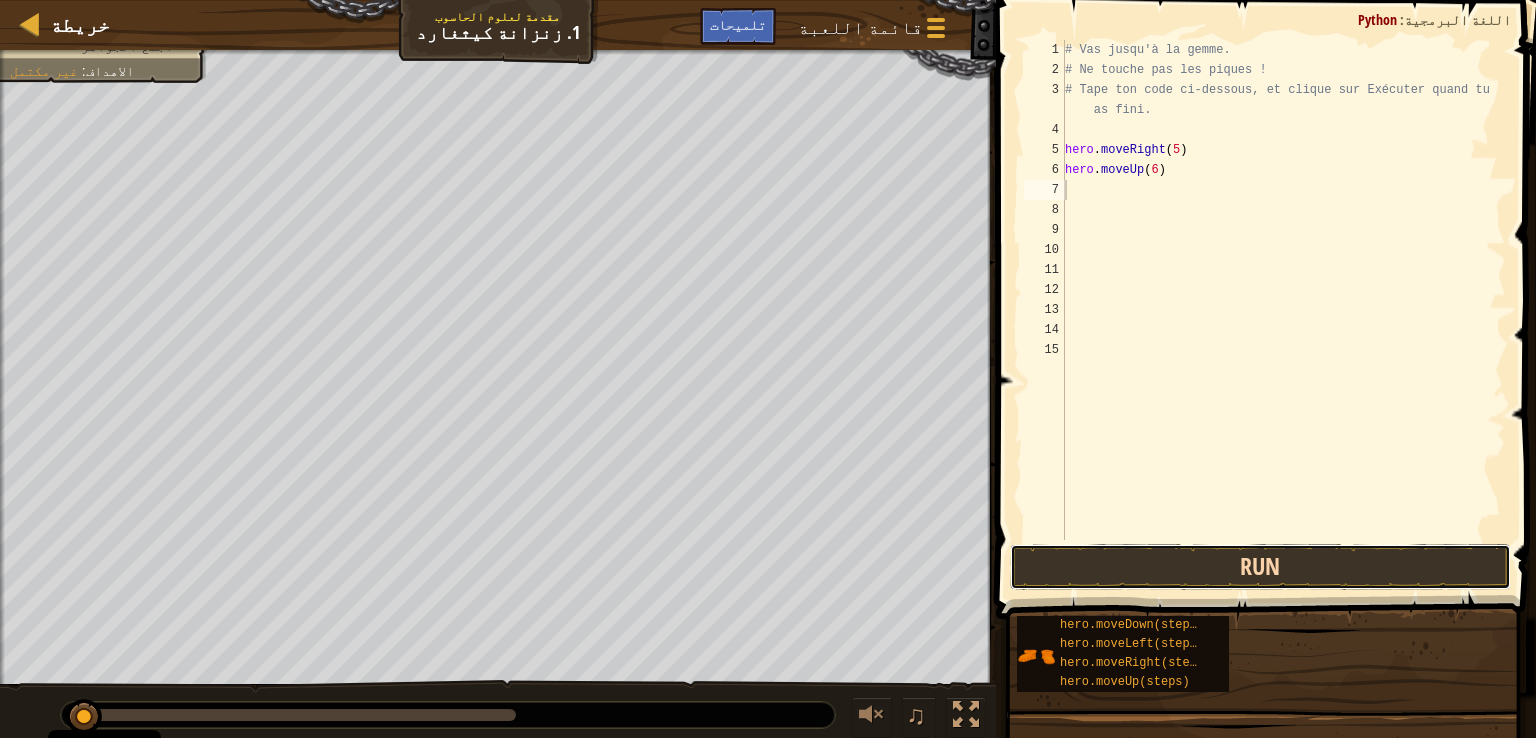 click on "Run" at bounding box center (1260, 567) 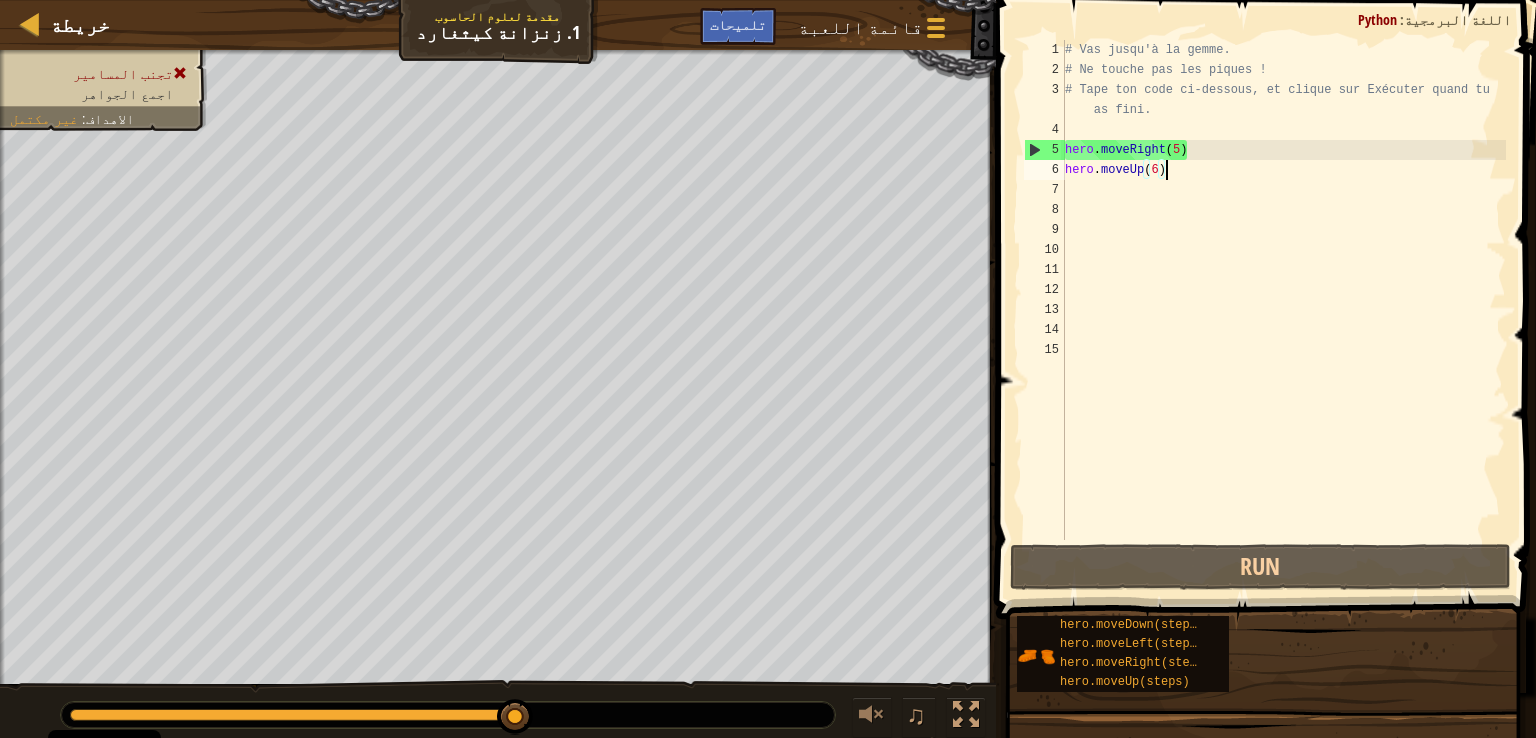 click on "# Vas jusqu'à la gemme. # Ne touche pas les piques ! # Tape ton code ci-dessous, et clique sur Exécuter quand tu       as fini. hero . moveRight ( 5 ) hero . moveUp ( 6 )" at bounding box center [1283, 310] 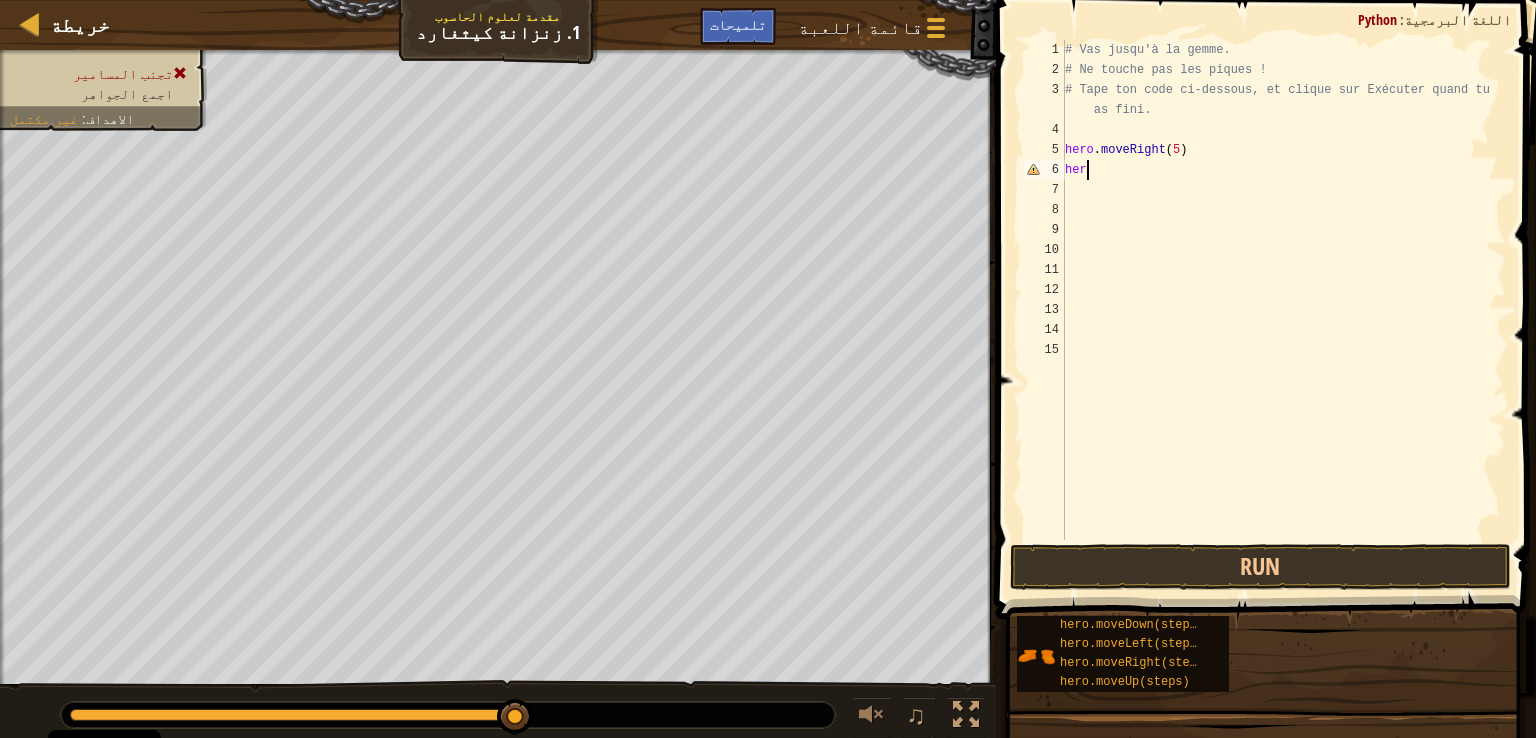 type on "h" 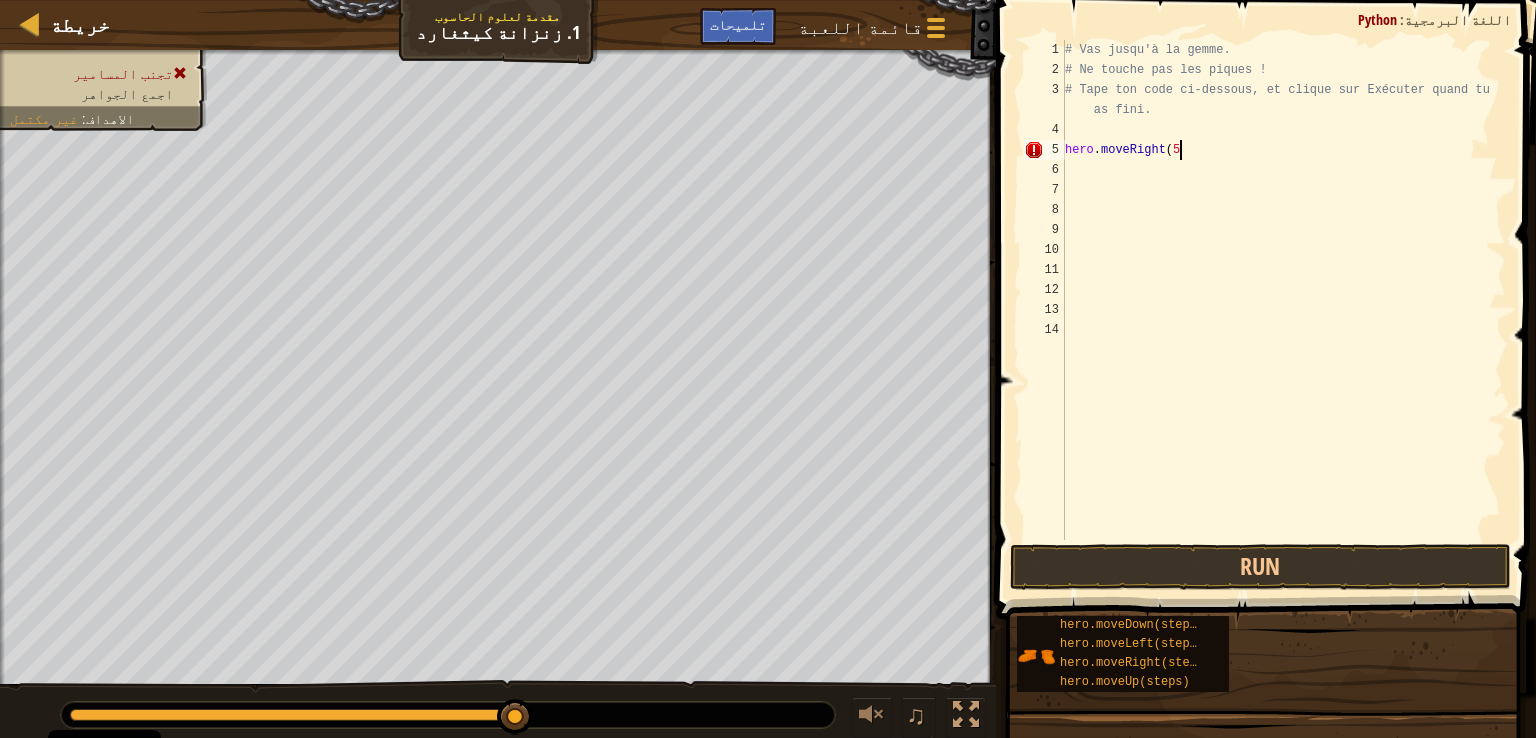 type on "hero.moveRight(5)" 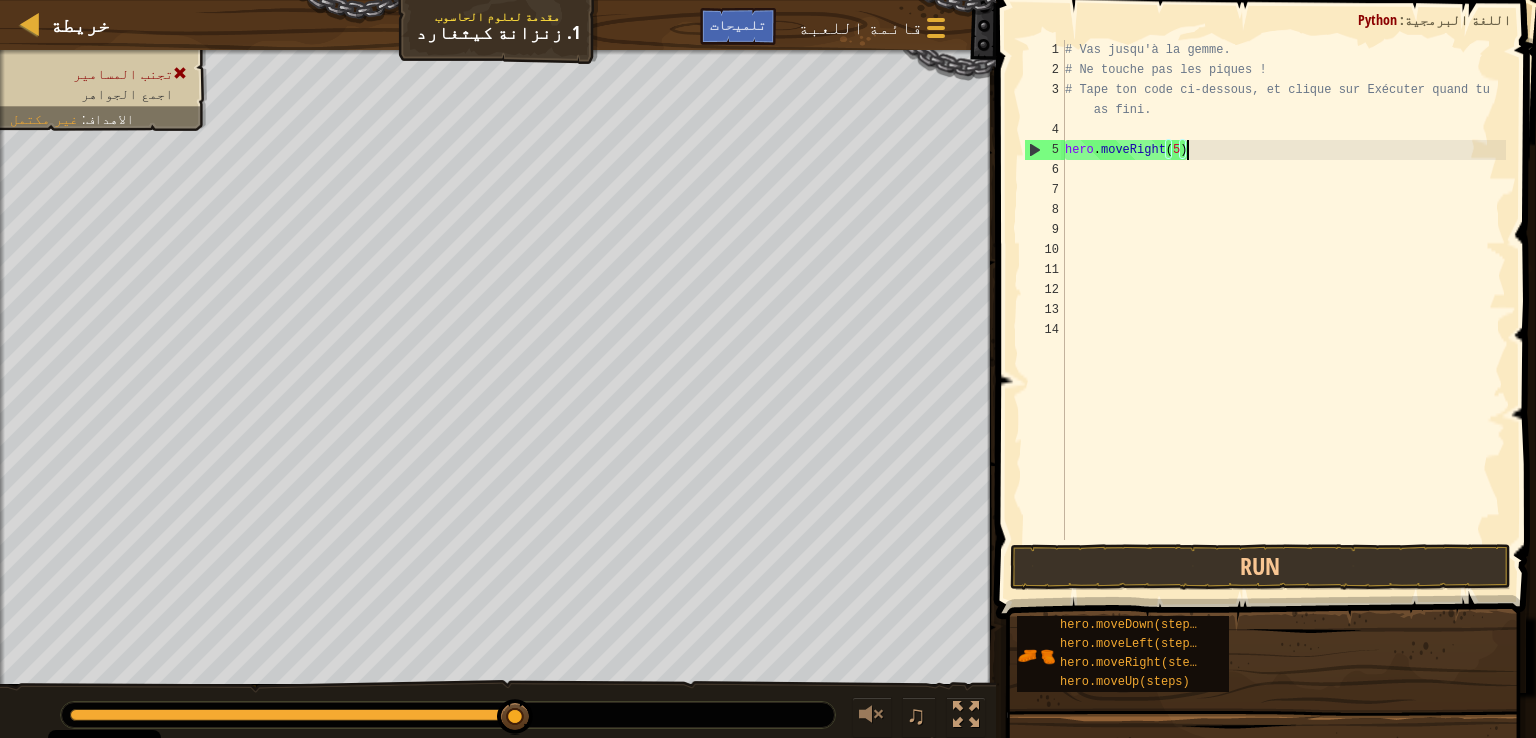 click on "# Vas jusqu'à la gemme. # Ne touche pas les piques ! # Tape ton code ci-dessous, et clique sur Exécuter quand tu       as fini. hero . moveRight ( 5 )" at bounding box center (1283, 310) 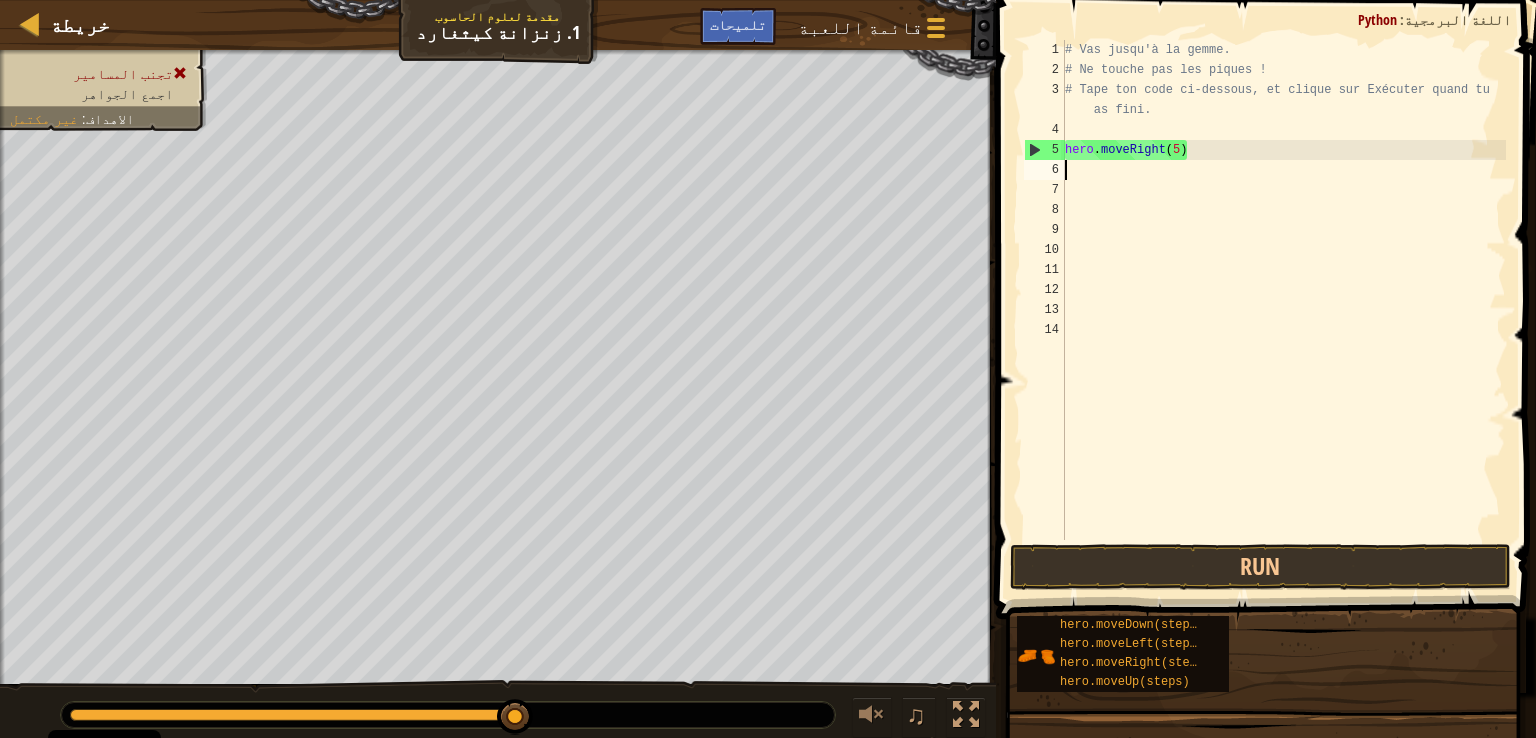 scroll, scrollTop: 9, scrollLeft: 0, axis: vertical 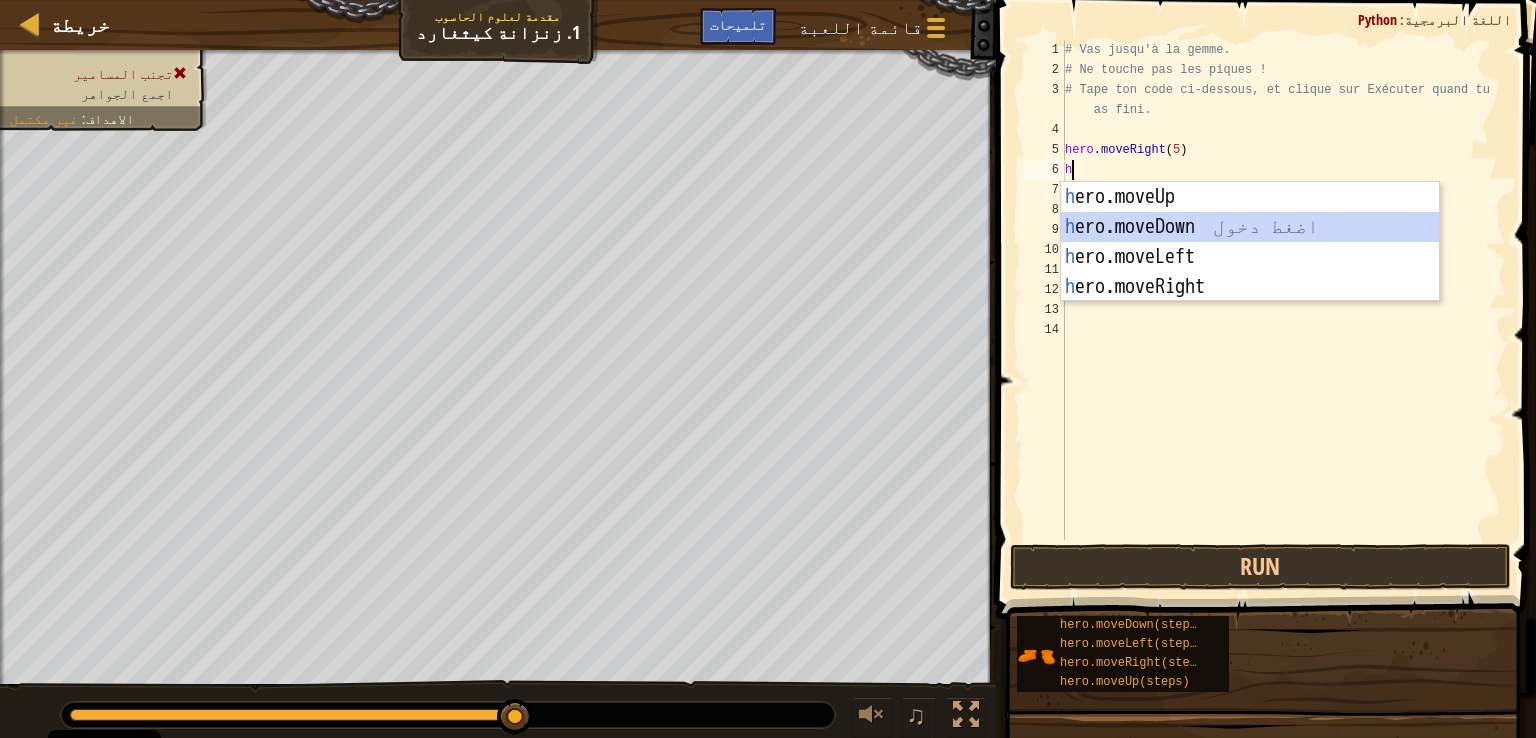 click on "h ero.moveUp اضغط دخول h ero.moveDown اضغط دخول h ero.moveLeft اضغط دخول h ero.moveRight اضغط دخول" at bounding box center [1250, 272] 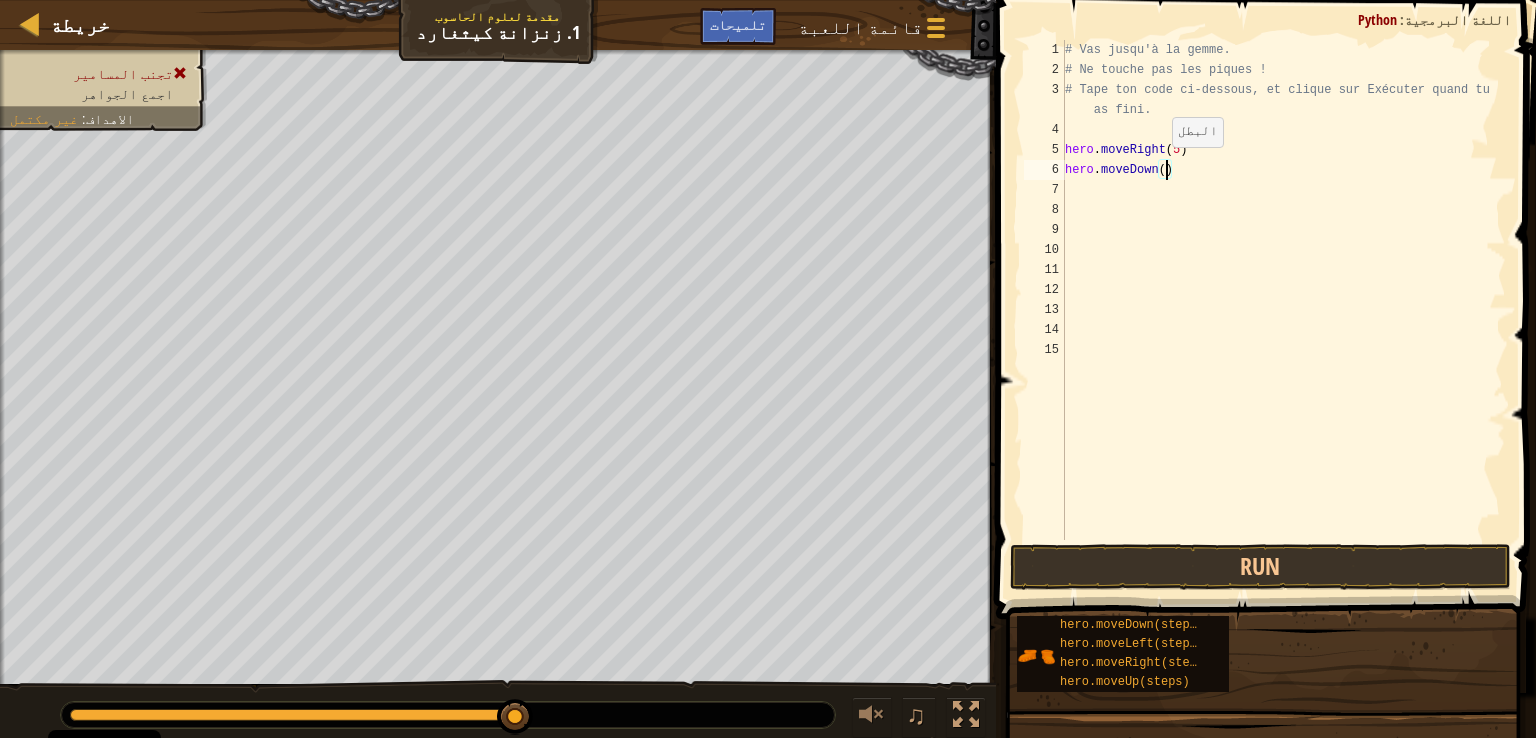 click on "# Vas jusqu'à la gemme. # Ne touche pas les piques ! # Tape ton code ci-dessous, et clique sur Exécuter quand tu       as fini. hero . moveRight ( 5 ) hero . moveDown ( )" at bounding box center [1283, 310] 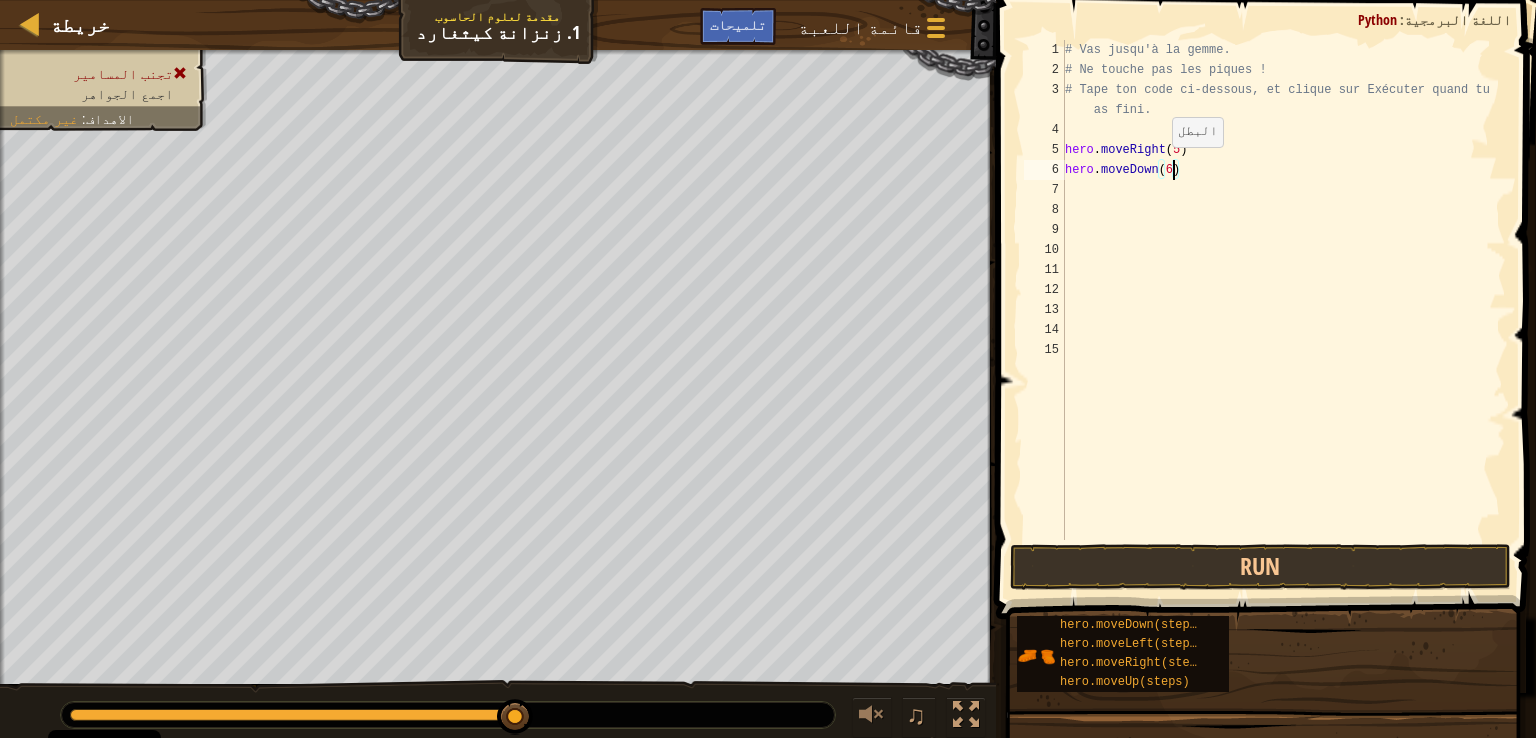 scroll, scrollTop: 9, scrollLeft: 0, axis: vertical 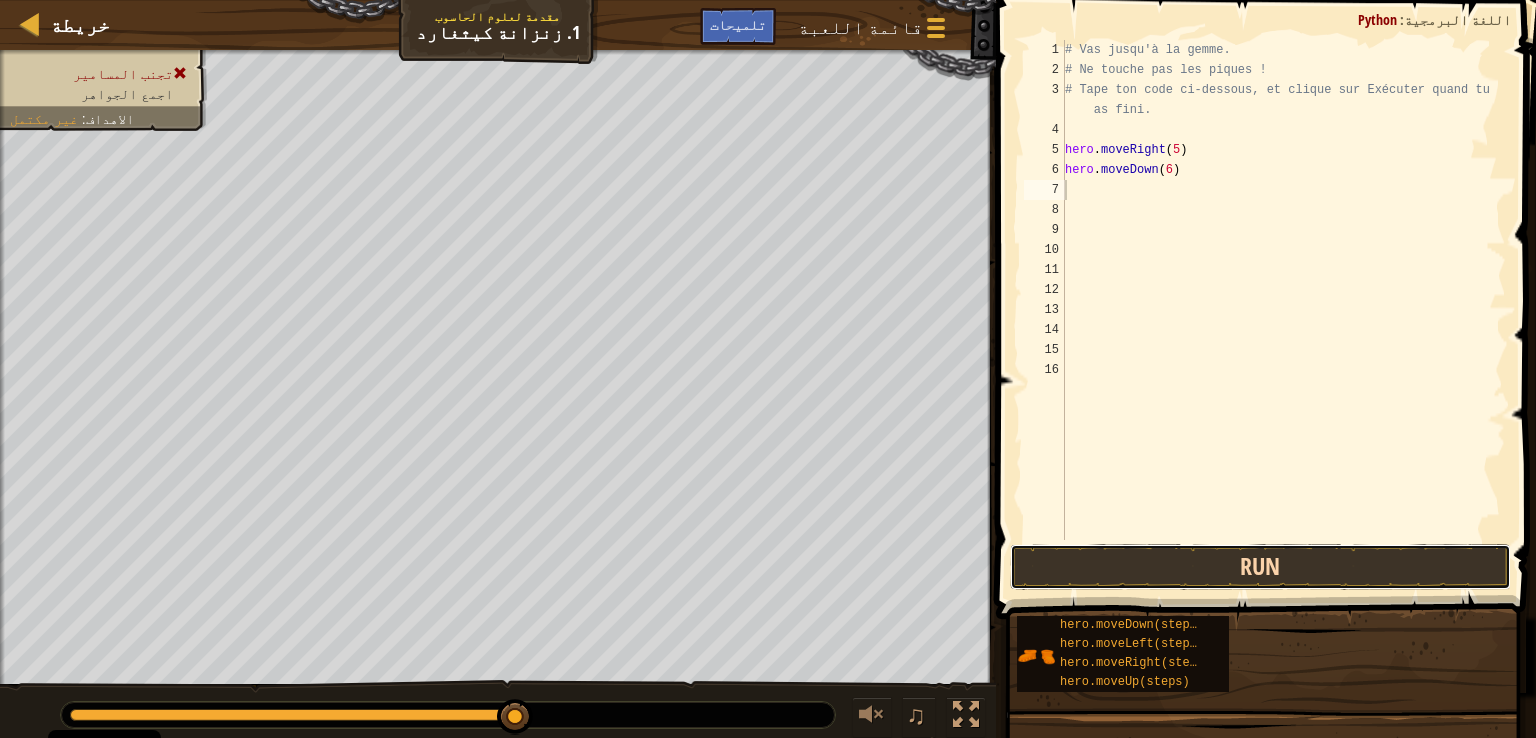 click on "Run" at bounding box center (1260, 567) 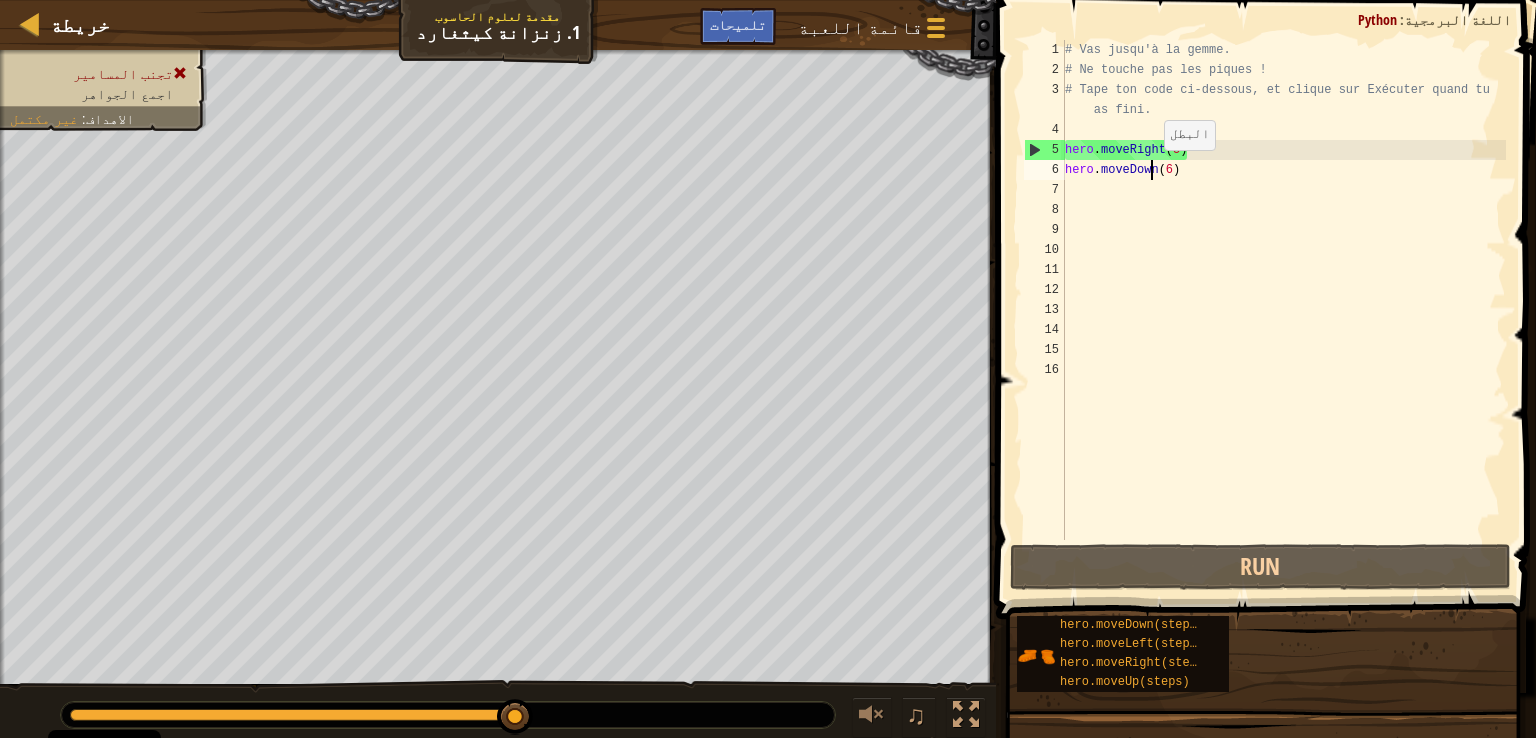 click on "# Vas jusqu'à la gemme. # Ne touche pas les piques ! # Tape ton code ci-dessous, et clique sur Exécuter quand tu       as fini. hero . moveRight ( 5 ) hero . moveDown ( 6 )" at bounding box center (1283, 310) 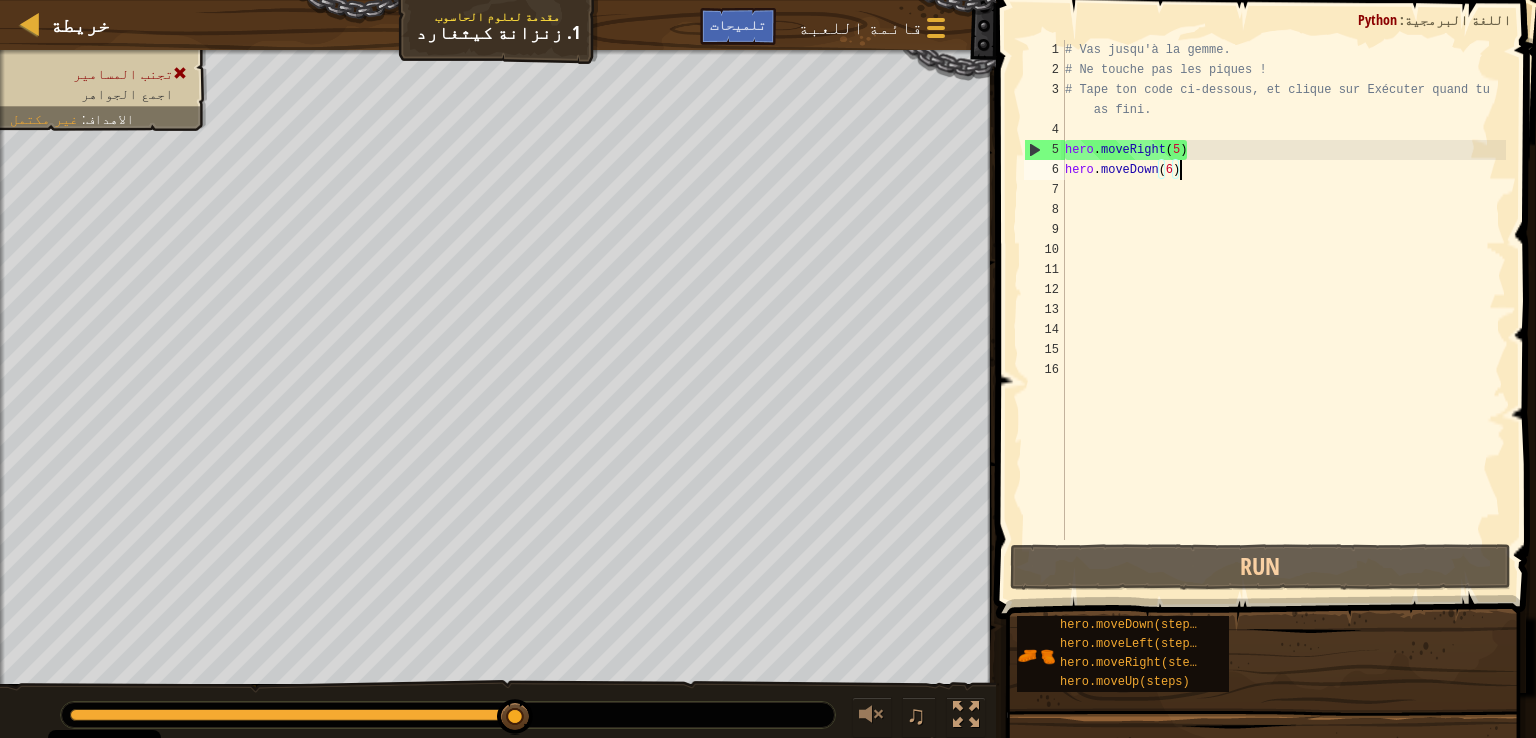 click on "# Vas jusqu'à la gemme. # Ne touche pas les piques ! # Tape ton code ci-dessous, et clique sur Exécuter quand tu       as fini. hero . moveRight ( 5 ) hero . moveDown ( 6 )" at bounding box center [1283, 310] 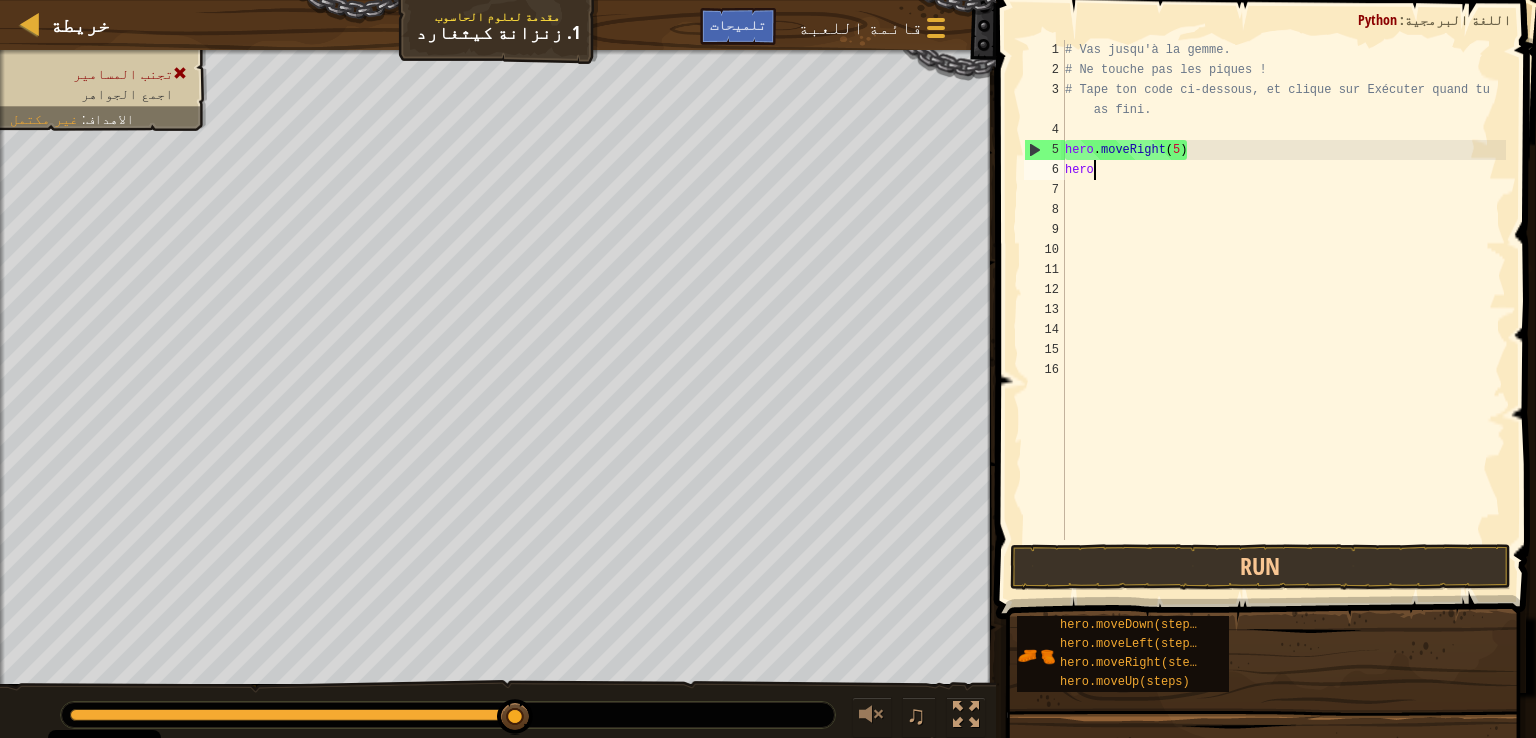 type on "h" 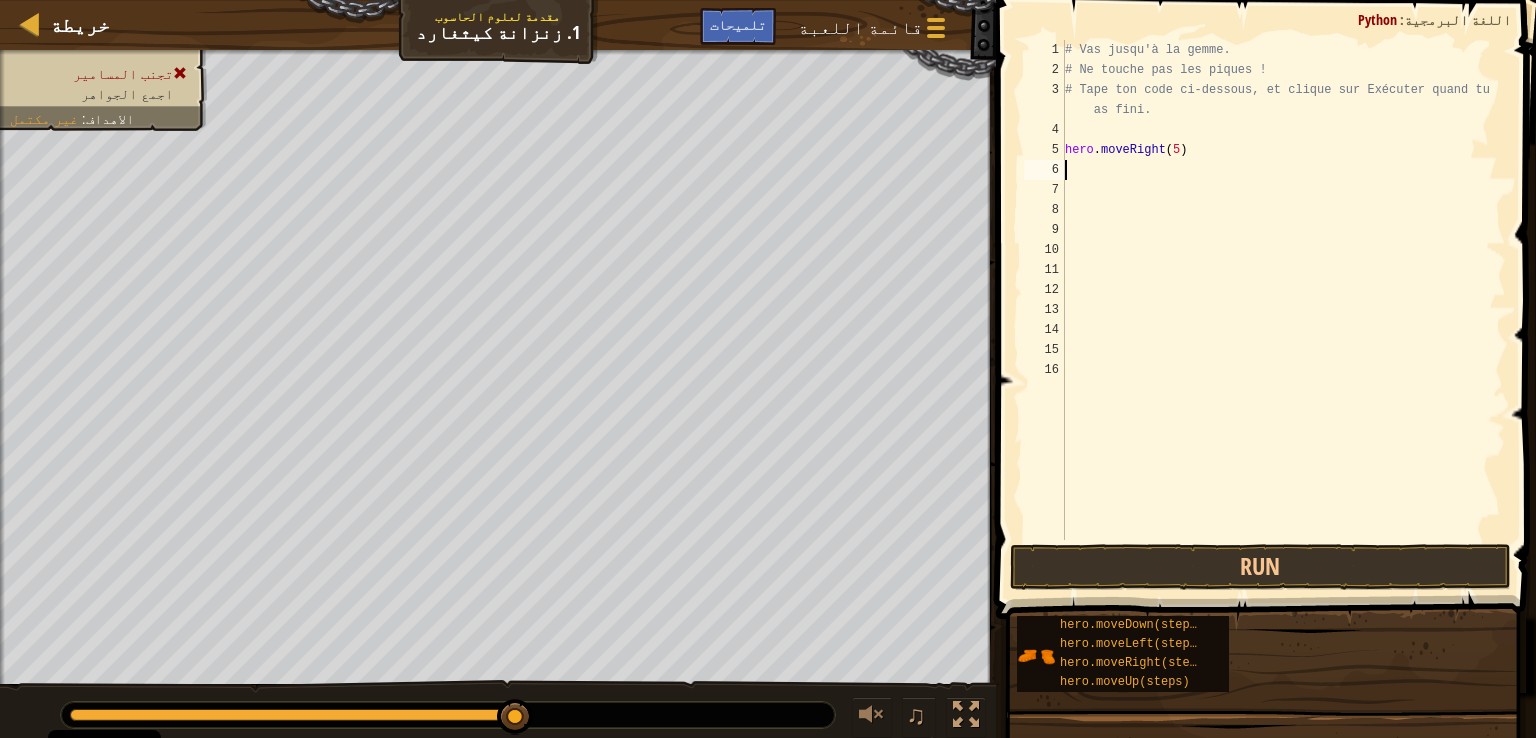 type on "h" 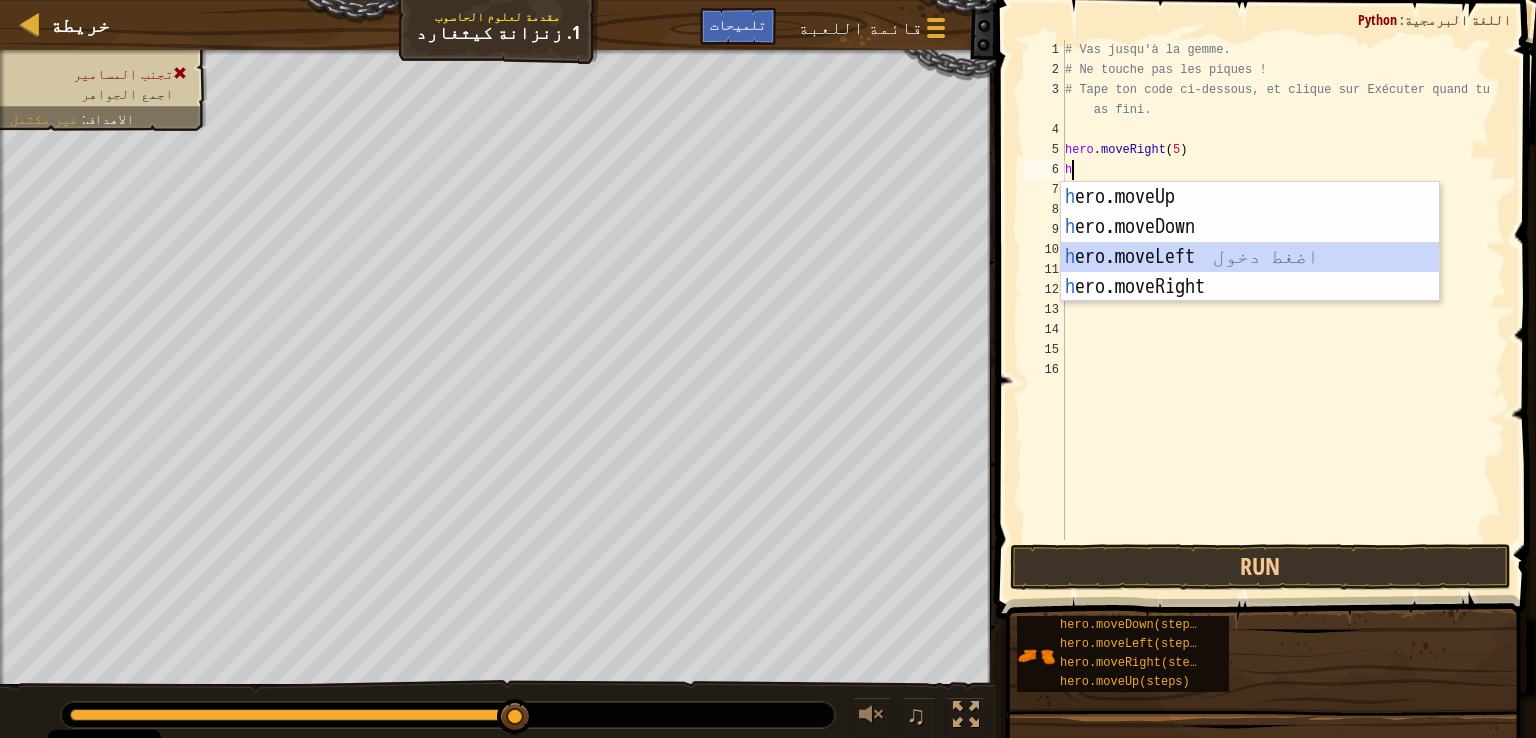 click on "h ero.moveUp اضغط دخول h ero.moveDown اضغط دخول h ero.moveLeft اضغط دخول h ero.moveRight اضغط دخول" at bounding box center [1250, 272] 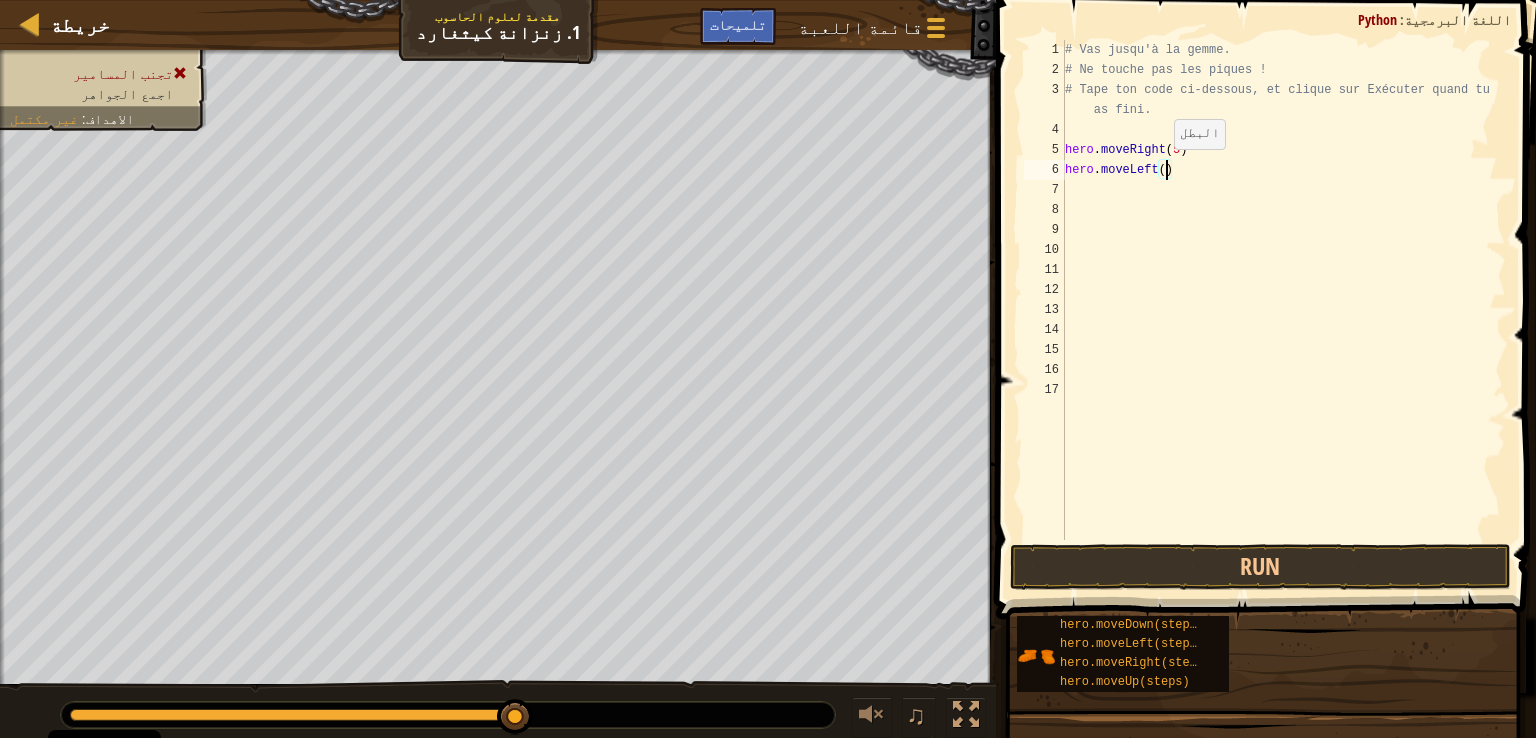 click on "# Vas jusqu'à la gemme. # Ne touche pas les piques ! # Tape ton code ci-dessous, et clique sur Exécuter quand tu       as fini. hero . moveRight ( 5 ) hero . moveLeft ( )" at bounding box center (1283, 310) 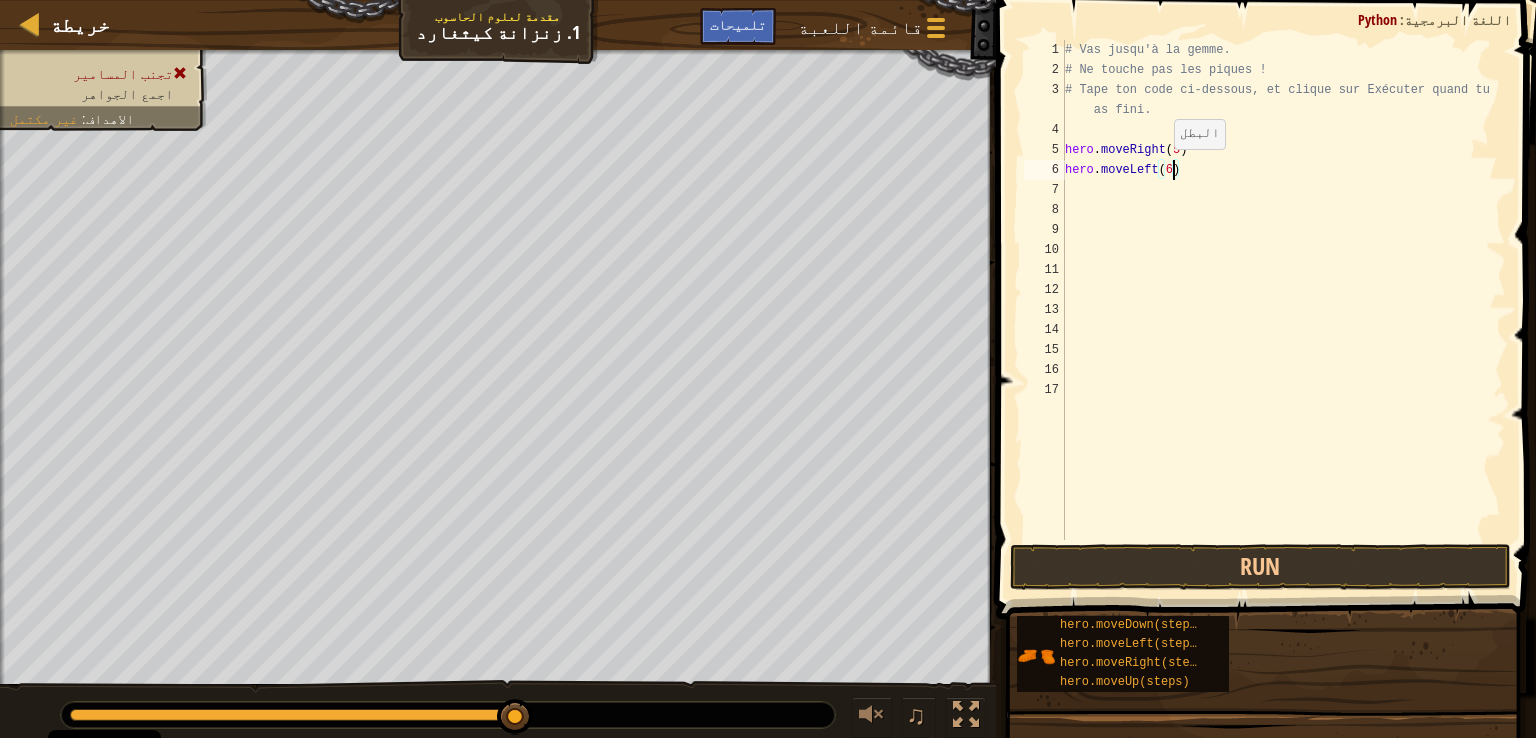 scroll, scrollTop: 9, scrollLeft: 0, axis: vertical 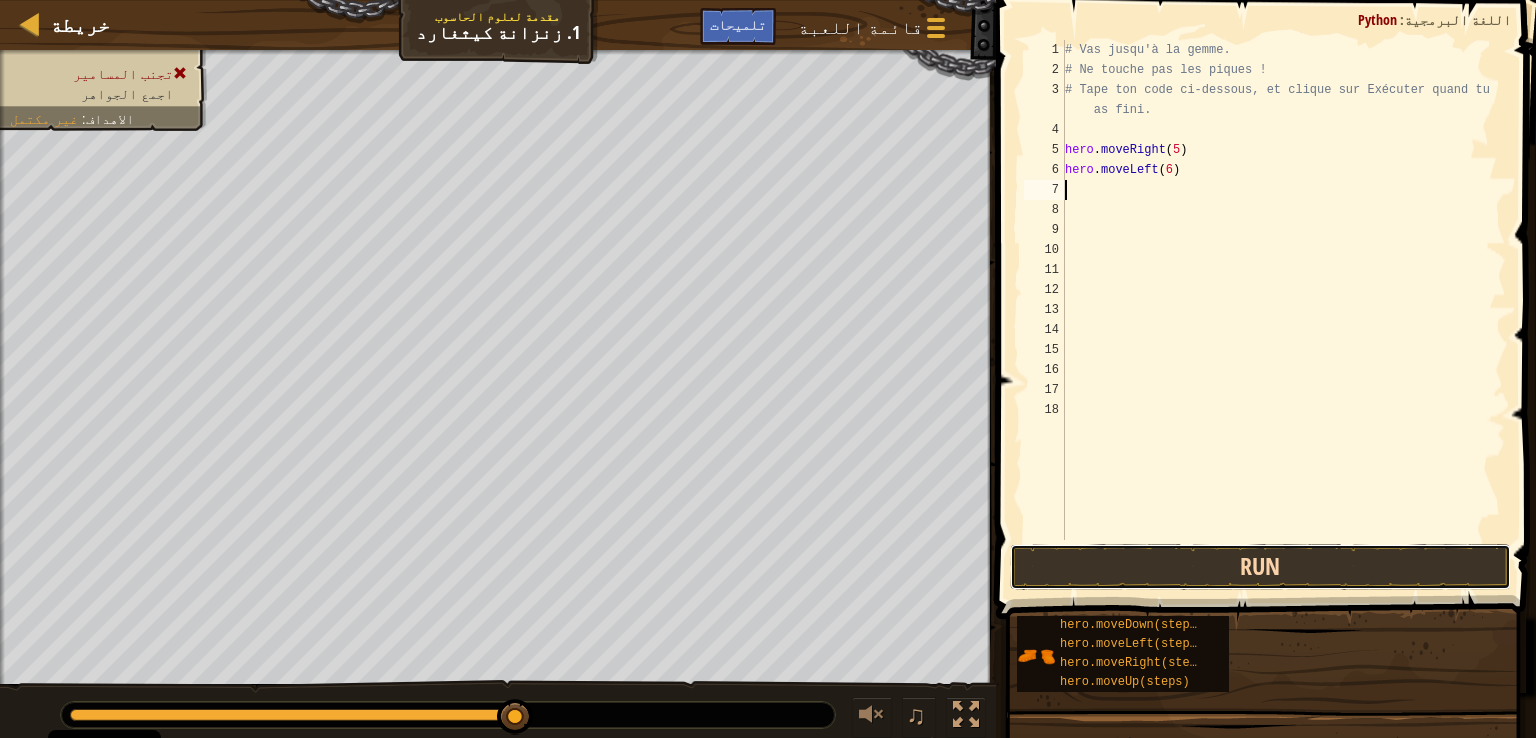 click on "Run" at bounding box center (1260, 567) 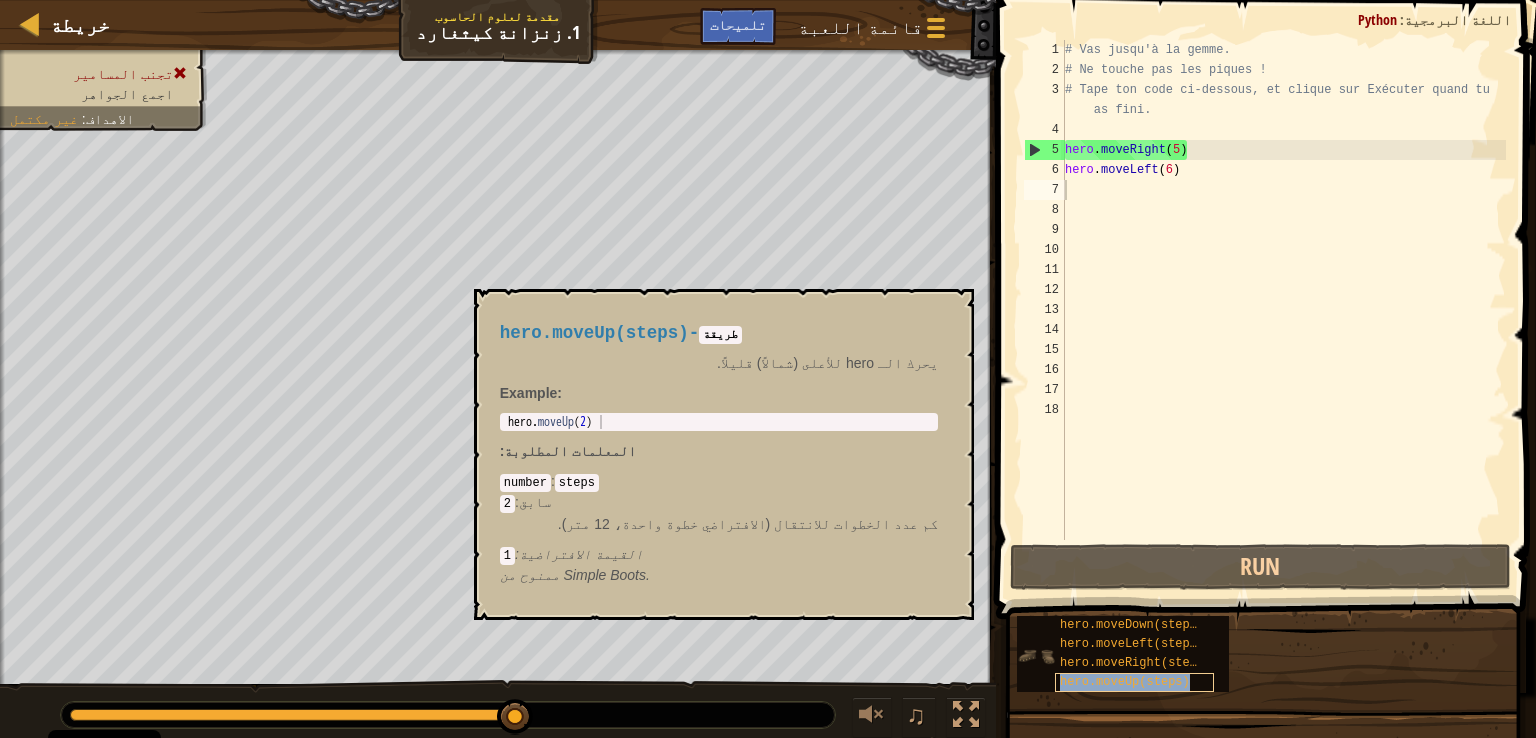 click on "hero.moveUp(steps)" at bounding box center (1125, 682) 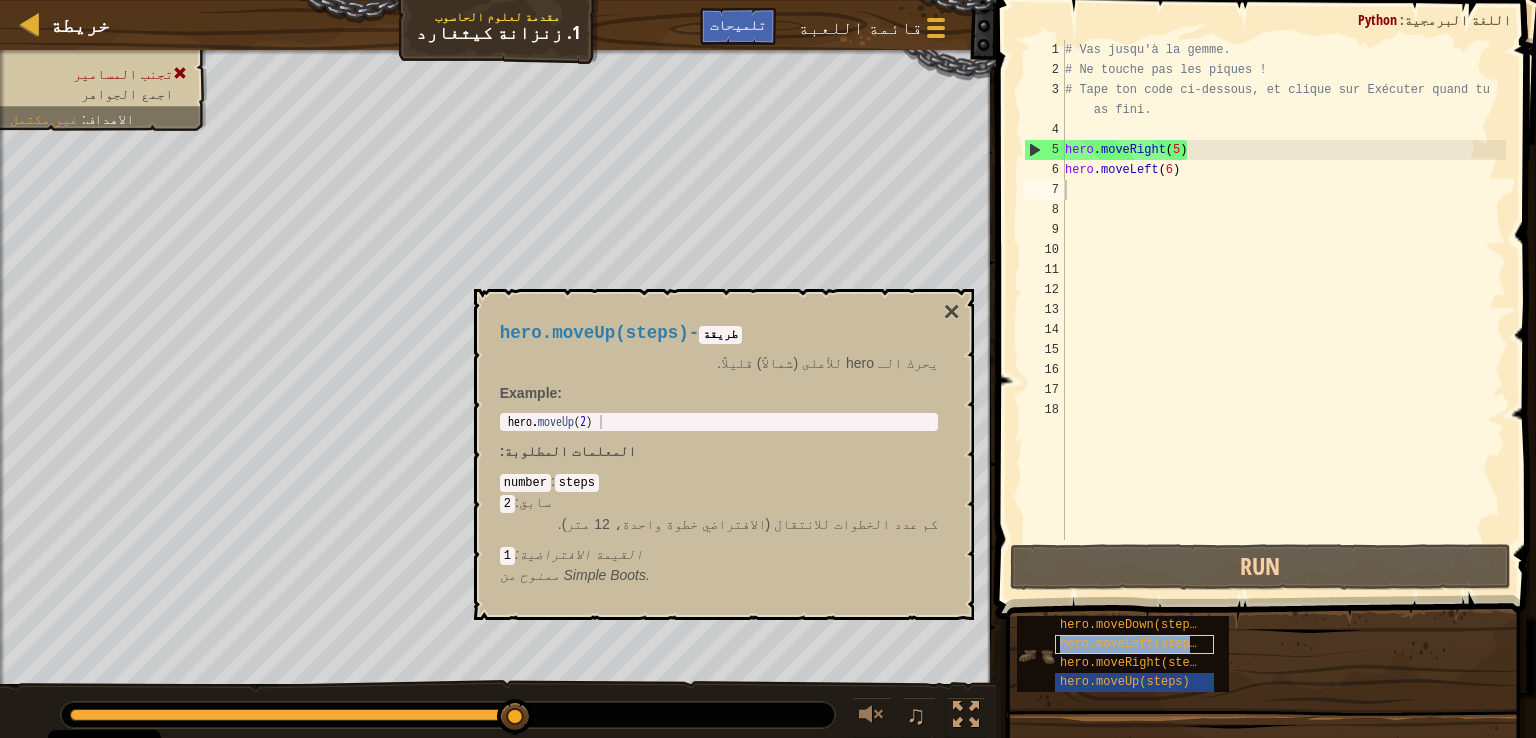 click on "hero.moveLeft(steps)" at bounding box center [1134, 644] 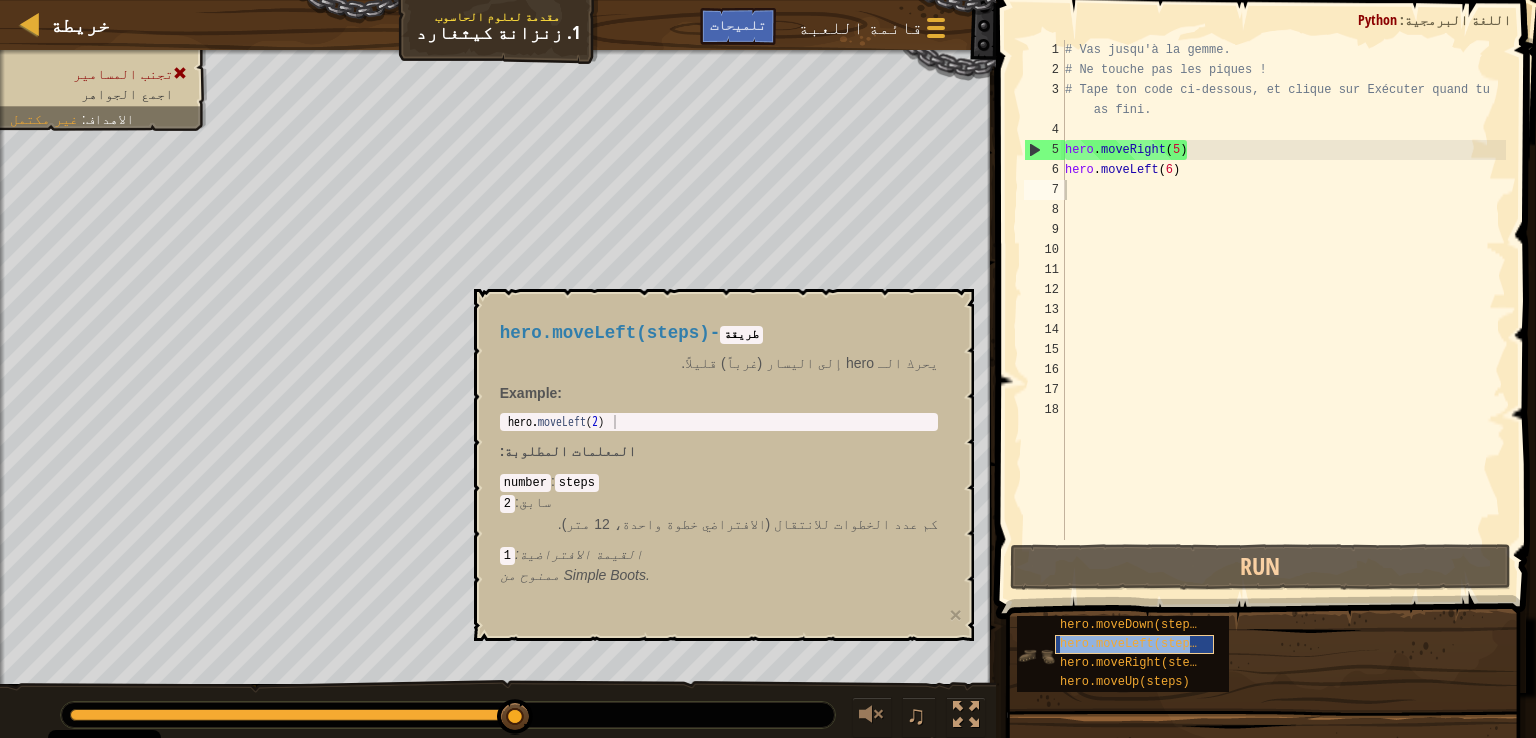 click on "hero.moveLeft(steps)" at bounding box center (1132, 644) 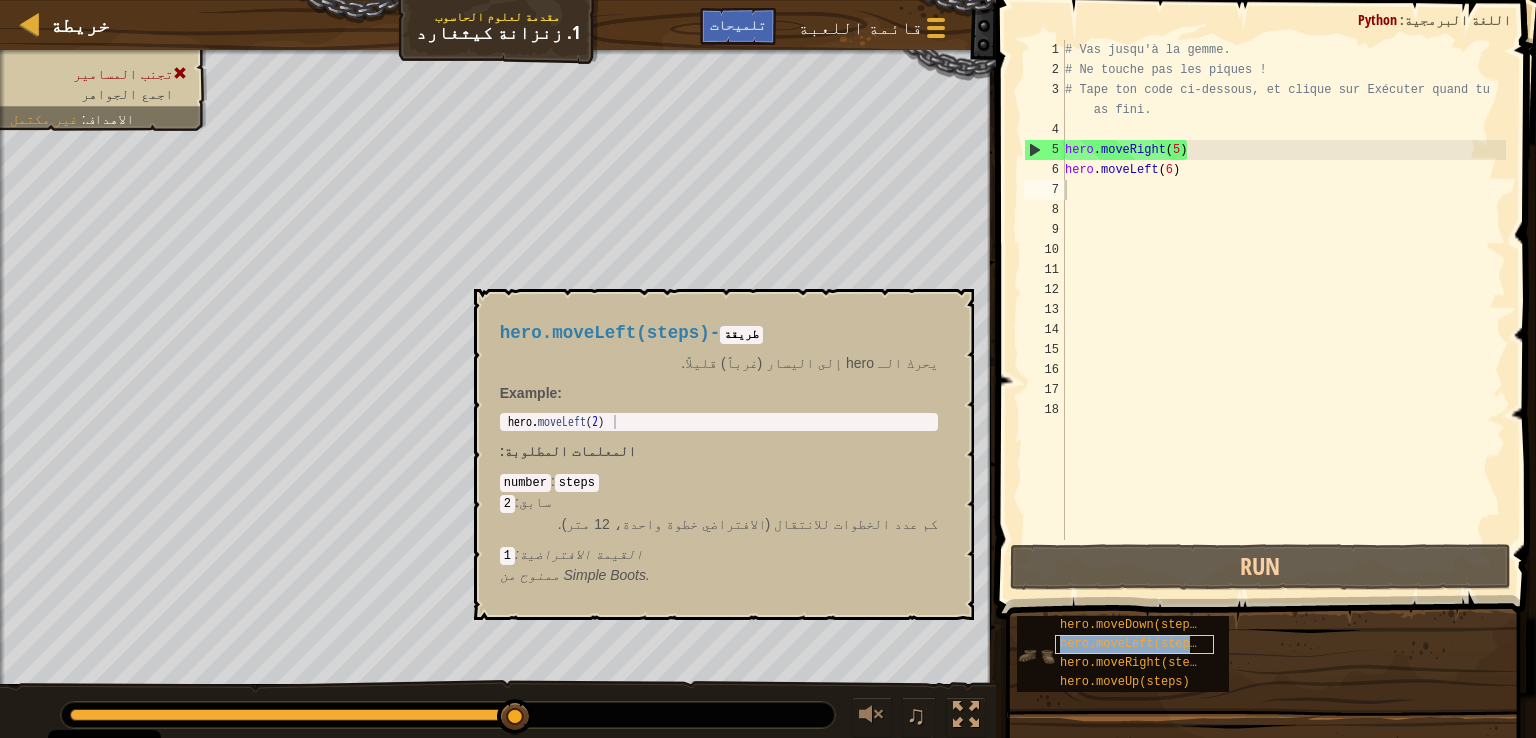 click on "hero.moveLeft(steps)" at bounding box center [1132, 644] 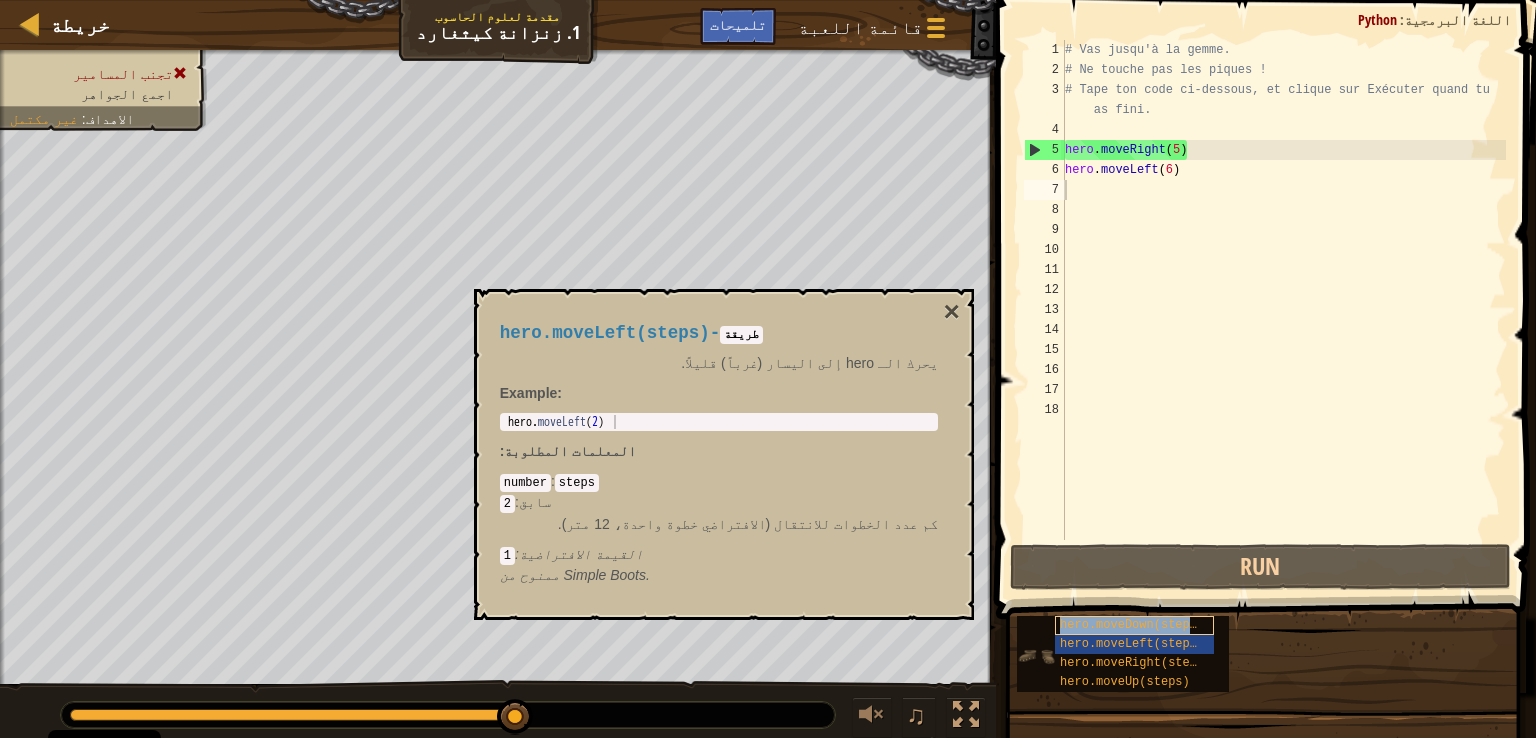 click on "hero.moveDown(steps)" at bounding box center (1132, 625) 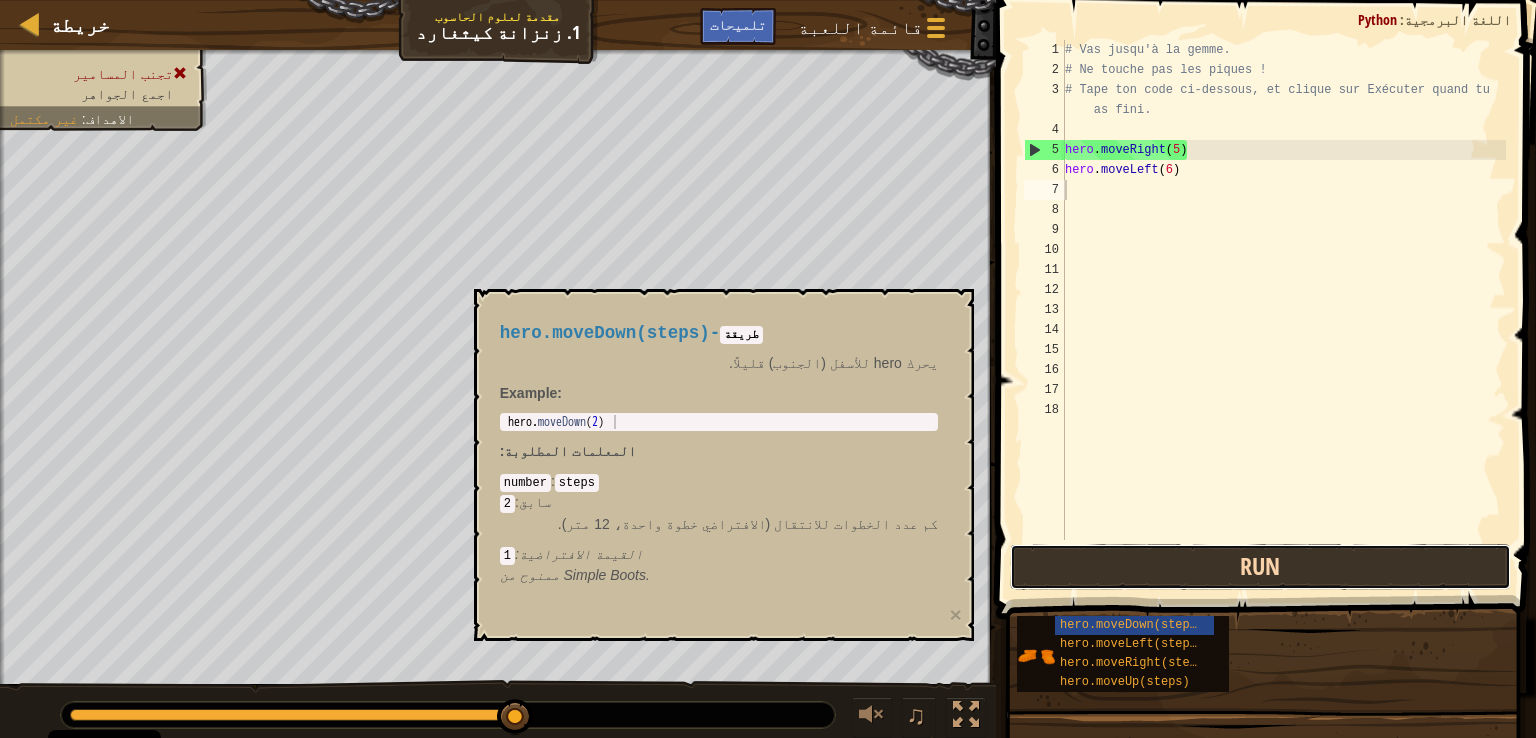click on "Run" at bounding box center [1260, 567] 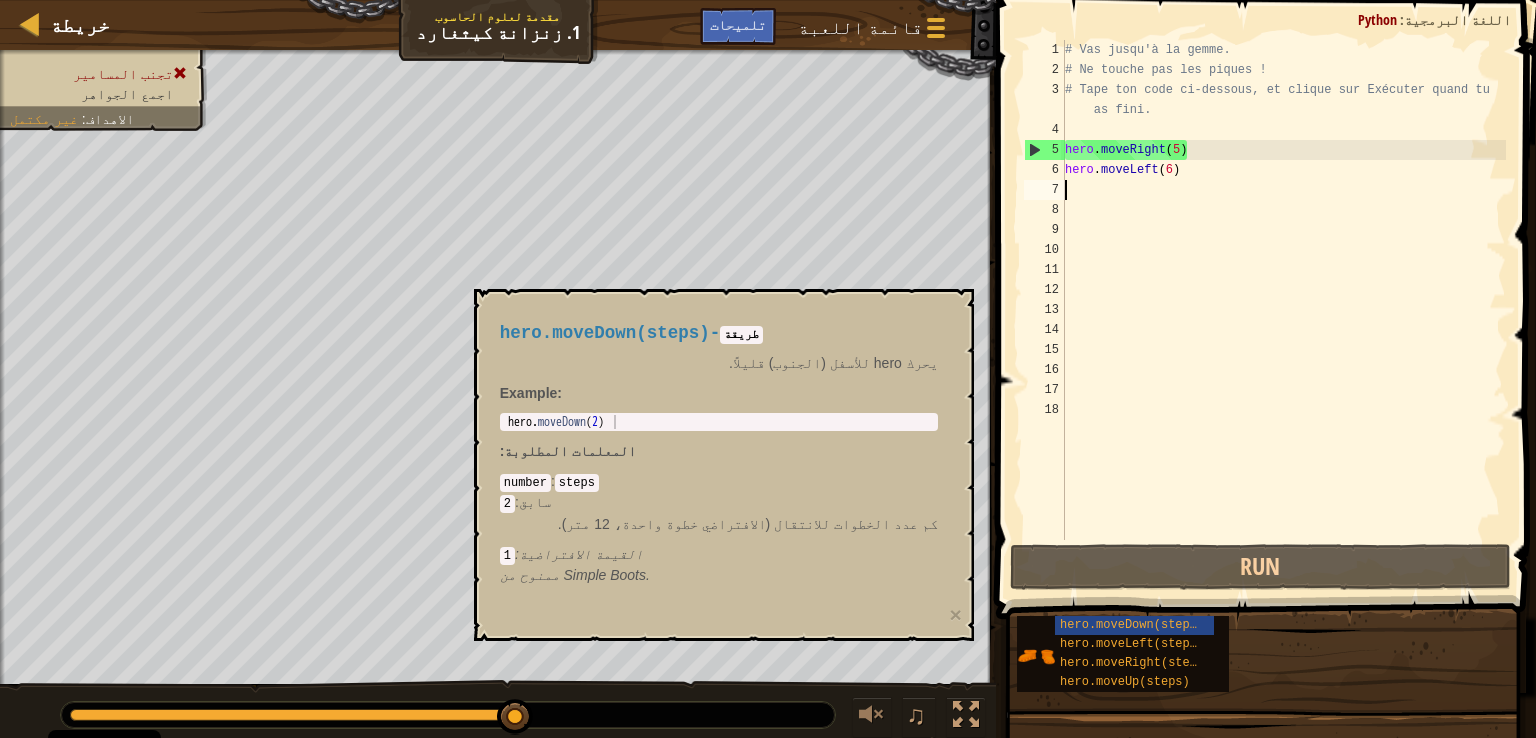 click on "Cookie Policy كودكومبات يستخدم بعض الكوكيز الأساسية وغير الأساسية.  إشعار الخصوصية رفض ملفات تعريف الارتباط غير الضرورية السماح بالكوكيز خريطة مقدمة لعلوم الحاسوب 1. زنزانة كيثغارد قائمة اللعبة انتهاء تلميحات 1     הההההההההההההההההההההההההההההההההההההההההההההההההההההההההההההההההההההההההההההההההההההההההההההההההההההההההההההההההההההההההההההההההההההההההההההההההההההההההההההההההההההההההההההההההההההההההההההההההההההההההההההההההההההההההההההההההההההההההההההההההההההההההההההההה الحل   × تلميحات فيديوهات 1 2 3 4 5 6 7 8 9 10 11 12 13 14 15 16 17 18 # Vas jusqu'à la gemme.      hero ." at bounding box center (768, 0) 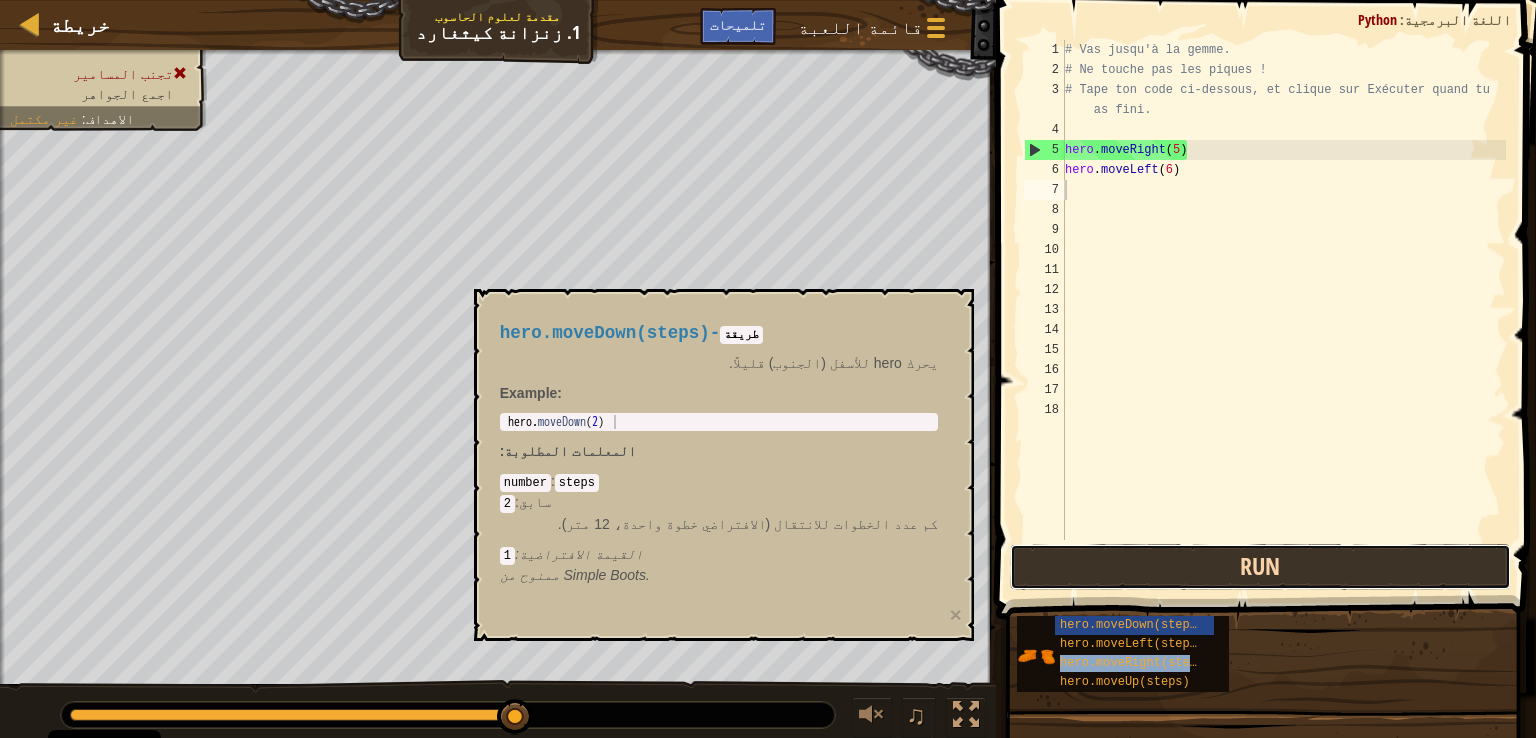 click on "Run" at bounding box center [1260, 567] 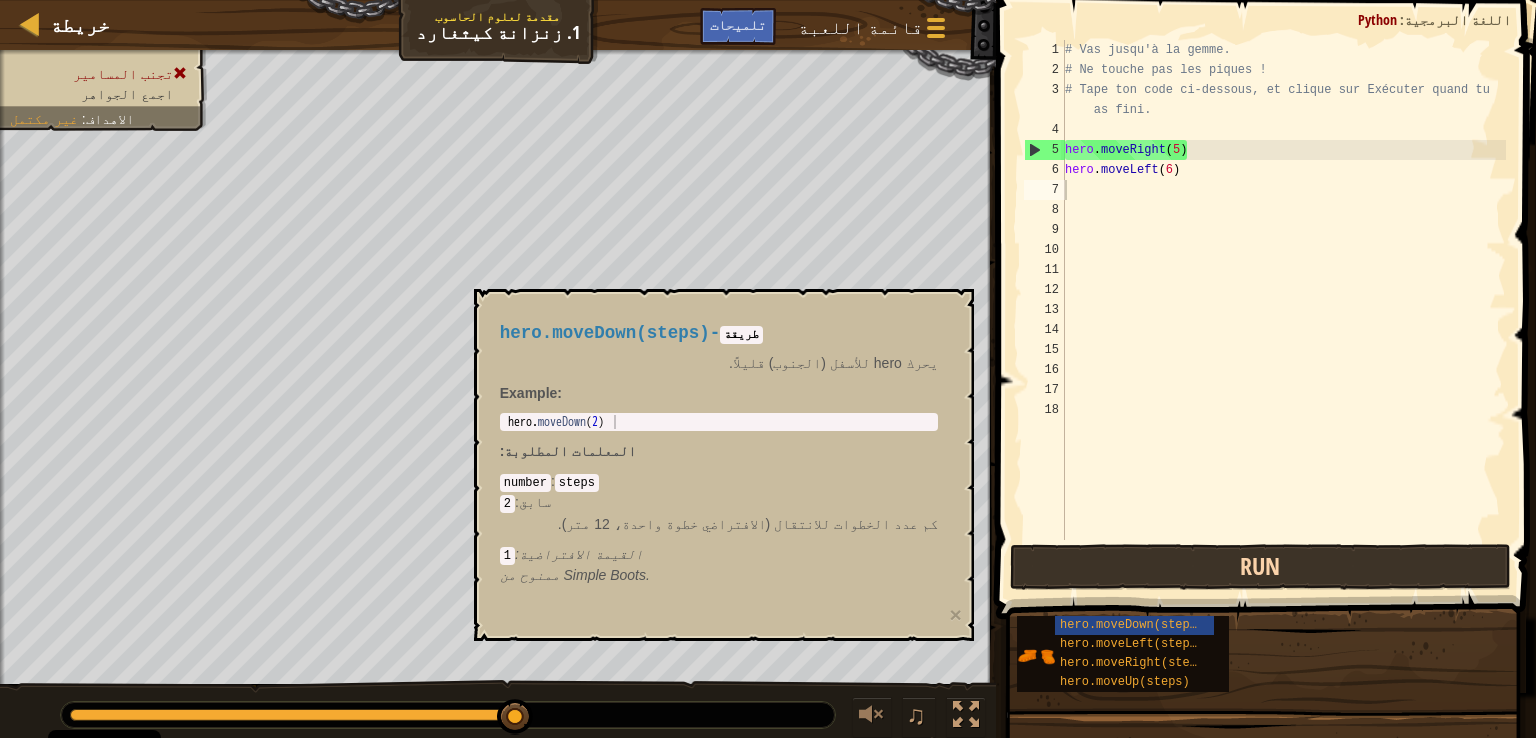click on "Run" at bounding box center [1260, 567] 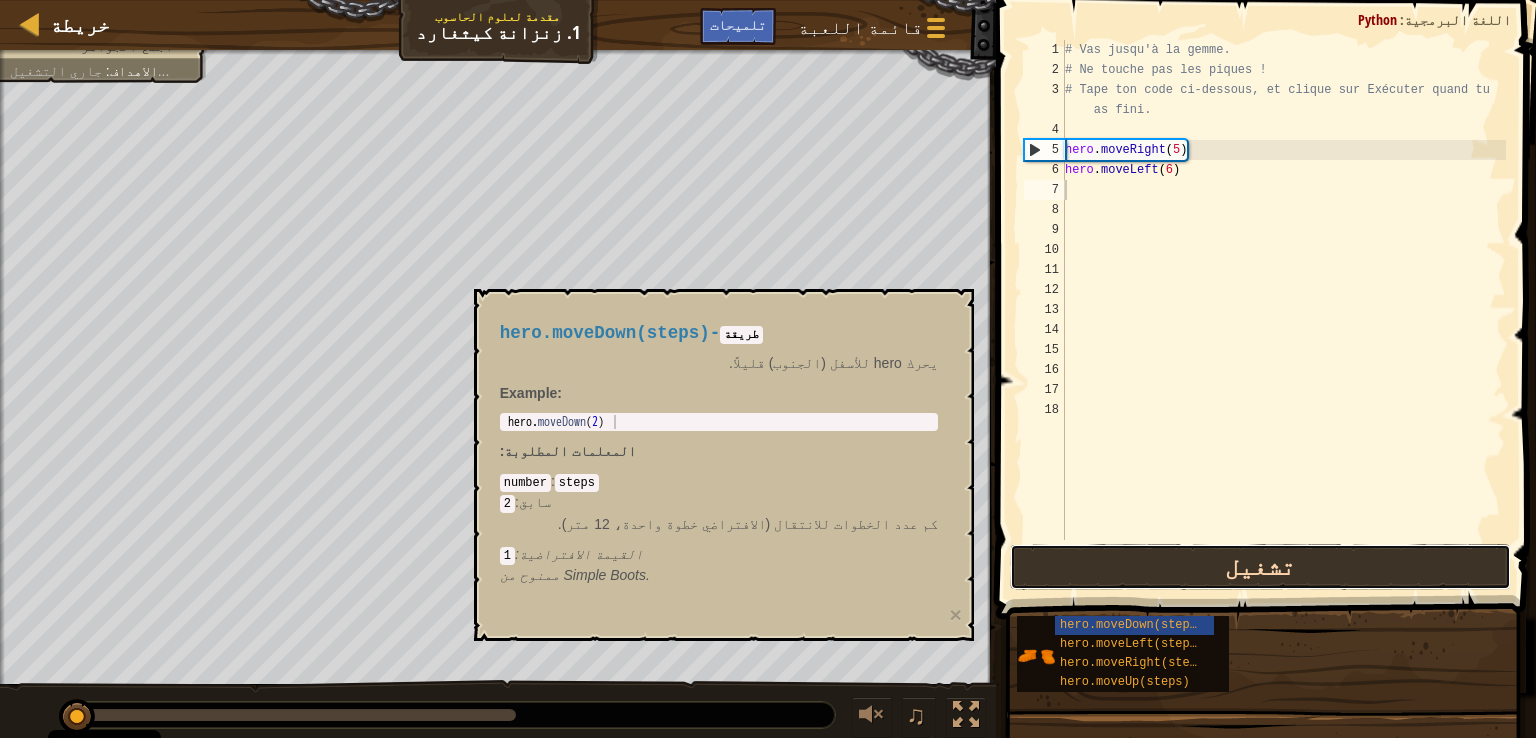 click on "تشغيل" at bounding box center (1260, 567) 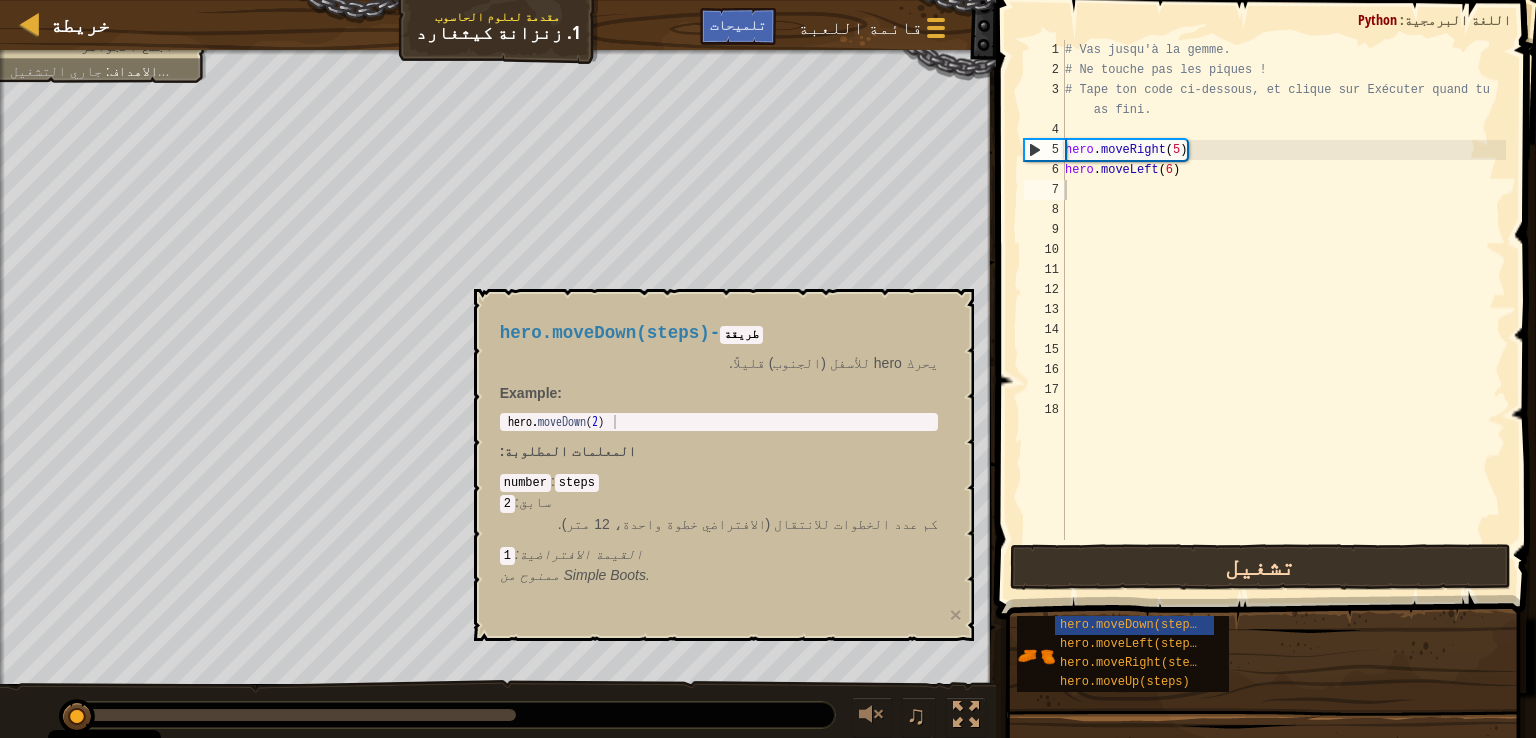 click on "تشغيل" at bounding box center (1260, 567) 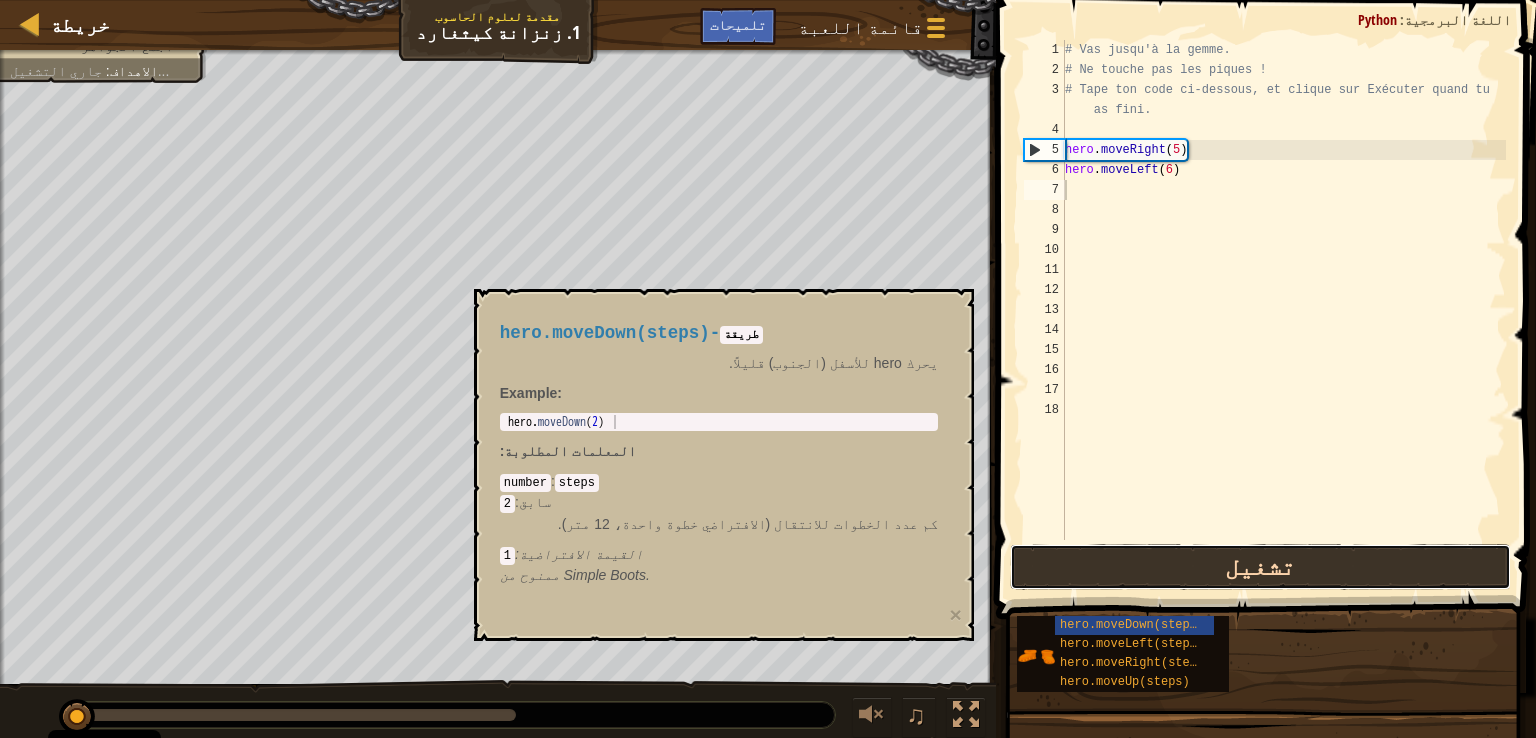 click on "تشغيل" at bounding box center (1260, 567) 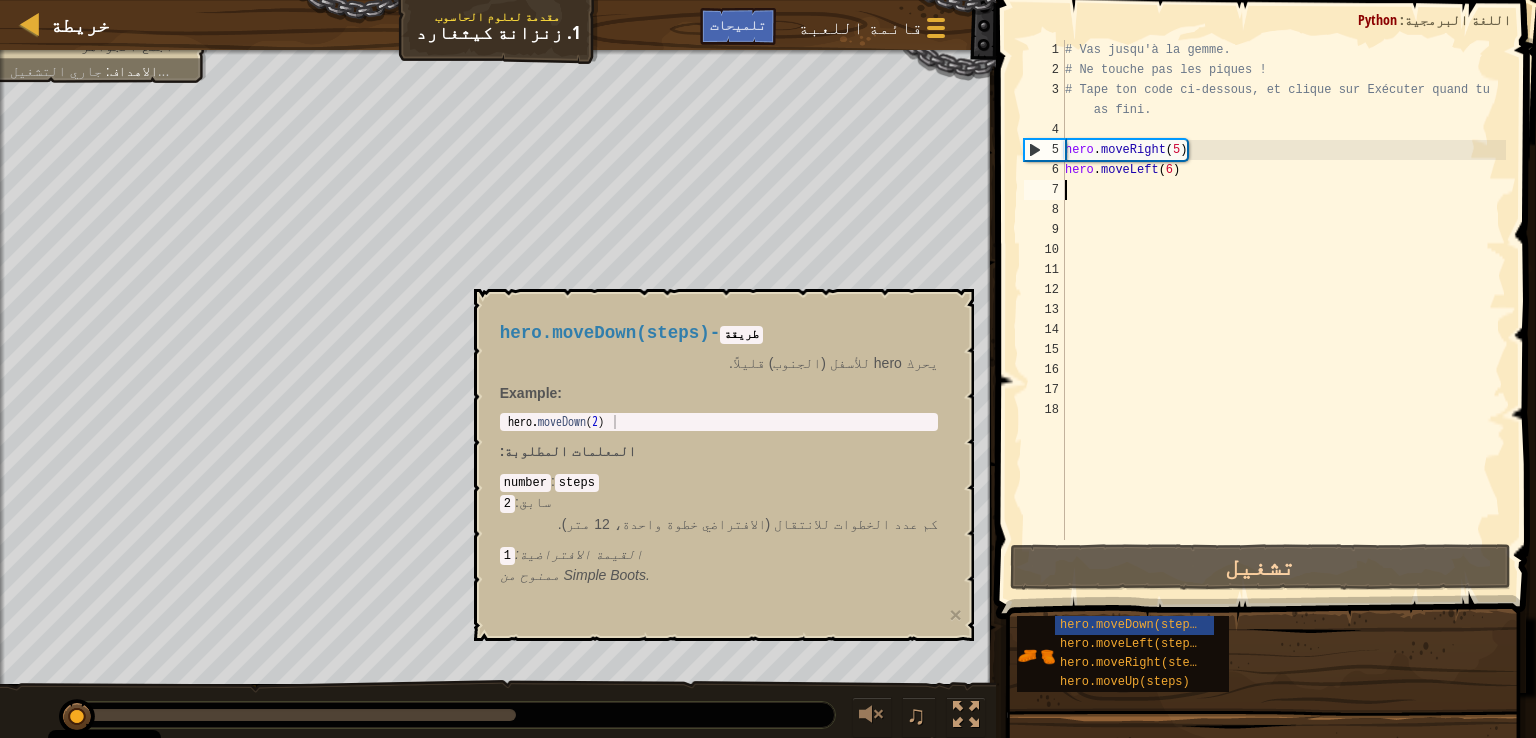drag, startPoint x: 1137, startPoint y: 557, endPoint x: 747, endPoint y: 611, distance: 393.7207 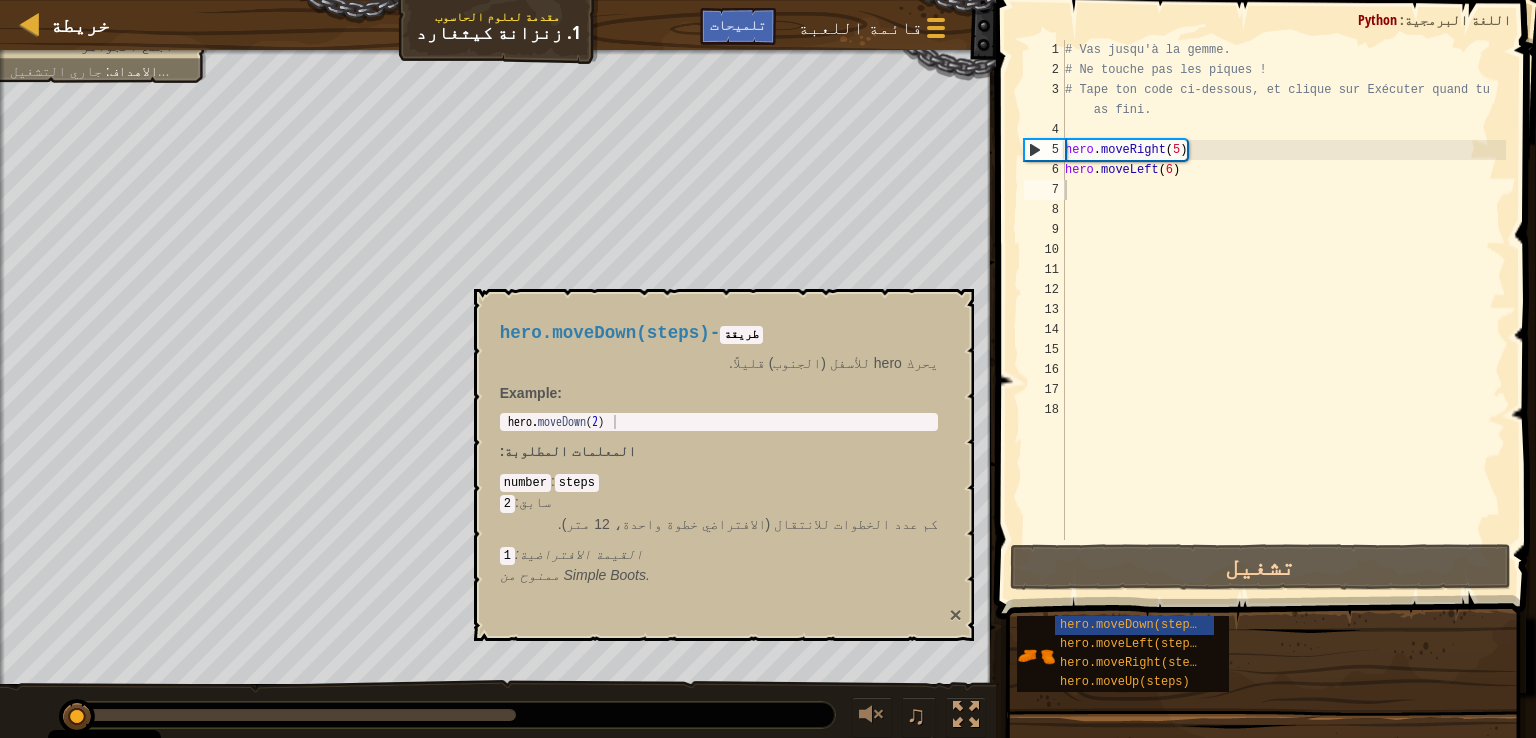drag, startPoint x: 747, startPoint y: 611, endPoint x: 953, endPoint y: 605, distance: 206.08736 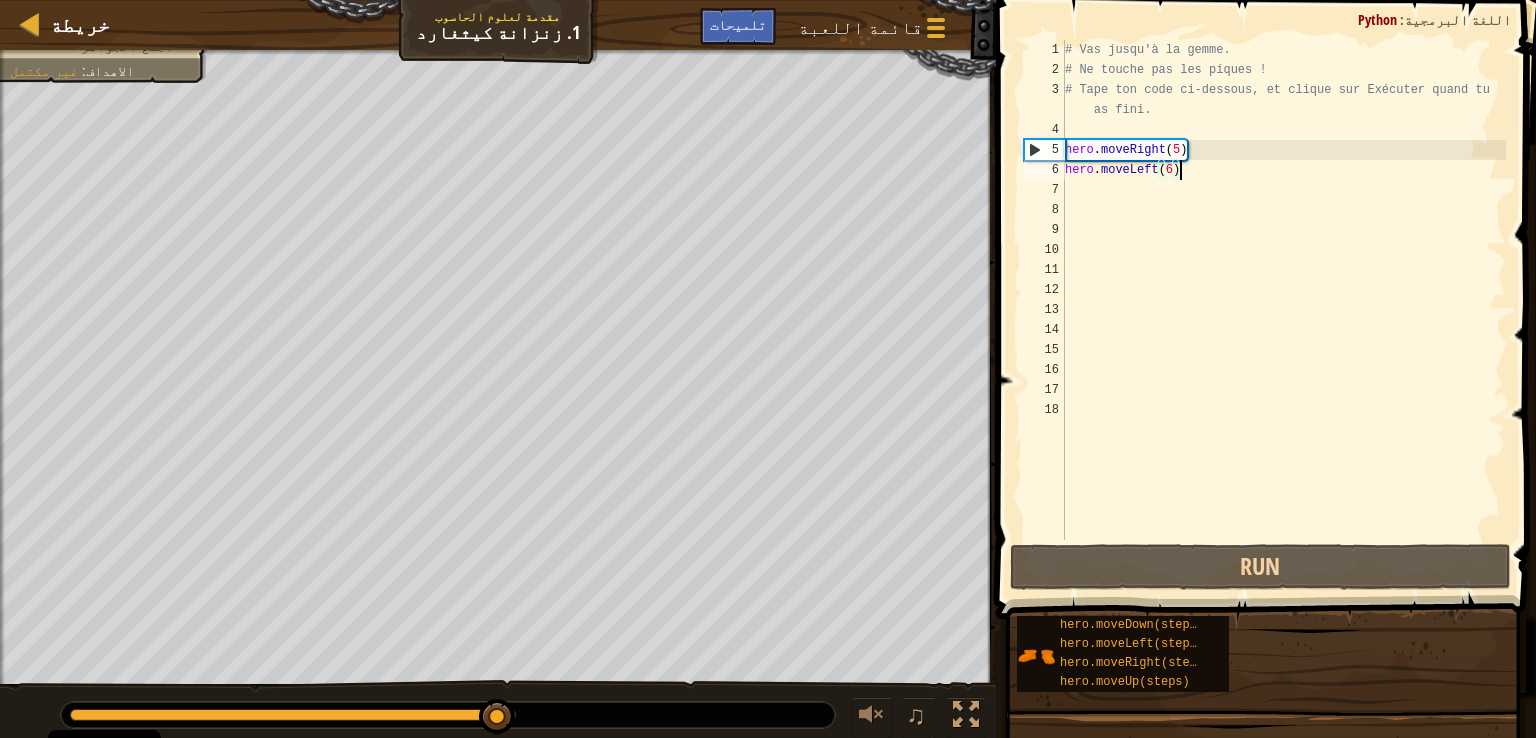 click on "# Vas jusqu'à la gemme. # Ne touche pas les piques ! # Tape ton code ci-dessous, et clique sur Exécuter quand tu       as fini. hero . moveRight ( 5 ) hero . moveLeft ( 6 )" at bounding box center [1283, 310] 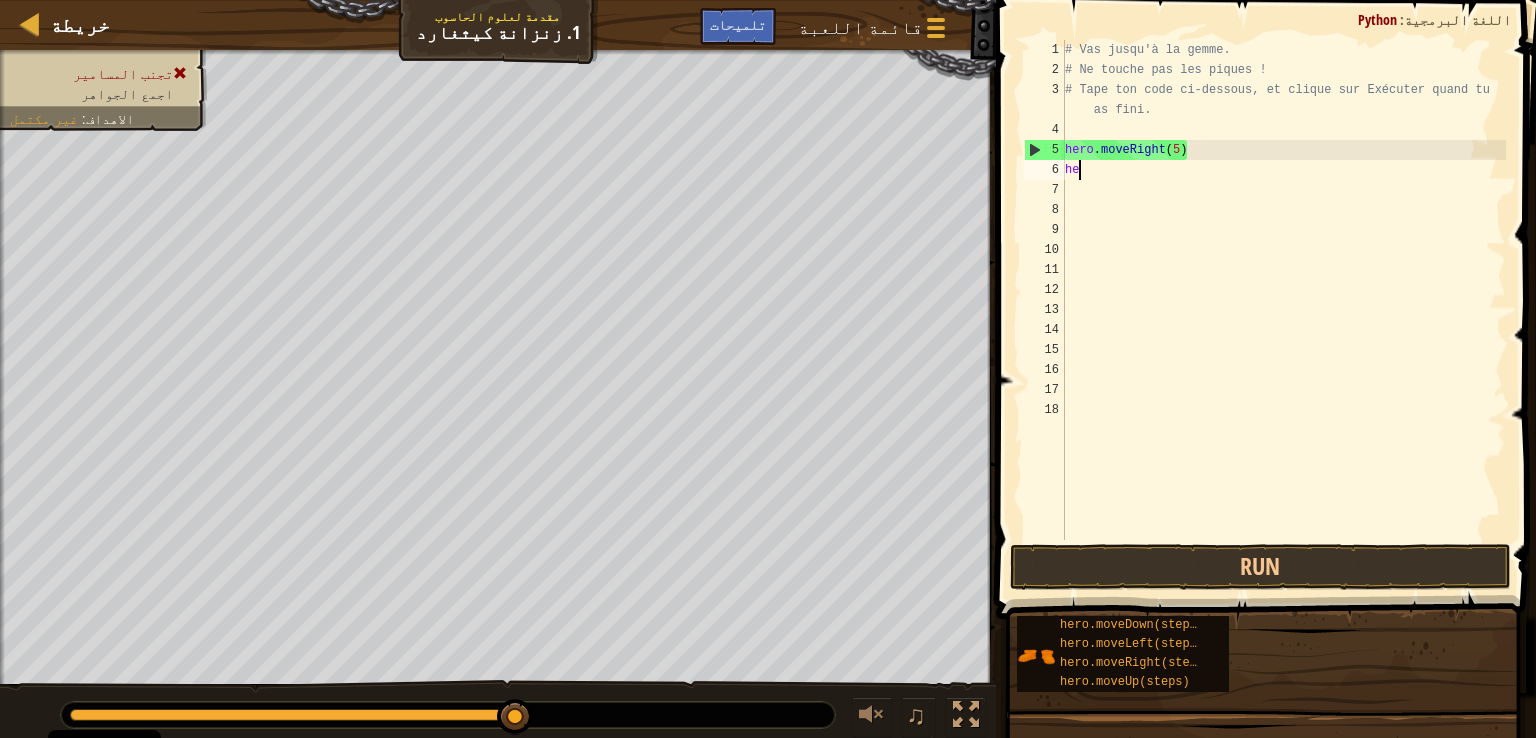 type on "h" 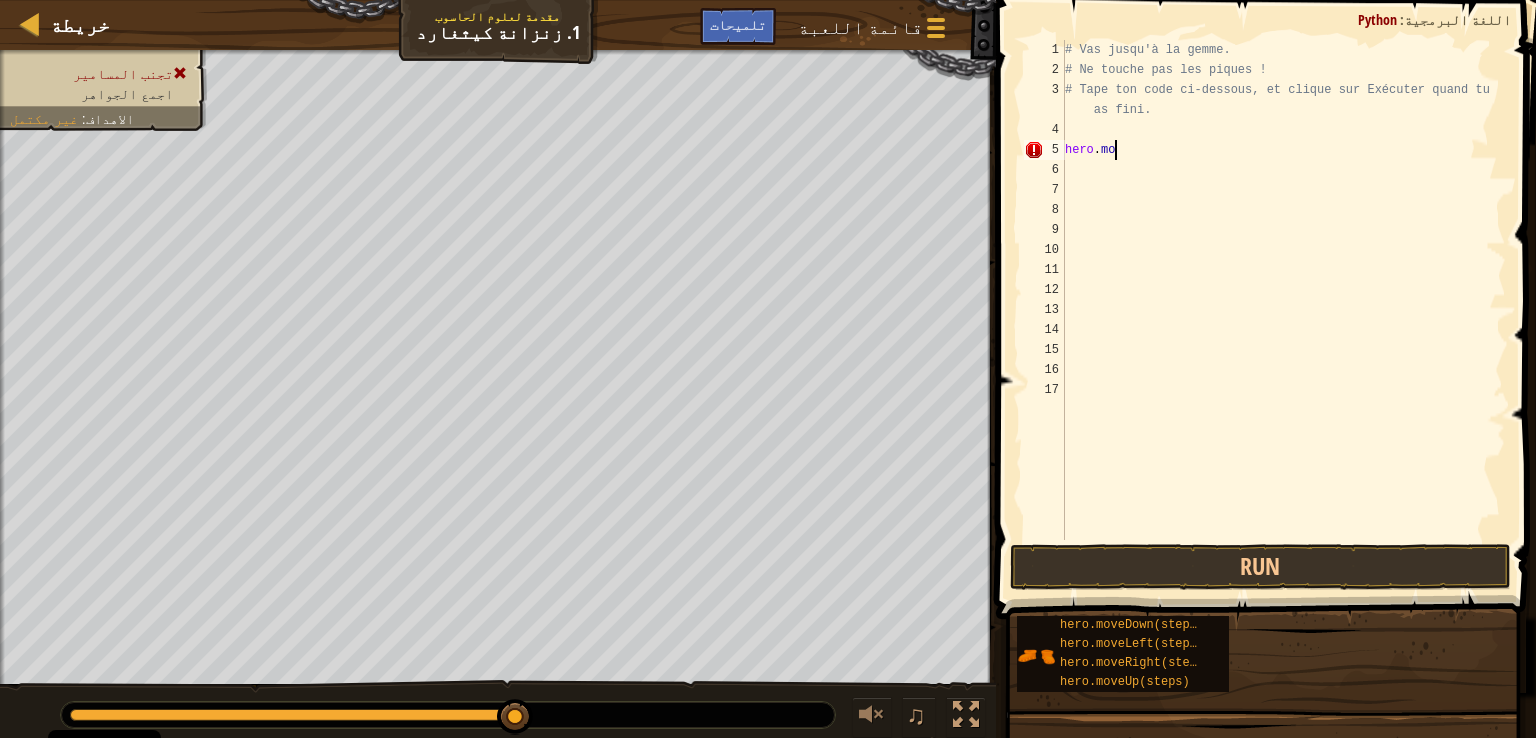 type on "h" 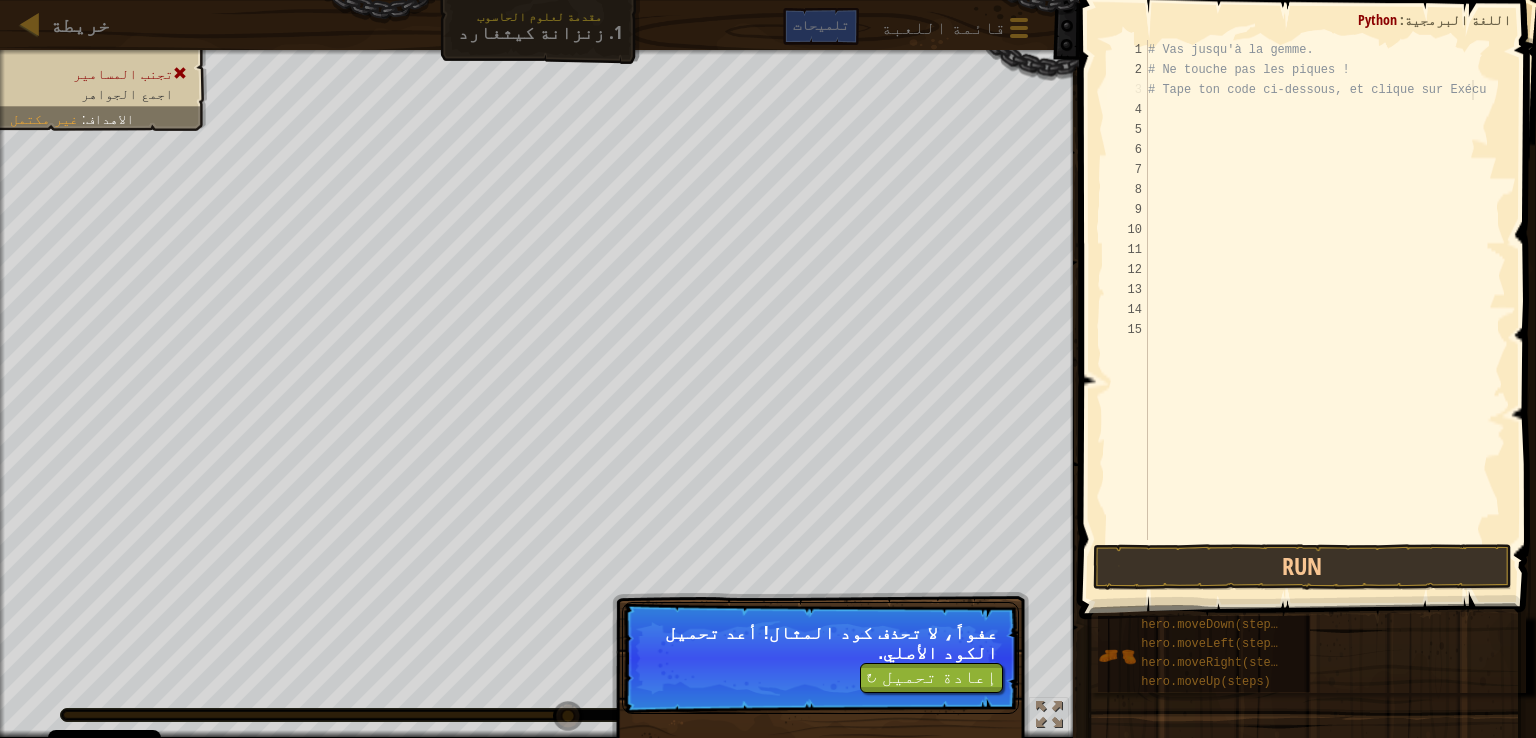 click on "# Vas jusqu'à la gemme. # Ne touche pas les piques ! # Tape ton code ci-dessous, et clique sur Exécu" at bounding box center (1325, 310) 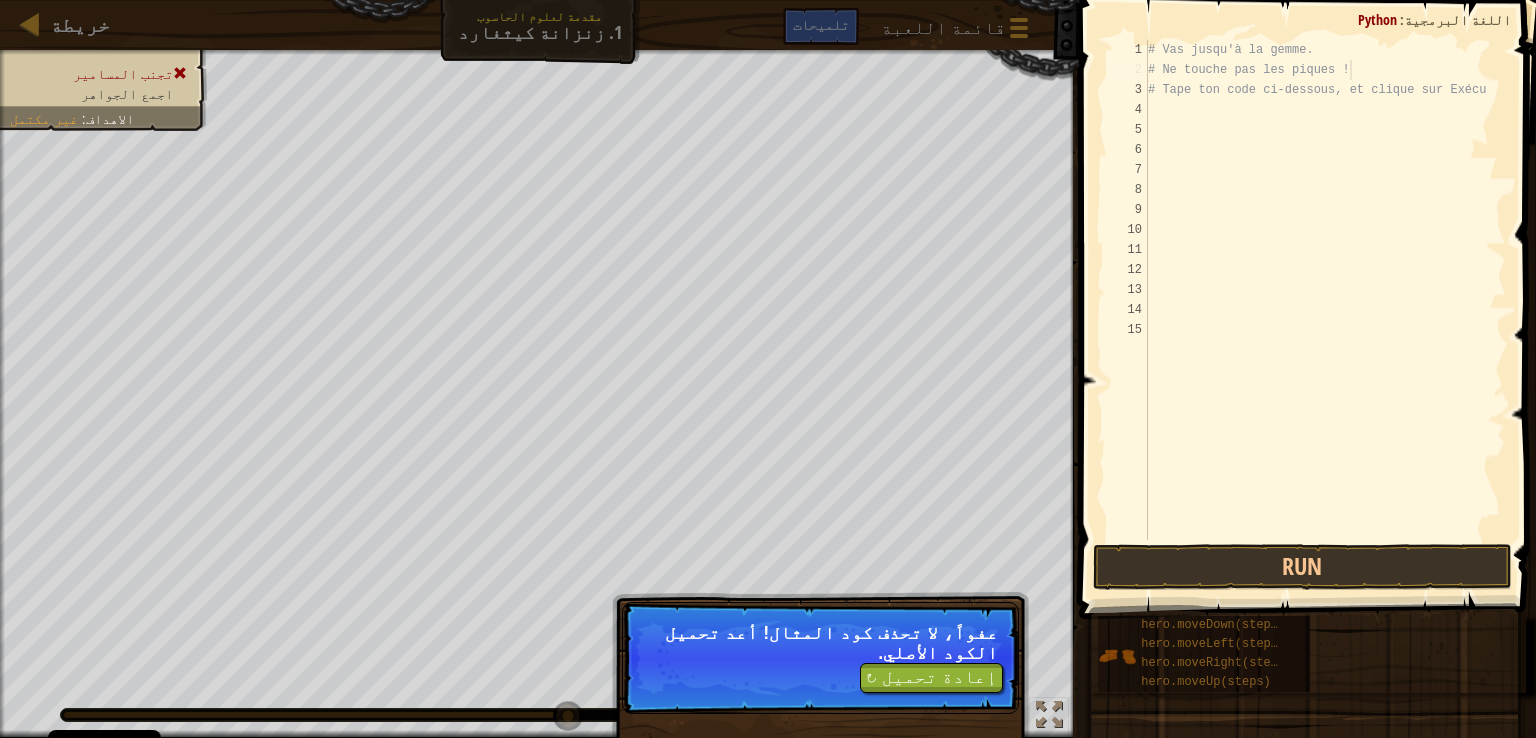 click on "# Vas jusqu'à la gemme. # Ne touche pas les piques ! # Tape ton code ci-dessous, et clique sur Exécu" at bounding box center [1325, 310] 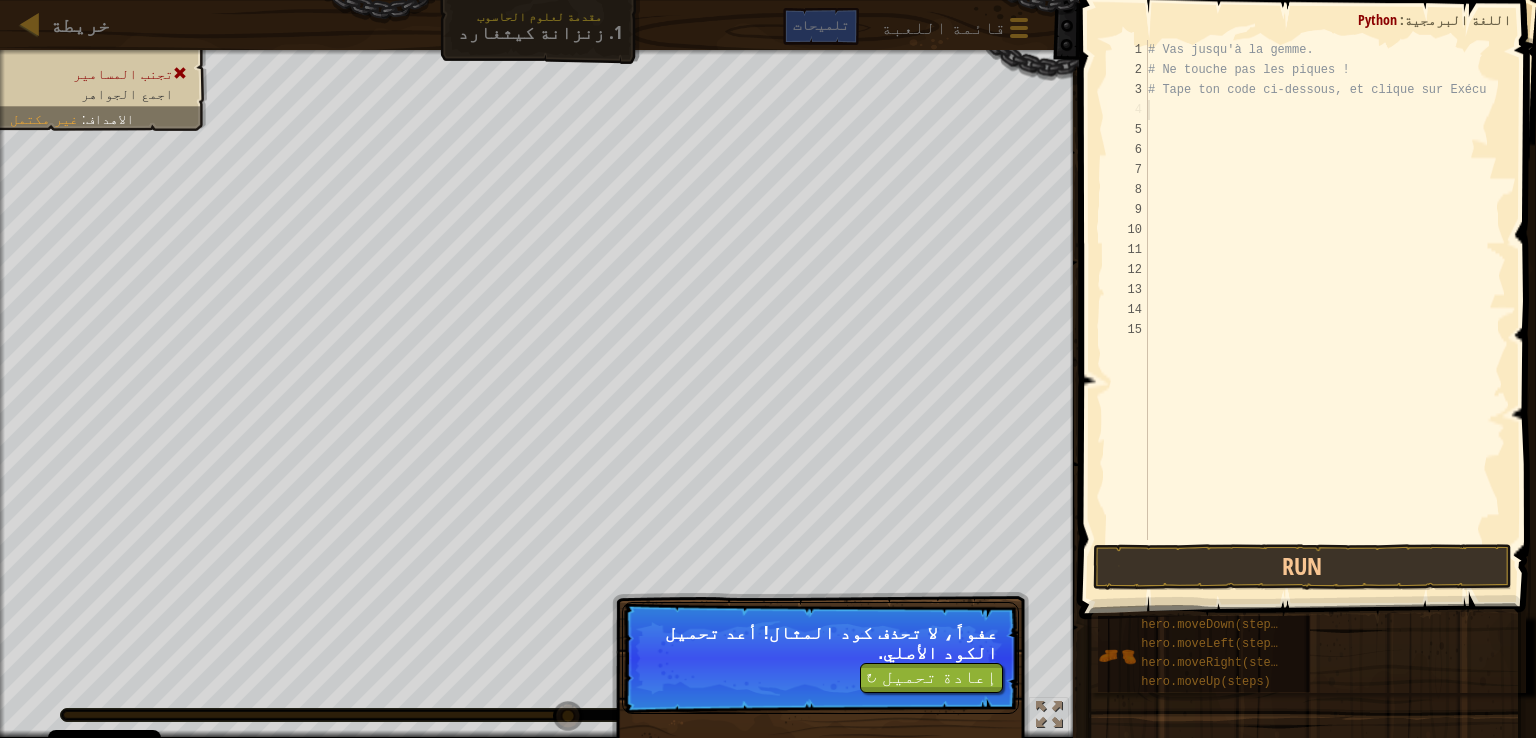 click on "# Vas jusqu'à la gemme. # Ne touche pas les piques ! # Tape ton code ci-dessous, et clique sur Exécu" at bounding box center (1325, 310) 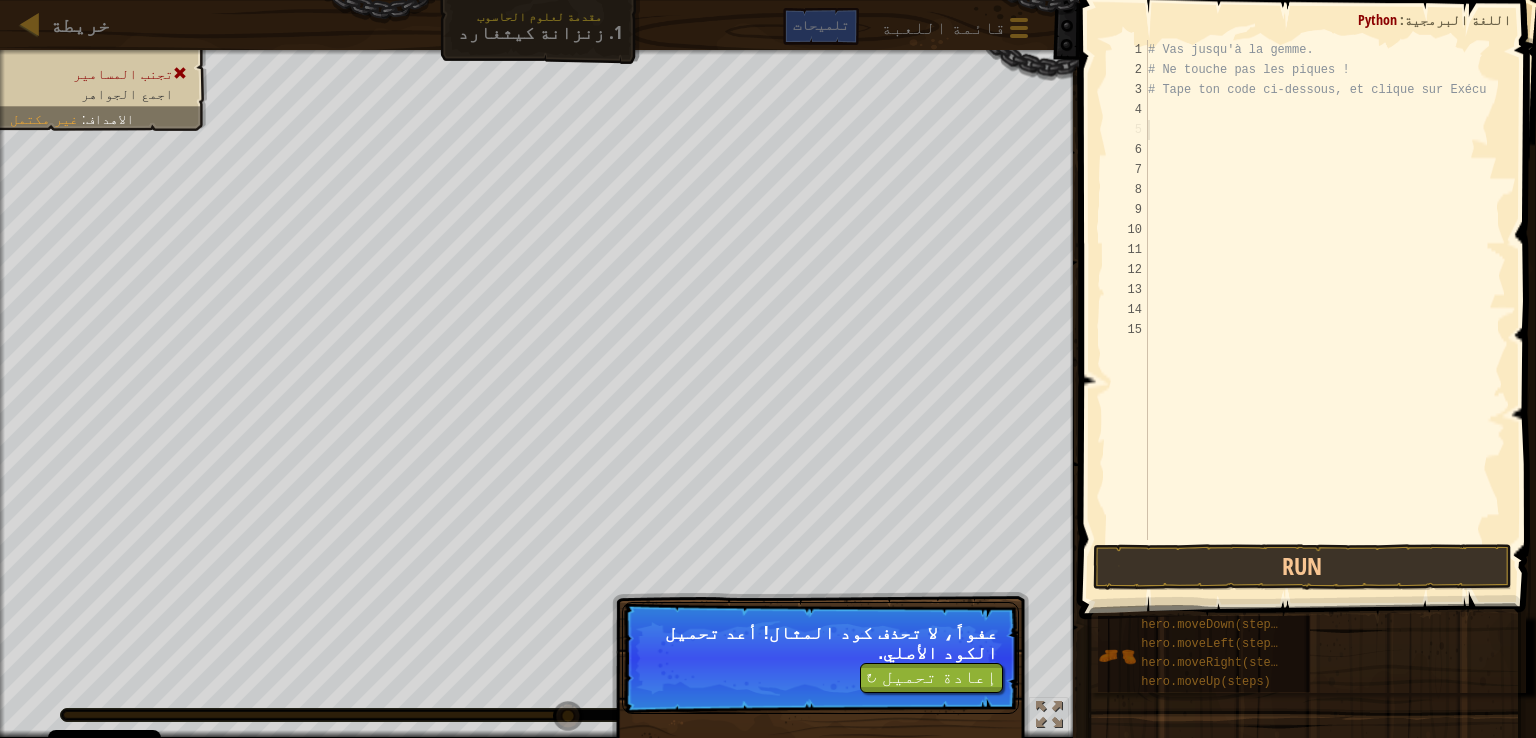 click on "# Vas jusqu'à la gemme. # Ne touche pas les piques ! # Tape ton code ci-dessous, et clique sur Exécu" at bounding box center [1325, 310] 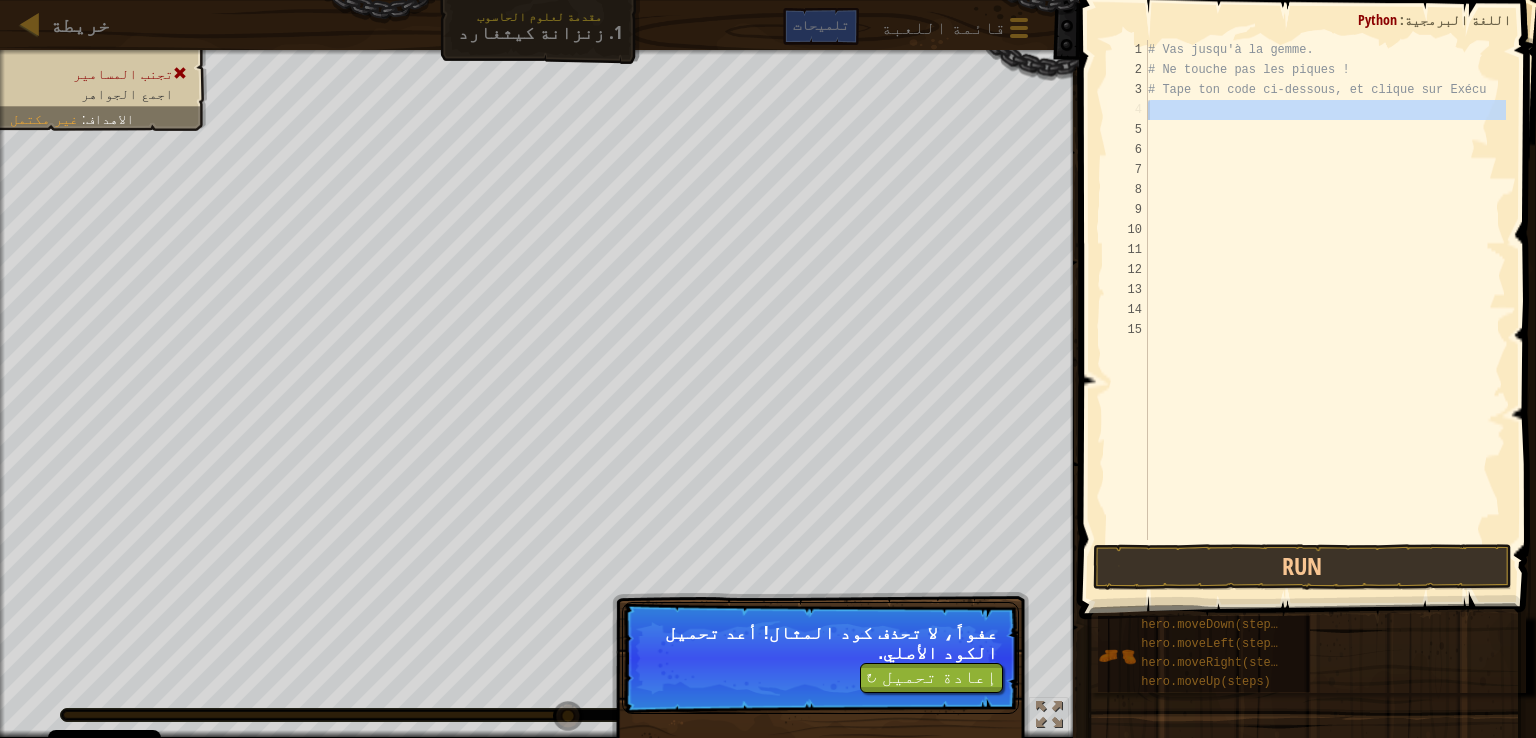 click on "4" at bounding box center (1127, 110) 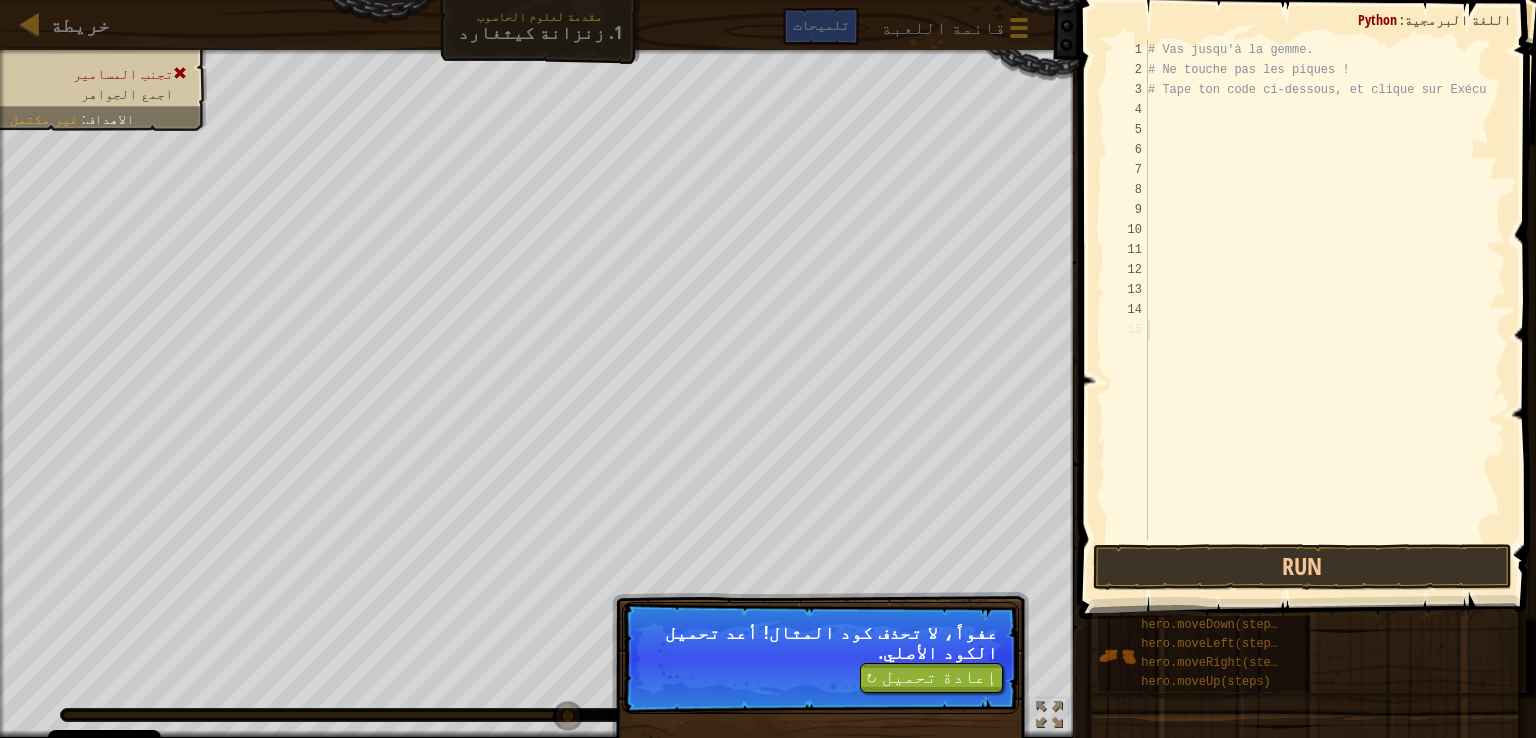 click on "4" at bounding box center [1127, 110] 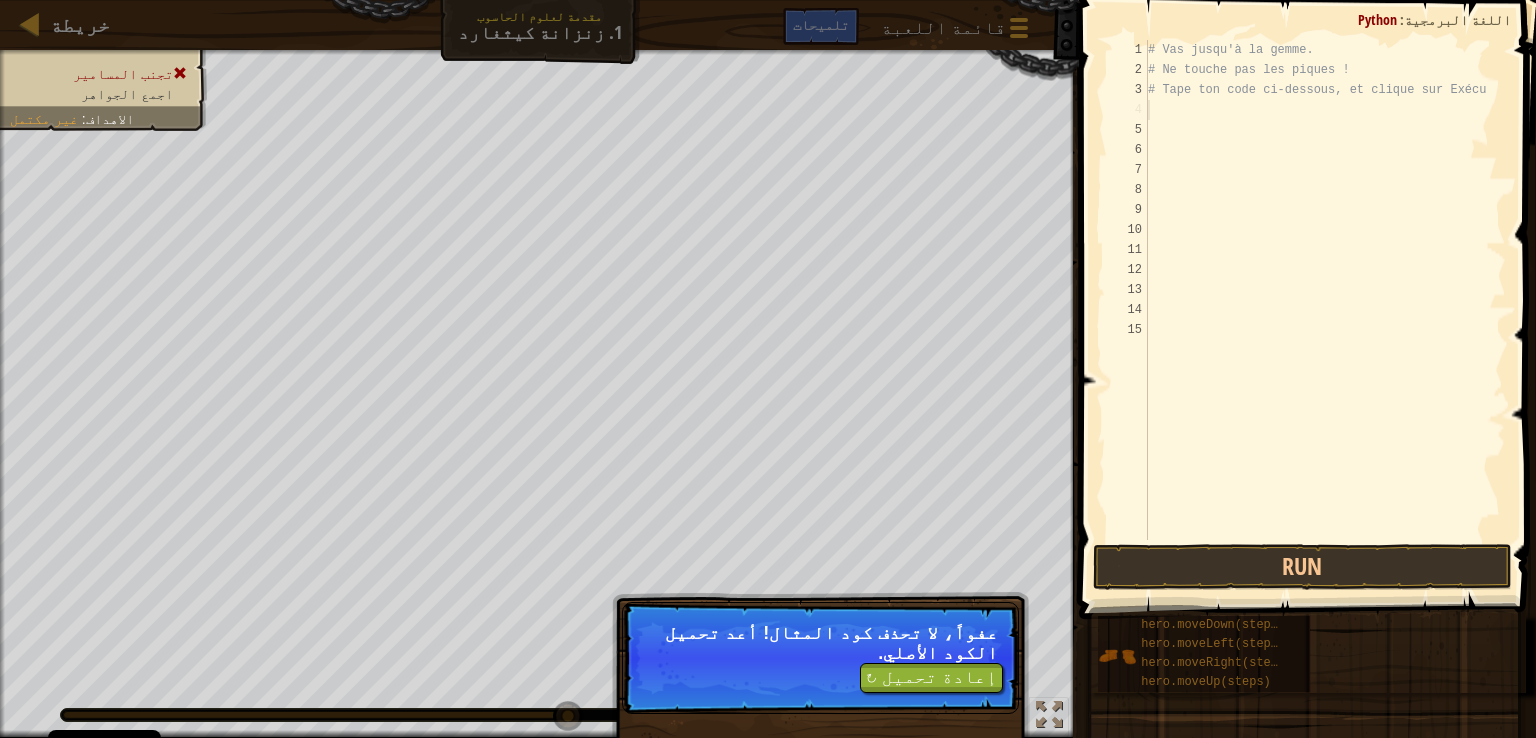 click on "4" at bounding box center [1127, 110] 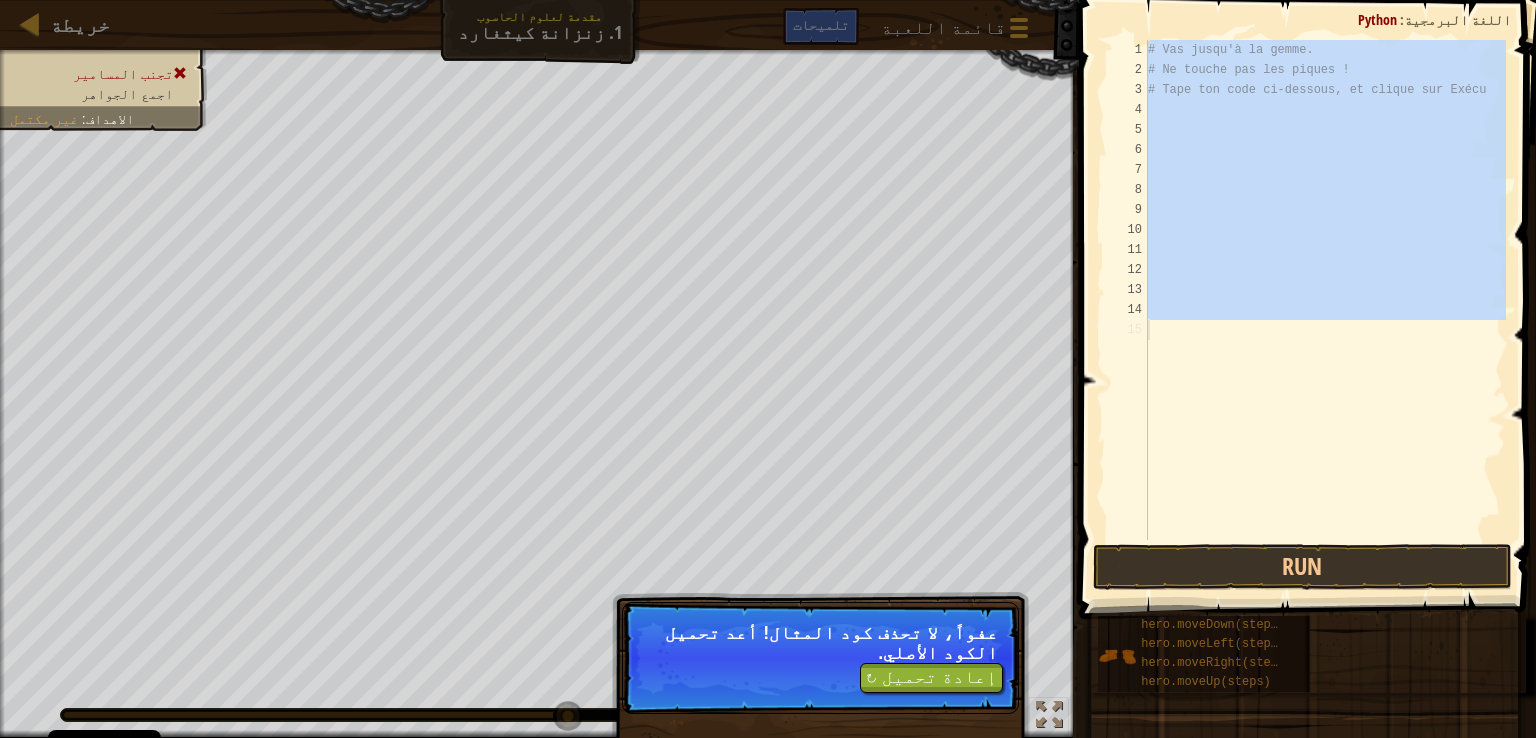 click on "1 2 3 4 5 6 7 8 9 10 11 12 13 14 15" at bounding box center (1127, 500040) 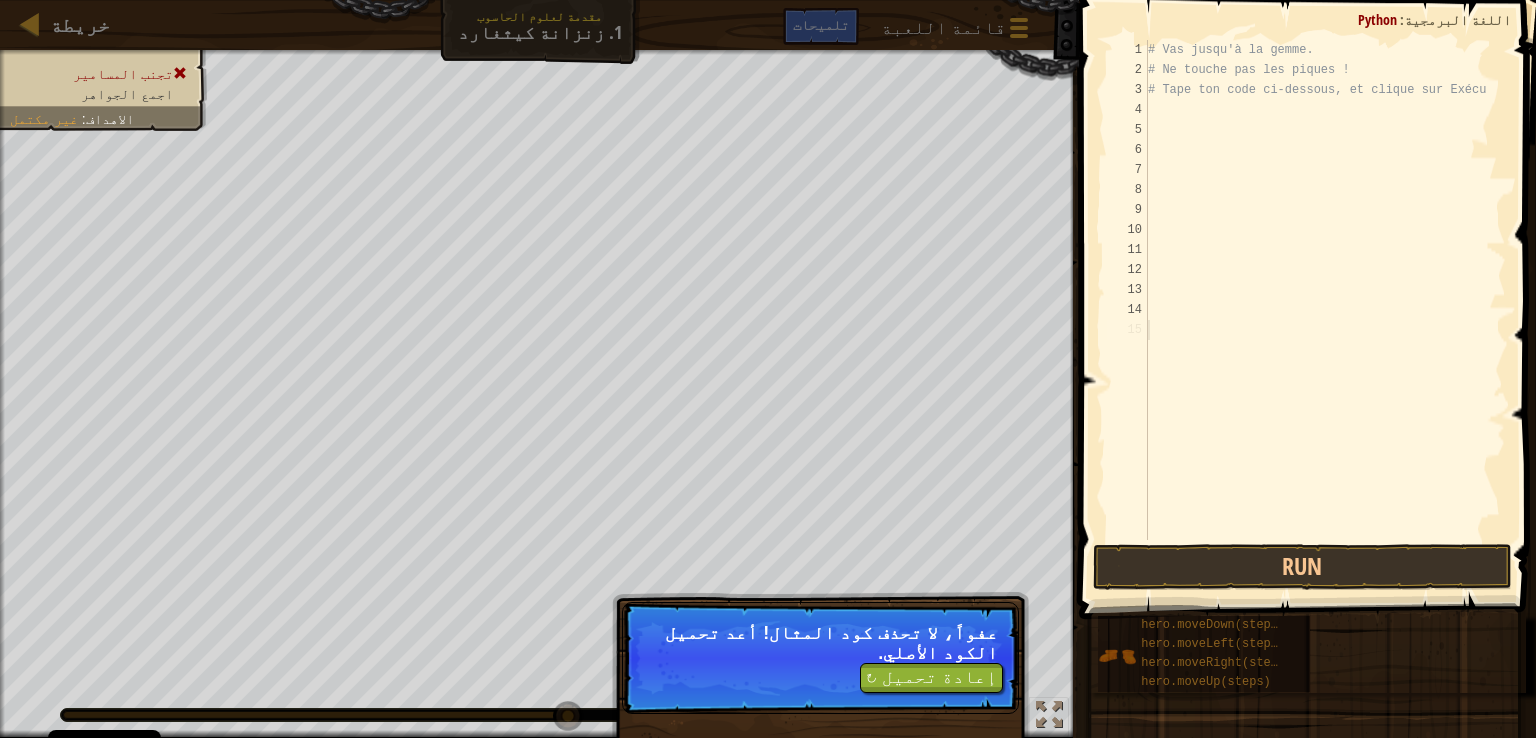 click on "5" at bounding box center [1127, 130] 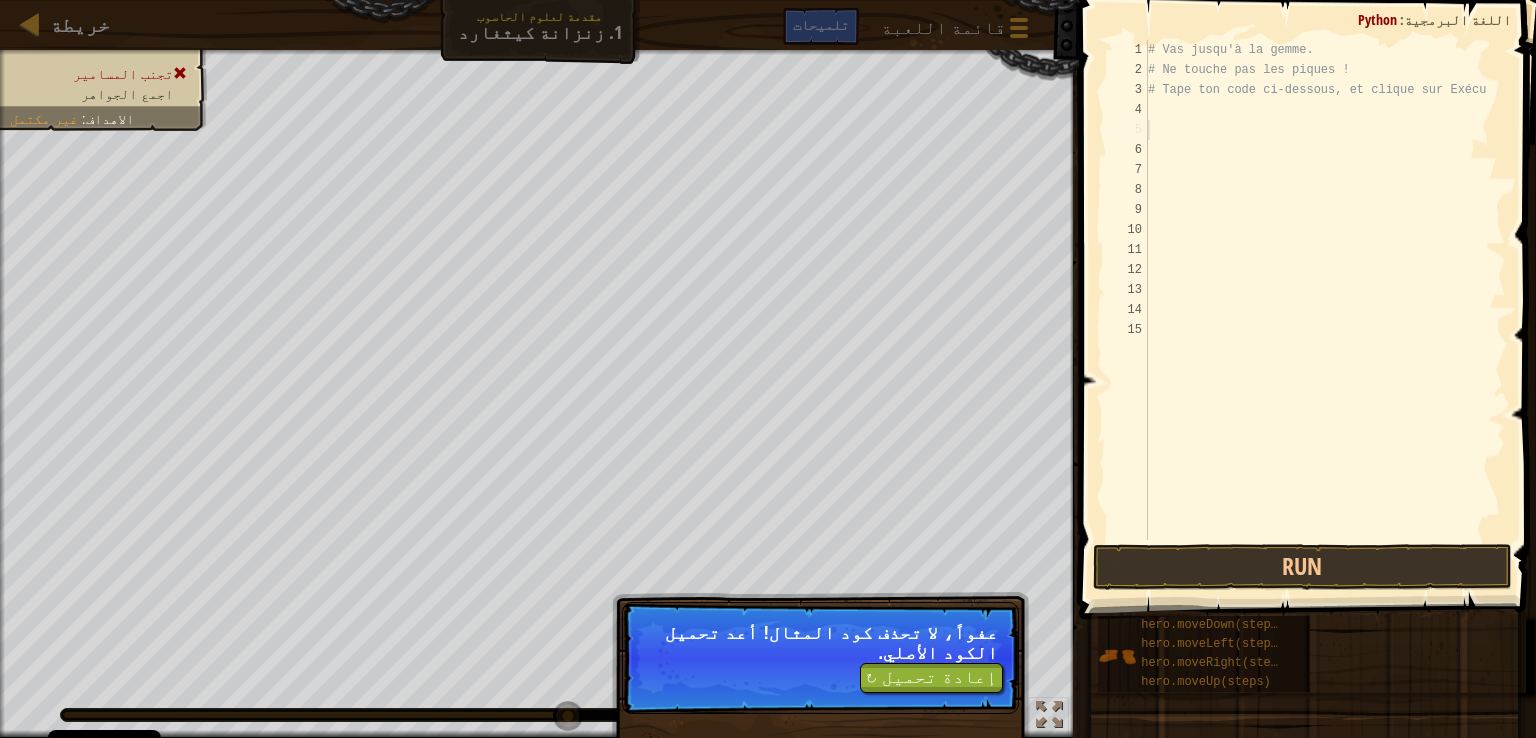 click on "5" at bounding box center (1127, 130) 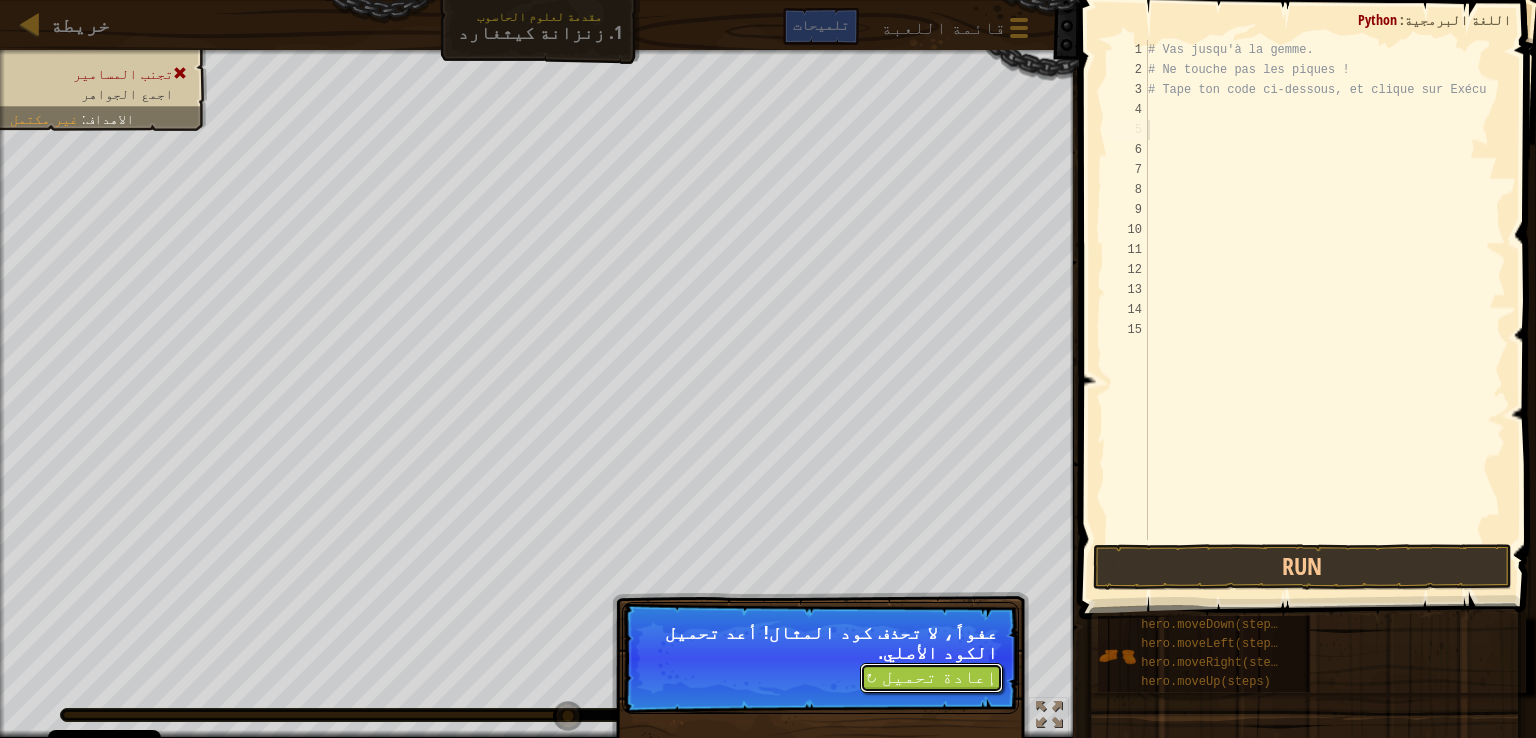 click on "↻ إعادة تحميل" at bounding box center (931, 678) 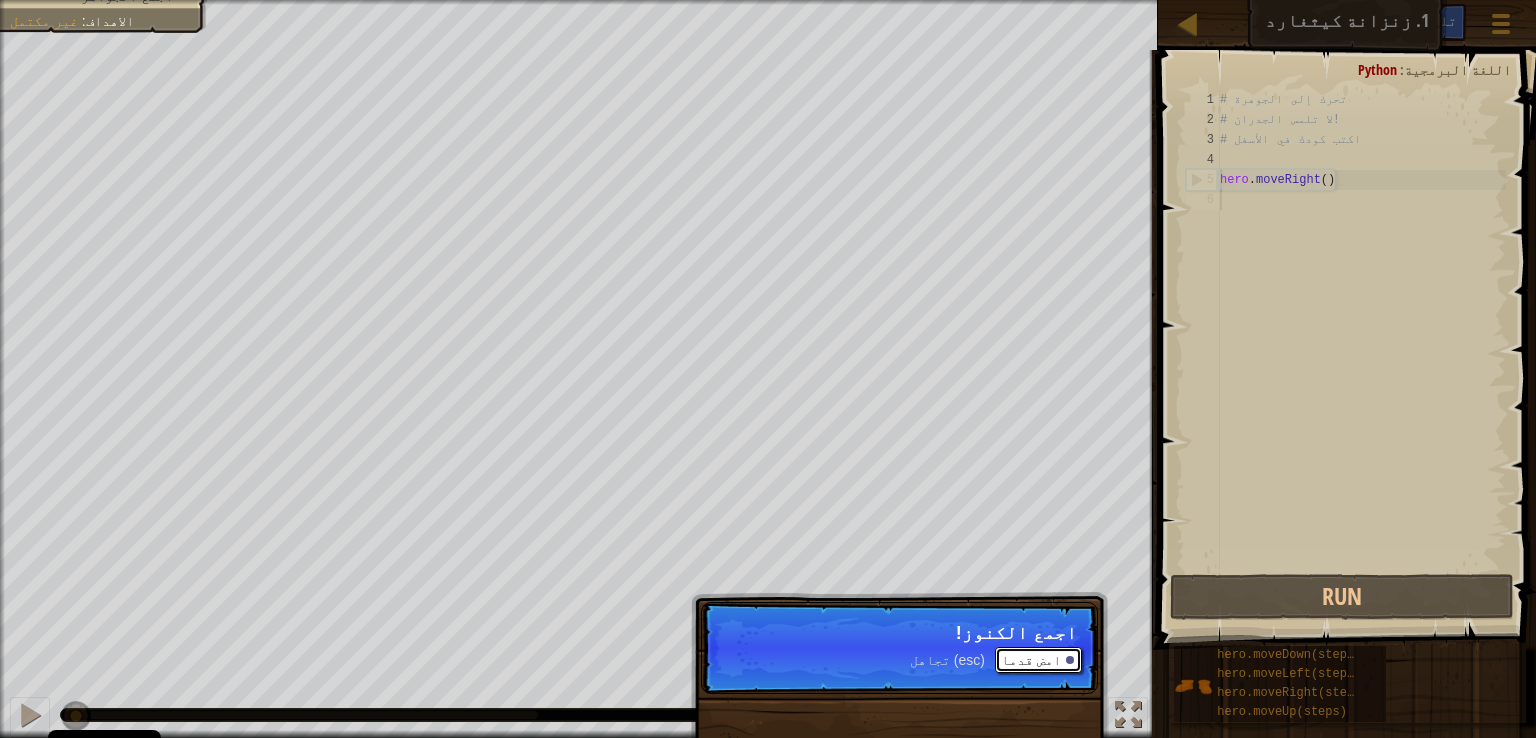 click on "امض قدما" at bounding box center (1038, 660) 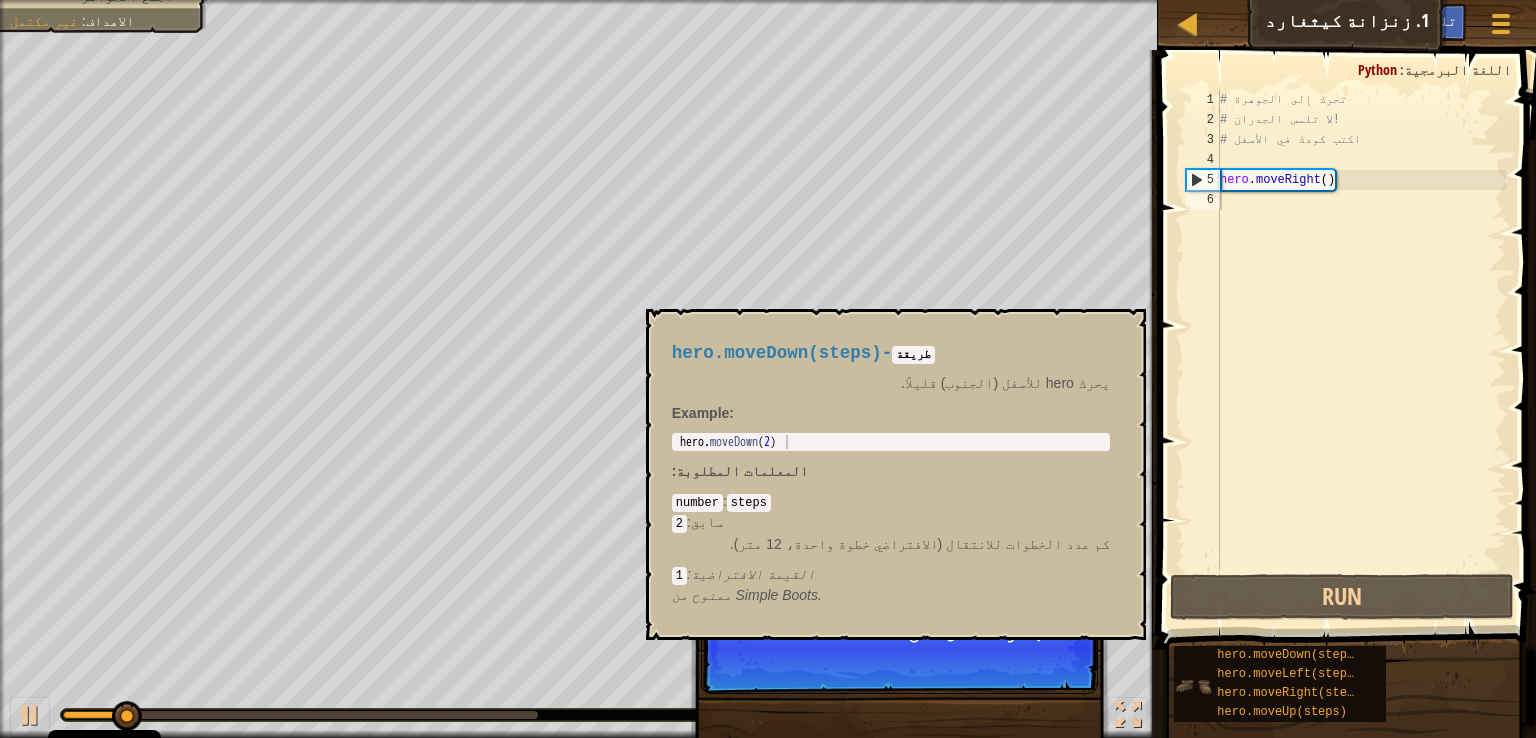 click at bounding box center [1193, 686] 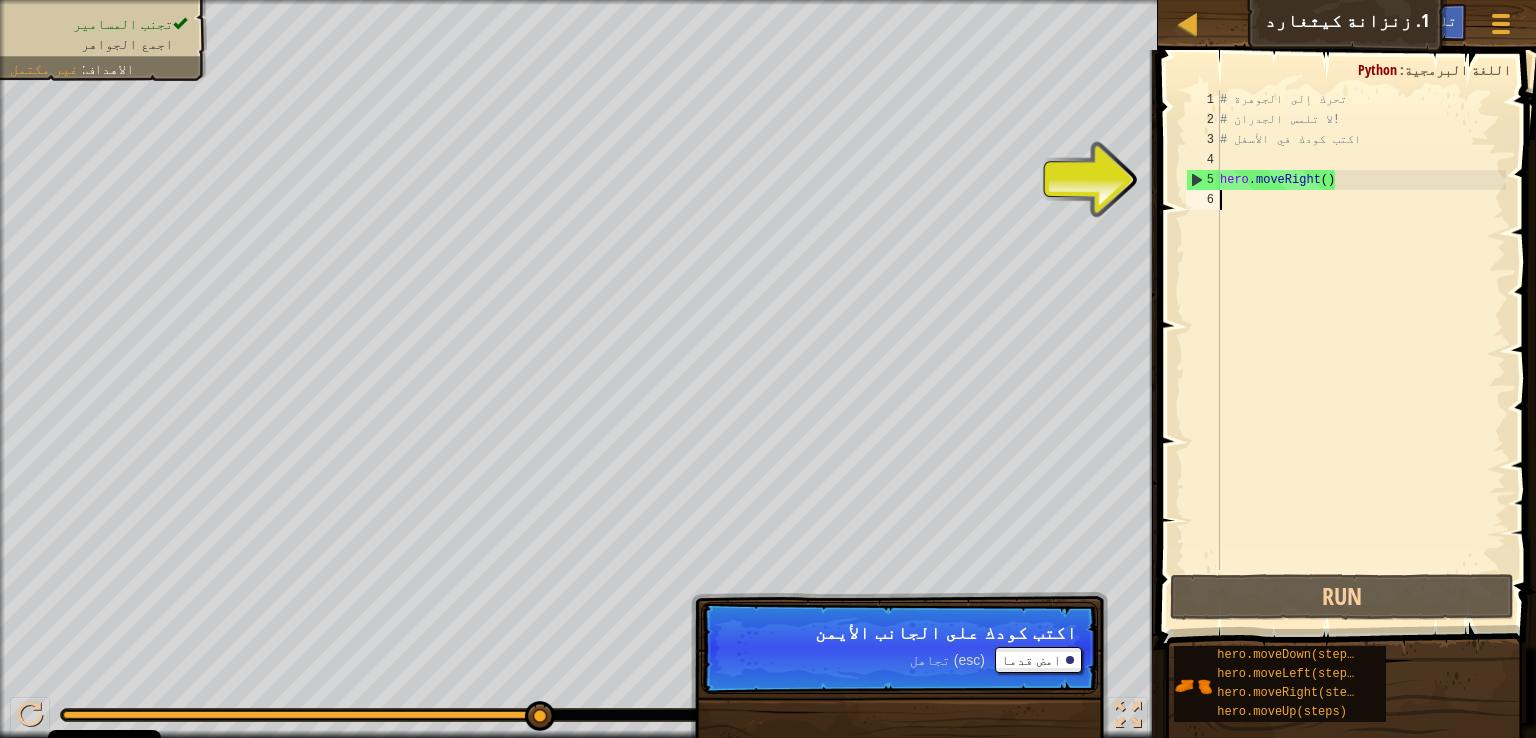click on "5" at bounding box center [1203, 180] 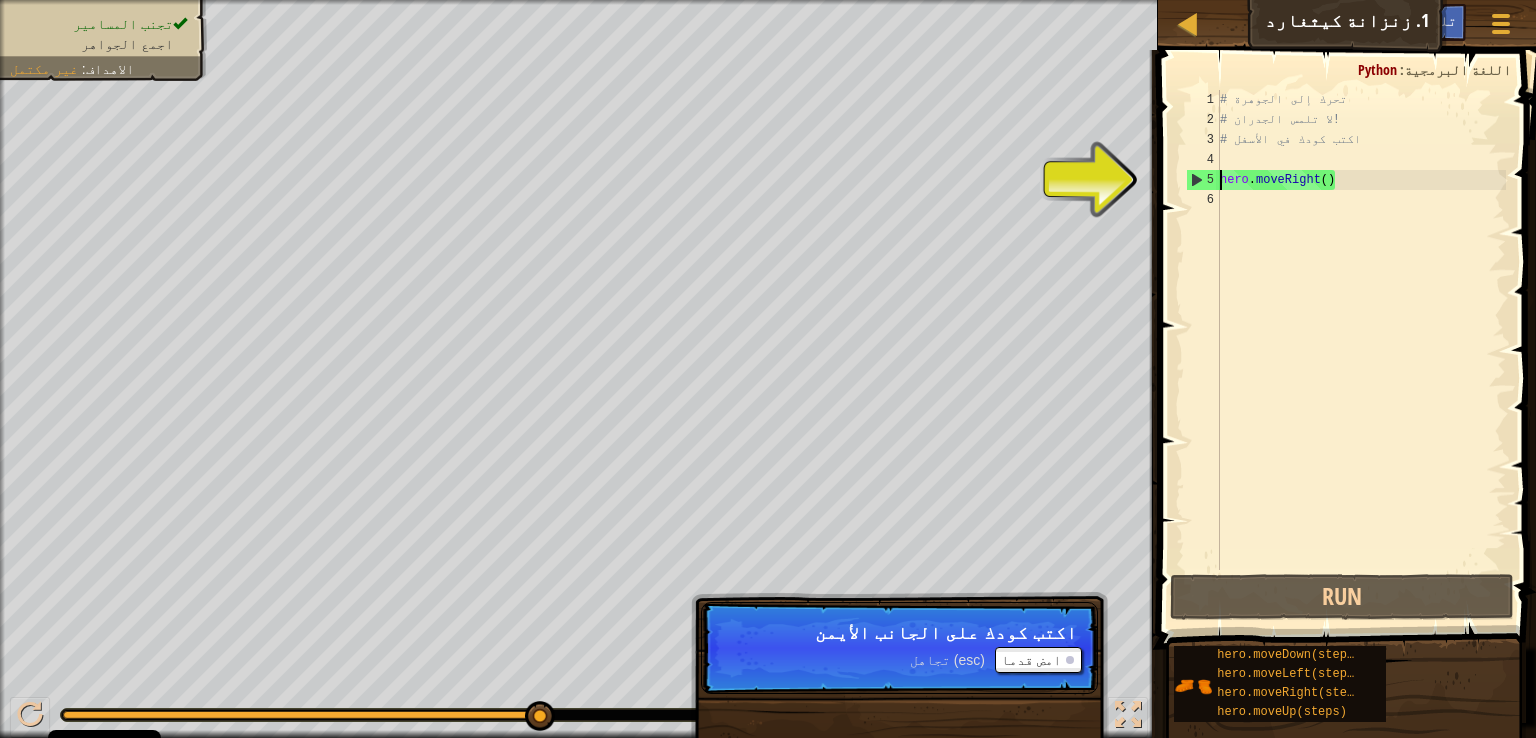 click on "5" at bounding box center (1203, 180) 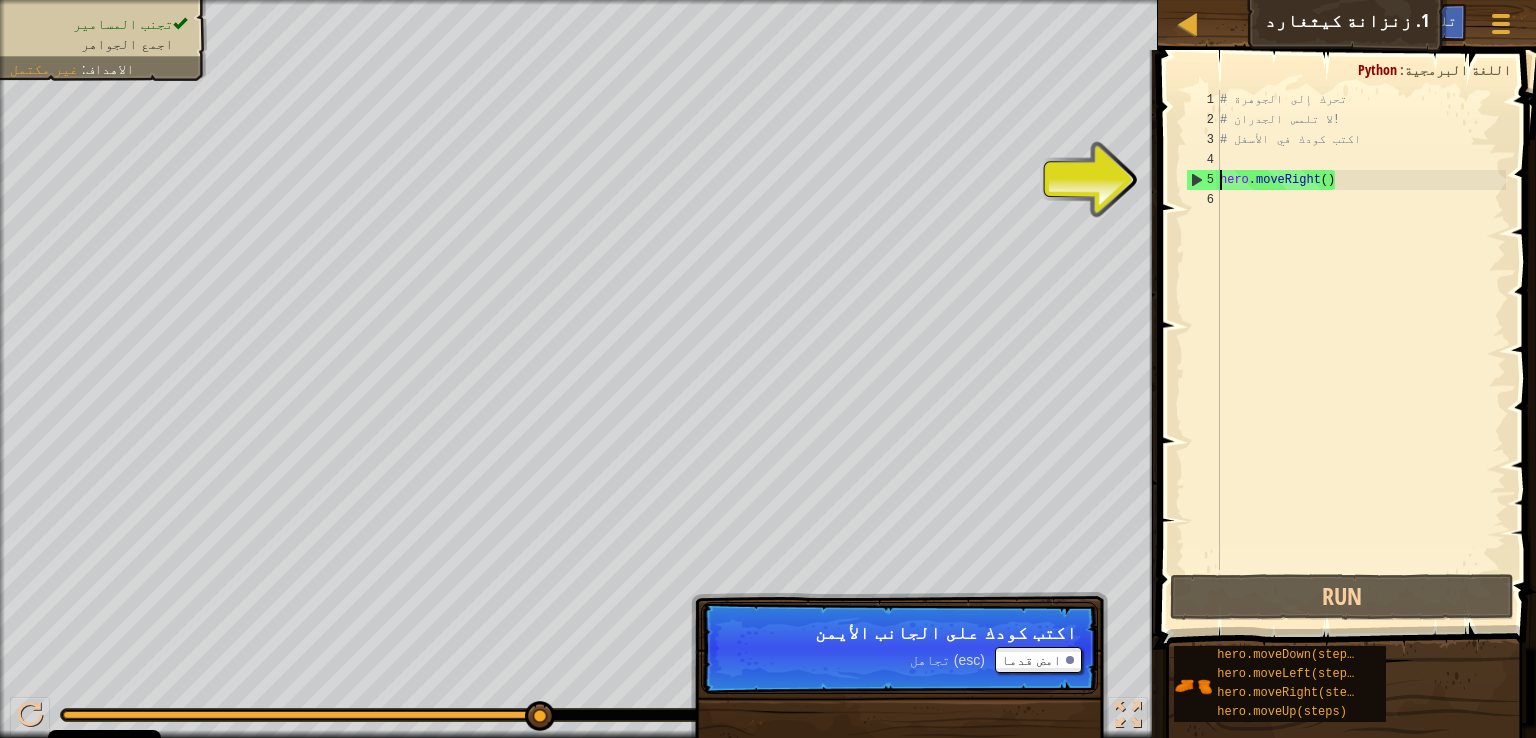 click on "5" at bounding box center [1203, 180] 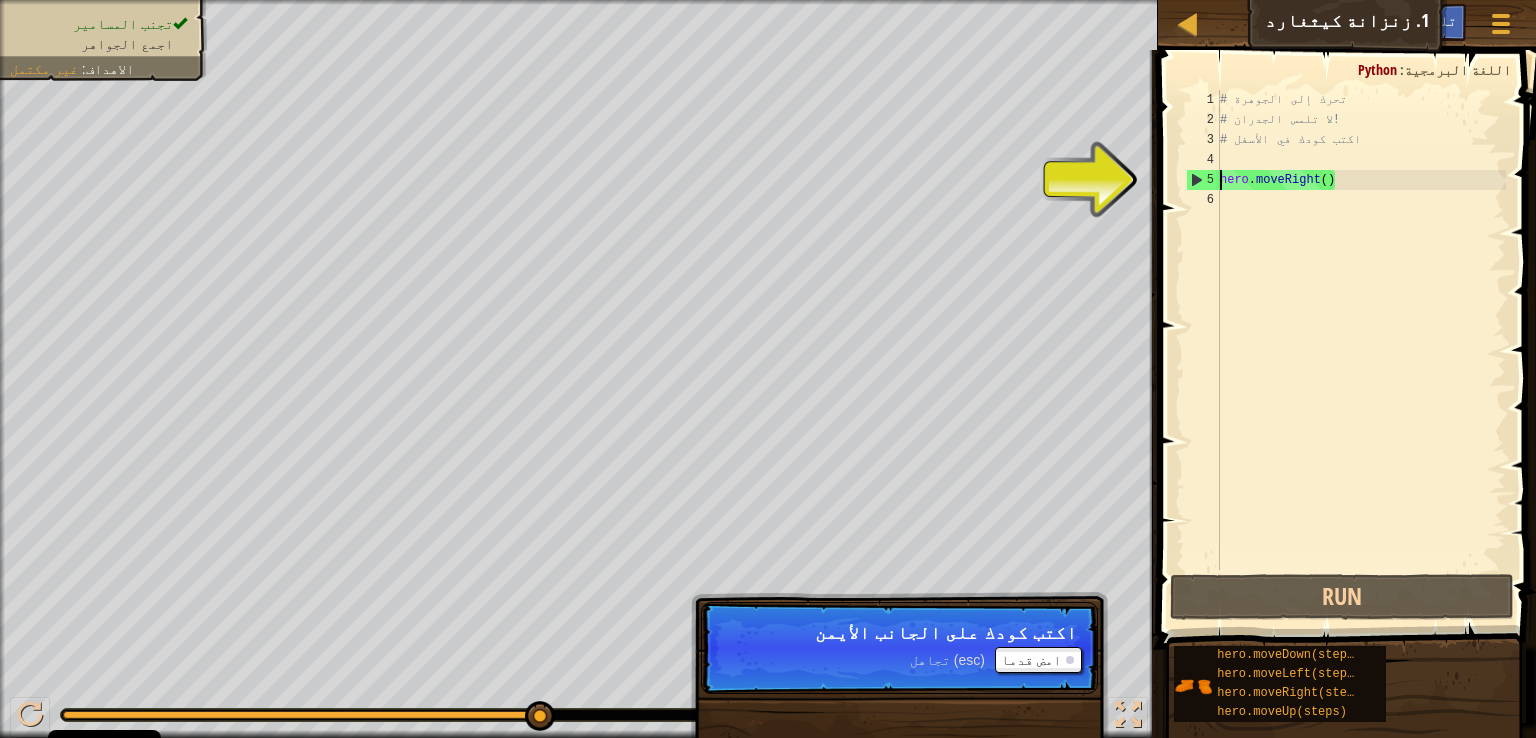 click on "5" at bounding box center [1203, 180] 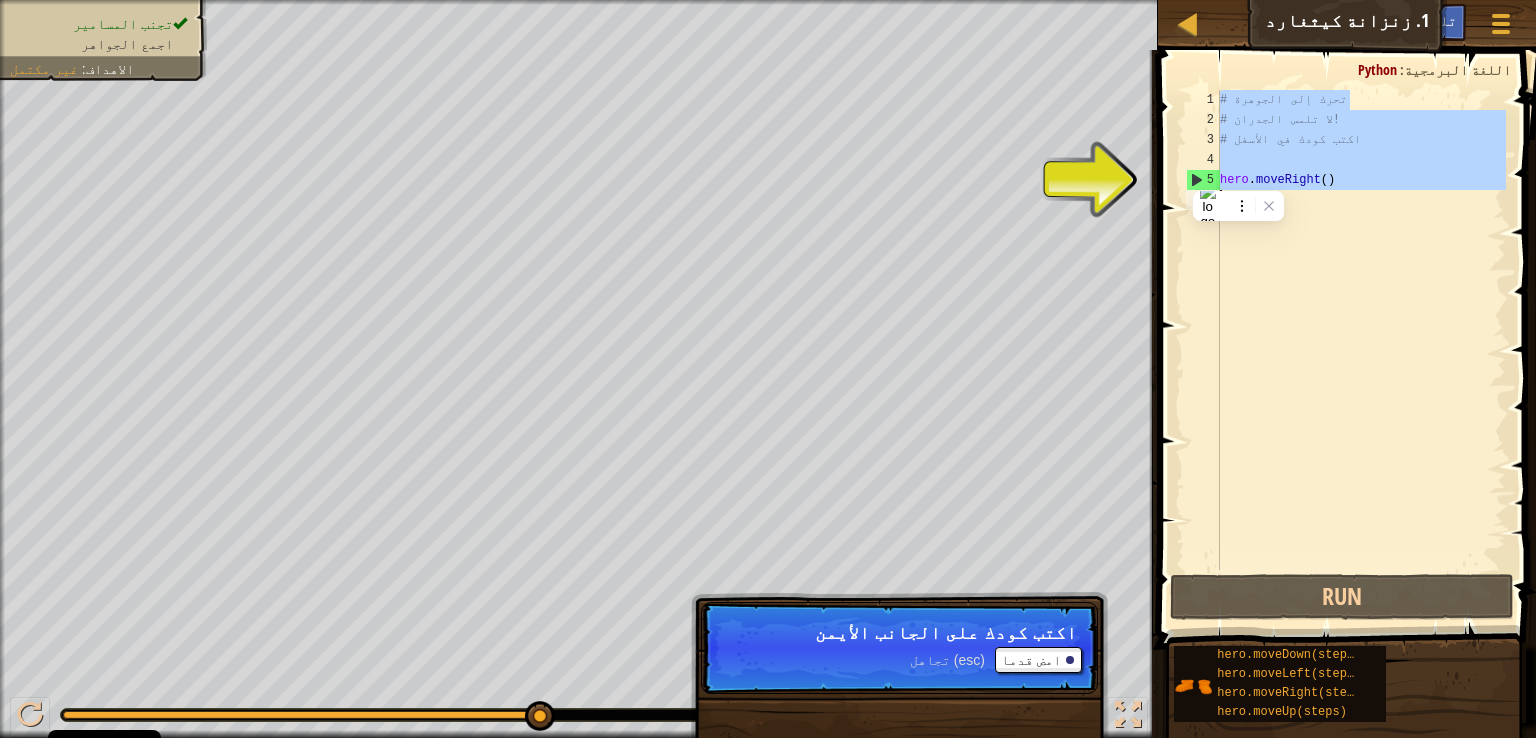 click on "5" at bounding box center (1203, 180) 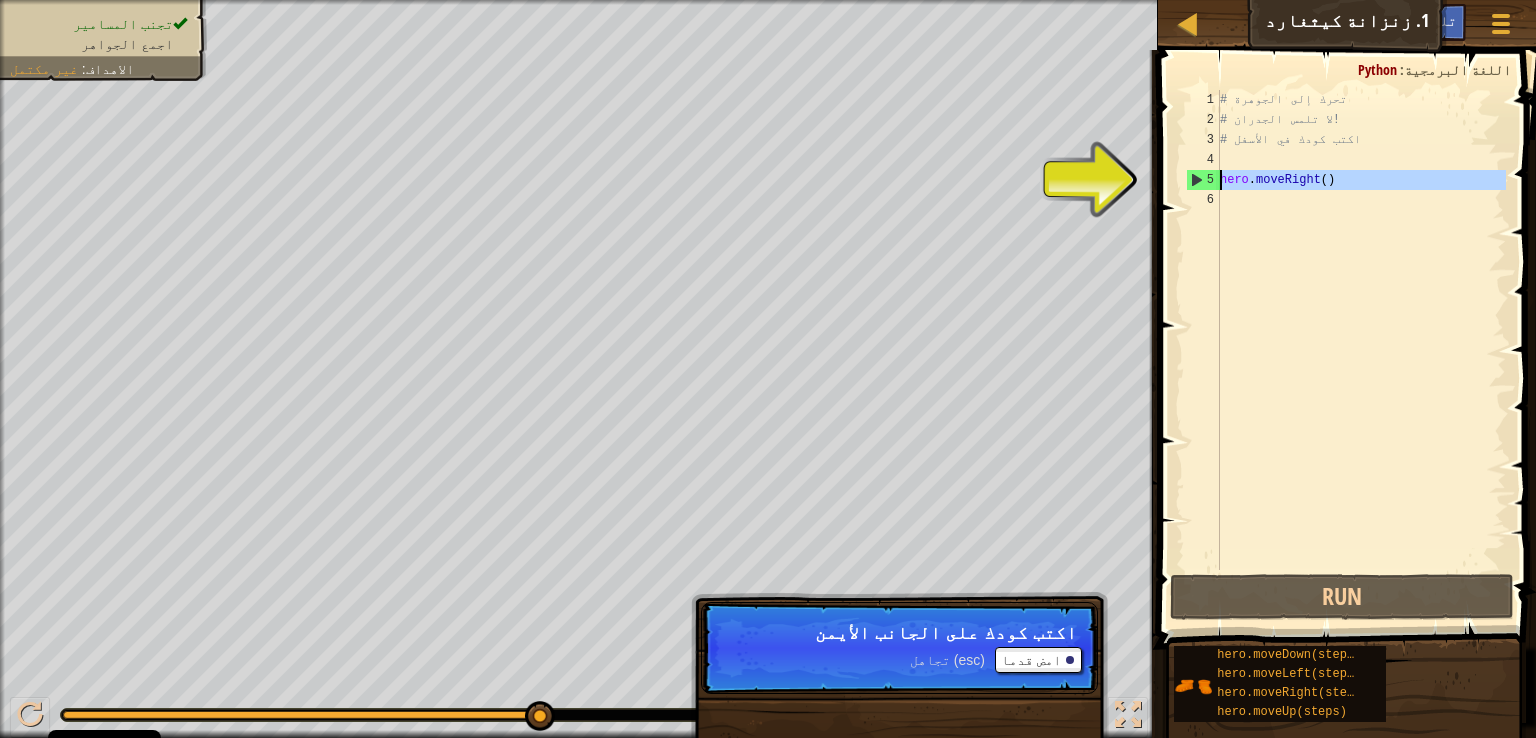 click on "5" at bounding box center (1203, 180) 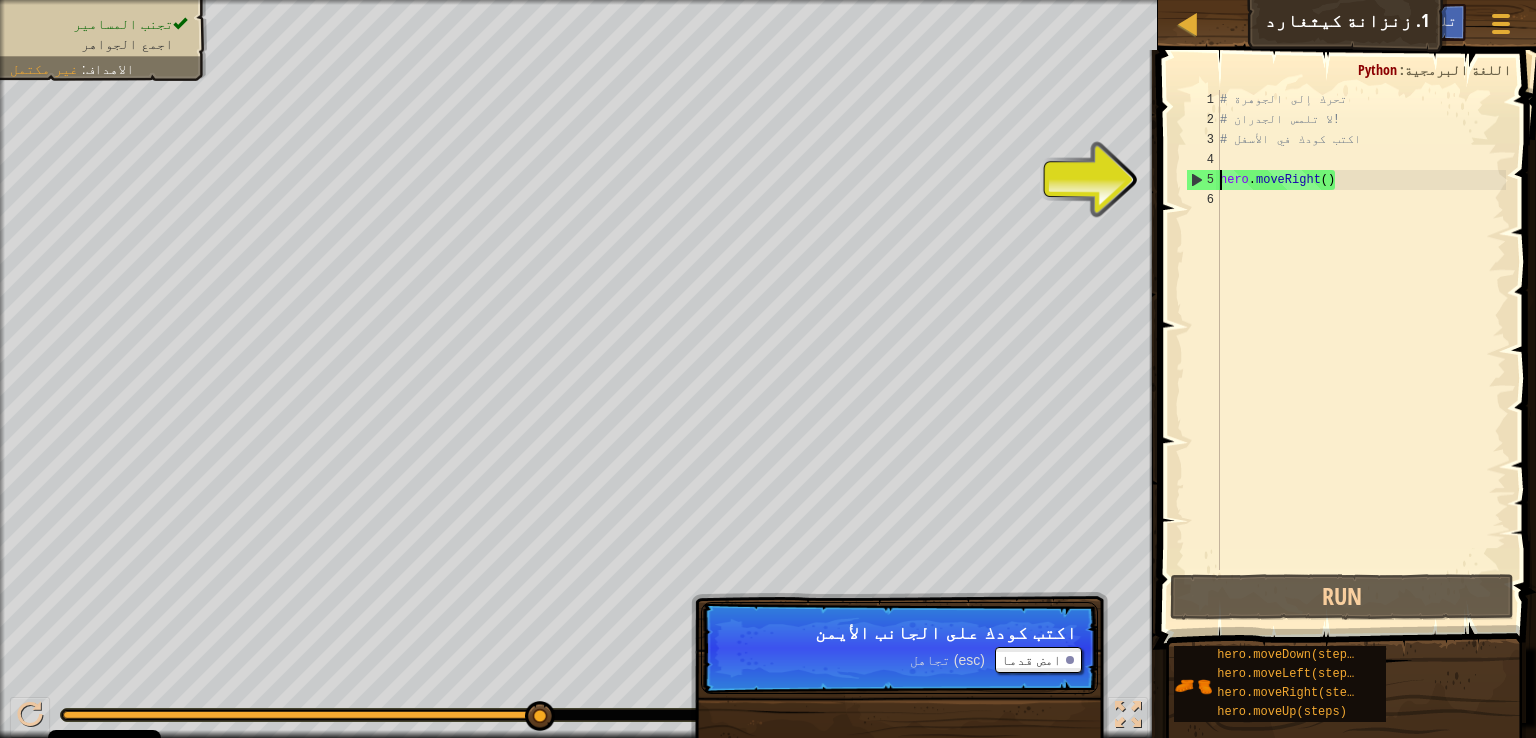 click on "5" at bounding box center (1203, 180) 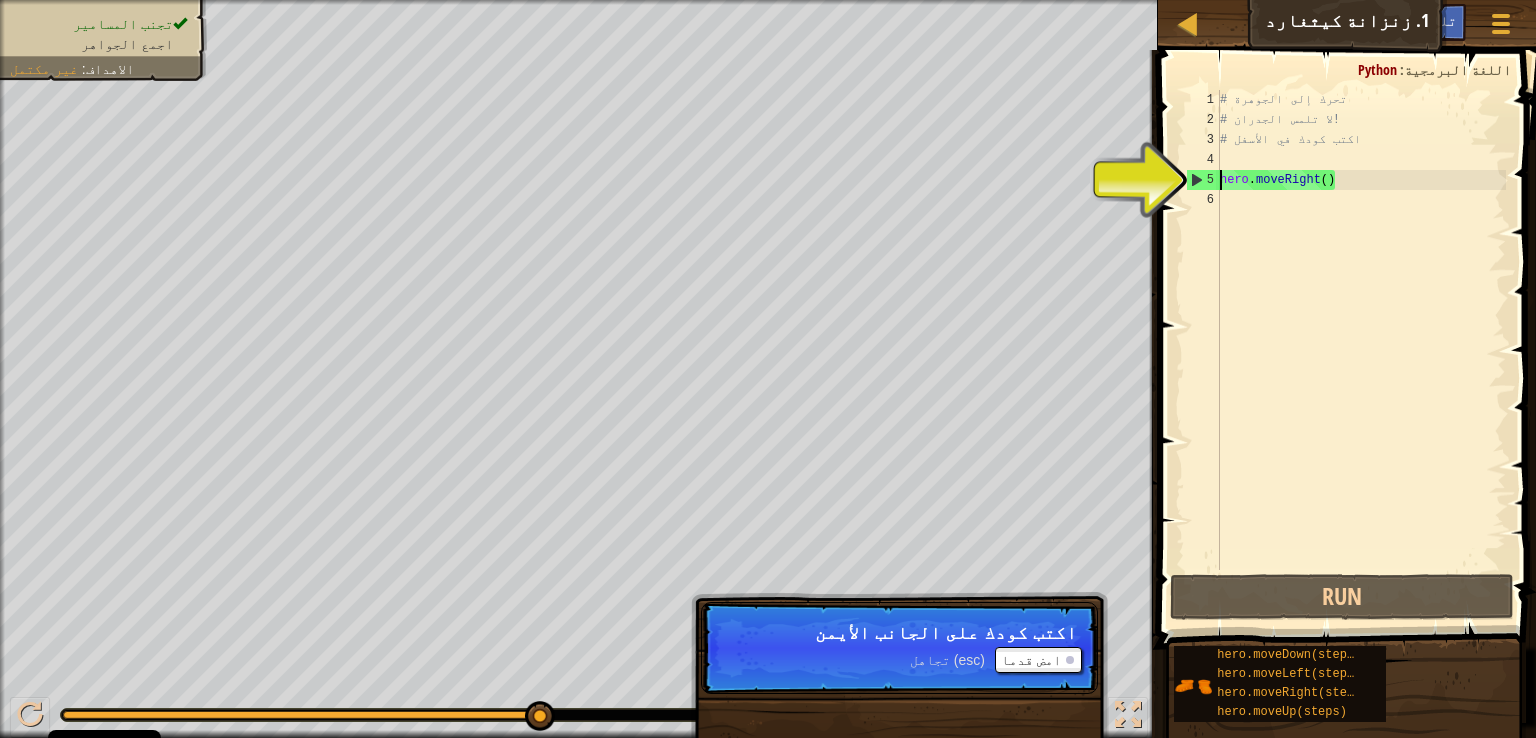 click on "5" at bounding box center (1203, 180) 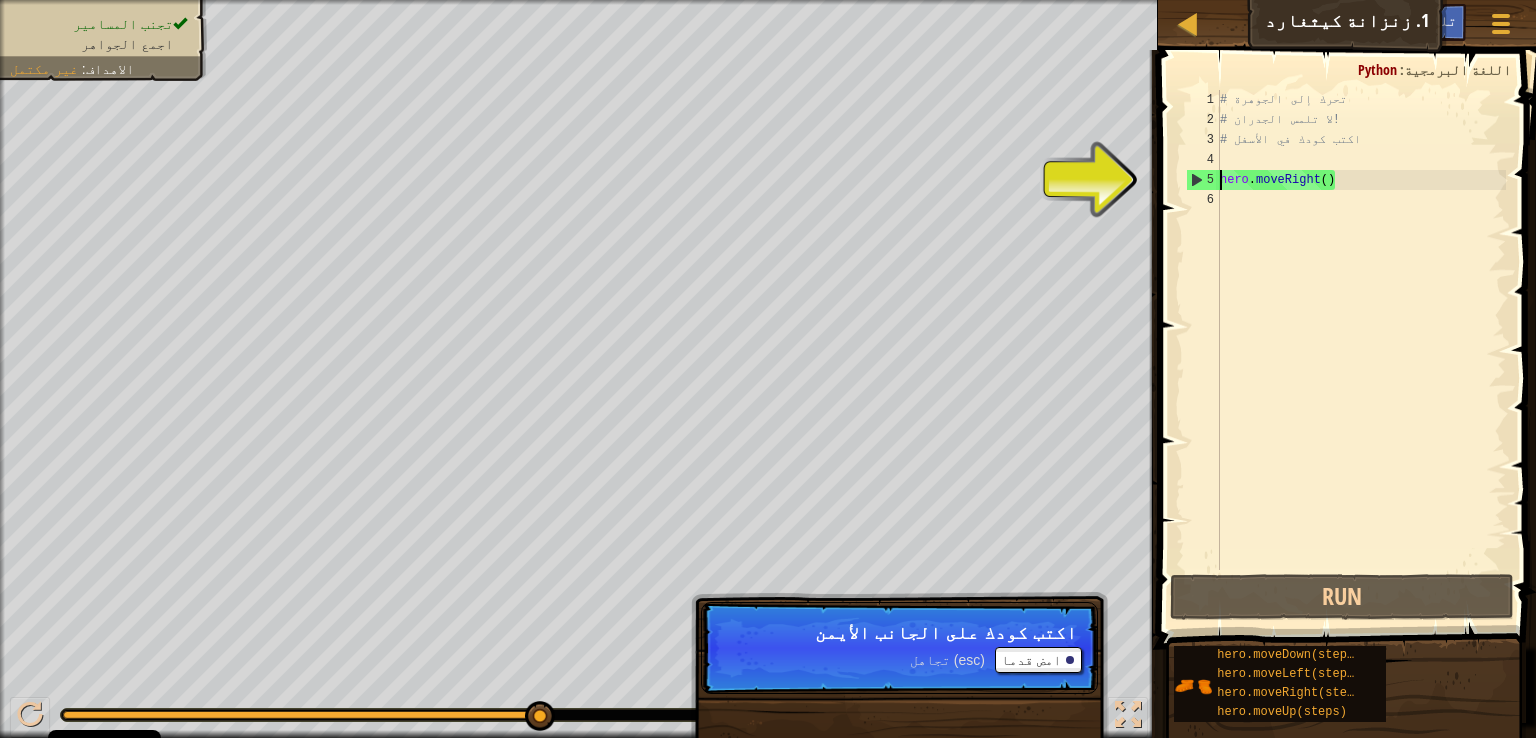 click on "5" at bounding box center [1203, 180] 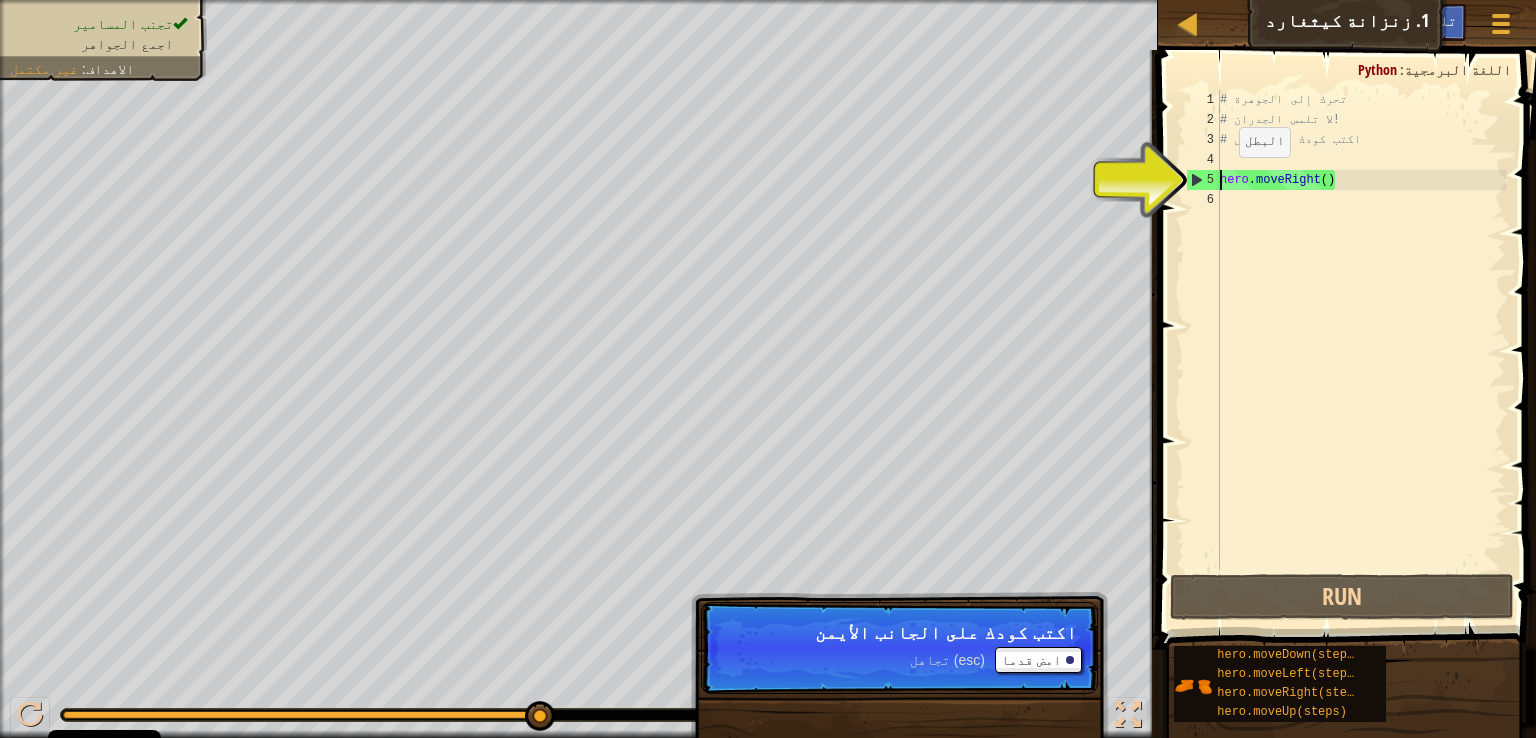 click on "5" at bounding box center [1203, 180] 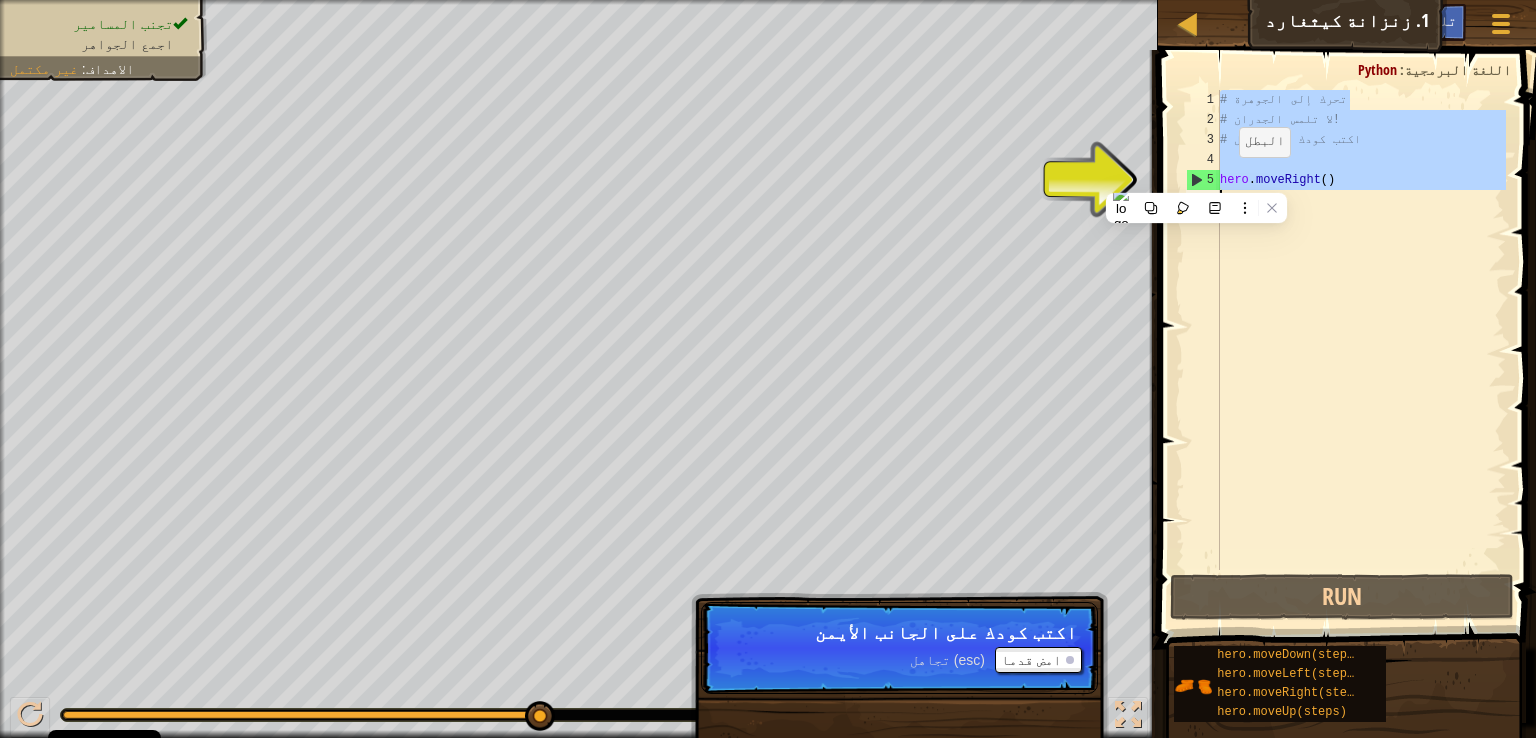 click on "5" at bounding box center [1203, 180] 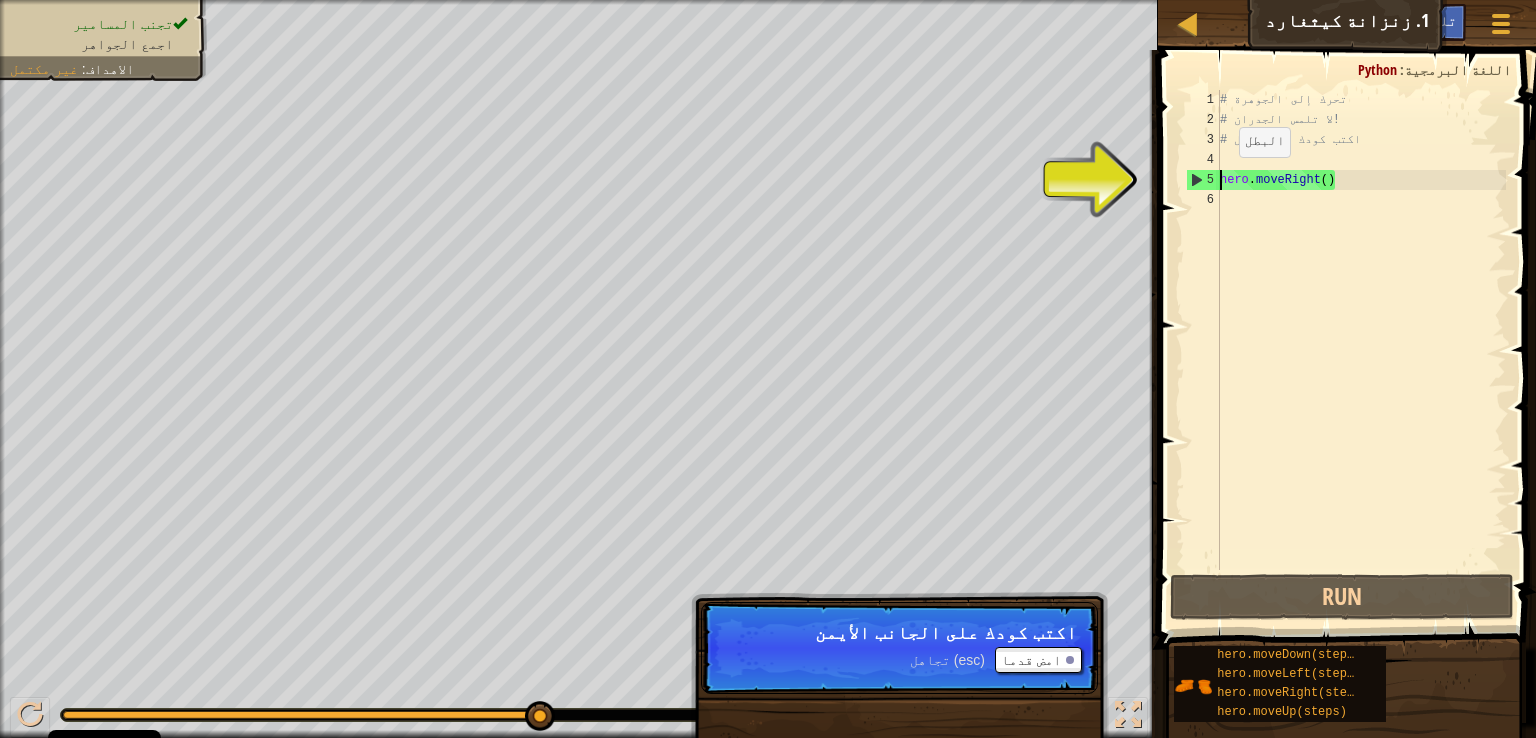 click on "5" at bounding box center [1203, 180] 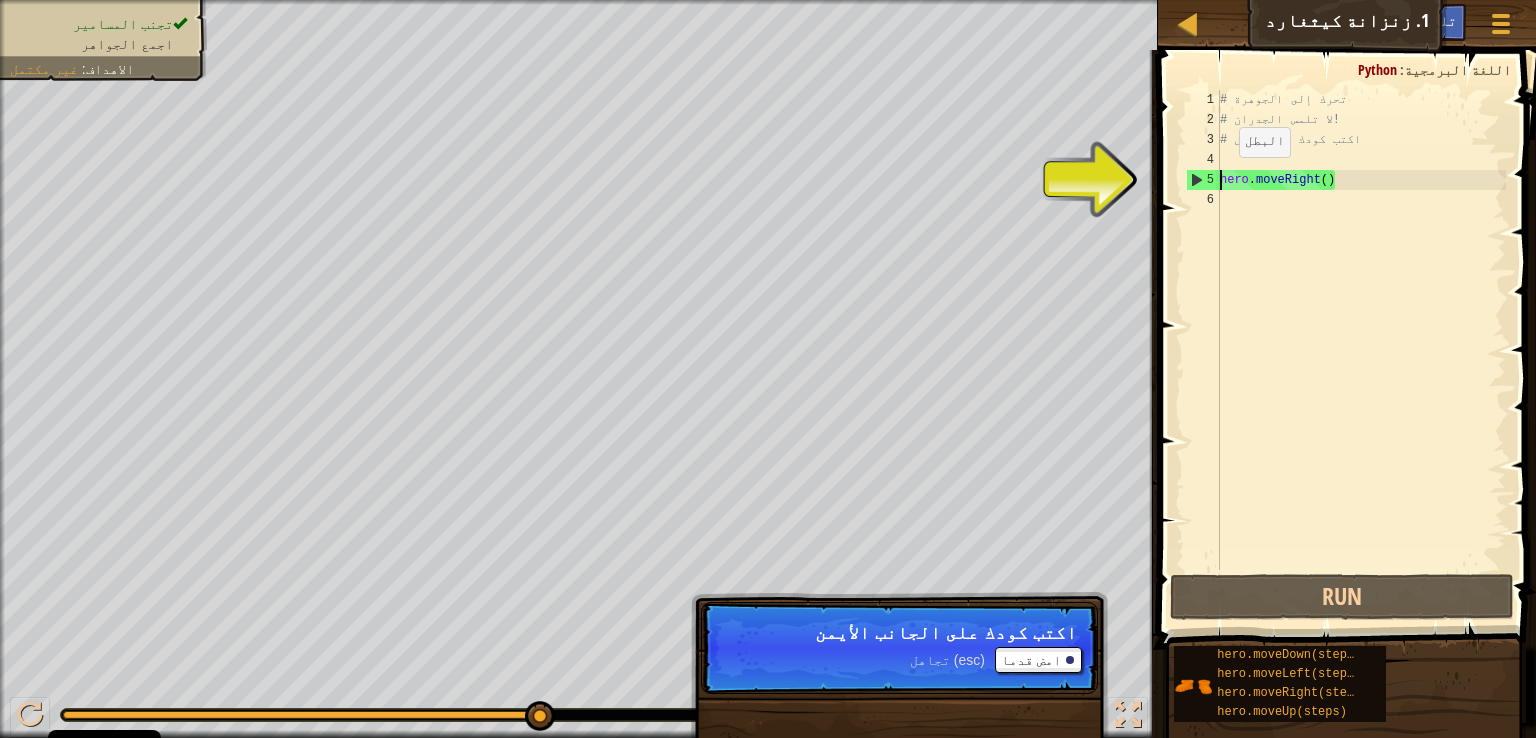 click on "5" at bounding box center (1203, 180) 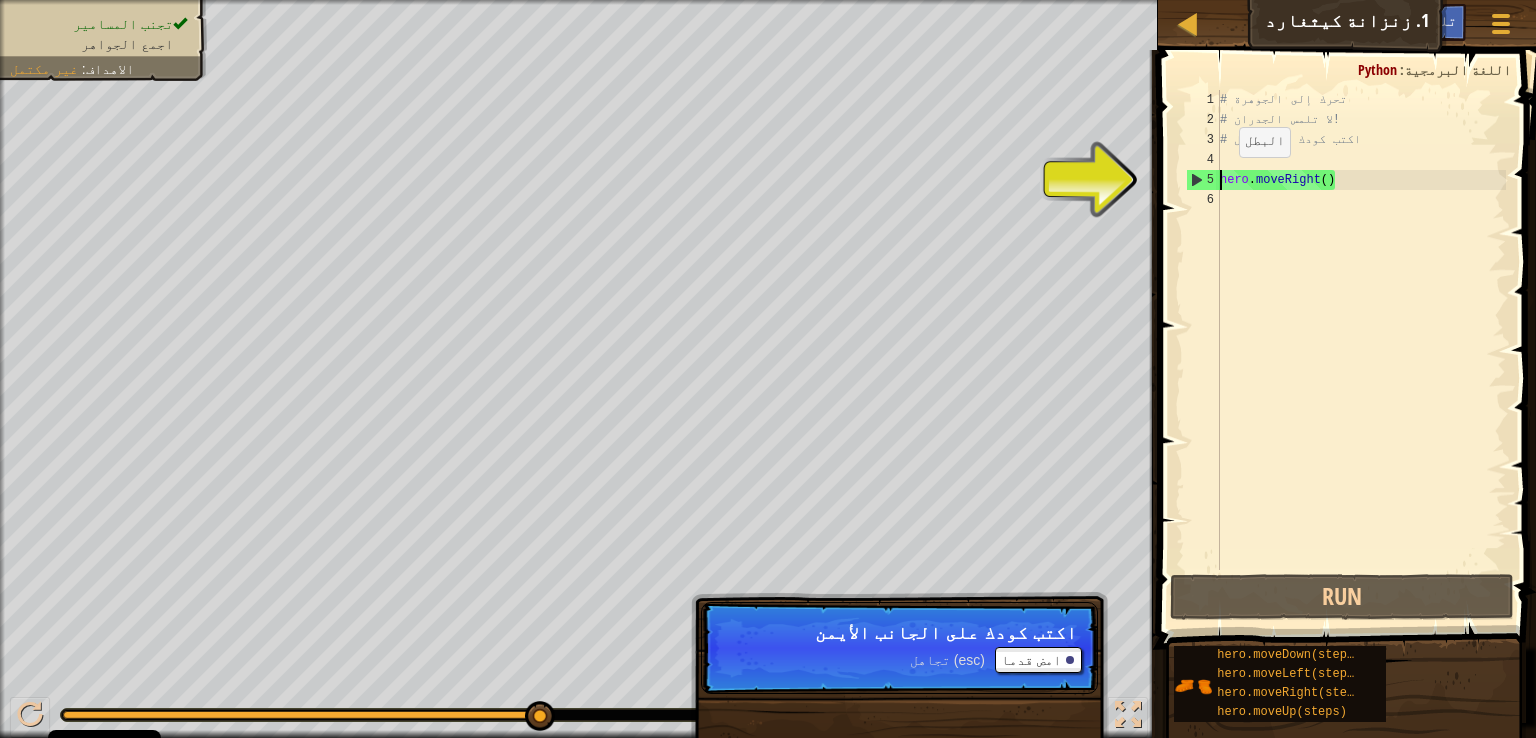 click on "5" at bounding box center (1203, 180) 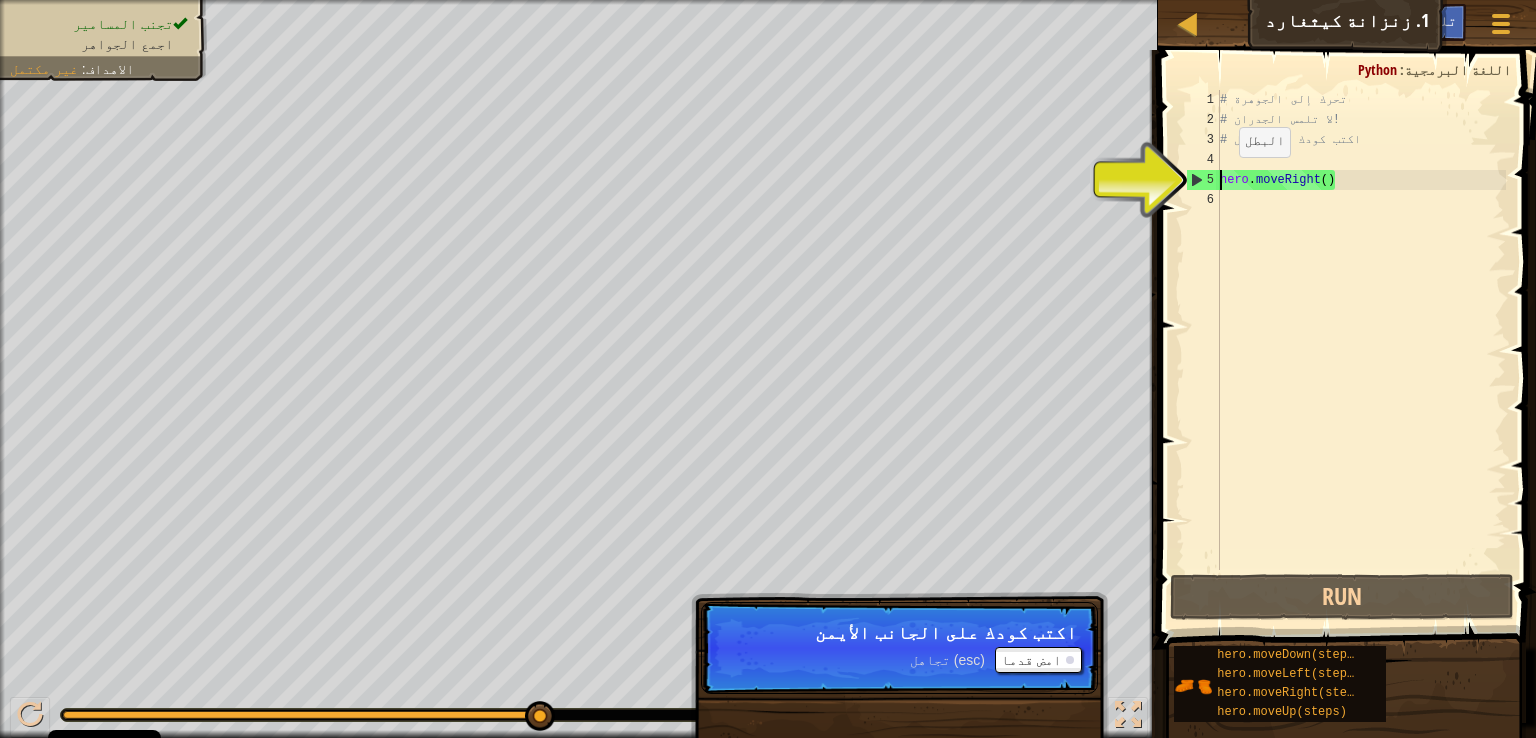 click on "5" at bounding box center (1203, 180) 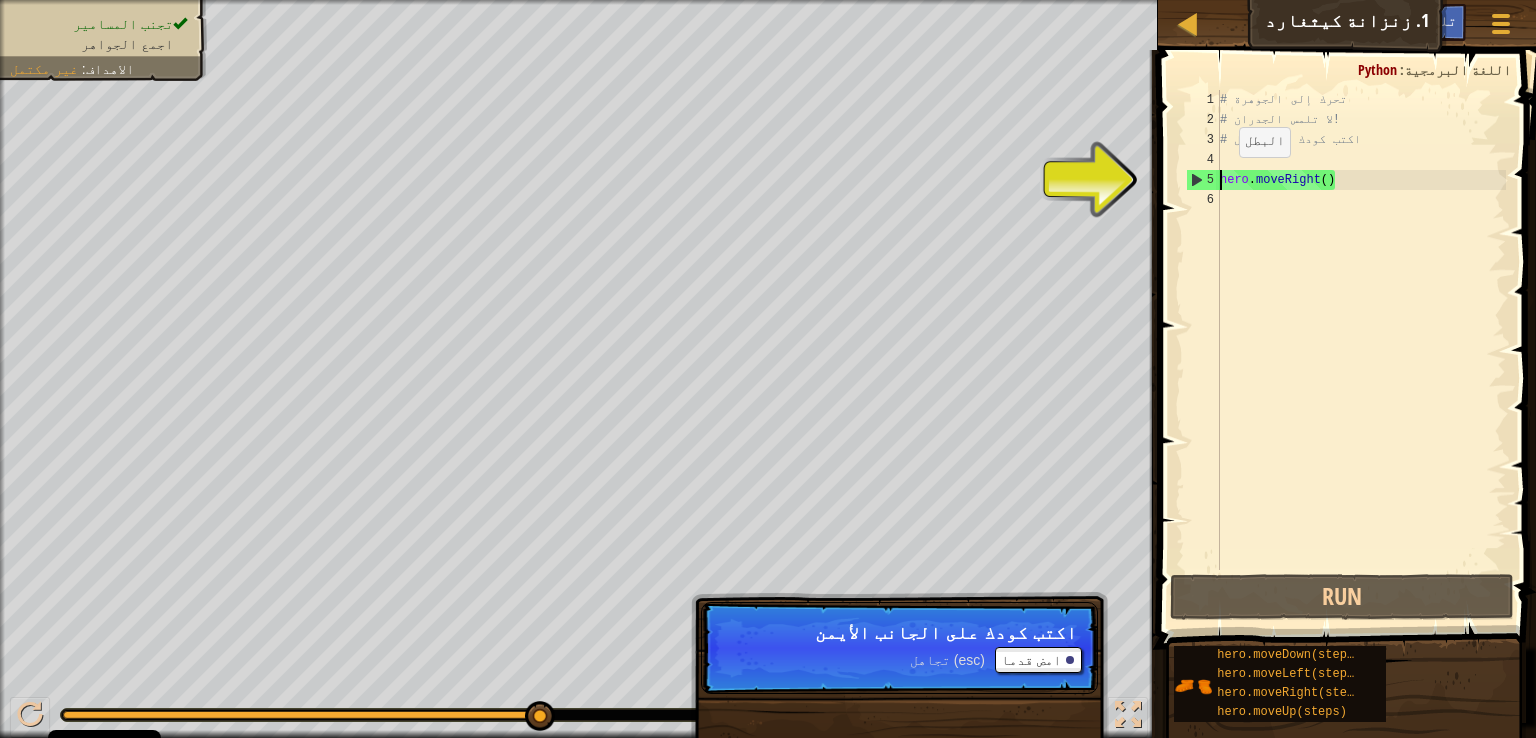 type on "hero.moveRight()" 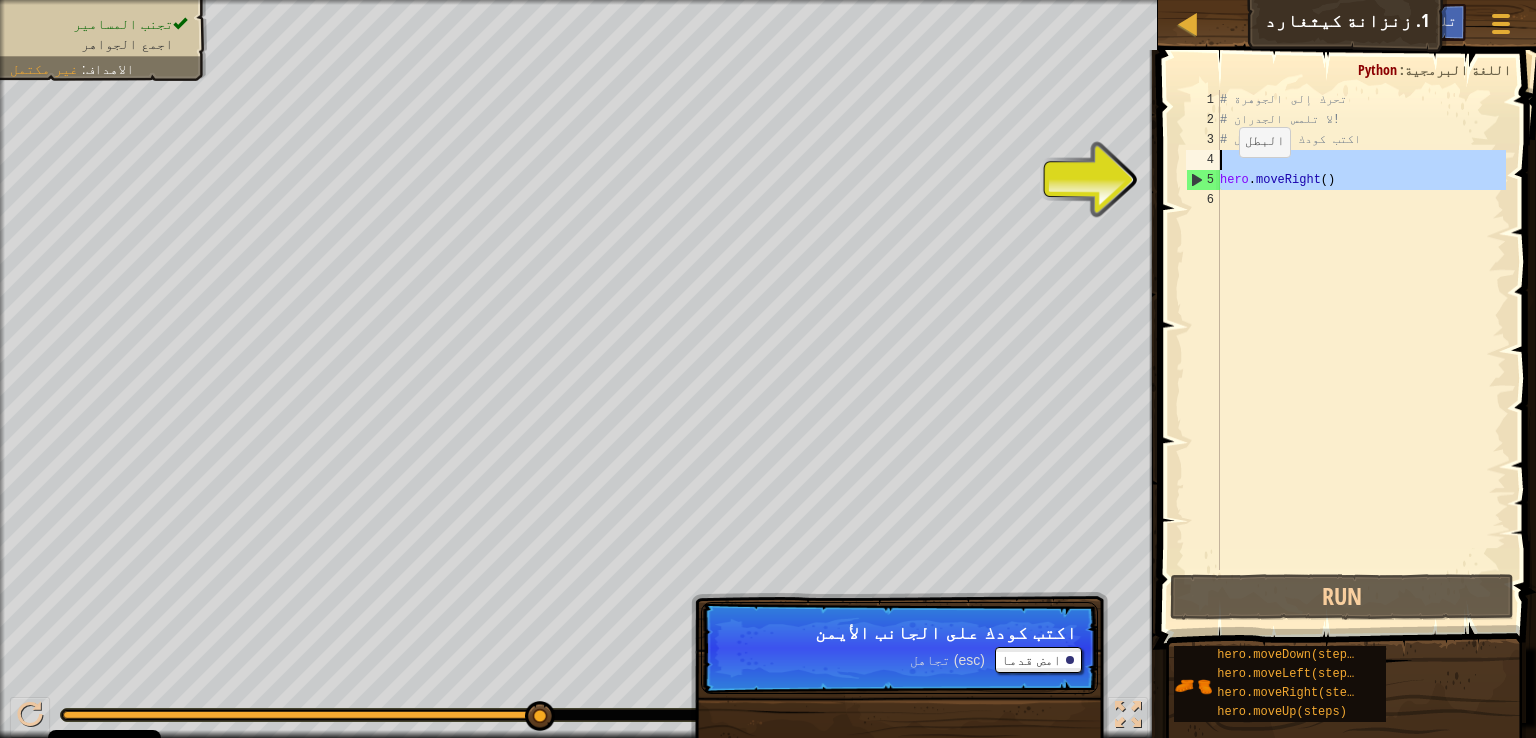 drag, startPoint x: 1196, startPoint y: 177, endPoint x: 1184, endPoint y: 169, distance: 14.422205 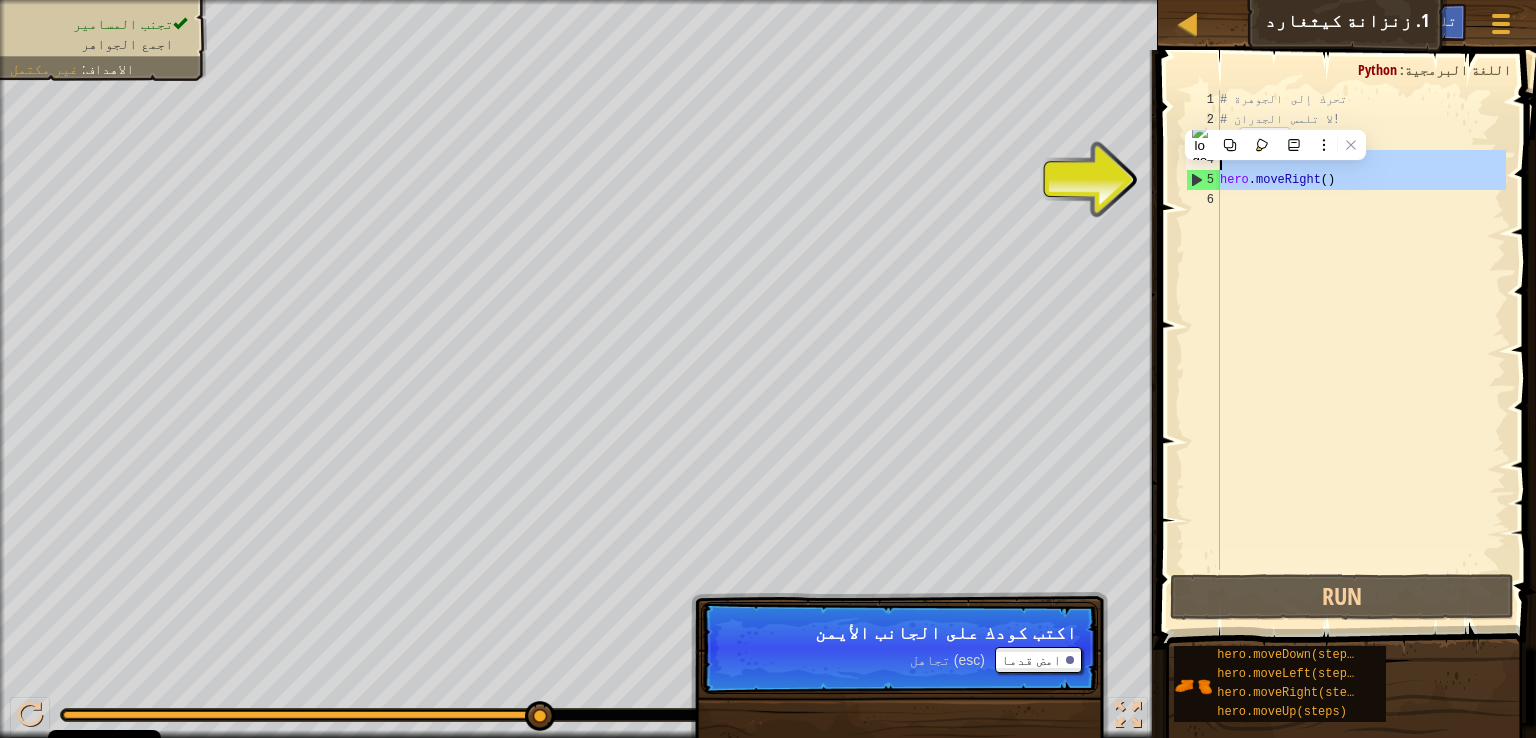 click on "hero.moveRight() 1 2 3 4 5 6 # تحرك إلى الجوهرة # لا تلمس الجدران! # اكتب كودك في الأسفل hero . moveRight ( )     הההההההההההההההההההההההההההההההההההההההההההההההההההההההההההההההההההההההההההההההההההההההההההההההההההההההההההההההההההההההההההההההההההההההההההההההההההההההההההההההההההההההההההההההההההההההההההההההההההההההההההההההההההההההההההההההההההההההההההההההההההההההההההההההה XXXXXXXXXXXXXXXXXXXXXXXXXXXXXXXXXXXXXXXXXXXXXXXXXXXXXXXXXXXXXXXXXXXXXXXXXXXXXXXXXXXXXXXXXXXXXXXXXXXXXXXXXXXXXXXXXXXXXXXXXXXXXXXXXXXXXXXXXXXXXXXXXXXXXXXXXXXXXXXXXXXXXXXXXXXXXXXXXXXXXXXXXXXXXXXXXXXXXXXXXXXXXXXXXXXXXXXXXXXXXXXXXXXXXXXXXXXXXXXXXXXXXXXXXXXXXXXX" at bounding box center (1344, 330) 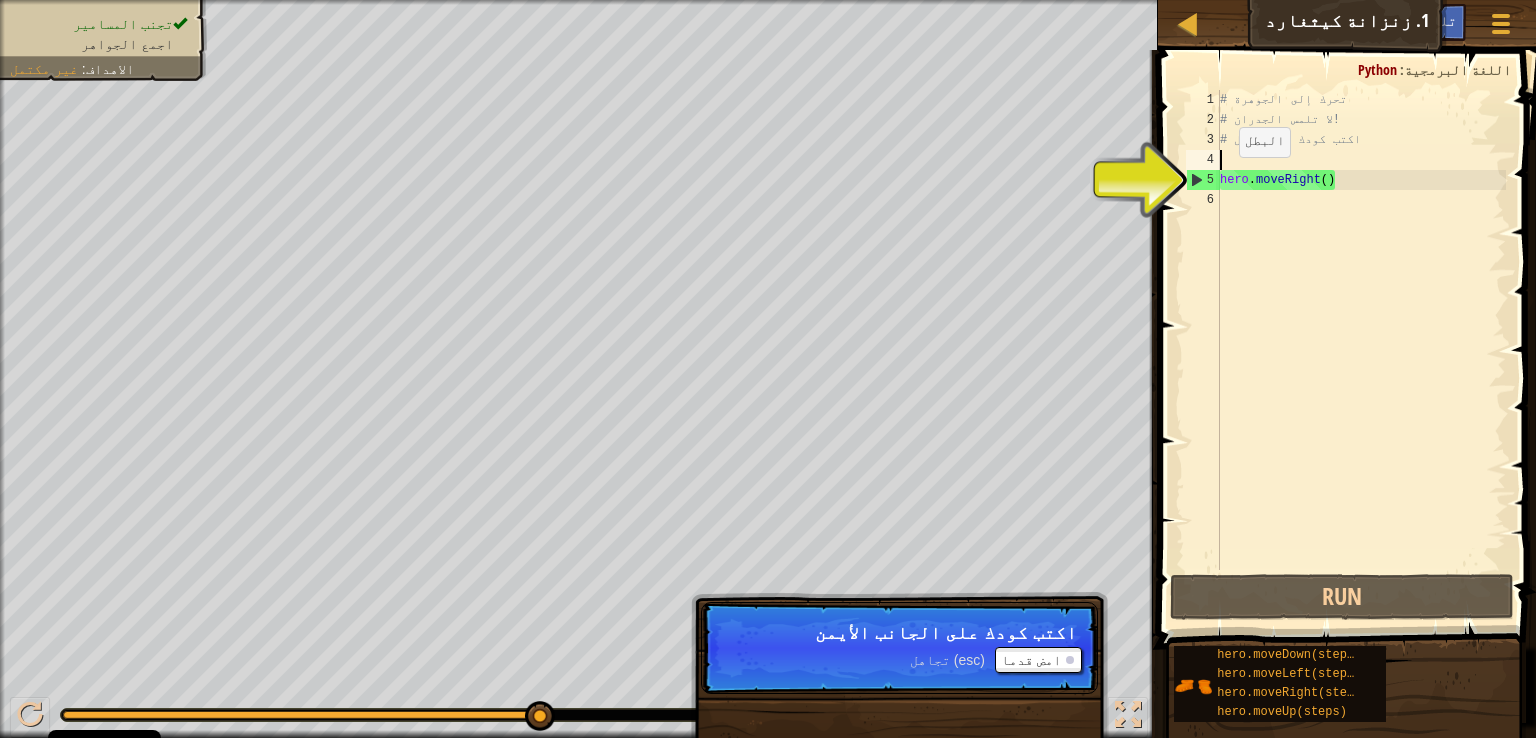 click on "1 2 3 4 5 6 # تحرك إلى الجوهرة # لا تلمس الجدران! # اكتب كودك في الأسفل hero . moveRight ( )     הההההההההההההההההההההההההההההההההההההההההההההההההההההההההההההההההההההההההההההההההההההההההההההההההההההההההההההההההההההההההההההההההההההההההההההההההההההההההההההההההההההההההההההההההההההההההההההההההההההההההההההההההההההההההההההההההההההההההההההההההההההההההההההההה XXXXXXXXXXXXXXXXXXXXXXXXXXXXXXXXXXXXXXXXXXXXXXXXXXXXXXXXXXXXXXXXXXXXXXXXXXXXXXXXXXXXXXXXXXXXXXXXXXXXXXXXXXXXXXXXXXXXXXXXXXXXXXXXXXXXXXXXXXXXXXXXXXXXXXXXXXXXXXXXXXXXXXXXXXXXXXXXXXXXXXXXXXXXXXXXXXXXXXXXXXXXXXXXXXXXXXXXXXXXXXXXXXXXXXXXXXXXXXXXXXXXXXXXXXXXXXXX" at bounding box center [1344, 330] 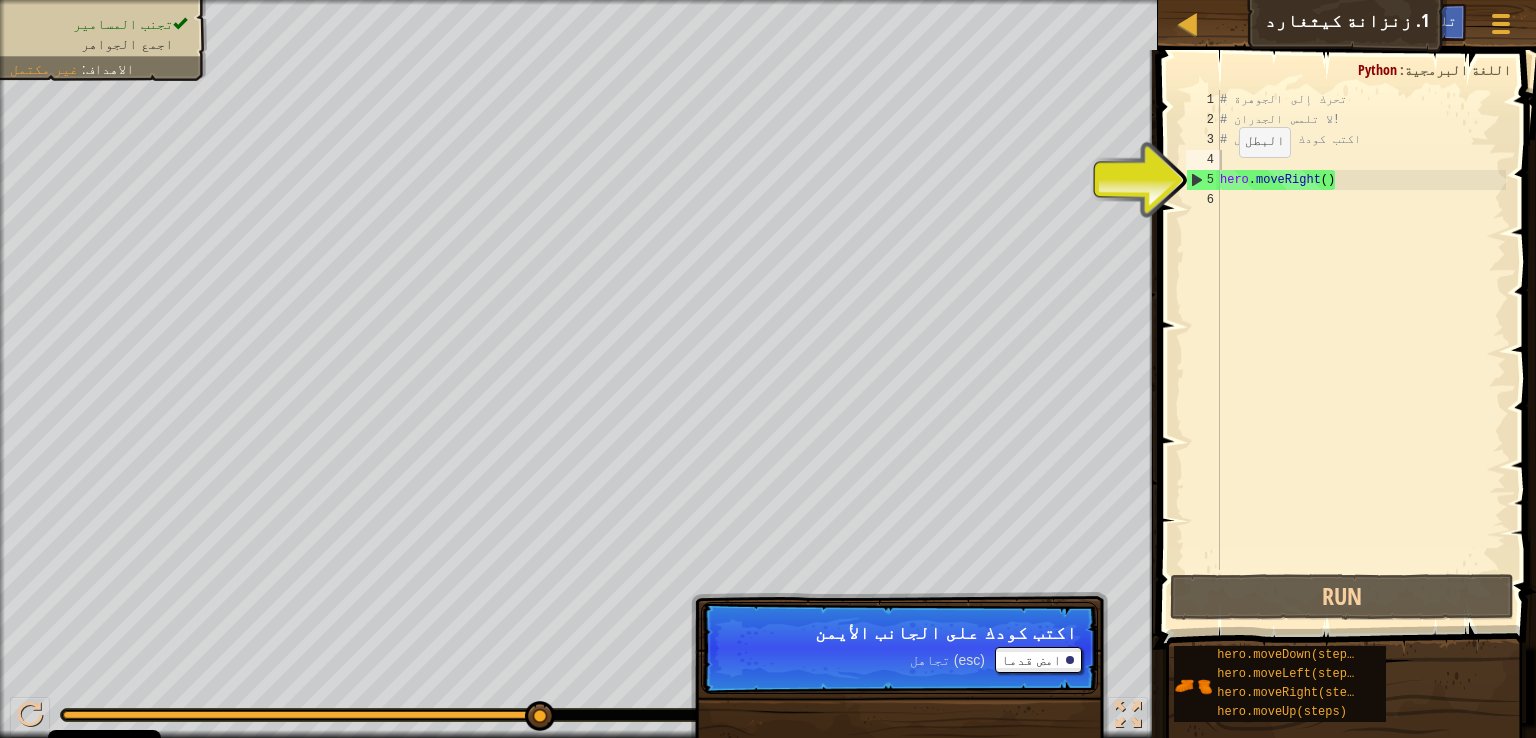click on "1 2 3 4 5 6 # تحرك إلى الجوهرة # لا تلمس الجدران! # اكتب كودك في الأسفل hero . moveRight ( )     הההההההההההההההההההההההההההההההההההההההההההההההההההההההההההההההההההההההההההההההההההההההההההההההההההההההההההההההההההההההההההההההההההההההההההההההההההההההההההההההההההההההההההההההההההההההההההההההההההההההההההההההההההההההההההההההההההההההההההההההההההההההההההההההה XXXXXXXXXXXXXXXXXXXXXXXXXXXXXXXXXXXXXXXXXXXXXXXXXXXXXXXXXXXXXXXXXXXXXXXXXXXXXXXXXXXXXXXXXXXXXXXXXXXXXXXXXXXXXXXXXXXXXXXXXXXXXXXXXXXXXXXXXXXXXXXXXXXXXXXXXXXXXXXXXXXXXXXXXXXXXXXXXXXXXXXXXXXXXXXXXXXXXXXXXXXXXXXXXXXXXXXXXXXXXXXXXXXXXXXXXXXXXXXXXXXXXXXXXXXXXXXX" at bounding box center [1344, 330] 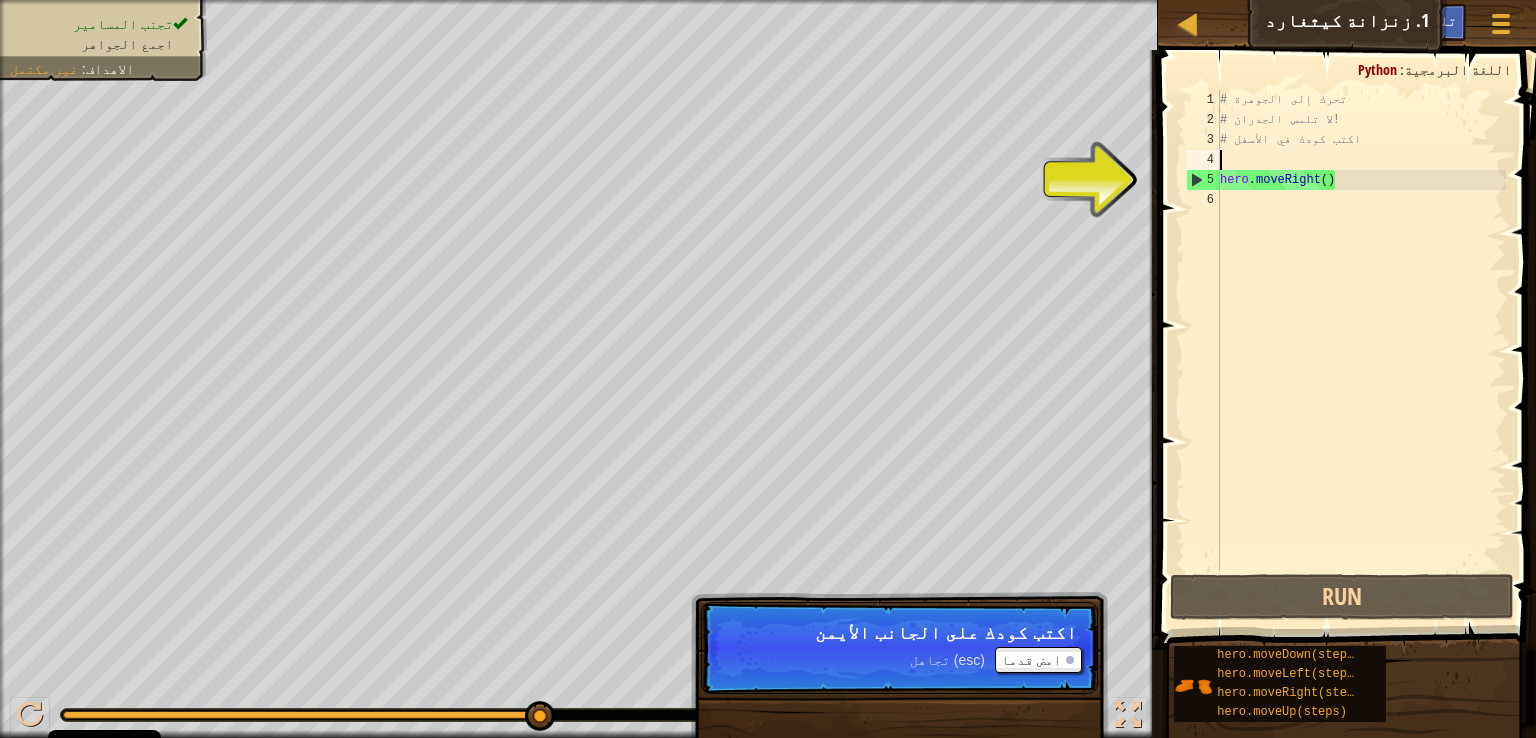 drag, startPoint x: 1184, startPoint y: 169, endPoint x: 1273, endPoint y: 193, distance: 92.17918 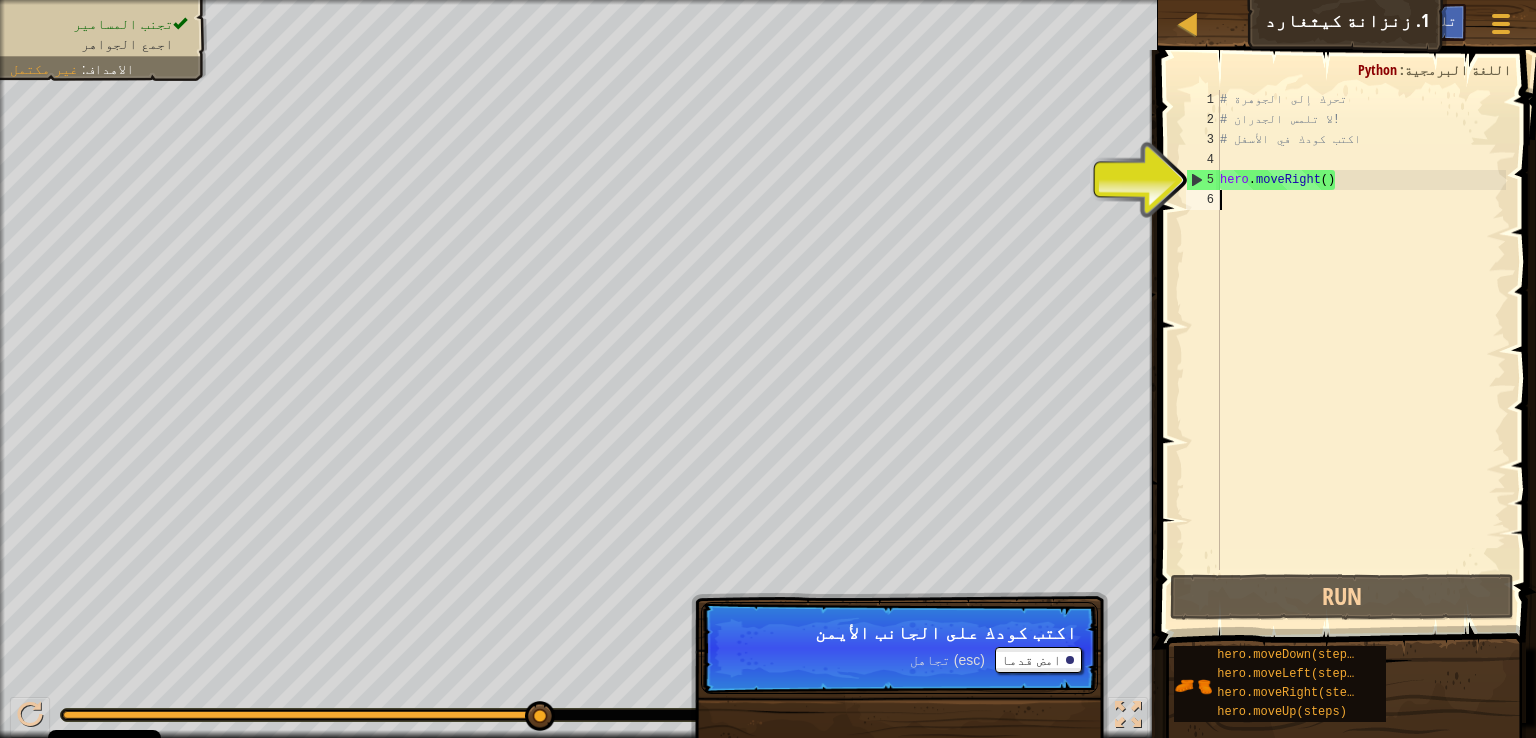 click on "# تحرك إلى الجوهرة # لا تلمس الجدران! # اكتب كودك في الأسفل hero . moveRight ( )" at bounding box center [1361, 350] 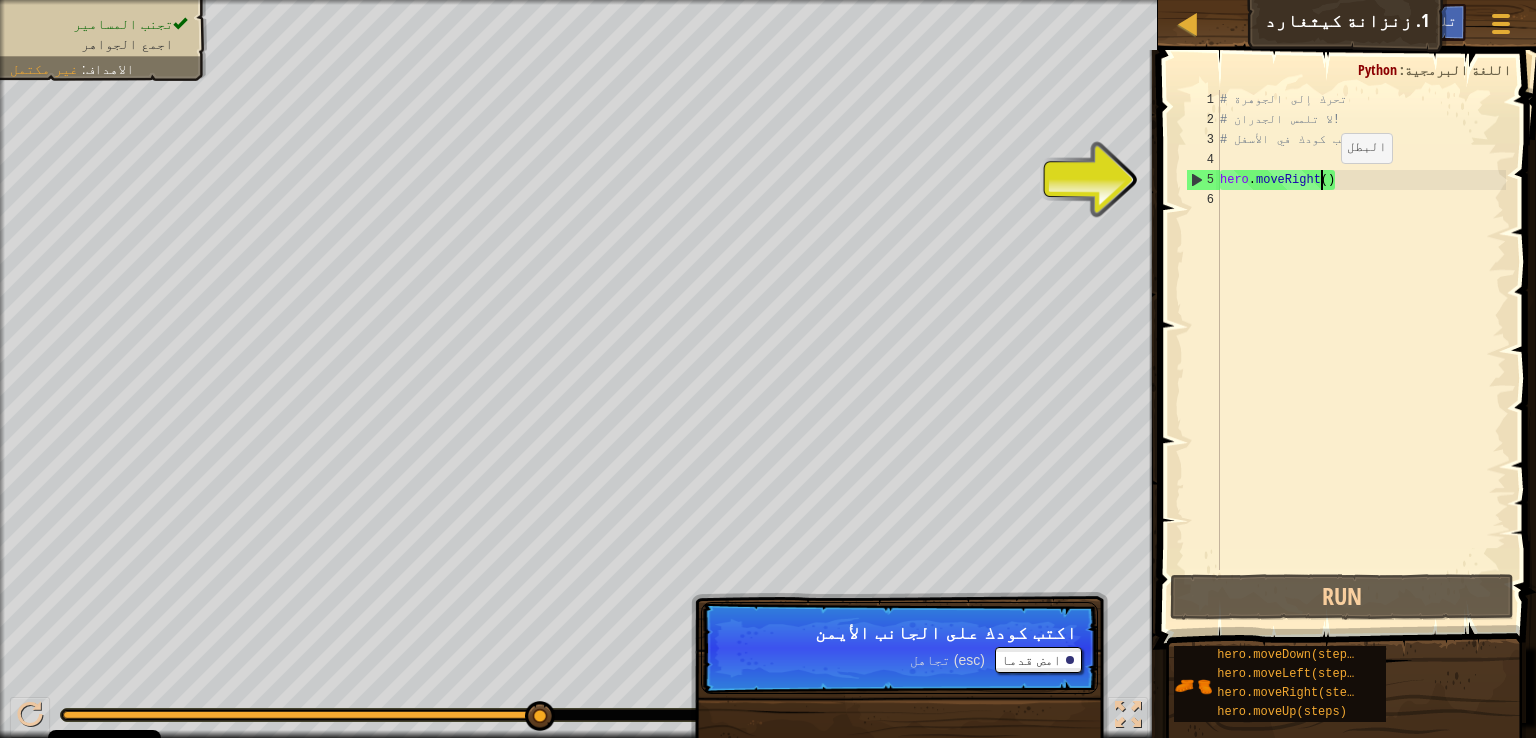 click on "# تحرك إلى الجوهرة # لا تلمس الجدران! # اكتب كودك في الأسفل hero . moveRight ( )" at bounding box center (1361, 350) 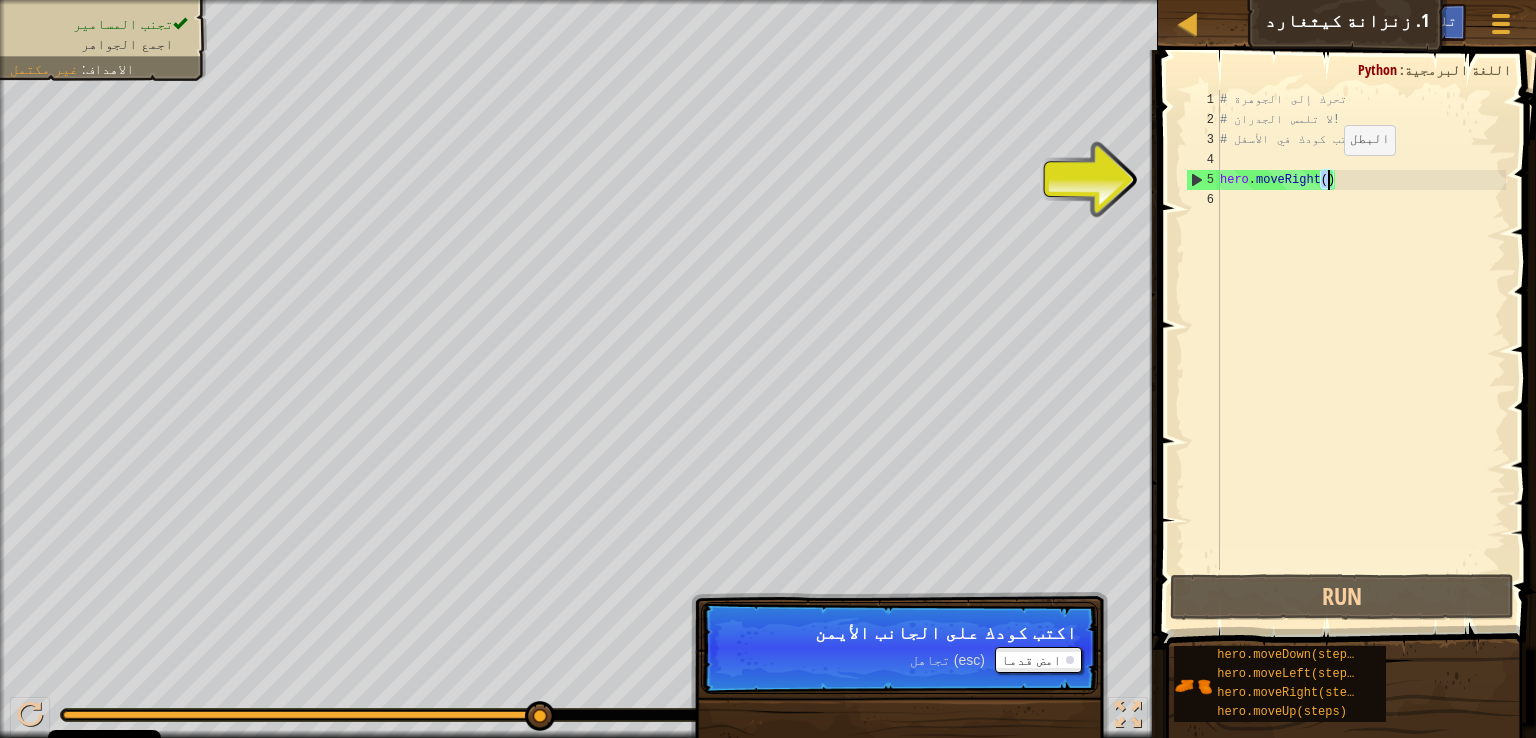 click on "# تحرك إلى الجوهرة # لا تلمس الجدران! # اكتب كودك في الأسفل hero . moveRight ( )" at bounding box center (1361, 350) 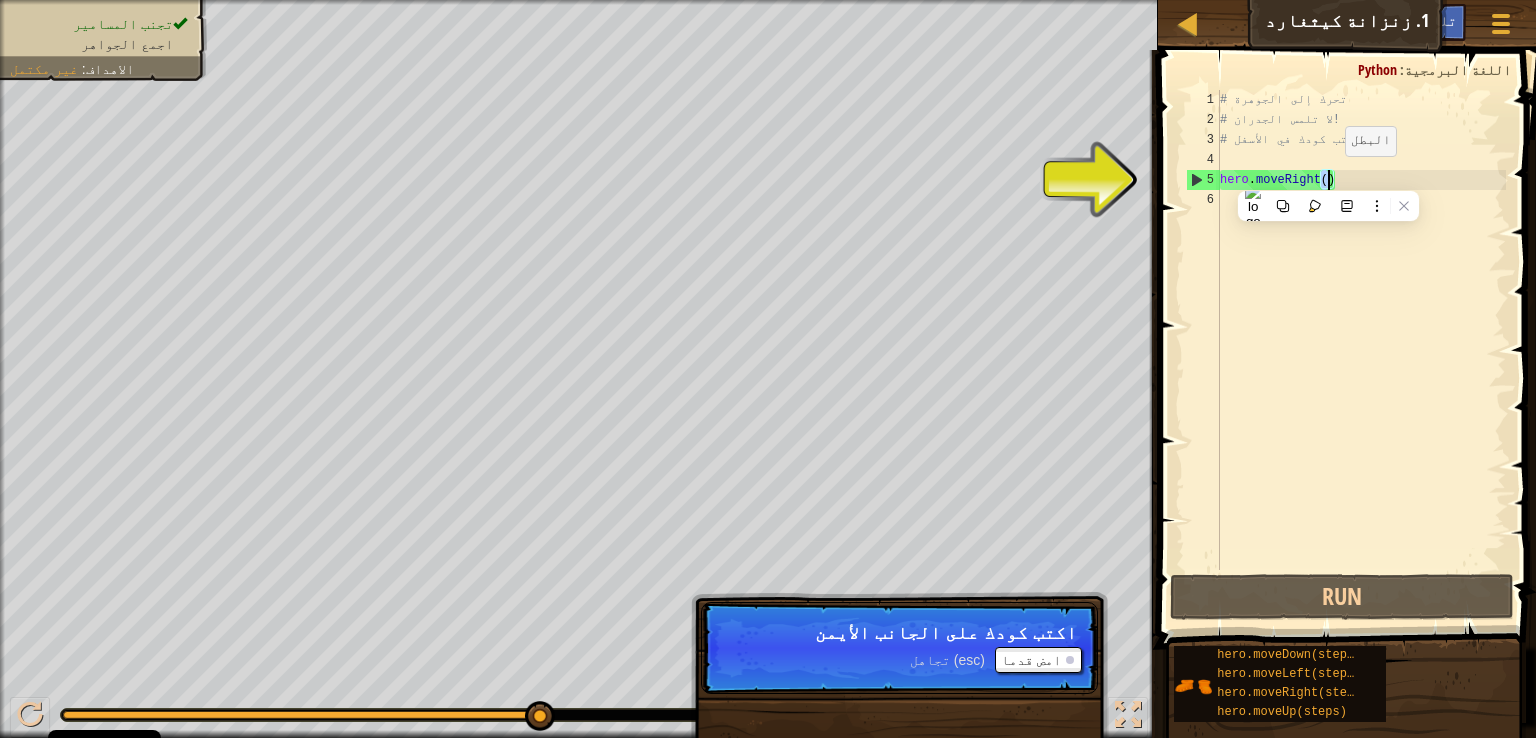 click on "# تحرك إلى الجوهرة # لا تلمس الجدران! # اكتب كودك في الأسفل hero . moveRight ( )" at bounding box center (1361, 330) 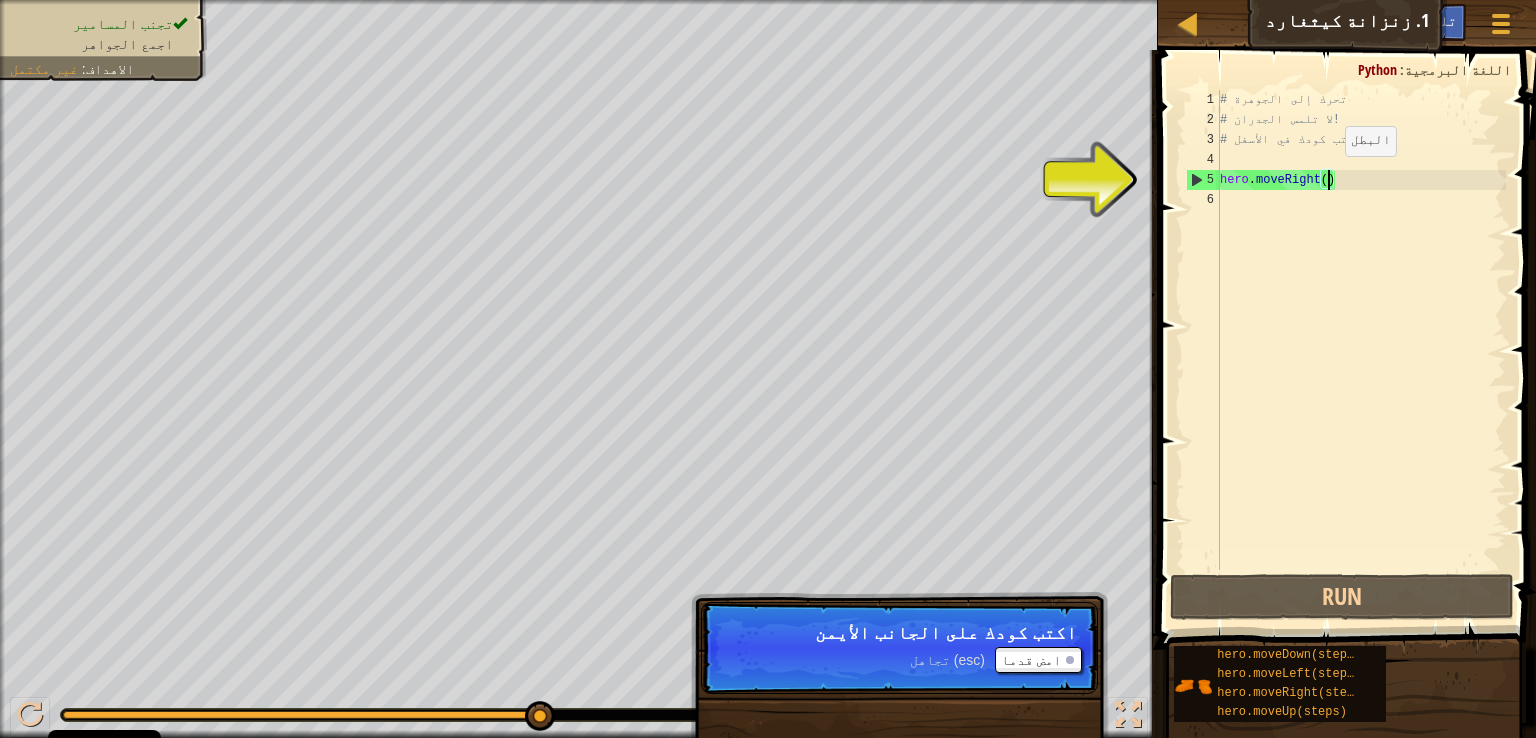 scroll, scrollTop: 9, scrollLeft: 8, axis: both 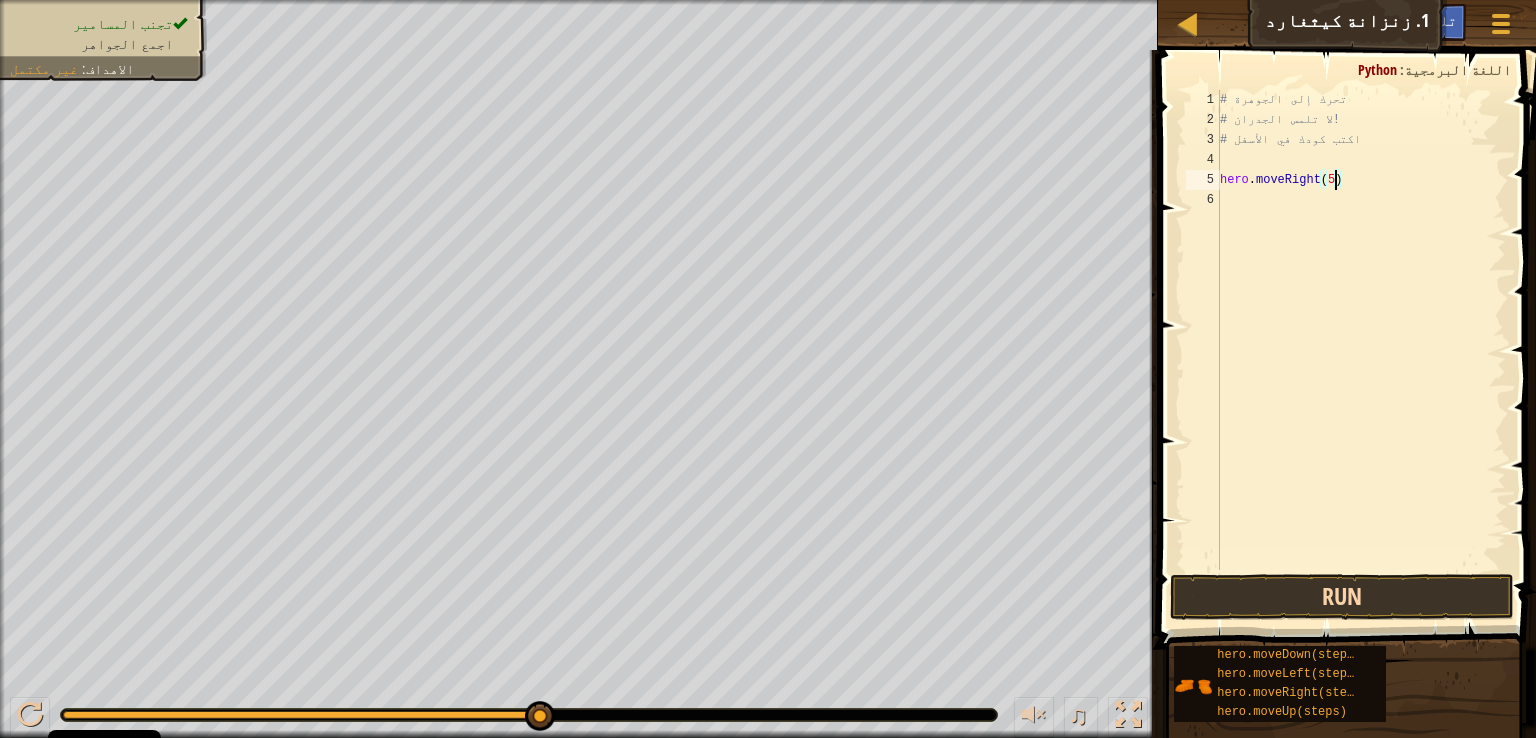 type on "hero.moveRight(5)" 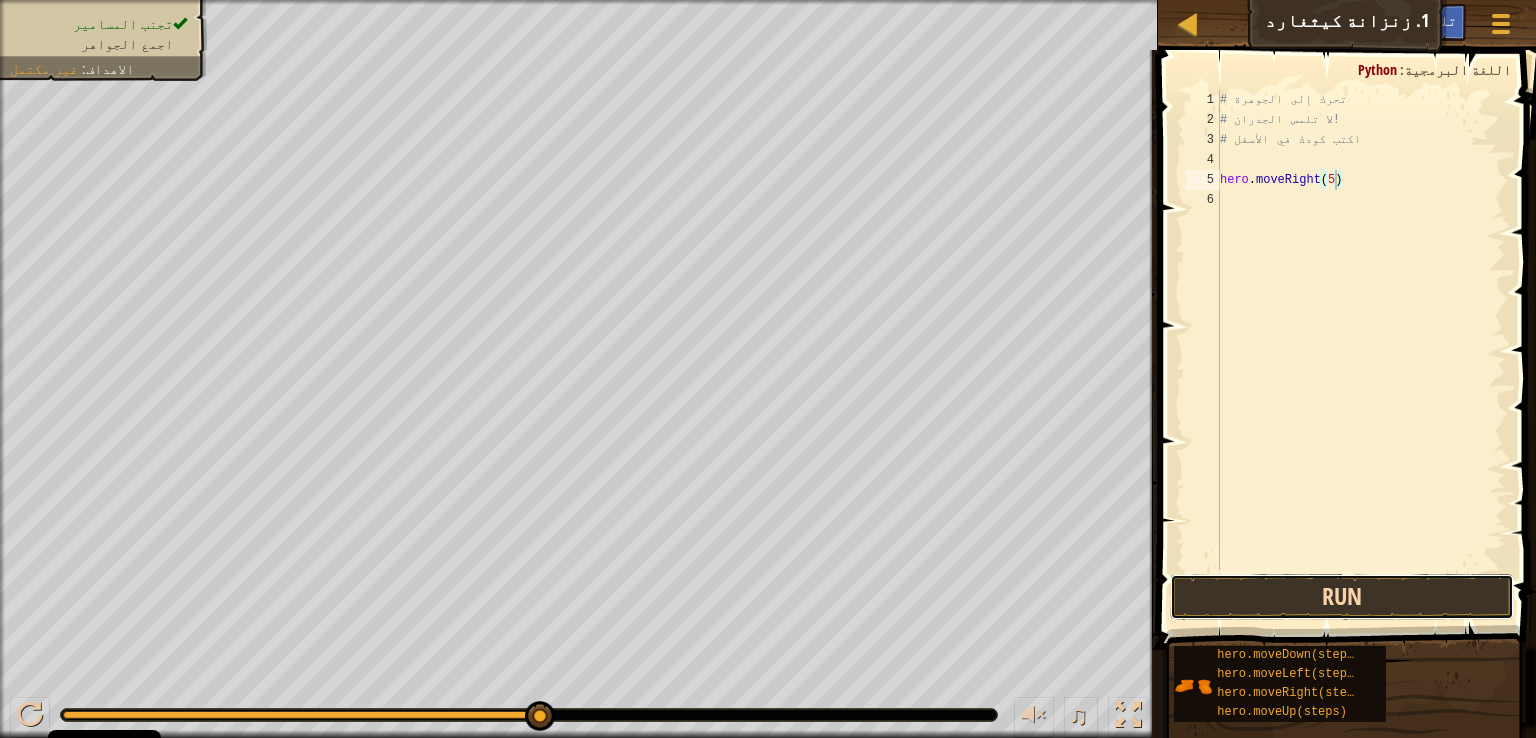 click on "Run" at bounding box center (1342, 597) 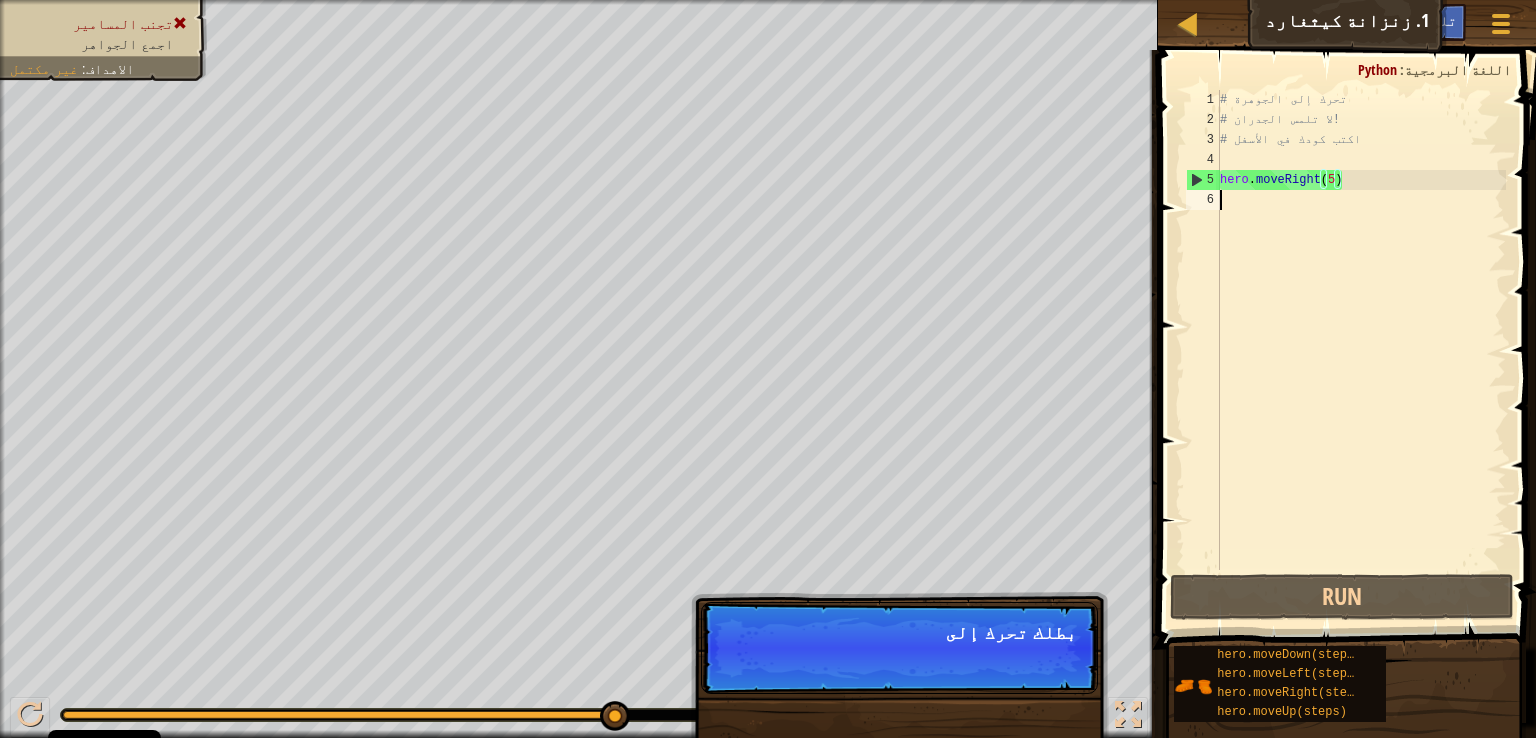 click on "6" at bounding box center (1203, 200) 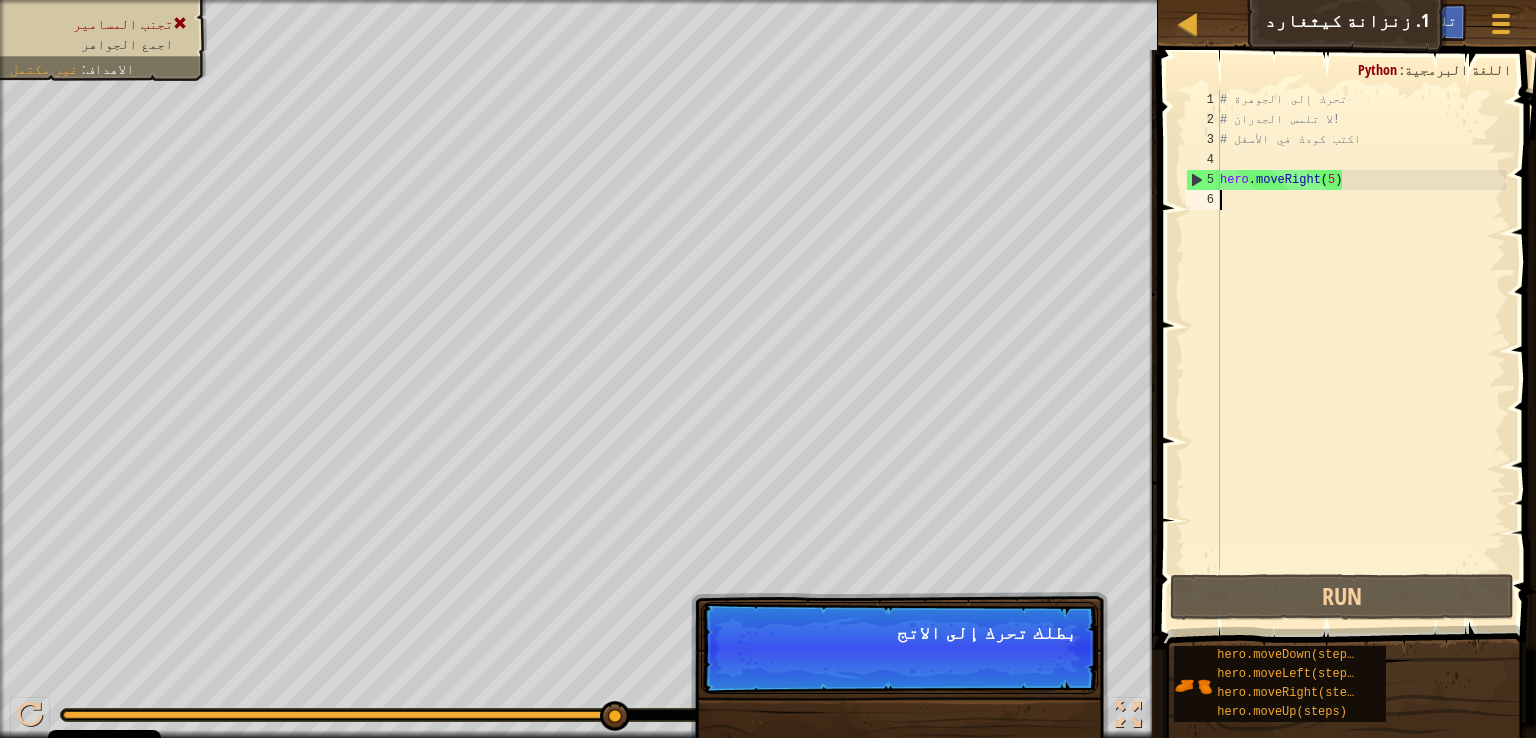 scroll, scrollTop: 9, scrollLeft: 0, axis: vertical 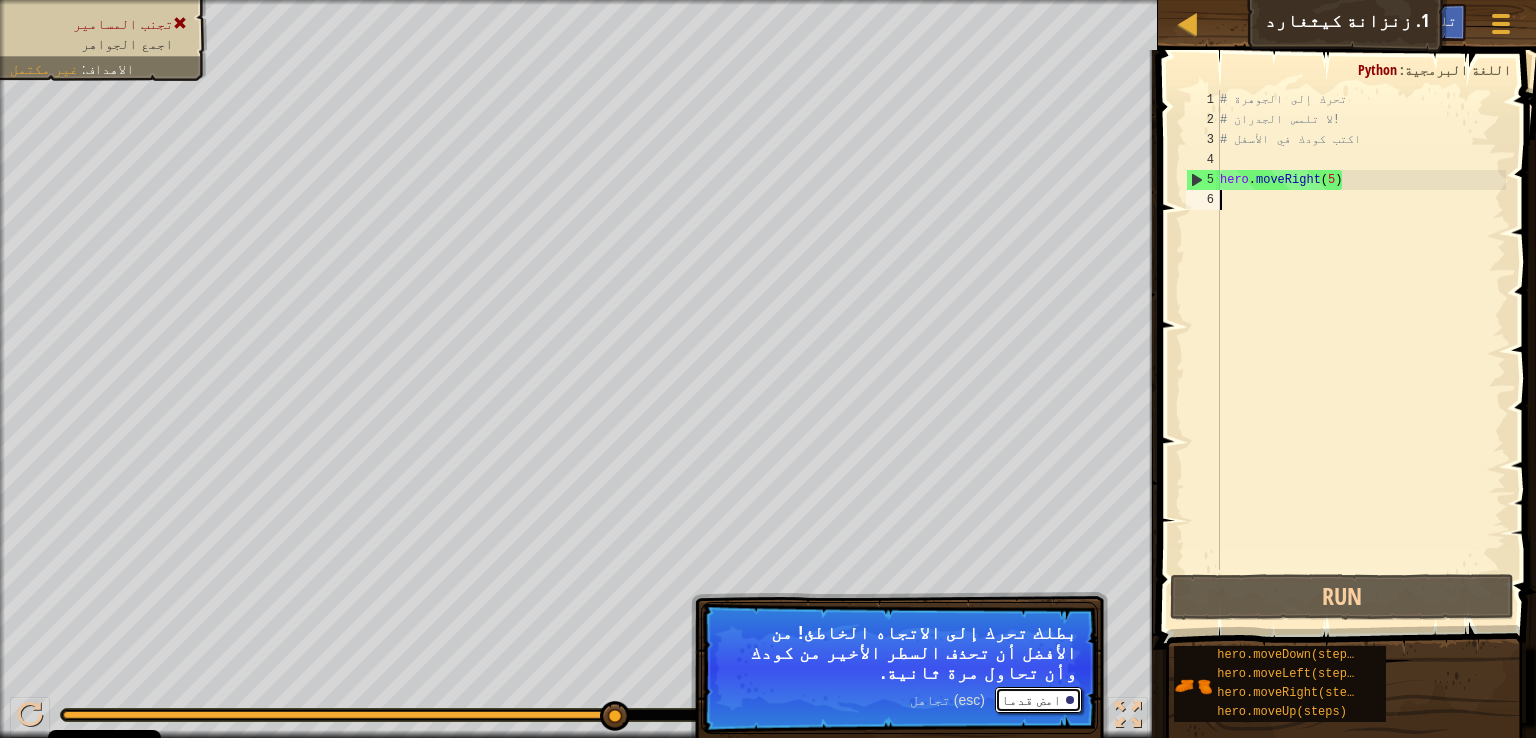 click on "امض قدما" at bounding box center [1038, 700] 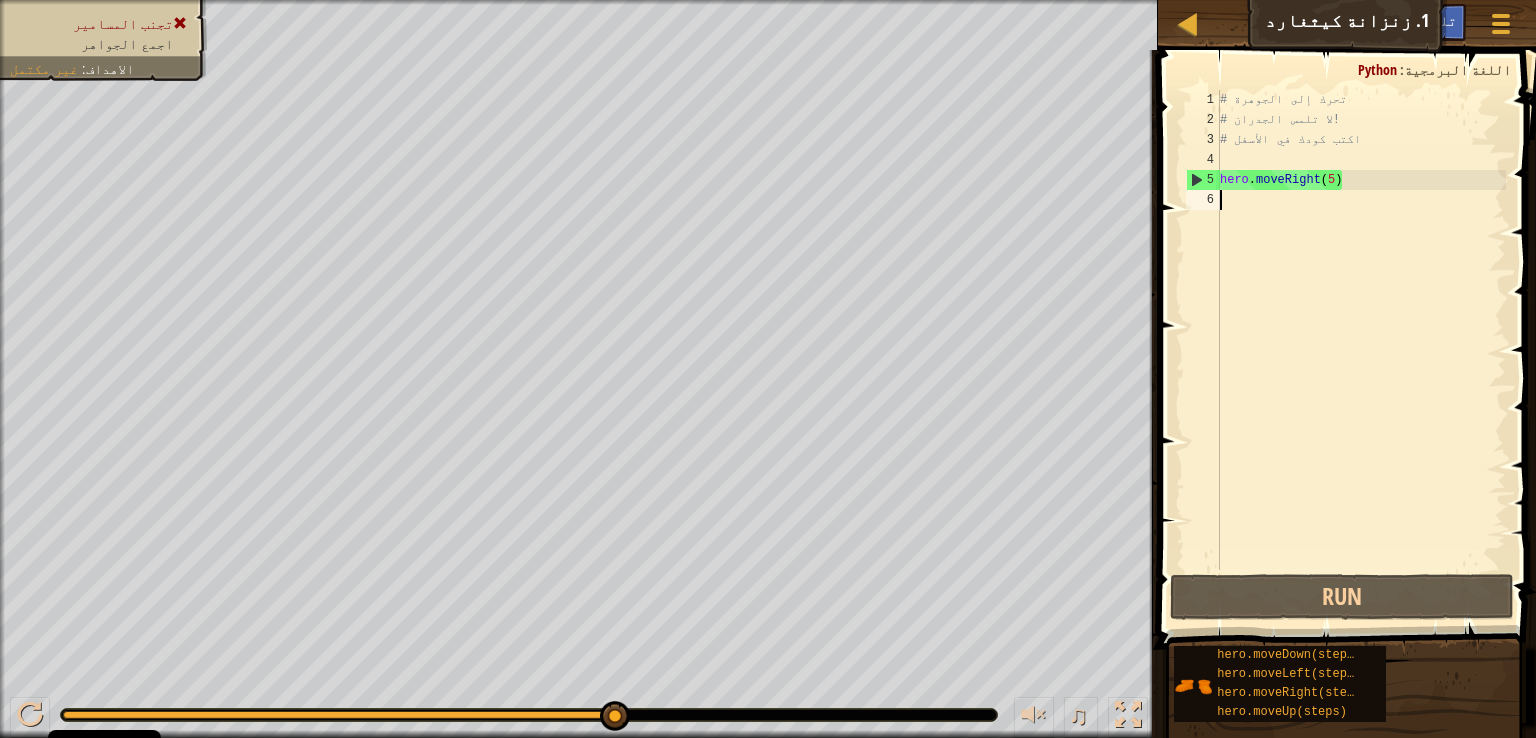 click on "# تحرك إلى الجوهرة # لا تلمس الجدران! # اكتب كودك في الأسفل hero . moveRight ( 5 )" at bounding box center [1361, 350] 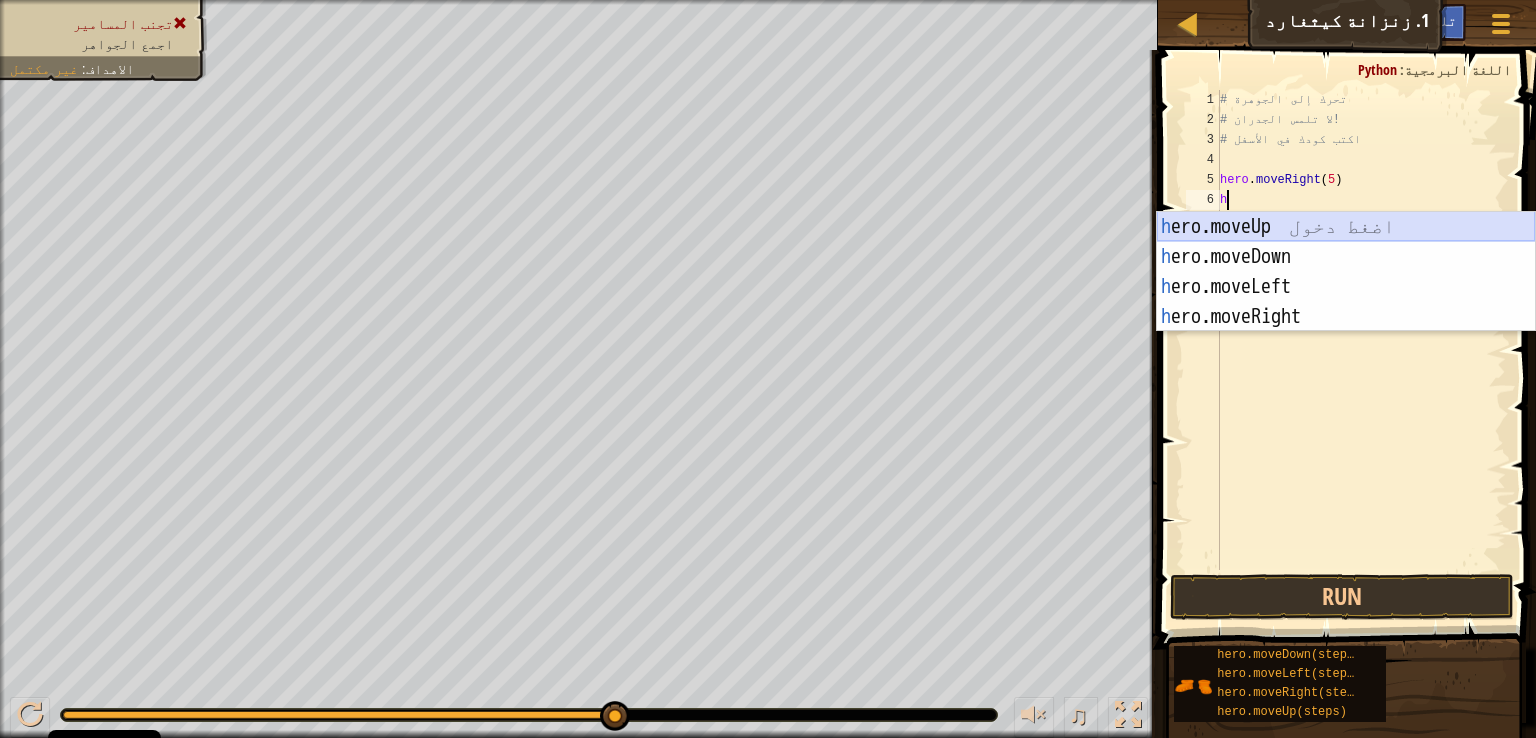 click on "h ero.moveUp اضغط دخول h ero.moveDown اضغط دخول h ero.moveLeft اضغط دخول h ero.moveRight اضغط دخول" at bounding box center (1346, 302) 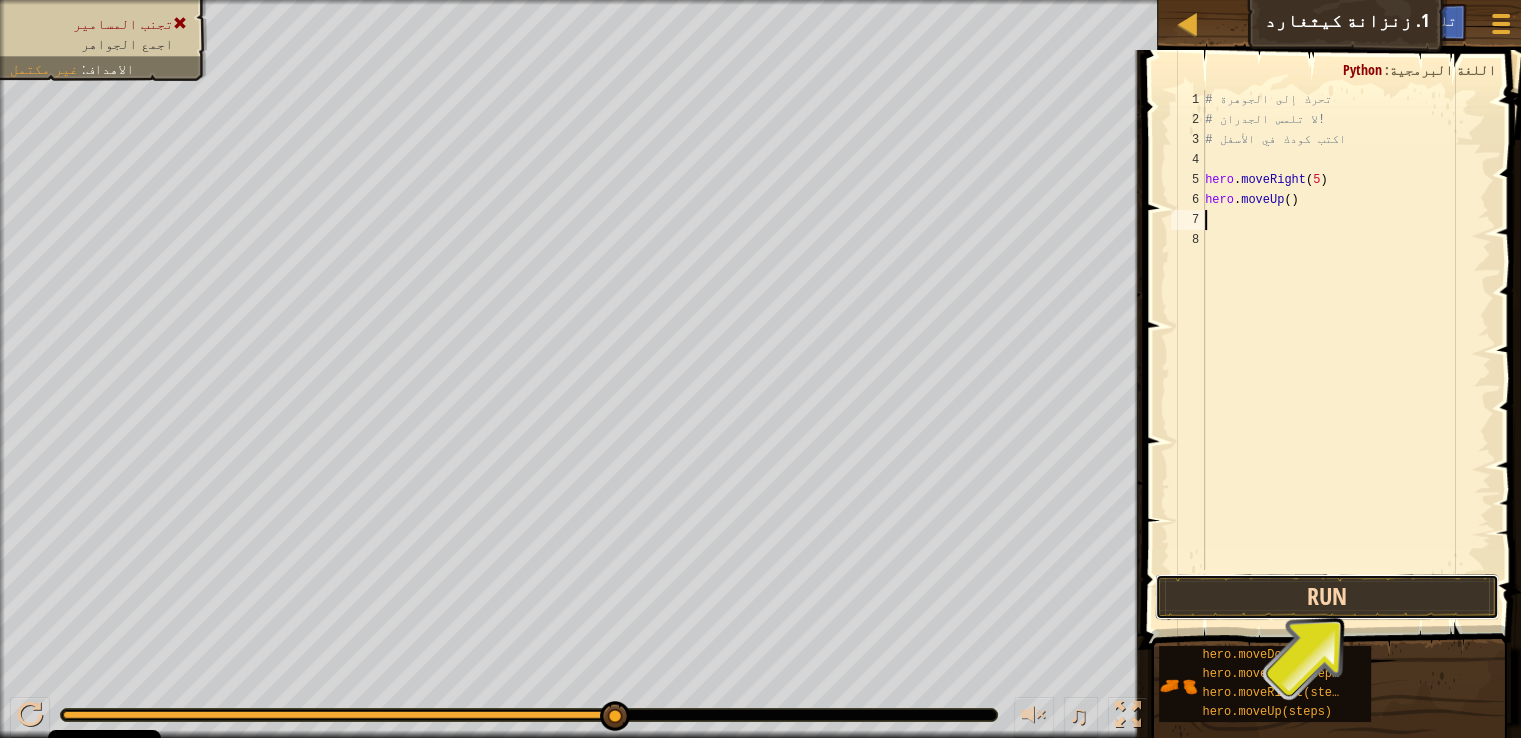 click on "Run" at bounding box center (1327, 597) 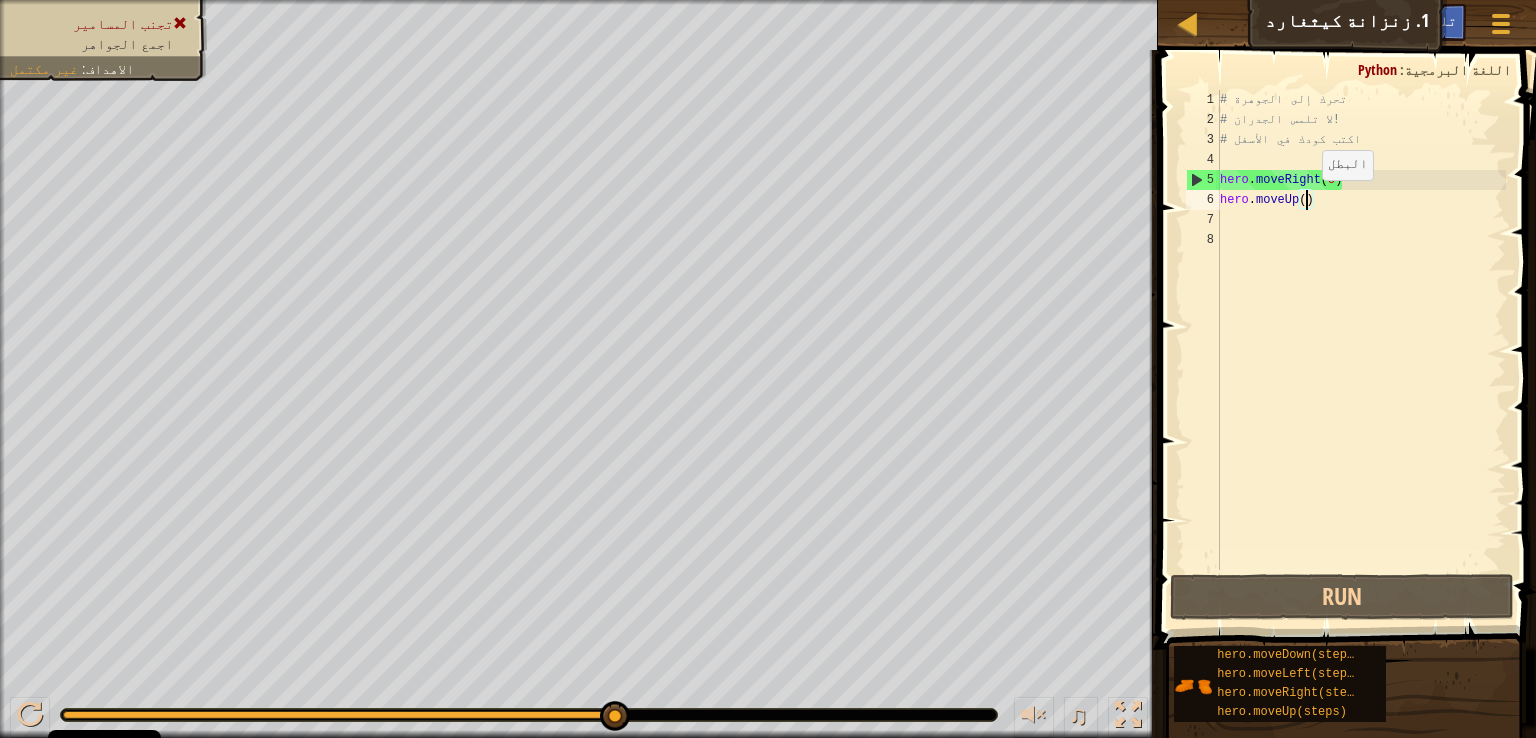 click on "# تحرك إلى الجوهرة # لا تلمس الجدران! # اكتب كودك في الأسفل hero . moveRight ( 5 ) hero . moveUp ( )" at bounding box center (1361, 350) 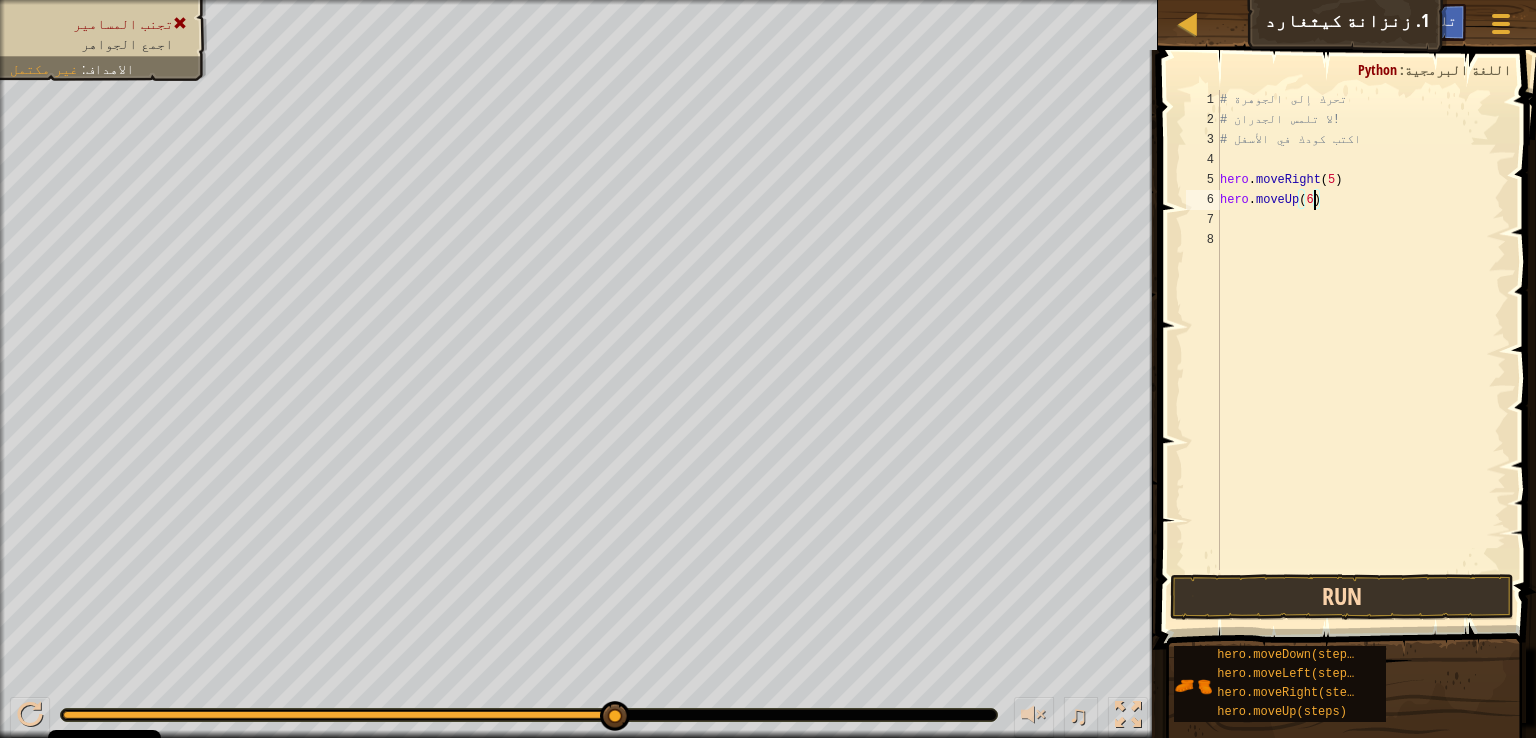 type on "hero.moveUp(6)" 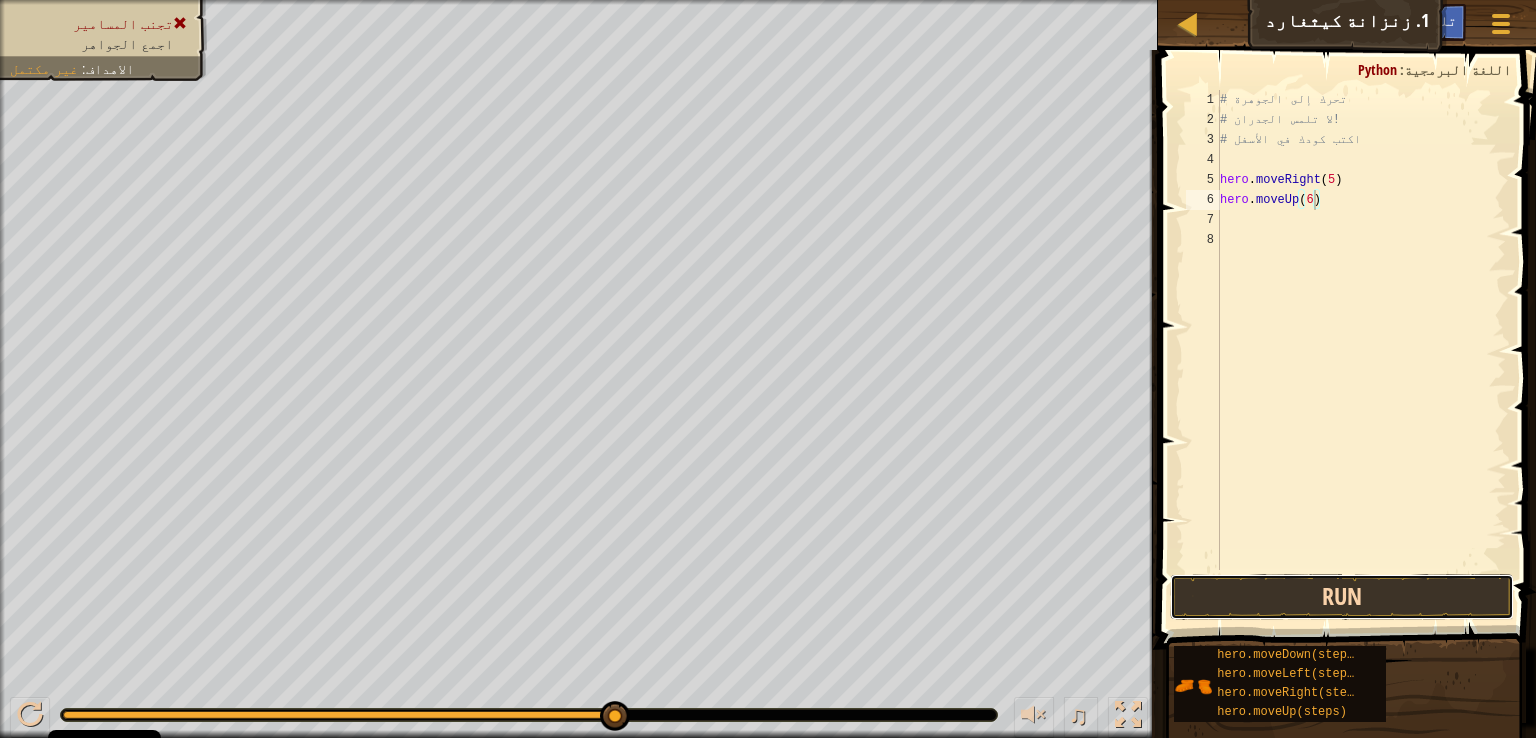 click on "Run" at bounding box center [1342, 597] 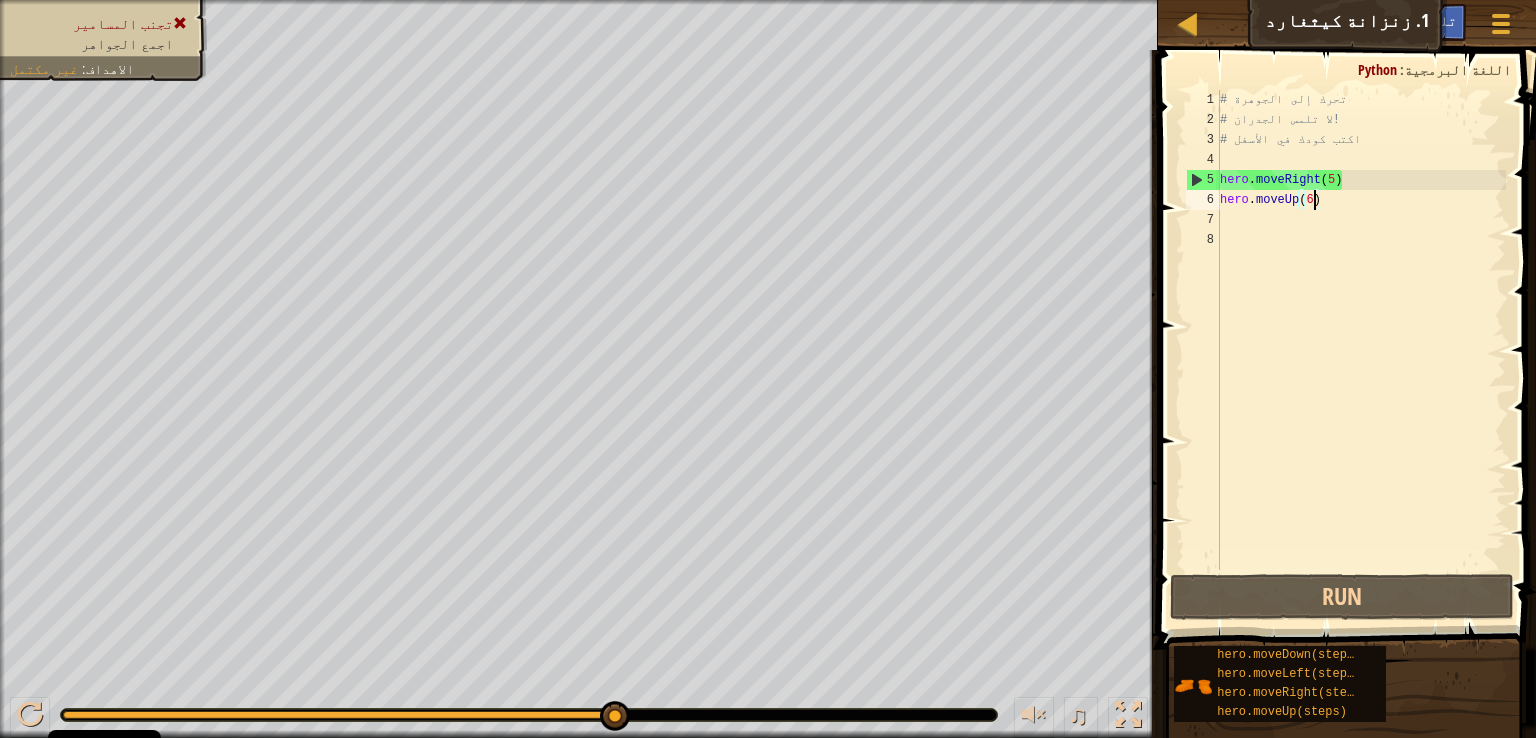 click on "7" at bounding box center [1203, 220] 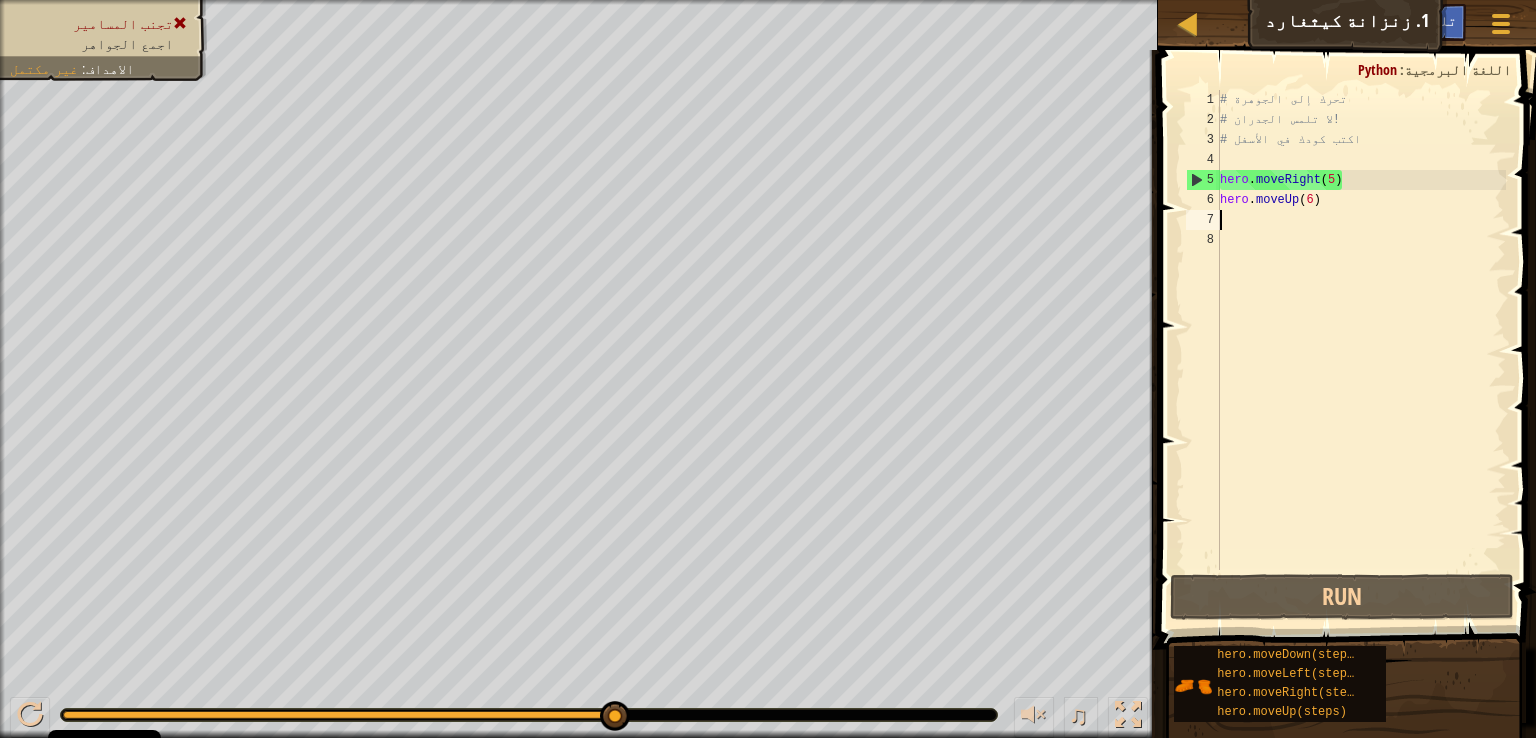 scroll, scrollTop: 9, scrollLeft: 0, axis: vertical 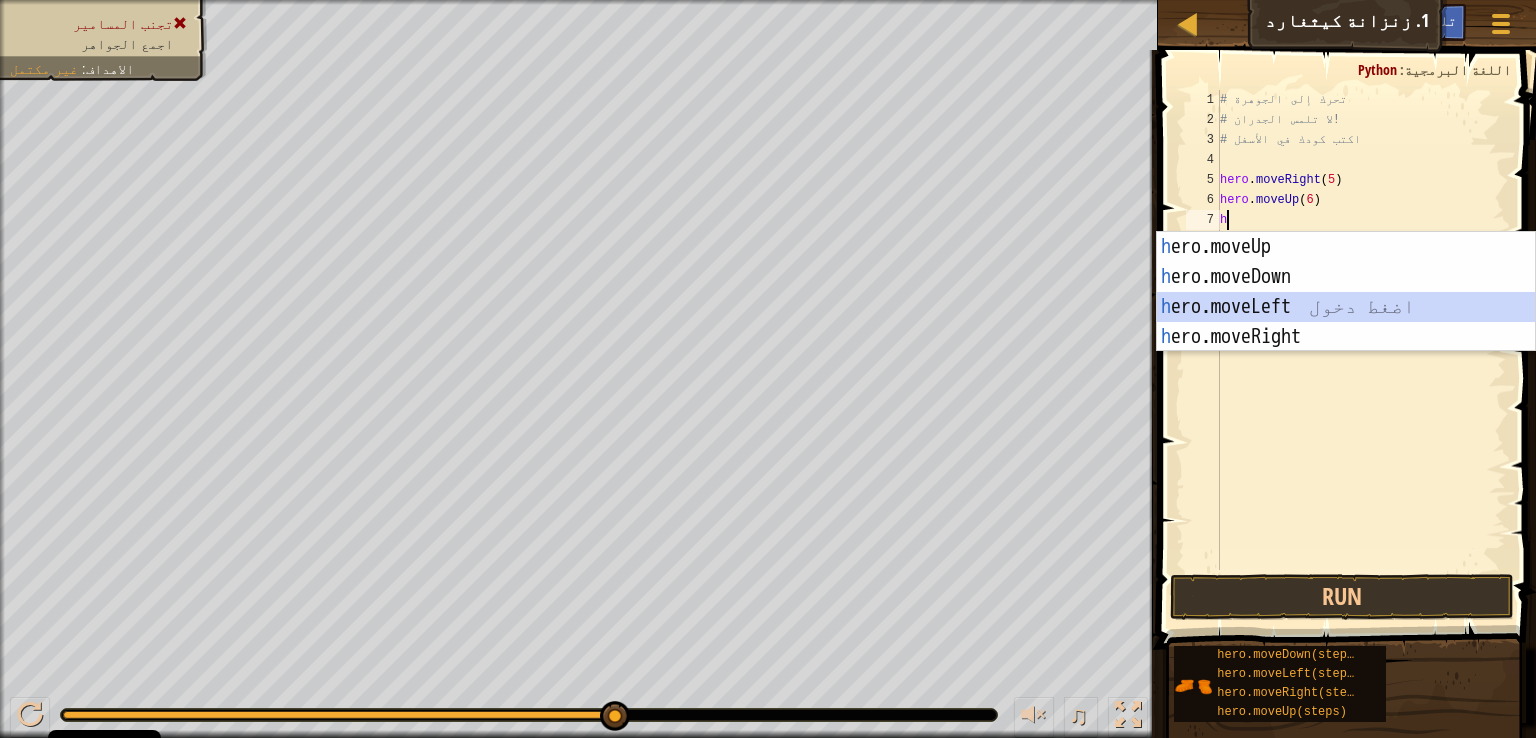click on "h ero.moveUp اضغط دخول h ero.moveDown اضغط دخول h ero.moveLeft اضغط دخول h ero.moveRight اضغط دخول" at bounding box center [1346, 322] 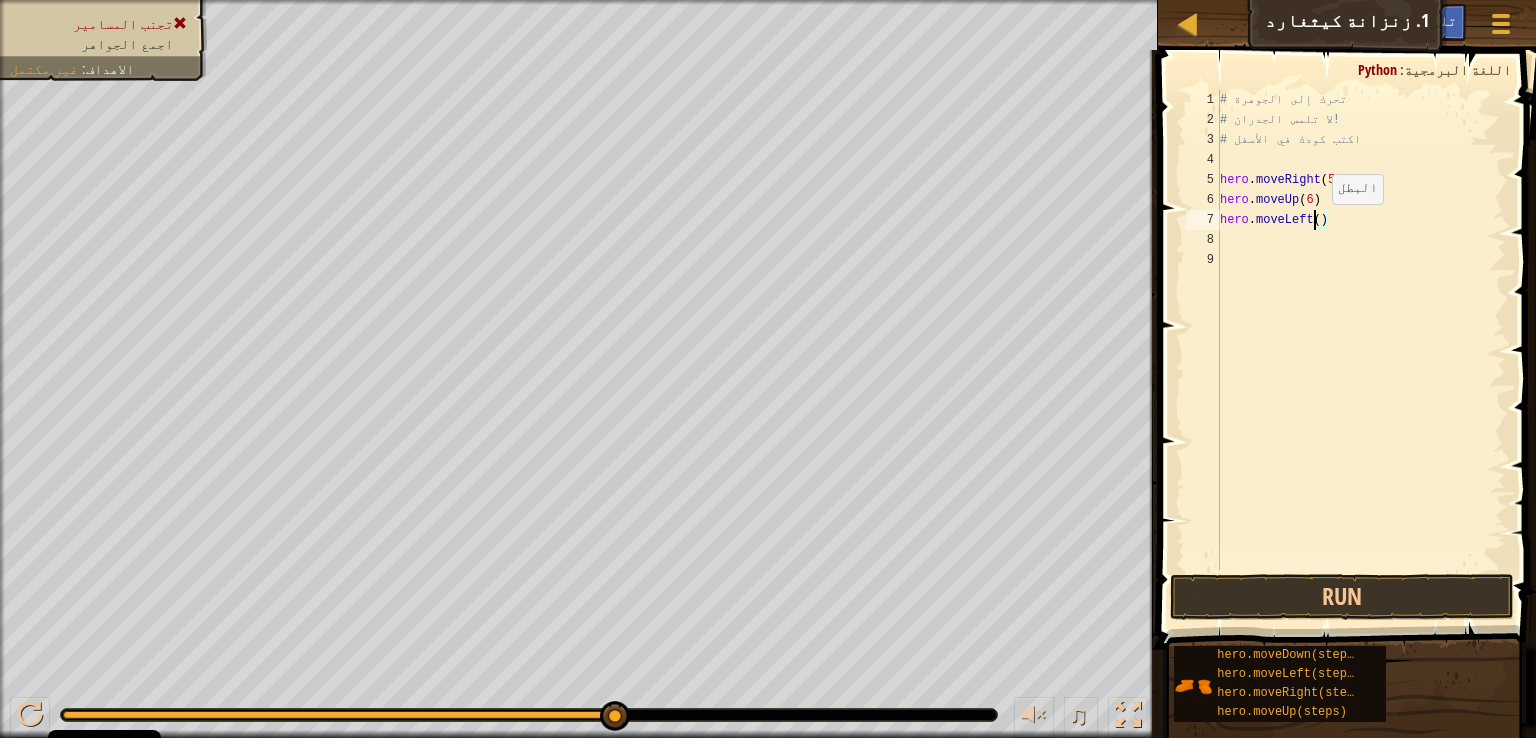 click on "# تحرك إلى الجوهرة # لا تلمس الجدران! # اكتب كودك في الأسفل hero . moveRight ( 5 ) hero . moveUp ( 6 ) hero . moveLeft ( )" at bounding box center (1361, 350) 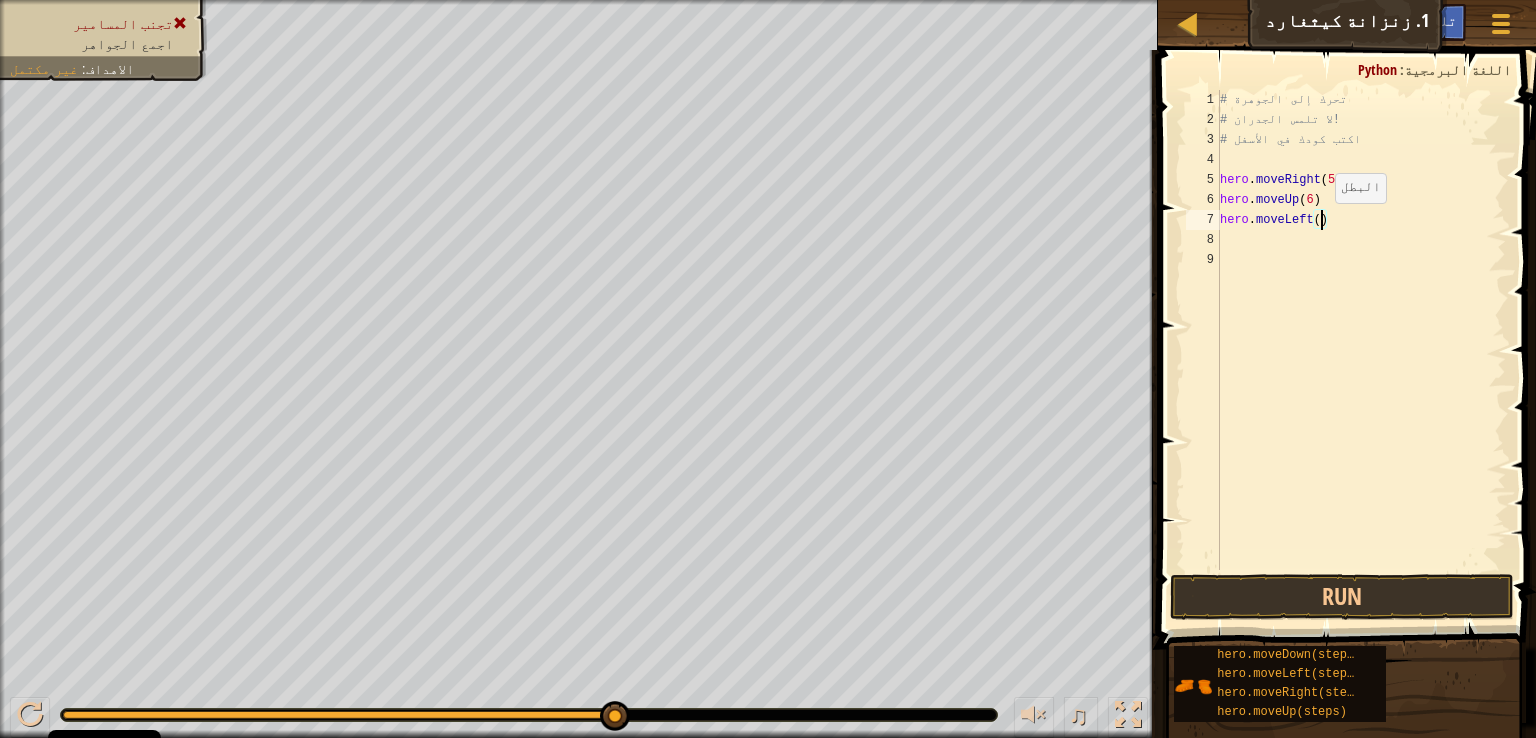click on "# تحرك إلى الجوهرة # لا تلمس الجدران! # اكتب كودك في الأسفل hero . moveRight ( 5 ) hero . moveUp ( 6 ) hero . moveLeft ( )" at bounding box center (1361, 350) 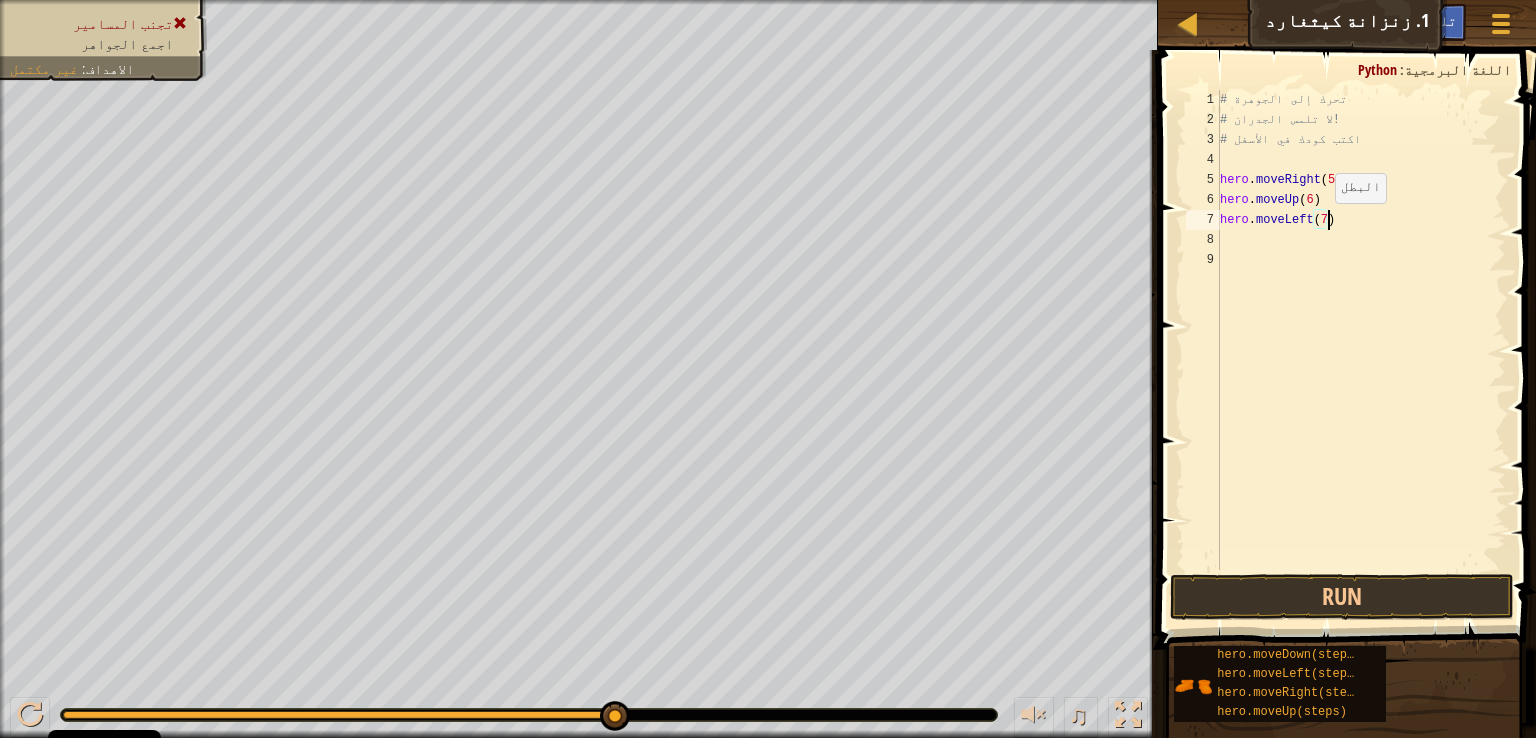 scroll, scrollTop: 9, scrollLeft: 8, axis: both 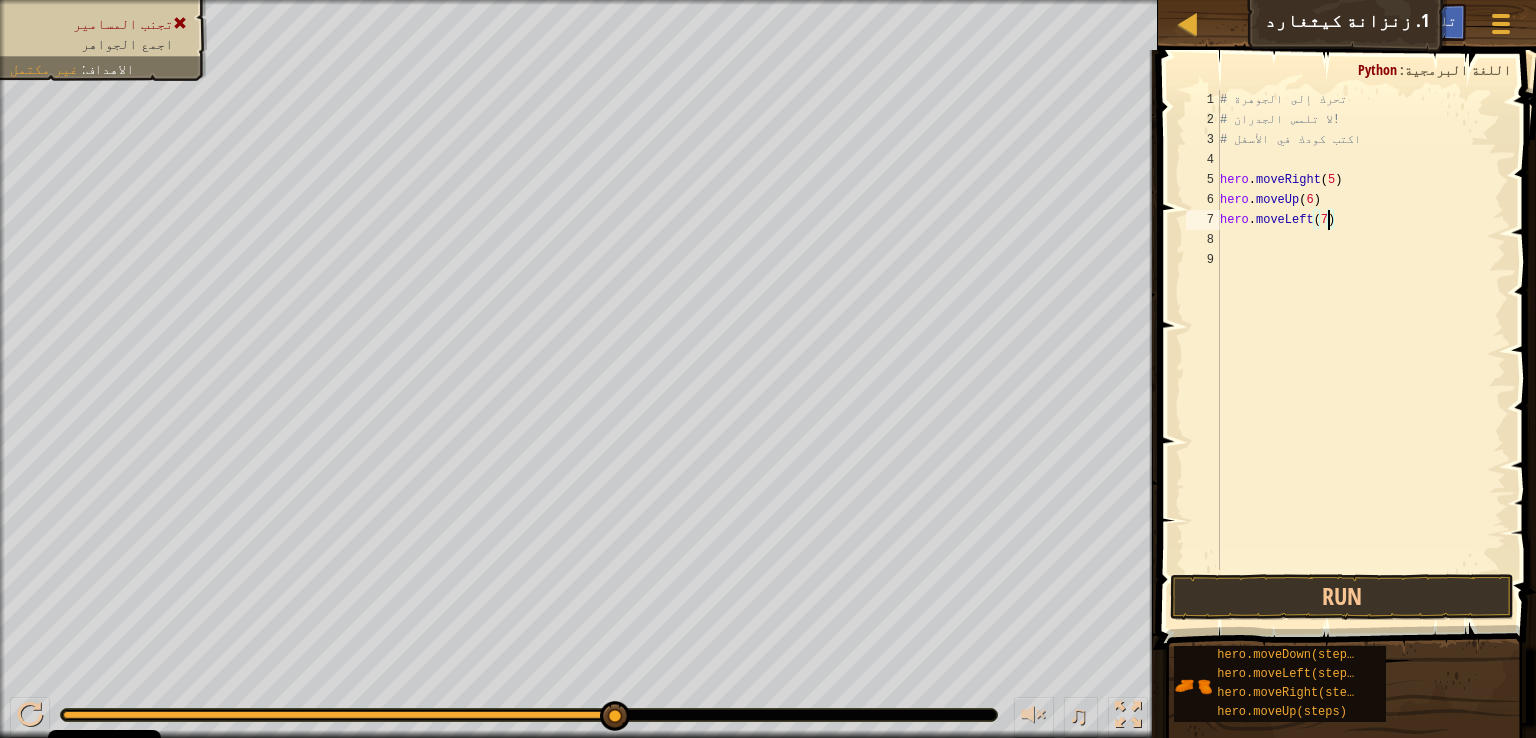 click on "8" at bounding box center [1203, 240] 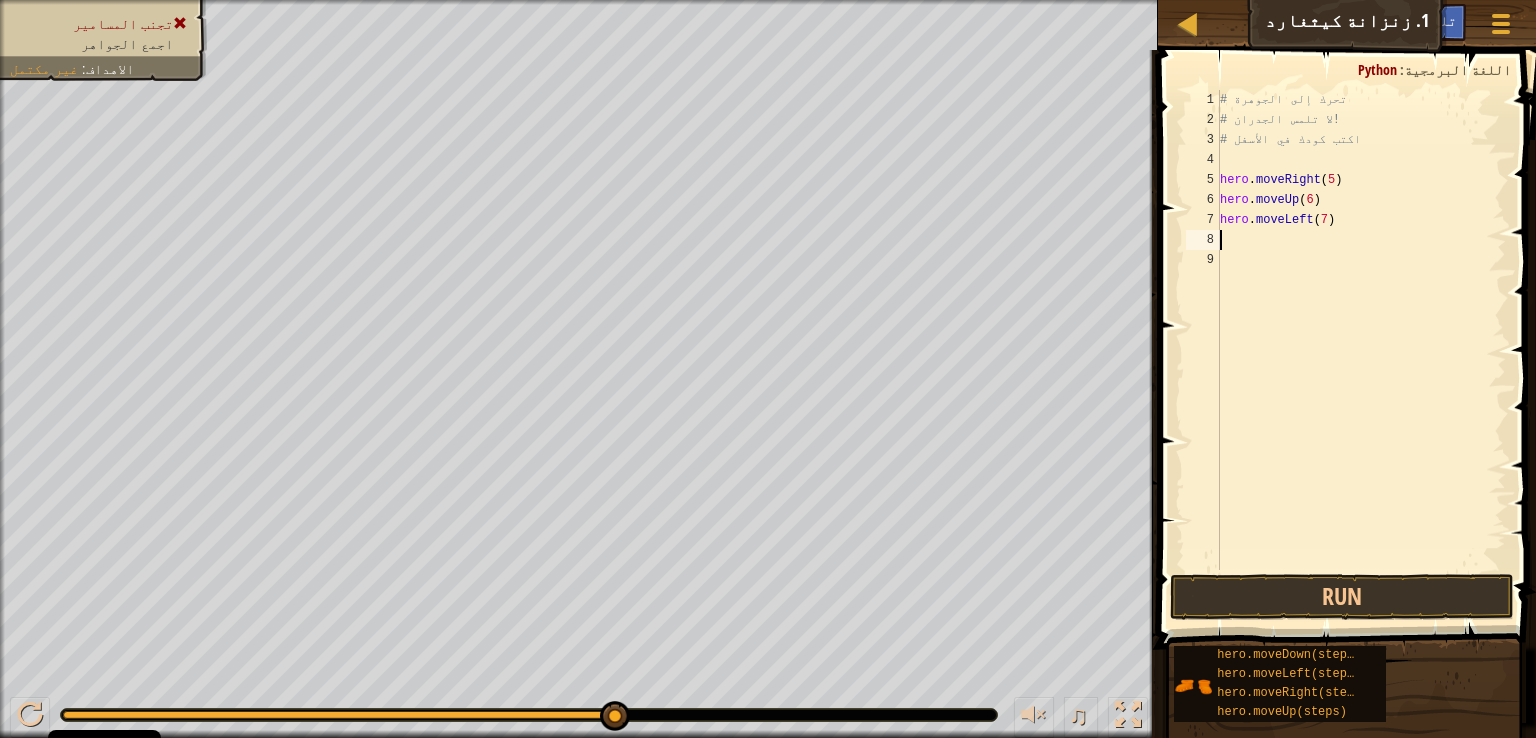 scroll, scrollTop: 9, scrollLeft: 0, axis: vertical 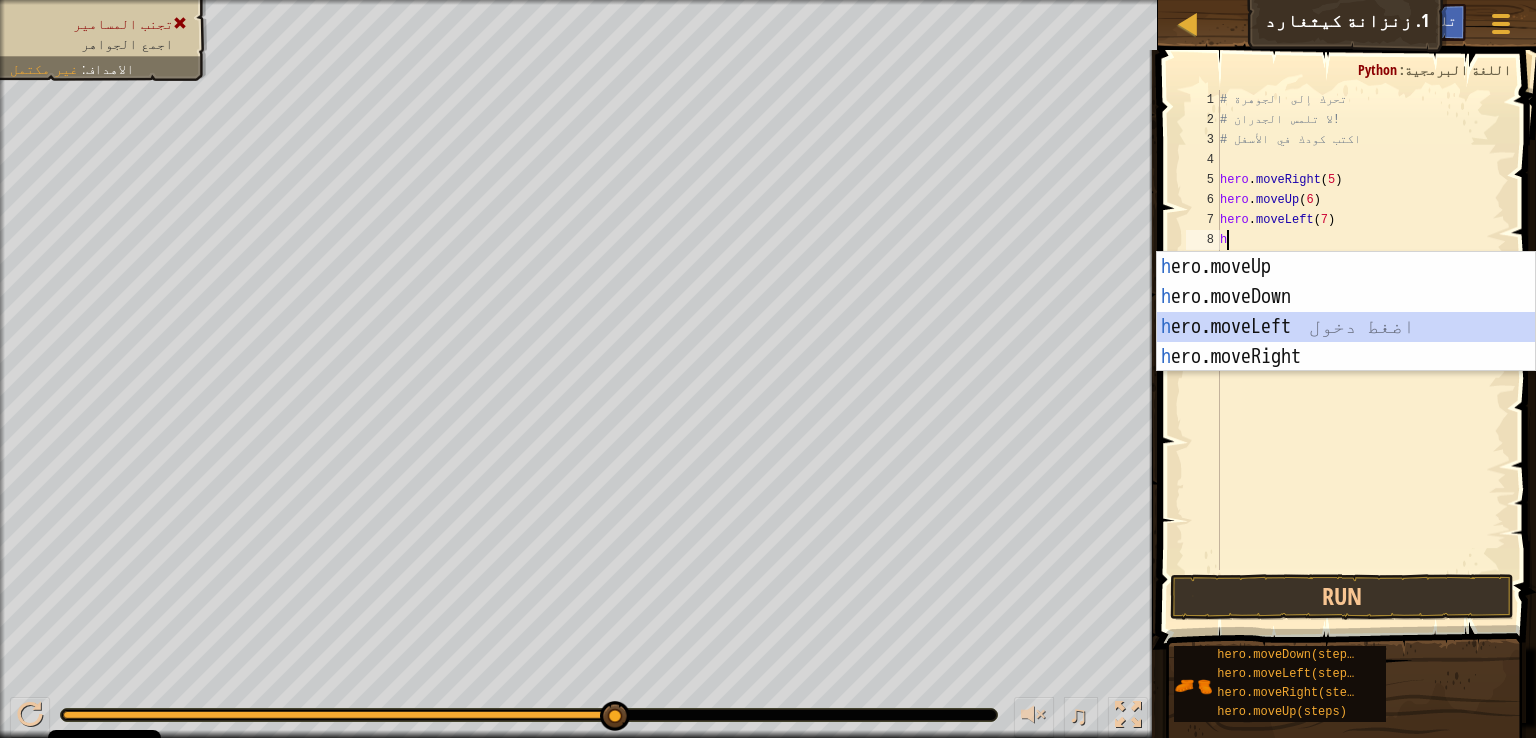 click on "h ero.moveUp اضغط دخول h ero.moveDown اضغط دخول h ero.moveLeft اضغط دخول h ero.moveRight اضغط دخول" at bounding box center (1346, 342) 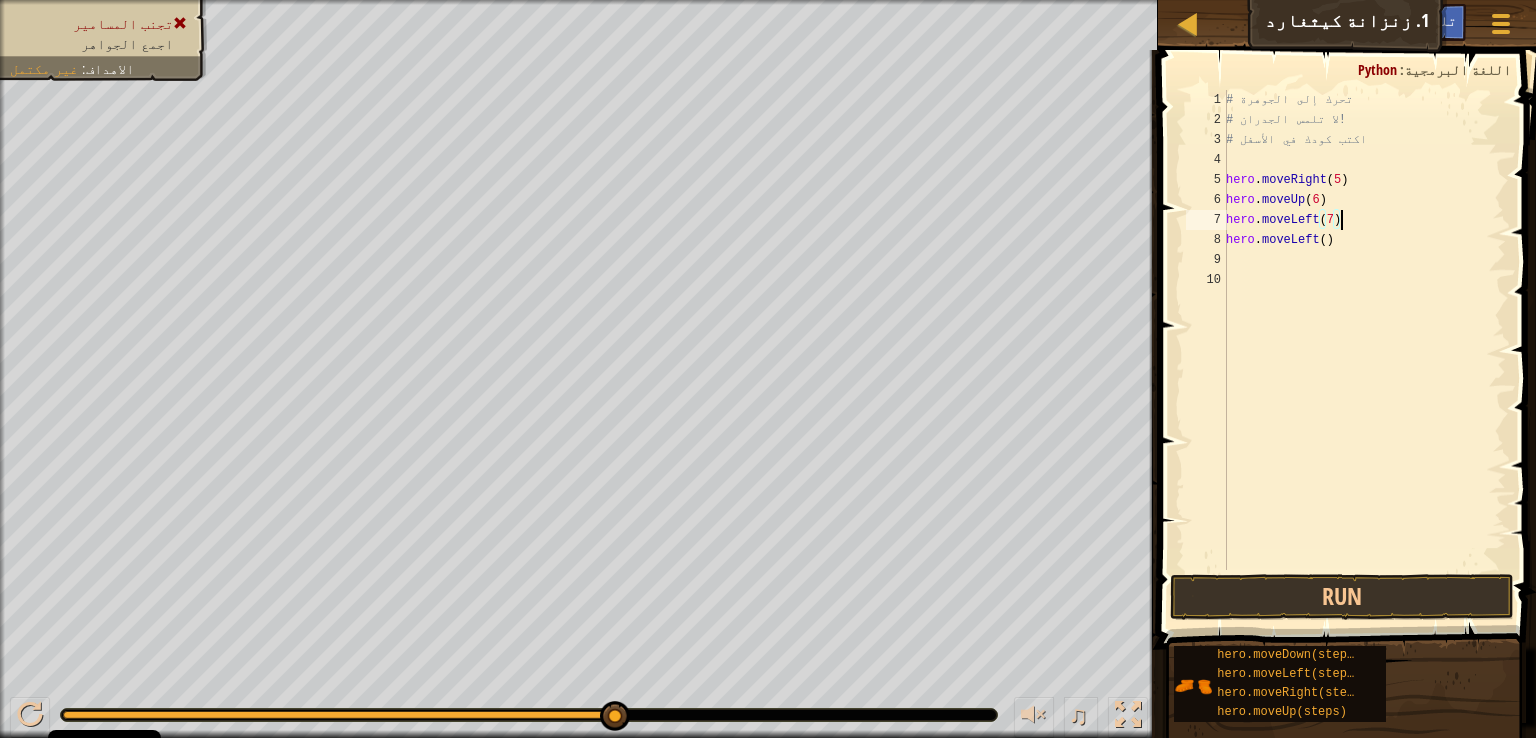 click on "# تحرك إلى الجوهرة # لا تلمس الجدران! # اكتب كودك في الأسفل hero . moveRight ( 5 ) hero . moveUp ( 6 ) hero . moveLeft ( 7 ) hero . moveLeft ( )" at bounding box center (1364, 350) 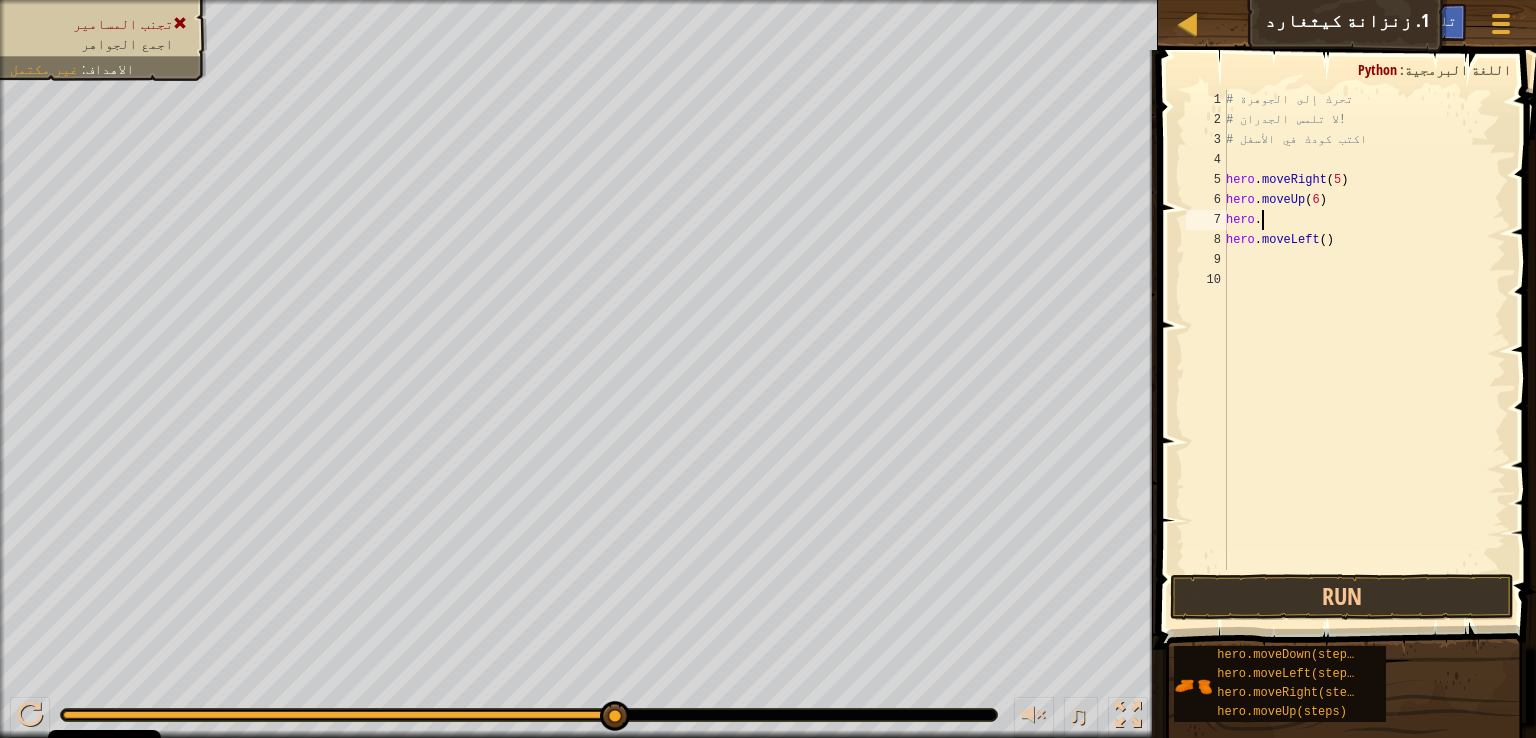 type on "h" 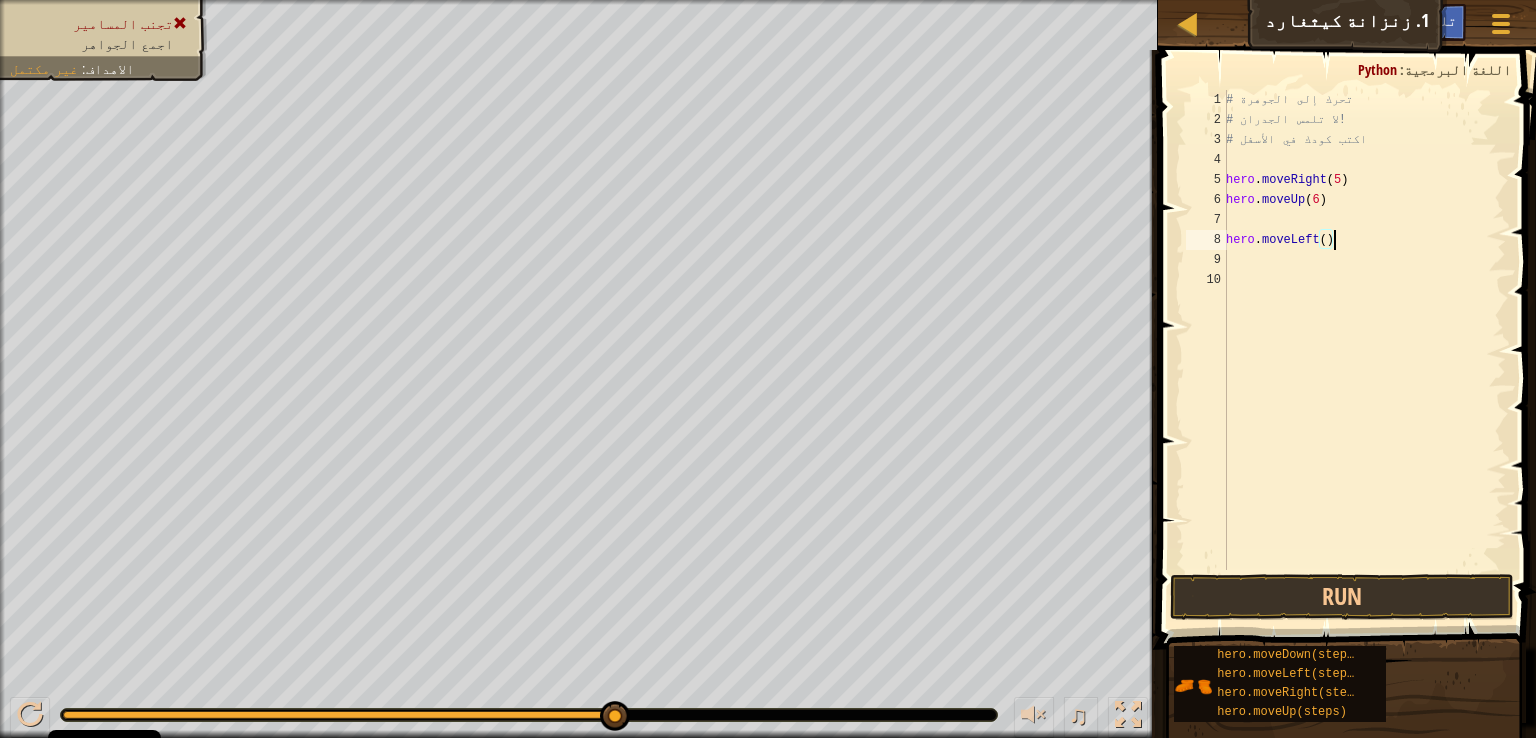 click on "# تحرك إلى الجوهرة # لا تلمس الجدران! # اكتب كودك في الأسفل hero . moveRight ( 5 ) hero . moveUp ( 6 ) hero . moveLeft ( )" at bounding box center [1364, 350] 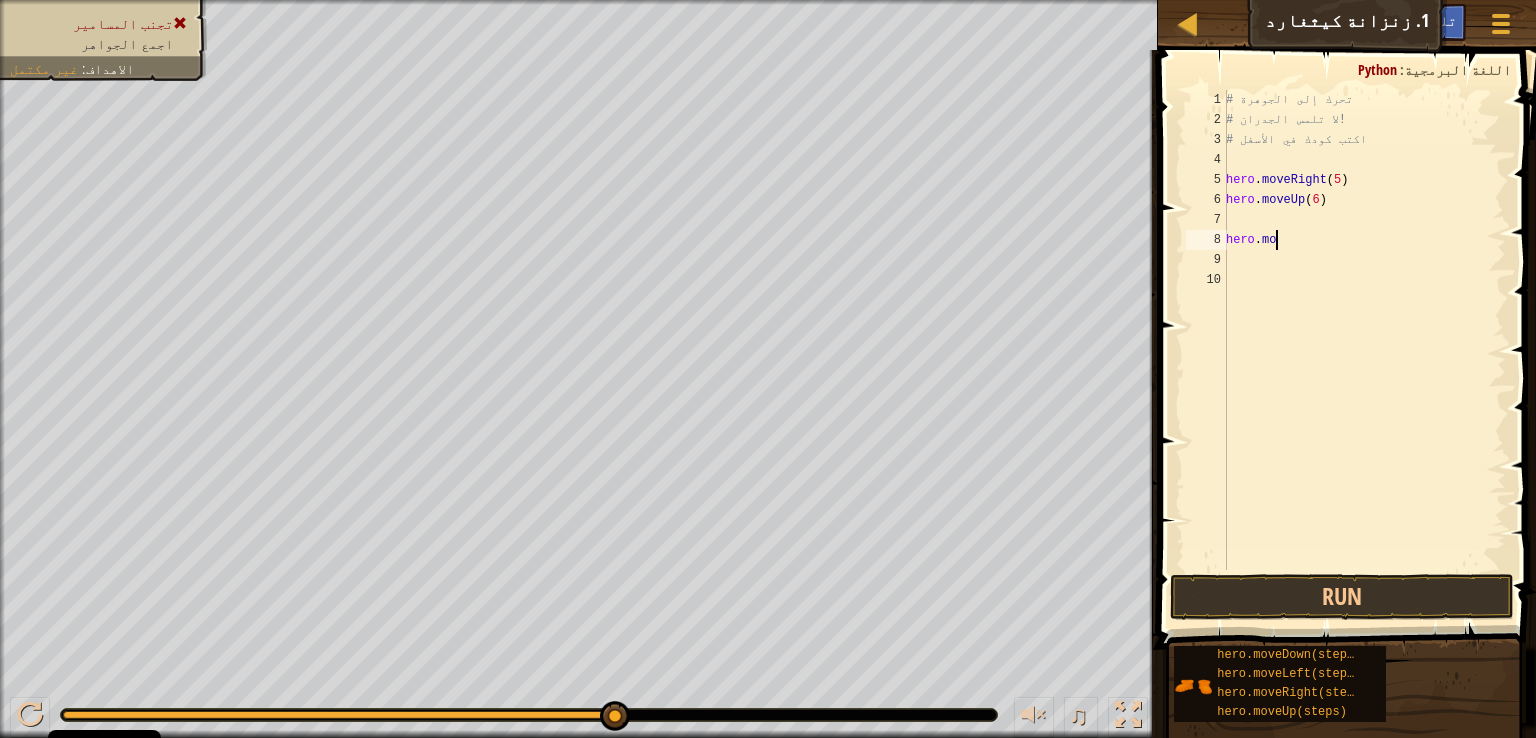 type on "h" 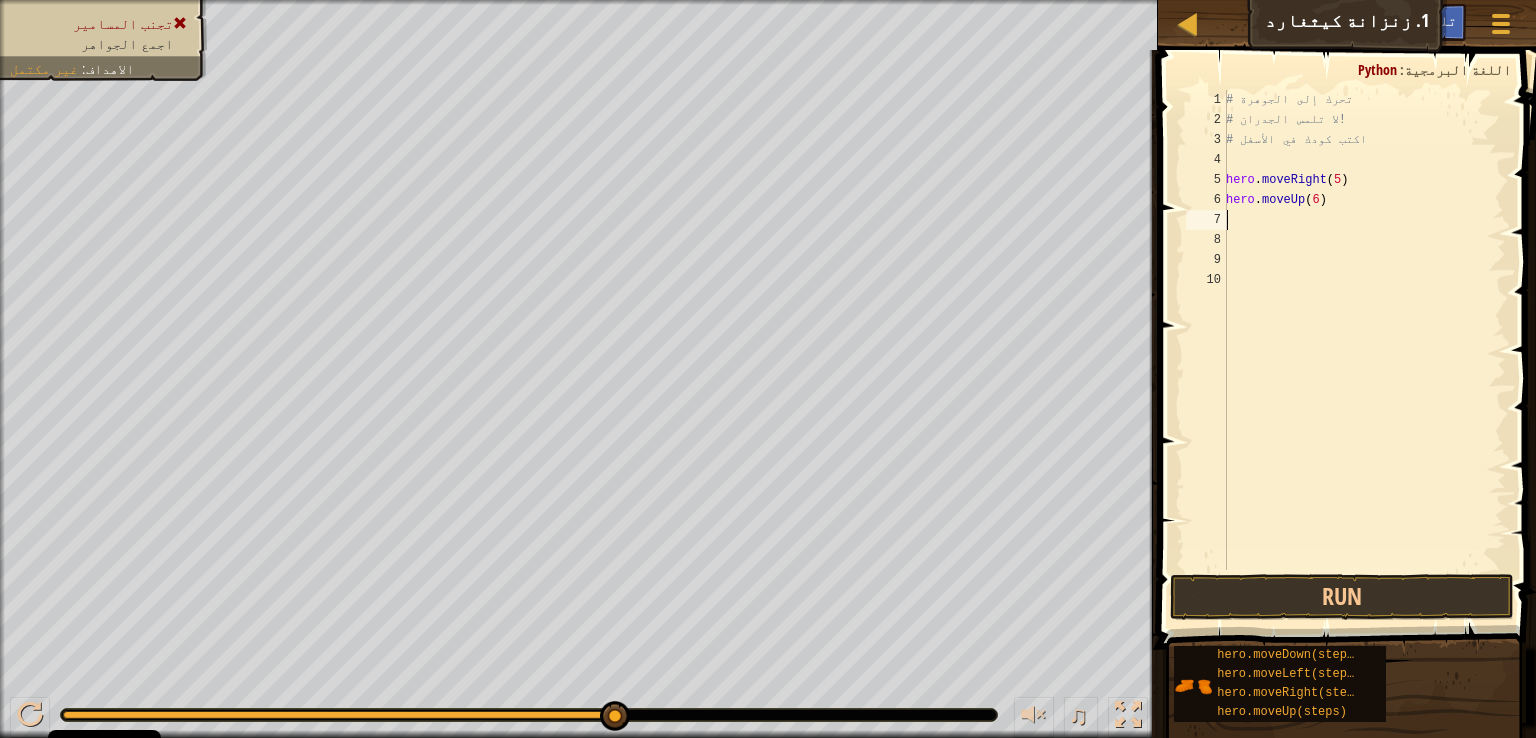 click on "# تحرك إلى الجوهرة # لا تلمس الجدران! # اكتب كودك في الأسفل hero . moveRight ( 5 ) hero . moveUp ( 6 )" at bounding box center (1364, 350) 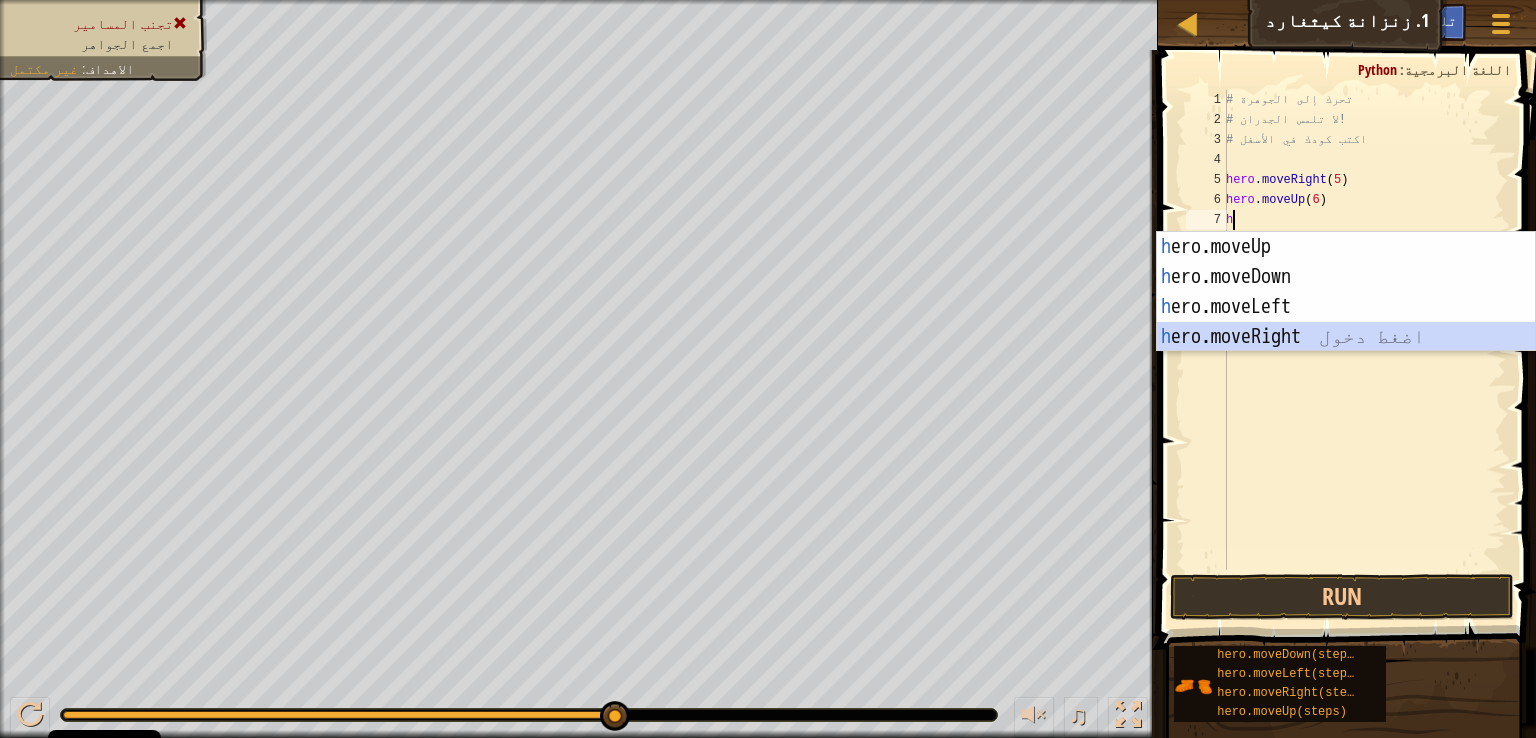 click on "h ero.moveUp اضغط دخول h ero.moveDown اضغط دخول h ero.moveLeft اضغط دخول h ero.moveRight اضغط دخول" at bounding box center [1346, 322] 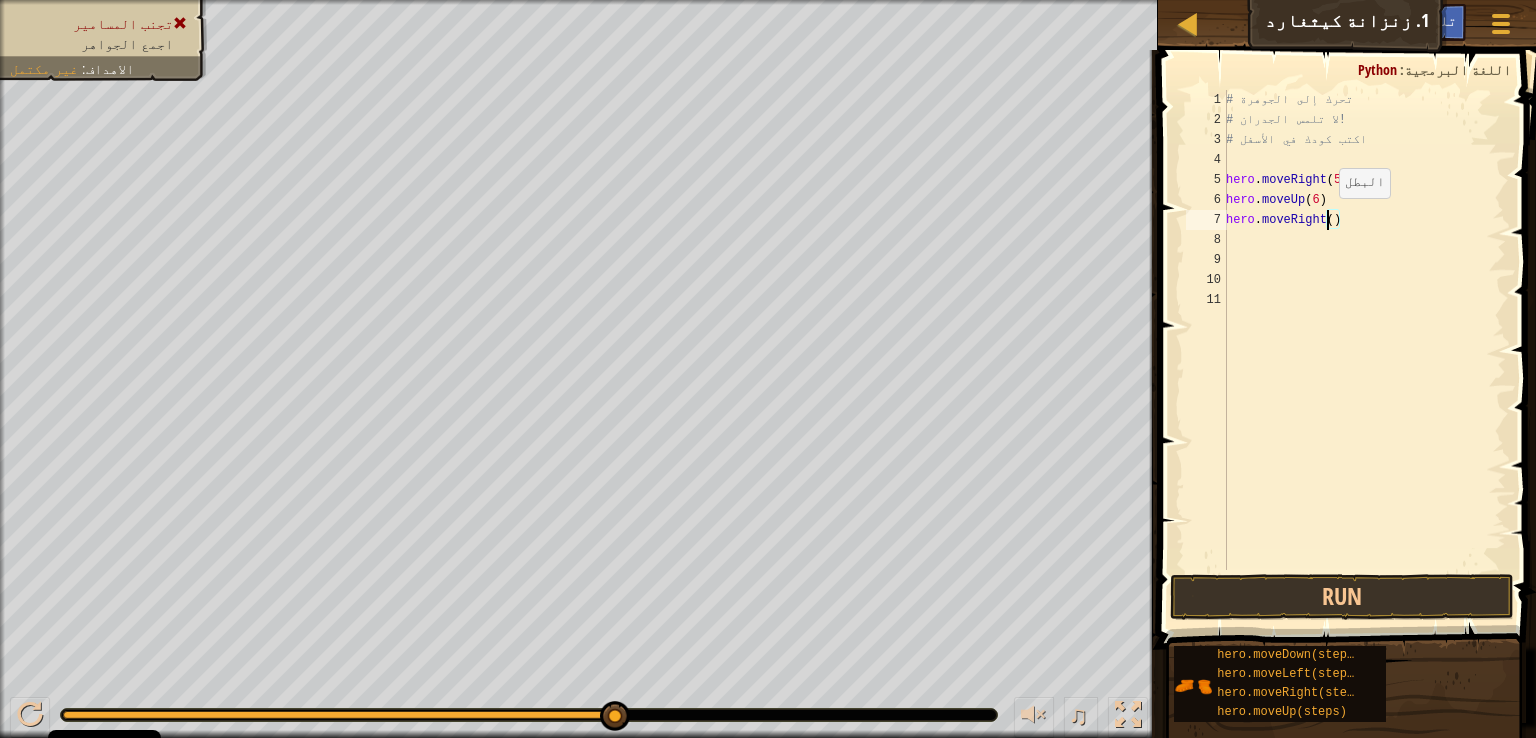 click on "# تحرك إلى الجوهرة # لا تلمس الجدران! # اكتب كودك في الأسفل hero . moveRight ( 5 ) hero . moveUp ( 6 ) hero . moveRight ( )" at bounding box center [1364, 350] 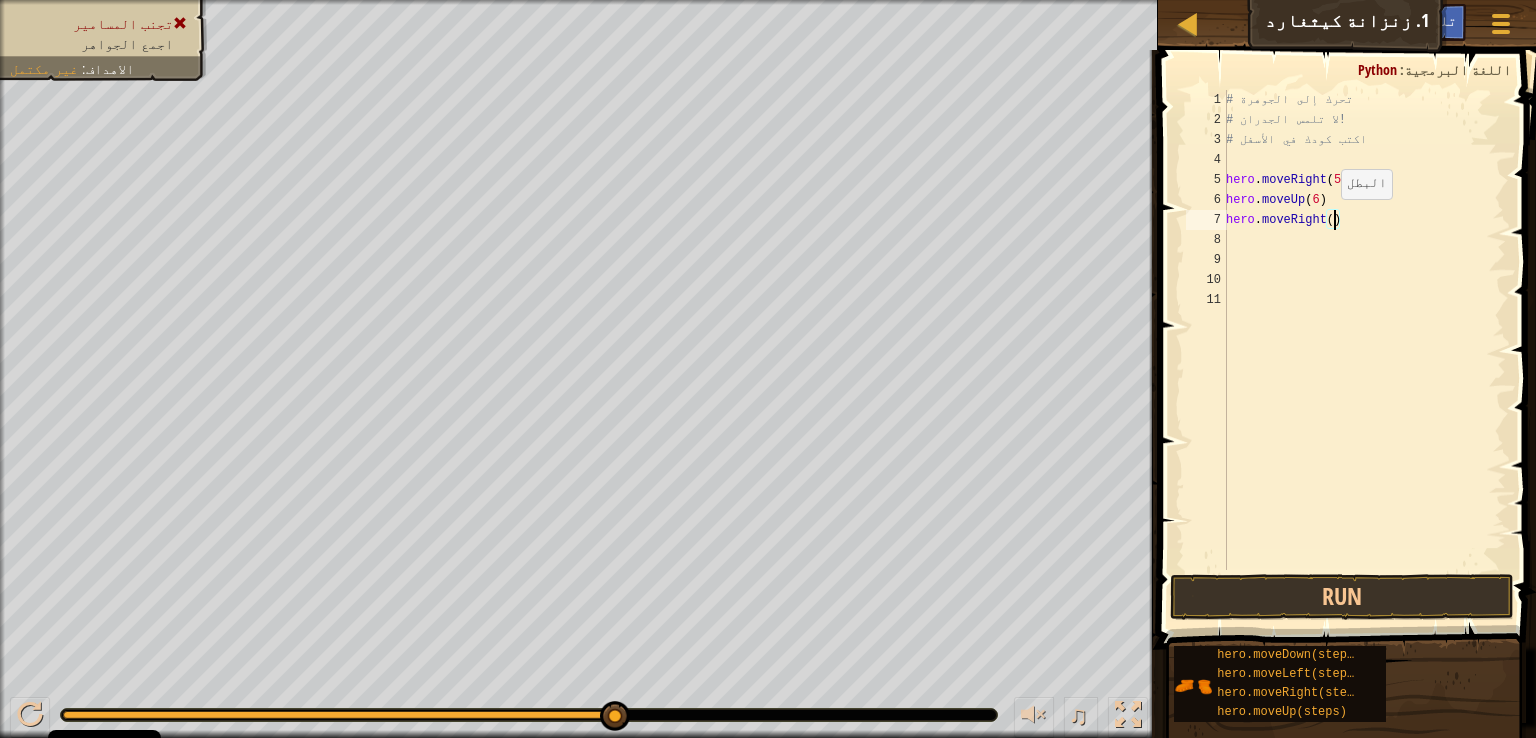 click on "# تحرك إلى الجوهرة # لا تلمس الجدران! # اكتب كودك في الأسفل hero . moveRight ( 5 ) hero . moveUp ( 6 ) hero . moveRight ( )" at bounding box center [1364, 350] 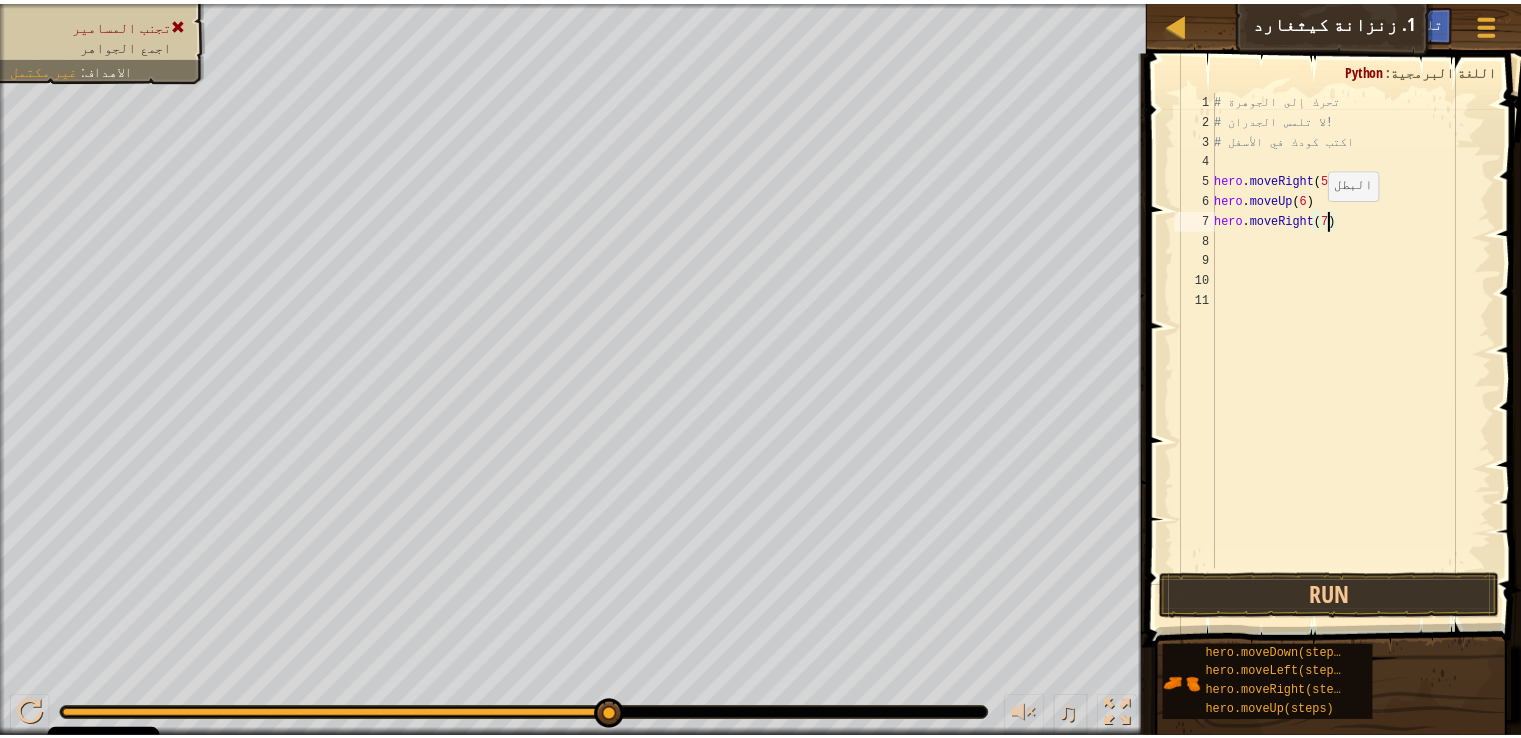 scroll, scrollTop: 9, scrollLeft: 8, axis: both 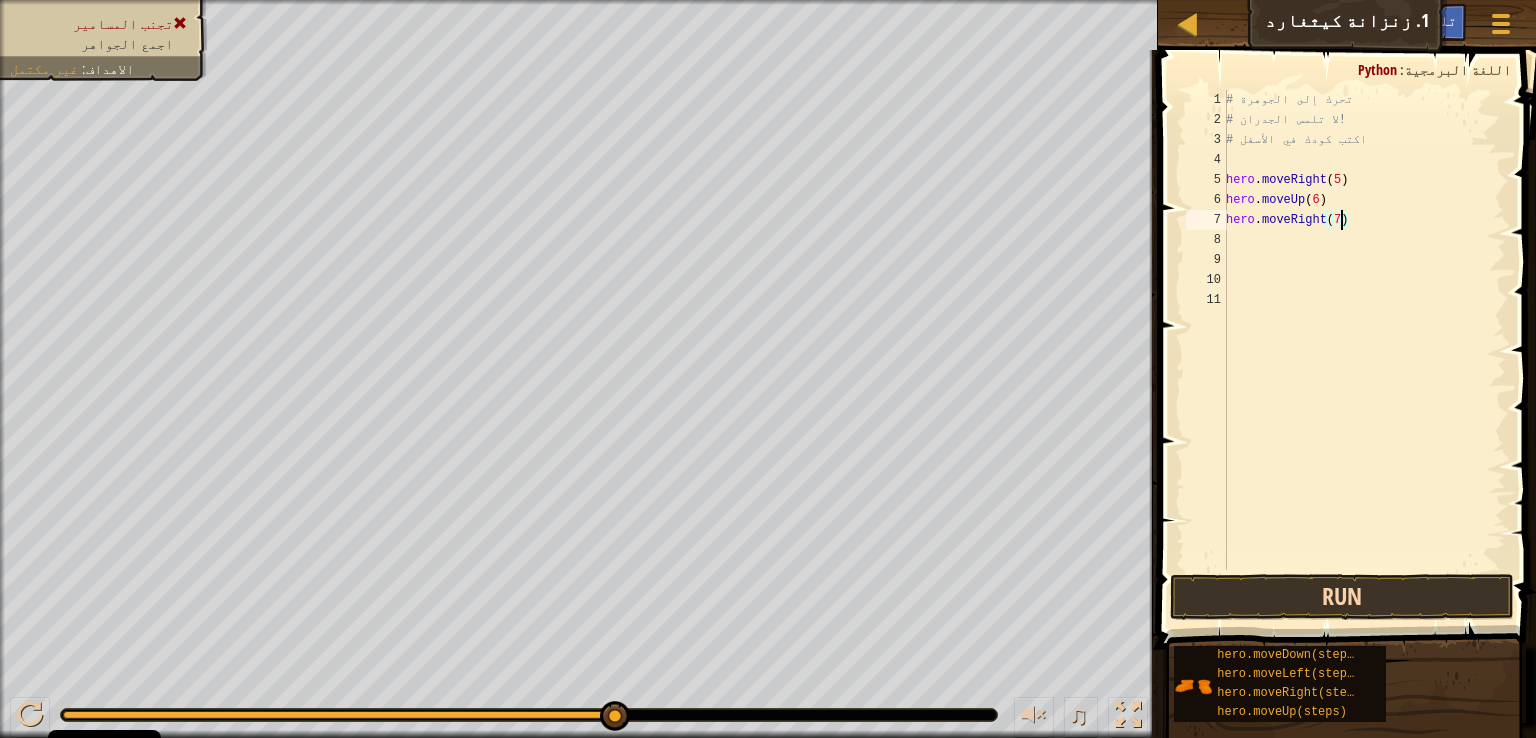 type on "hero.moveRight(7)" 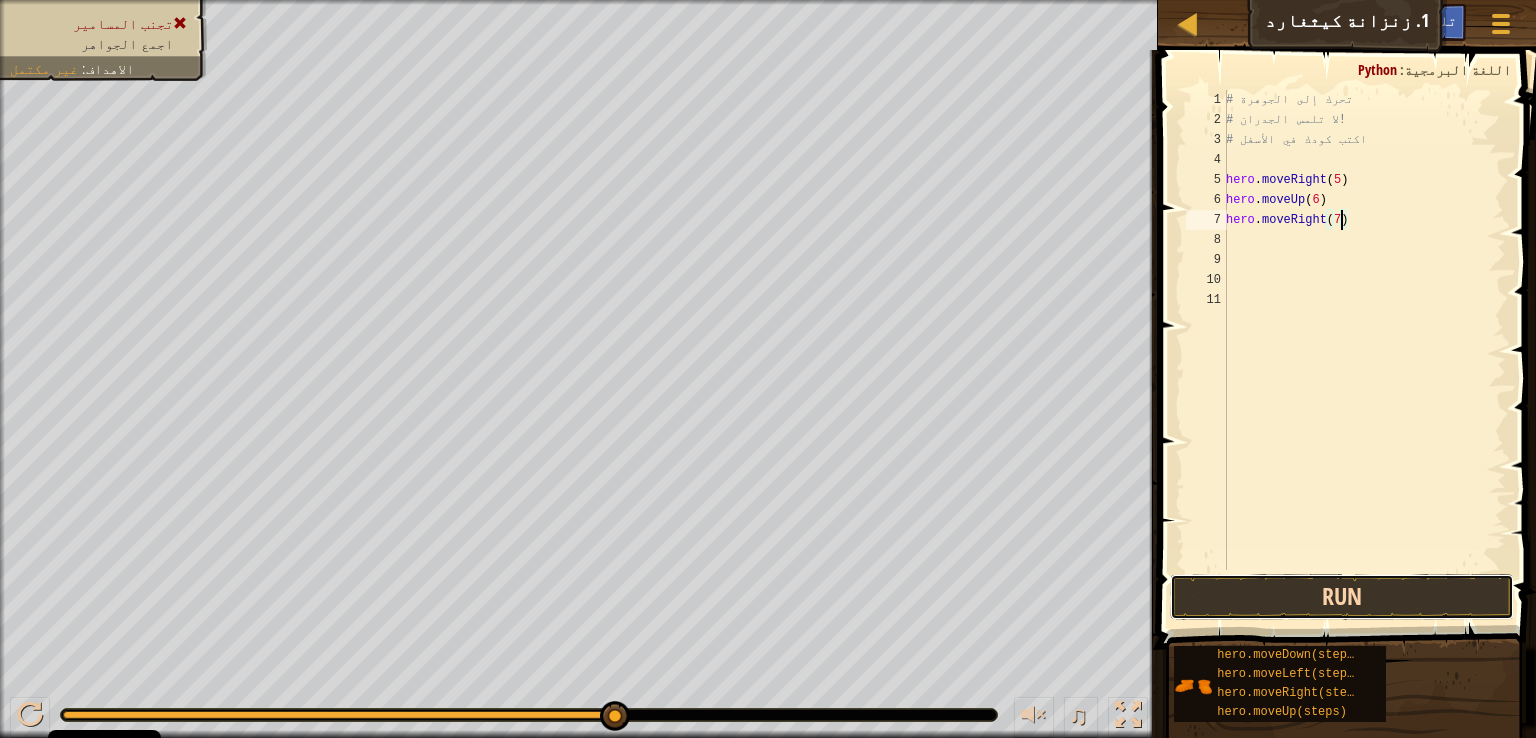 click on "Run" at bounding box center (1342, 597) 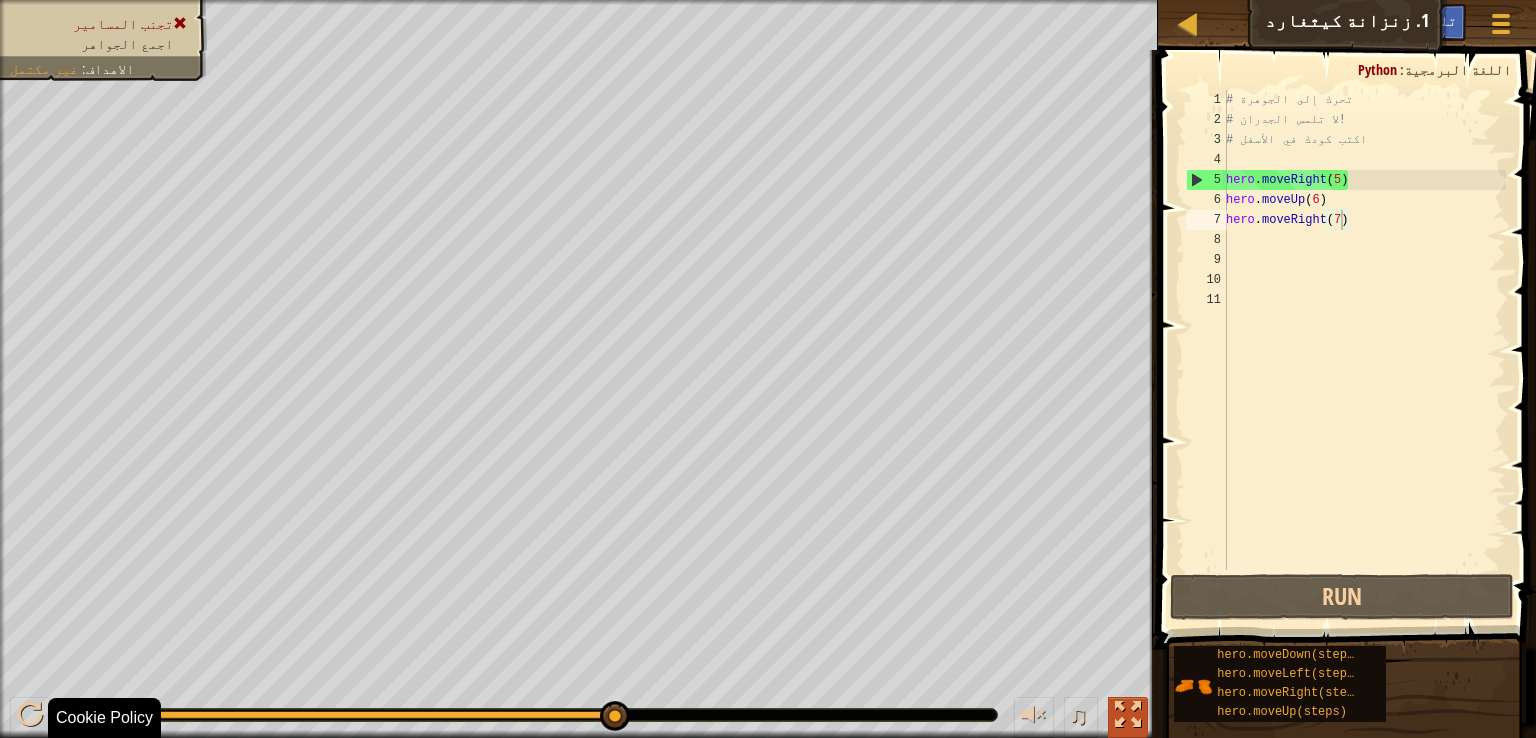 click at bounding box center (1128, 715) 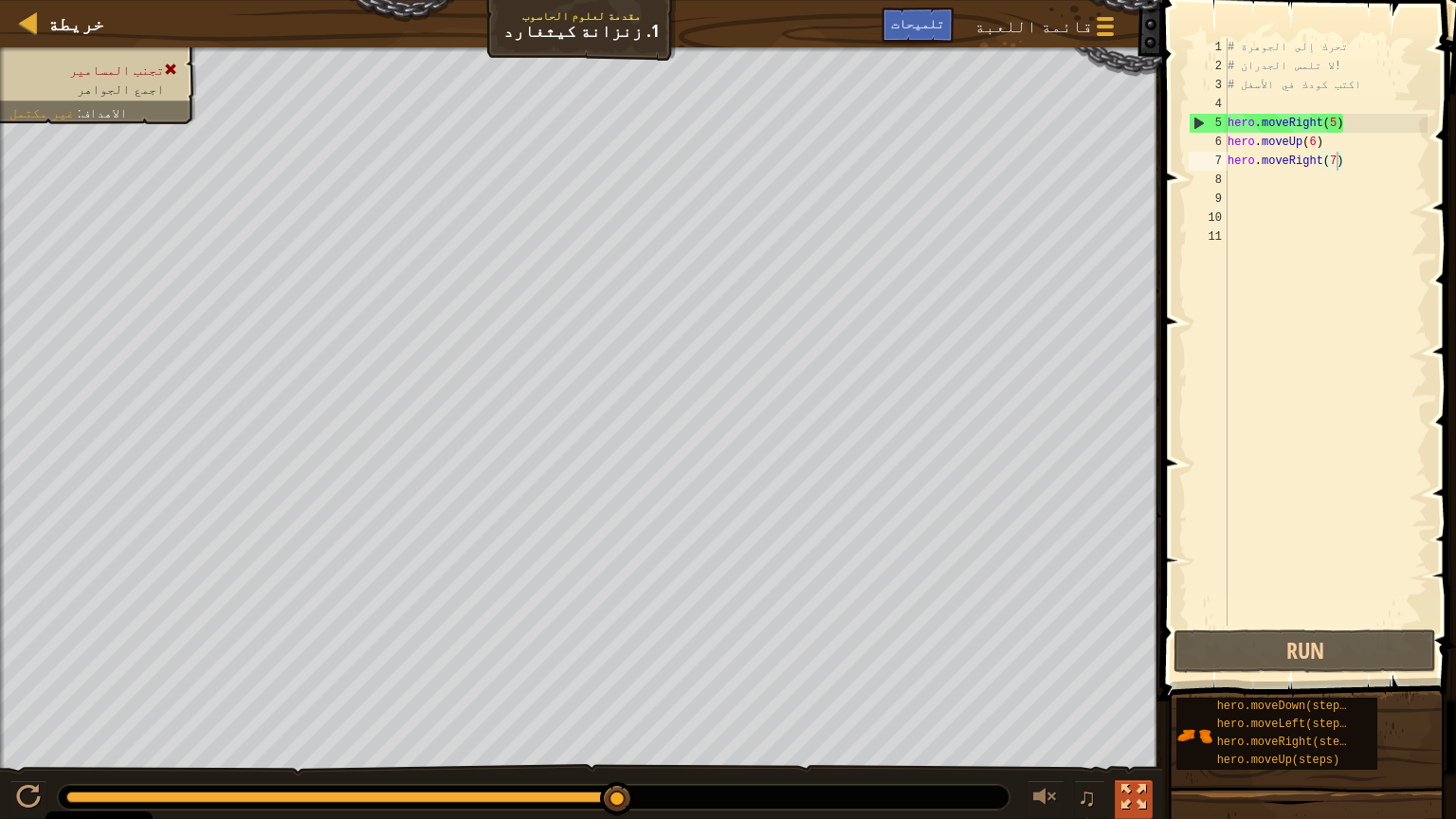 click at bounding box center [1134, 797] 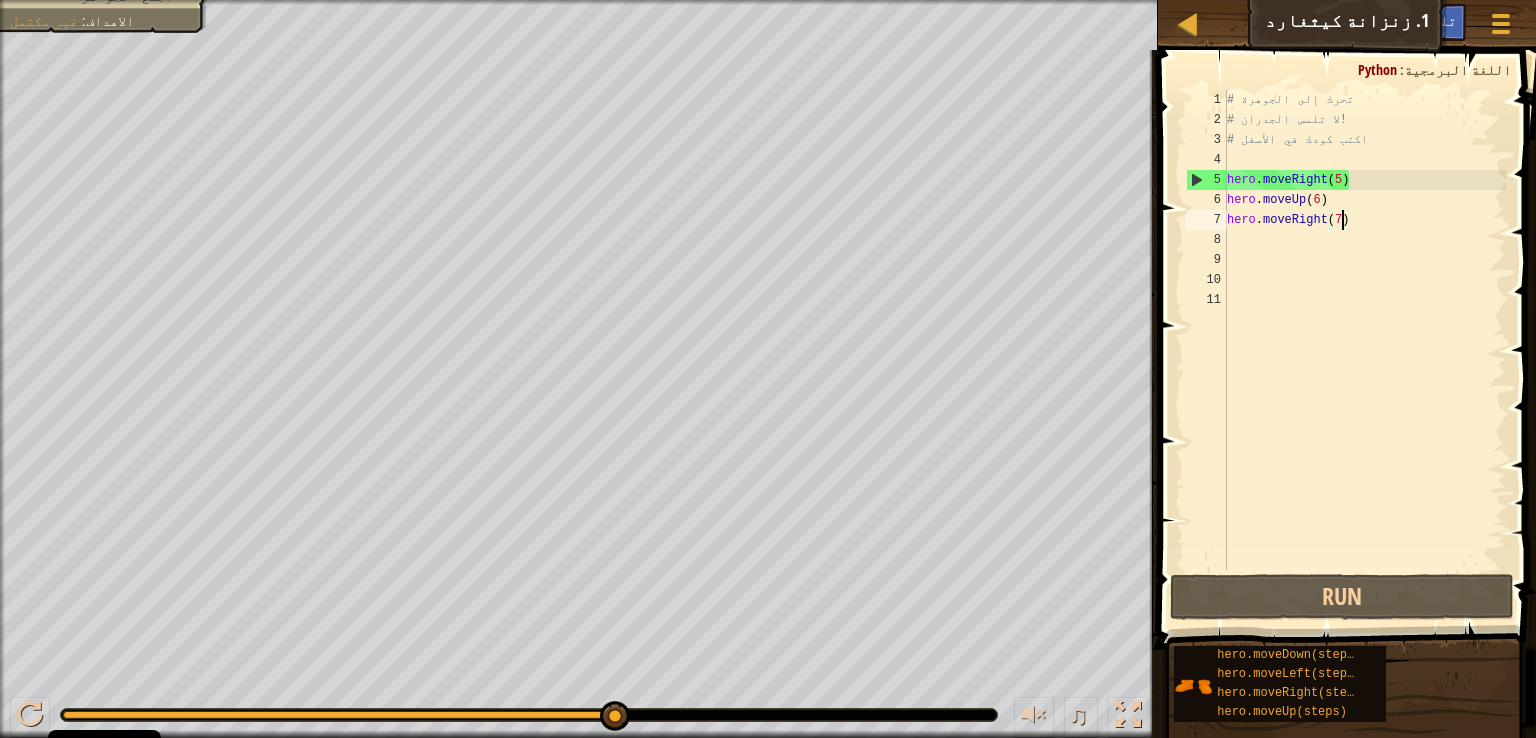 select on "ar" 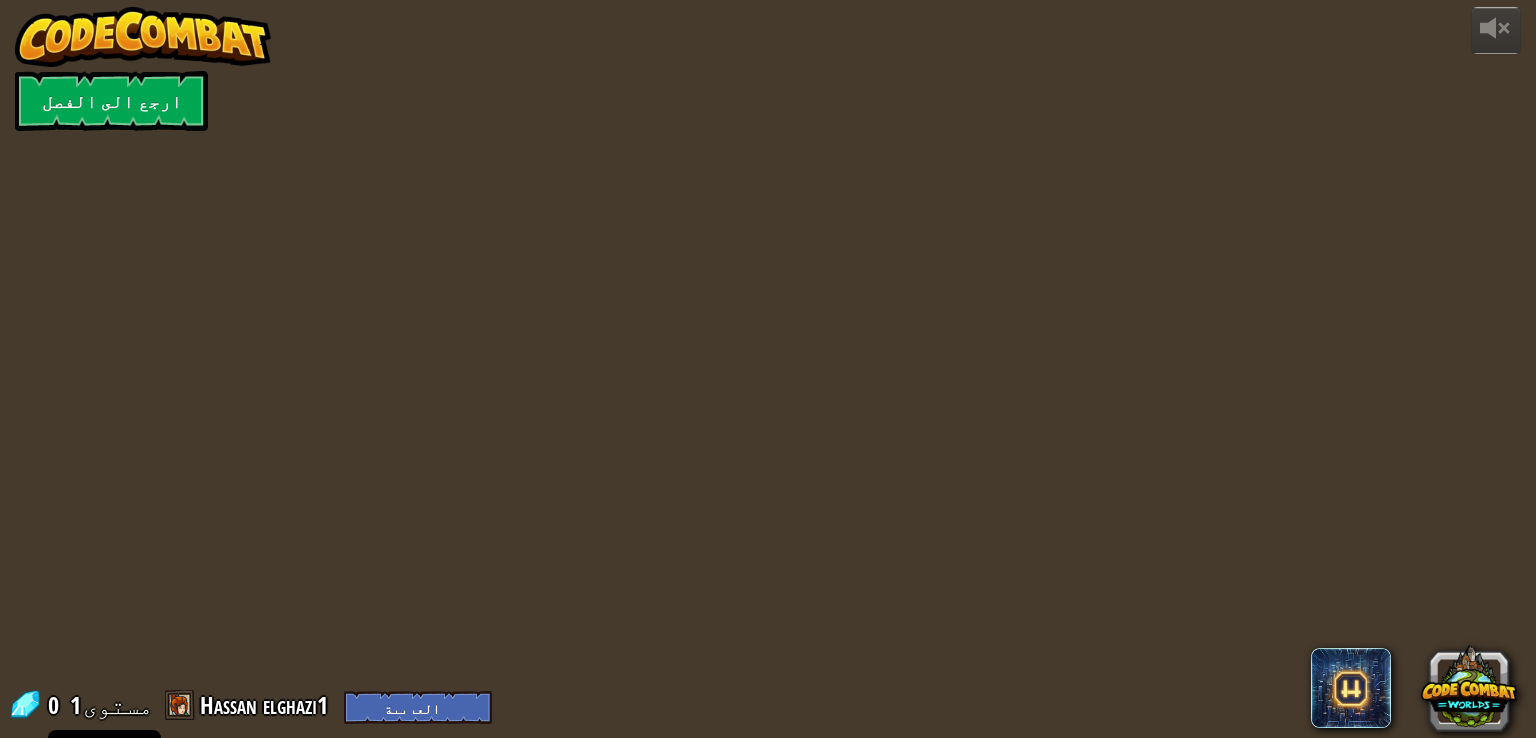 select on "ar" 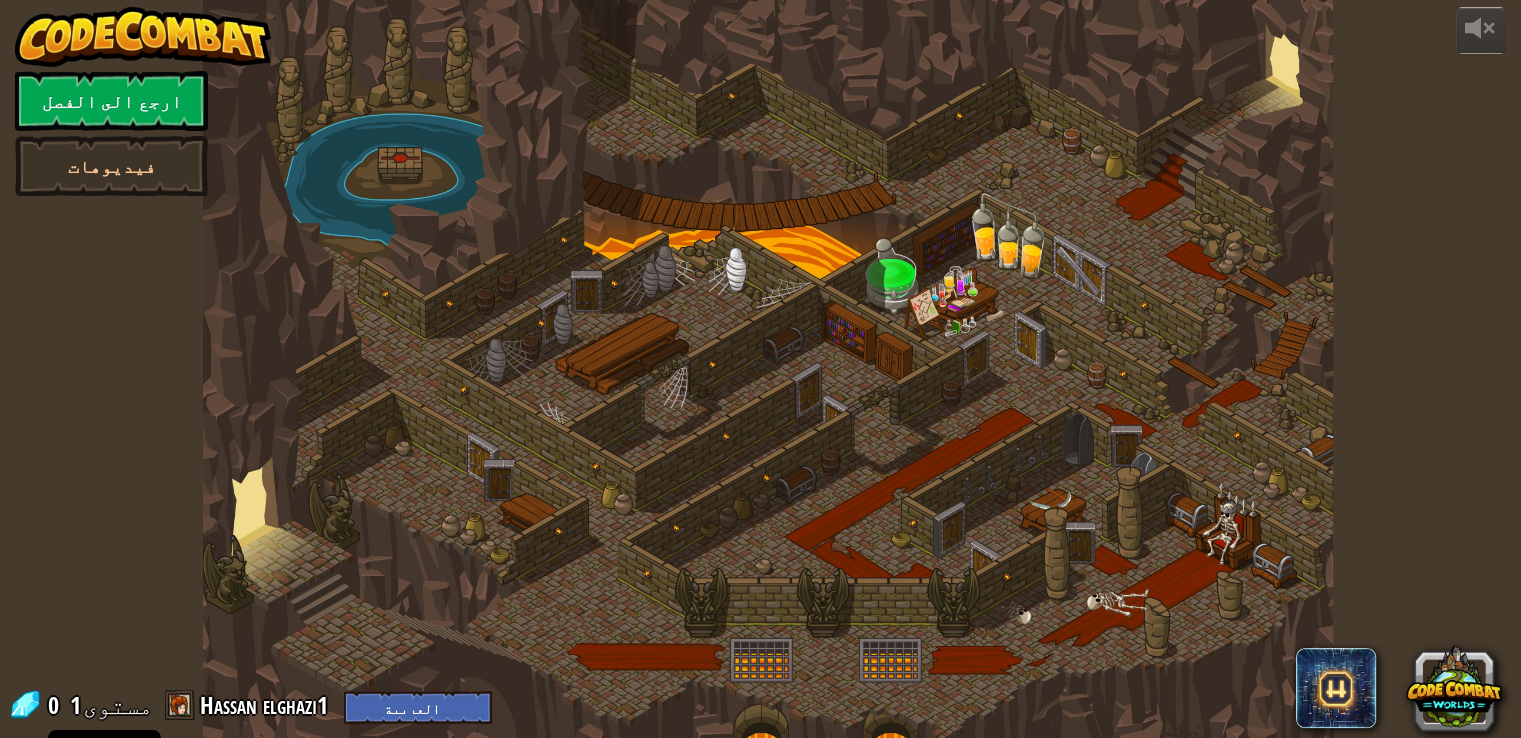 select on "ar" 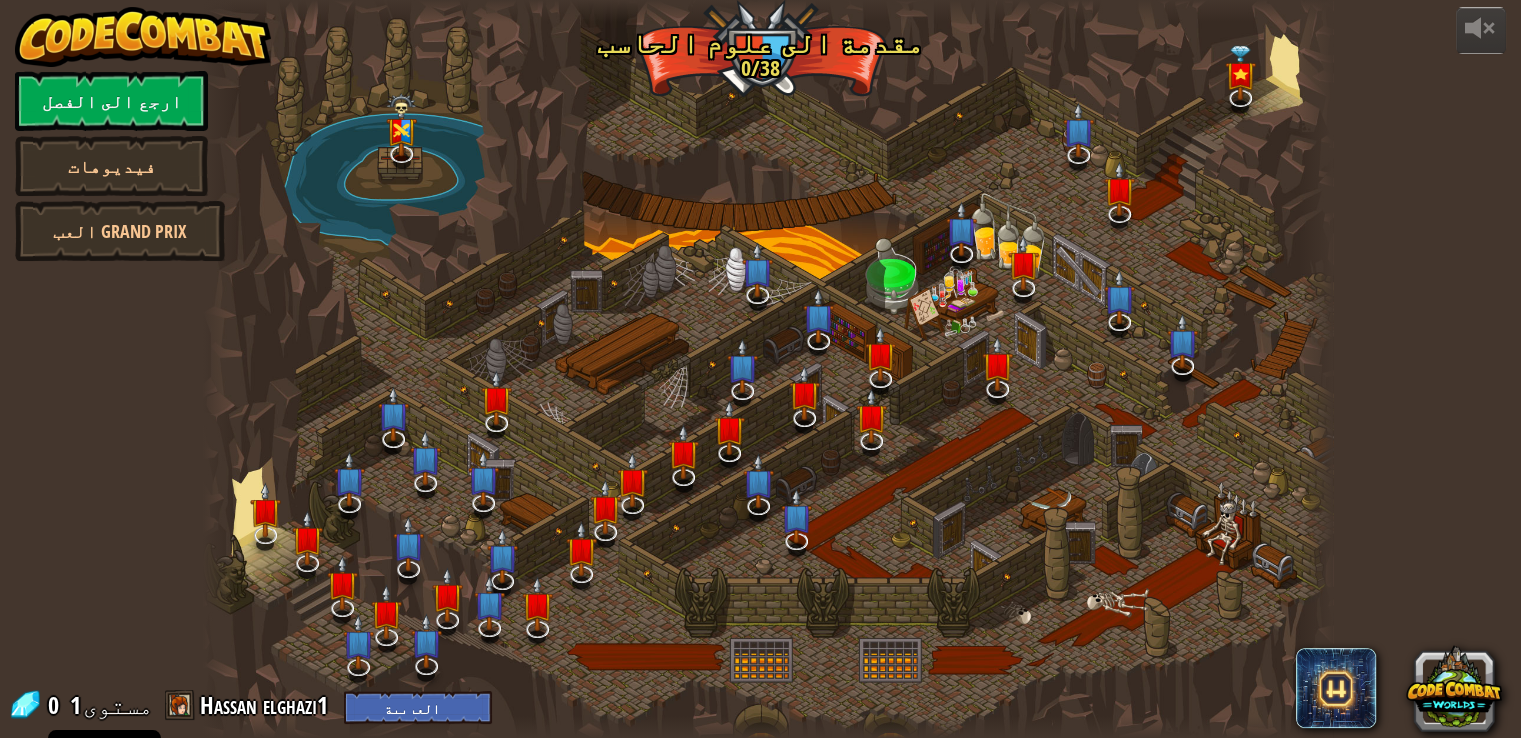 select on "ar" 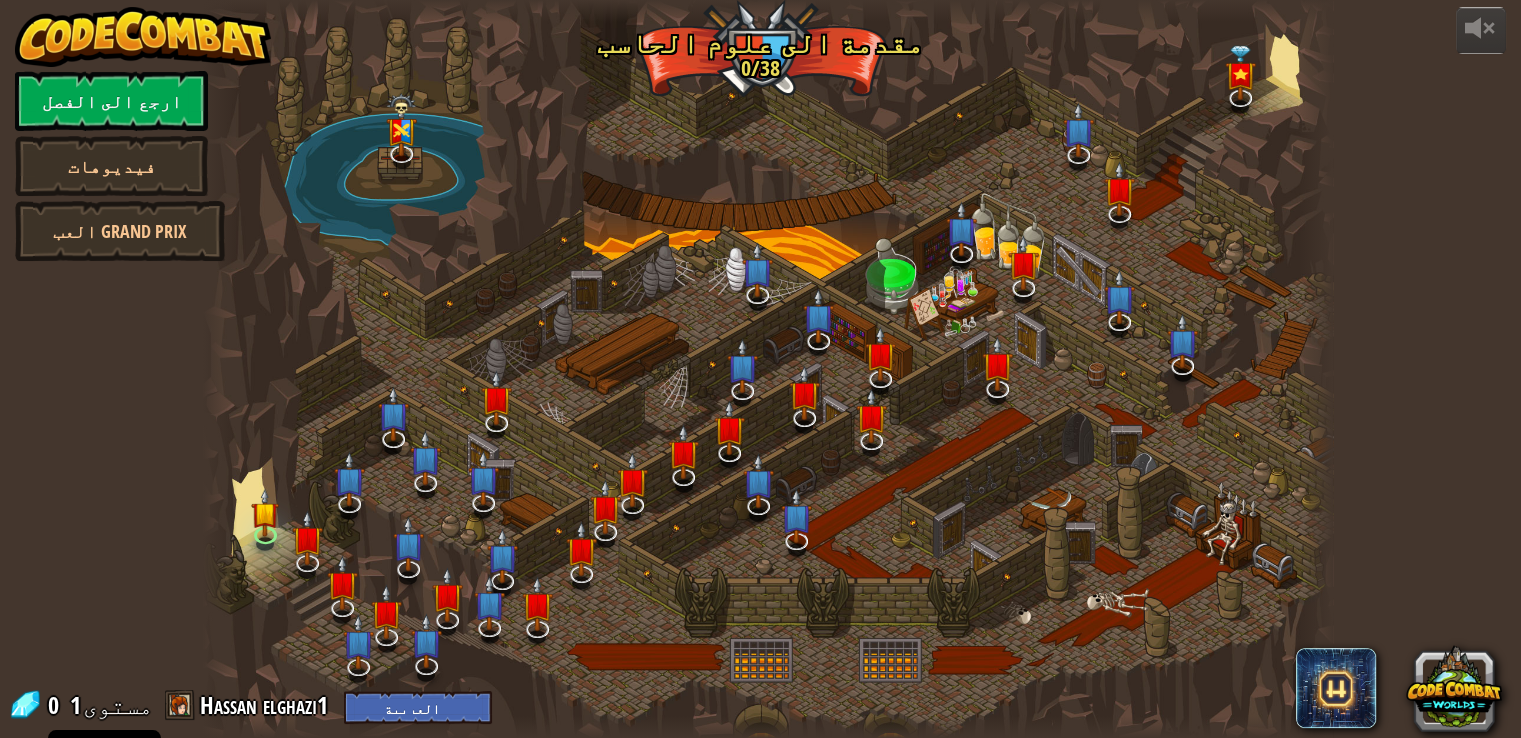 select on "ar" 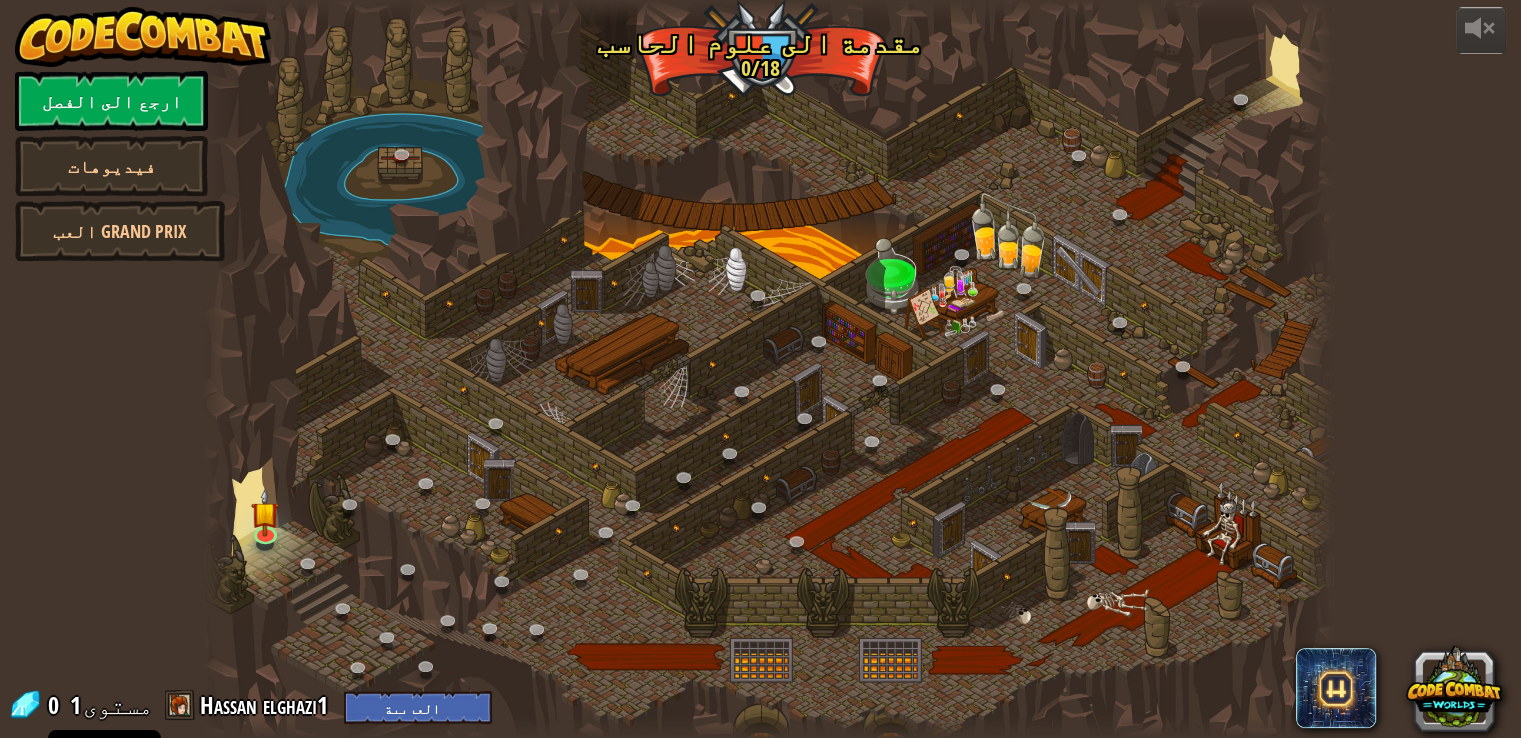 click at bounding box center [767, 369] 